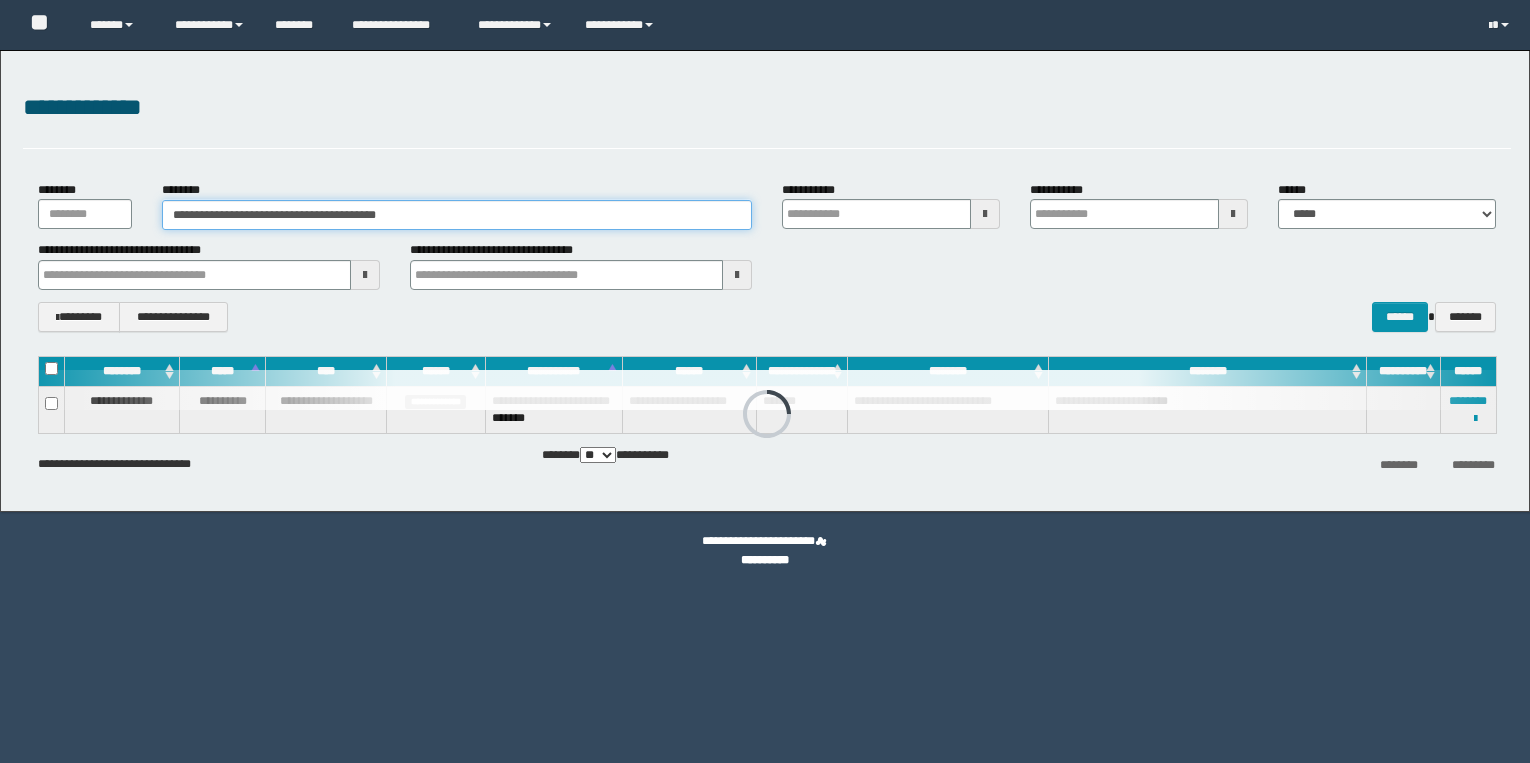 scroll, scrollTop: 0, scrollLeft: 0, axis: both 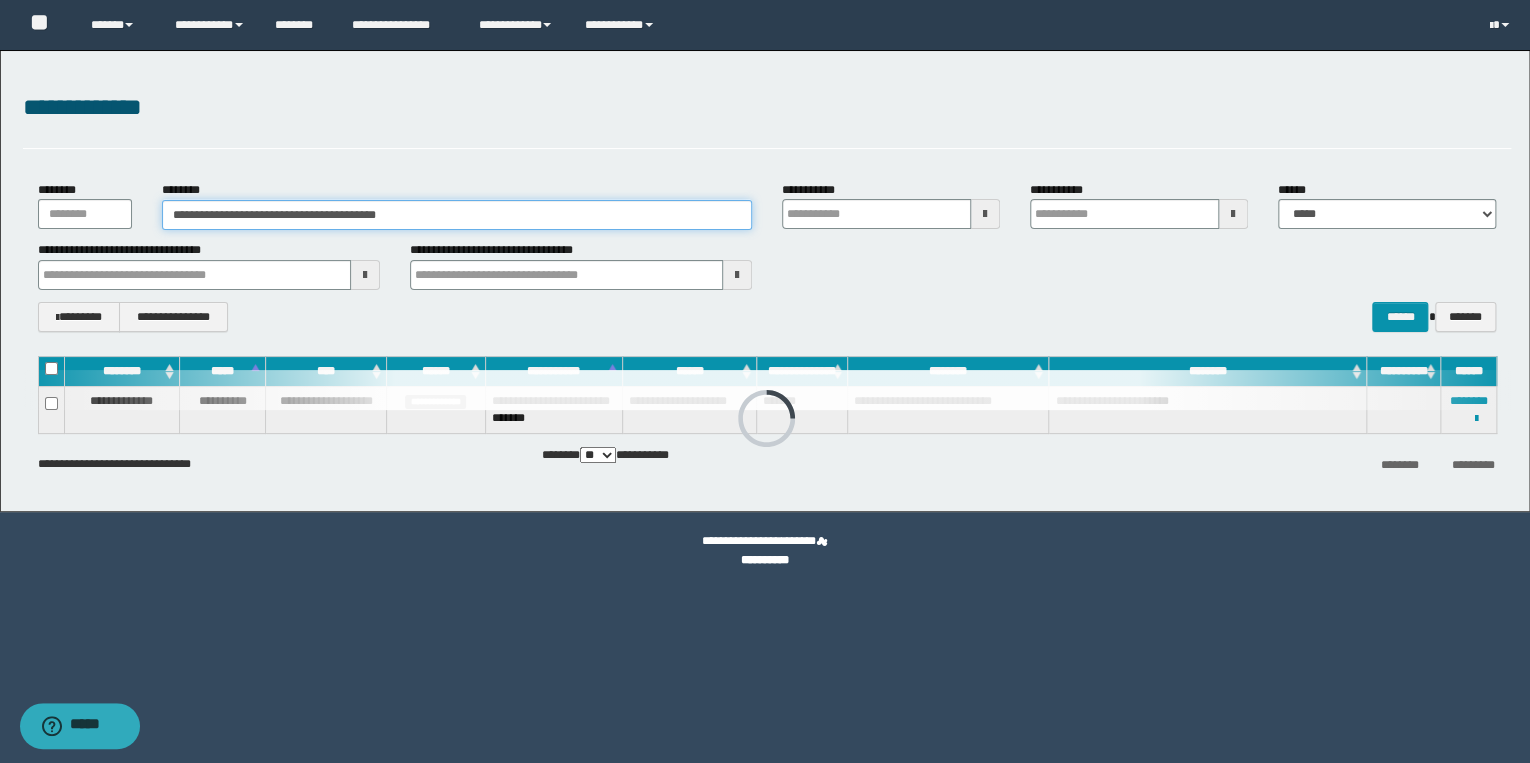 drag, startPoint x: 296, startPoint y: 220, endPoint x: 136, endPoint y: 220, distance: 160 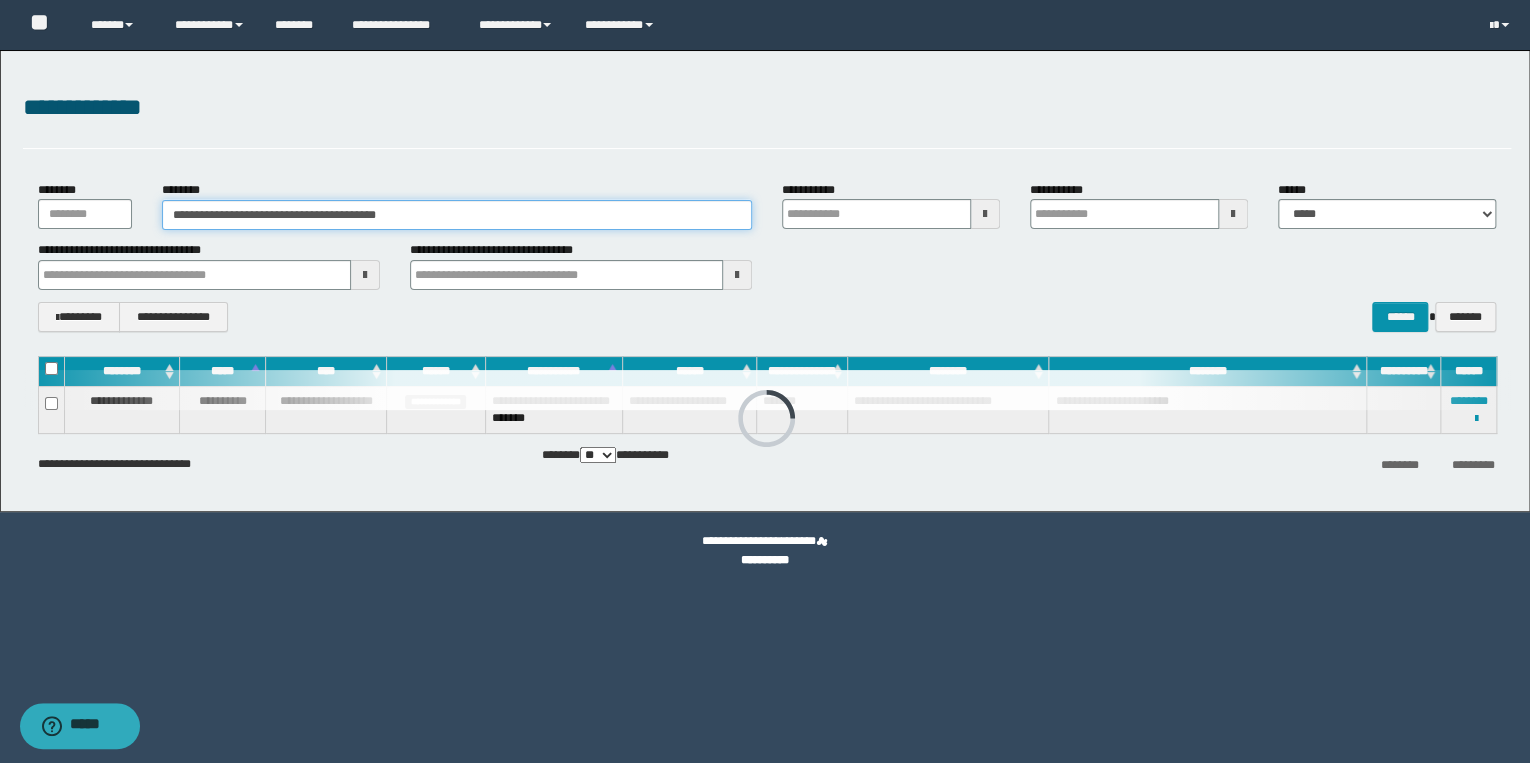 click on "**********" at bounding box center [767, 205] 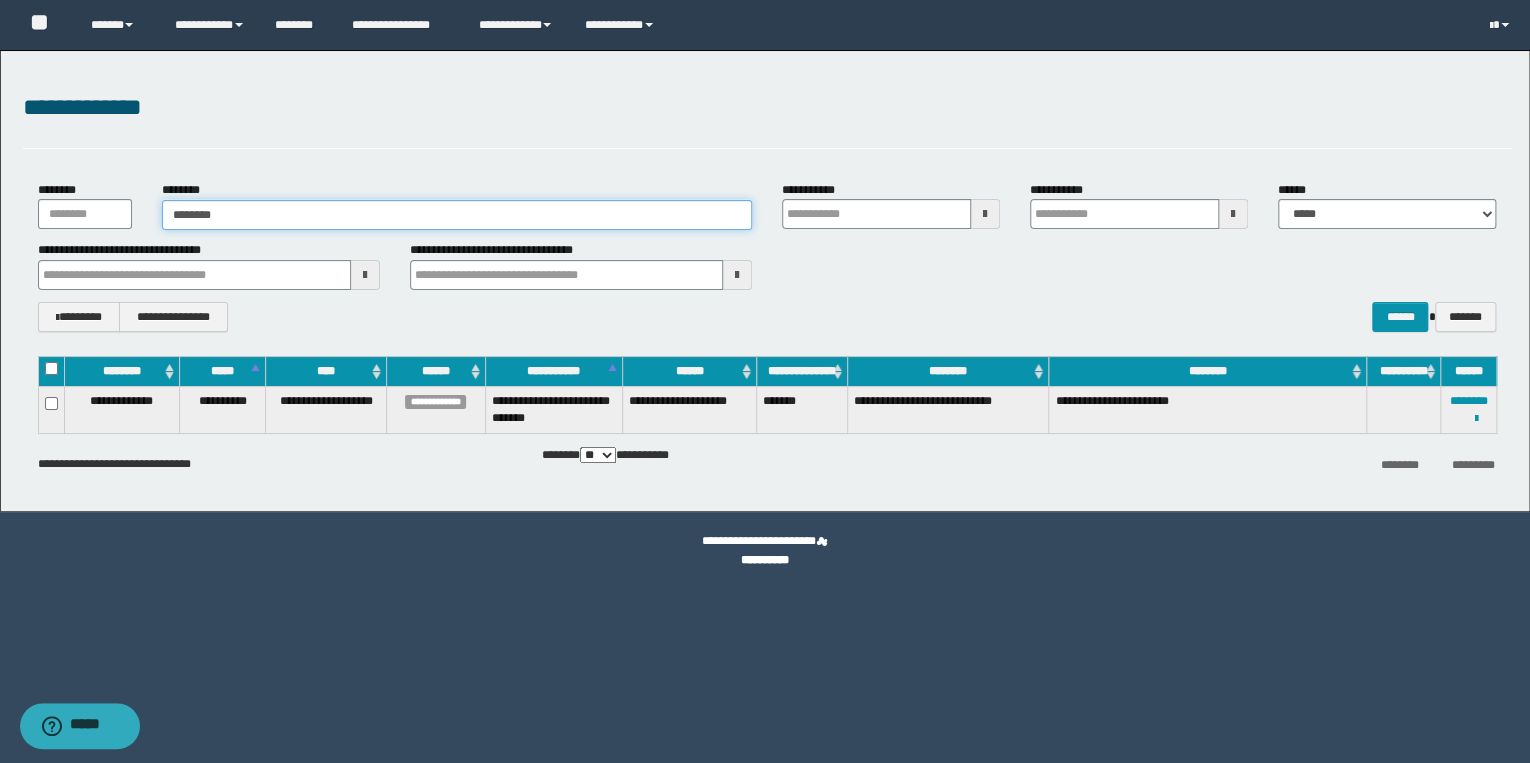 type on "********" 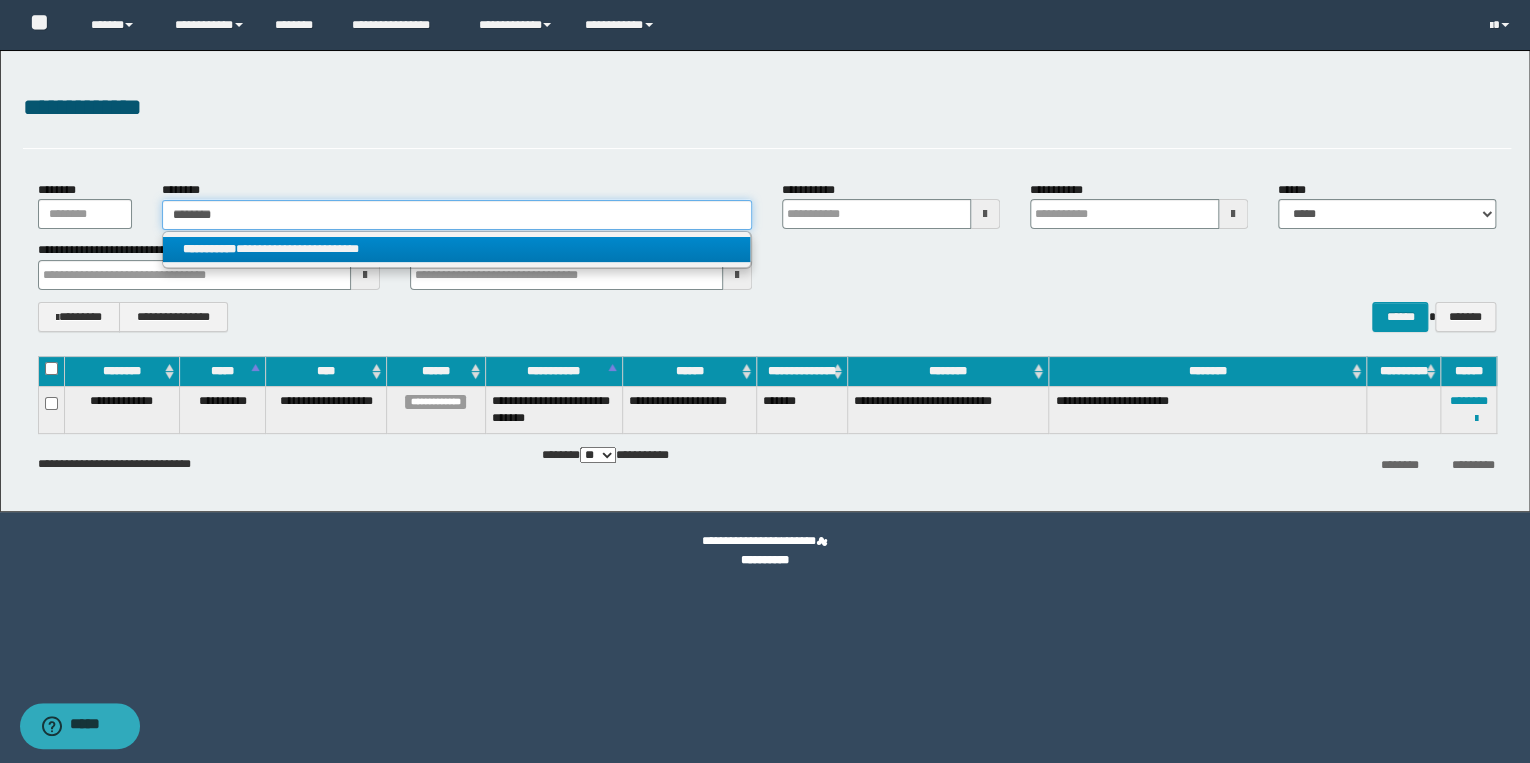 type on "********" 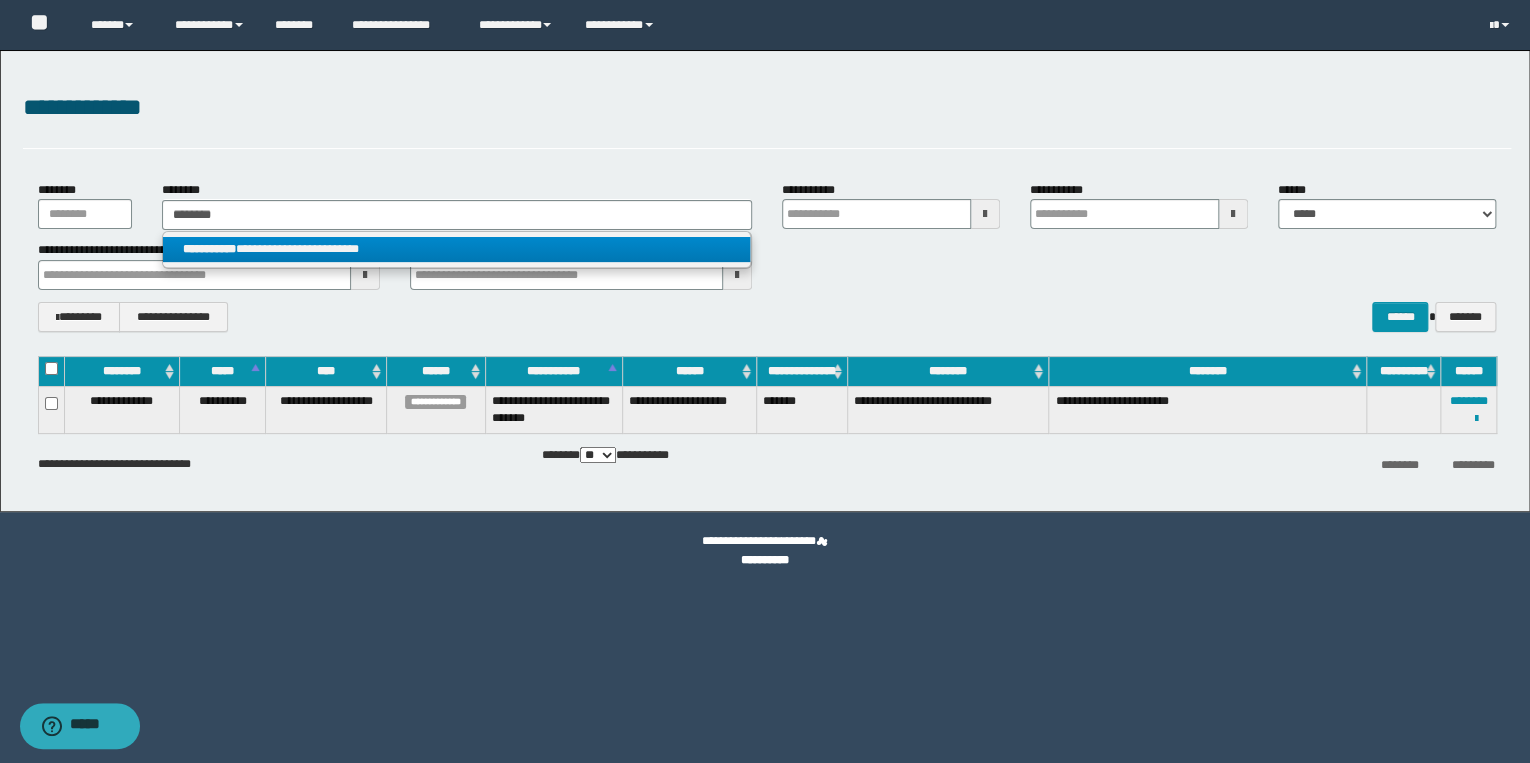 click on "**********" at bounding box center (457, 249) 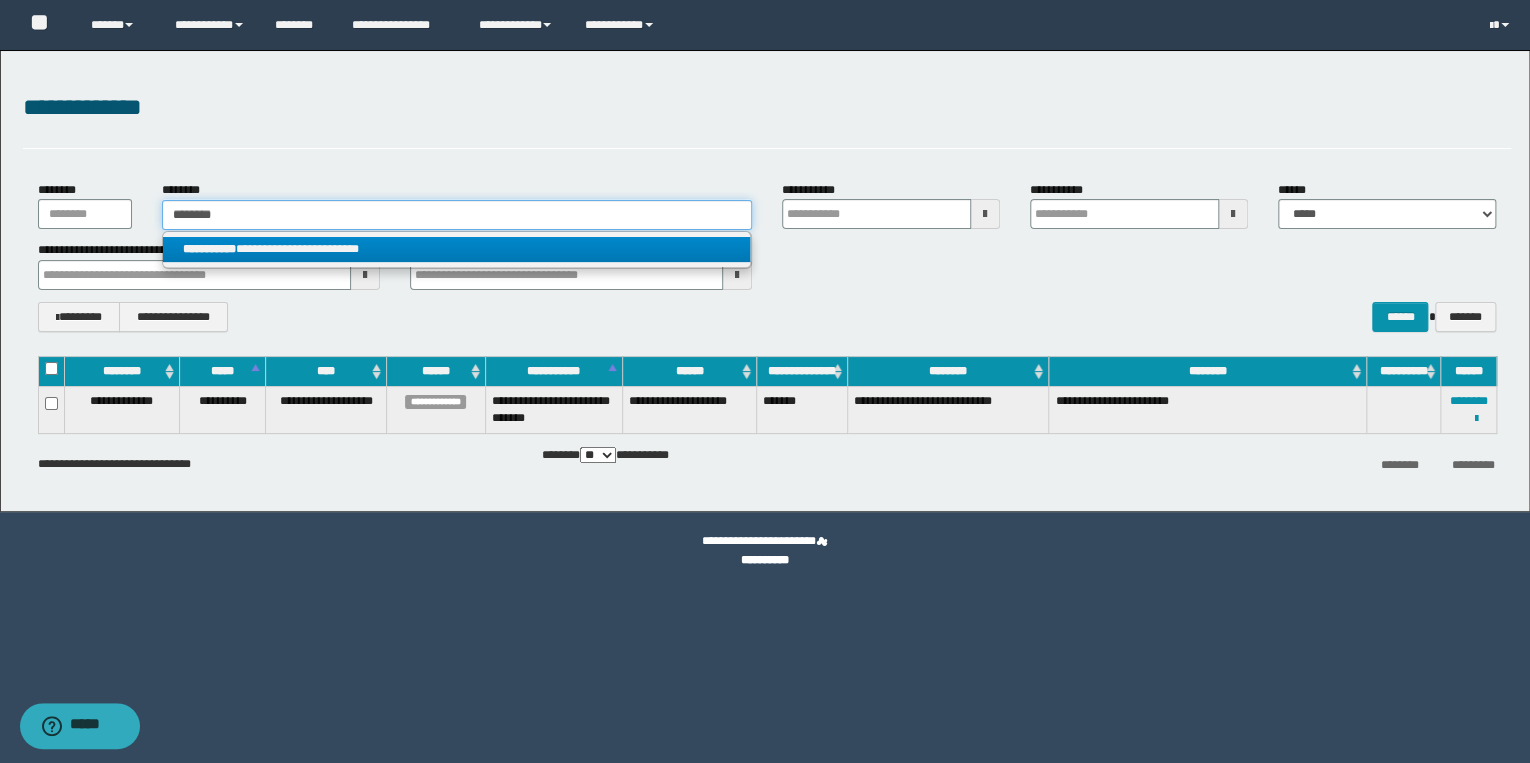type 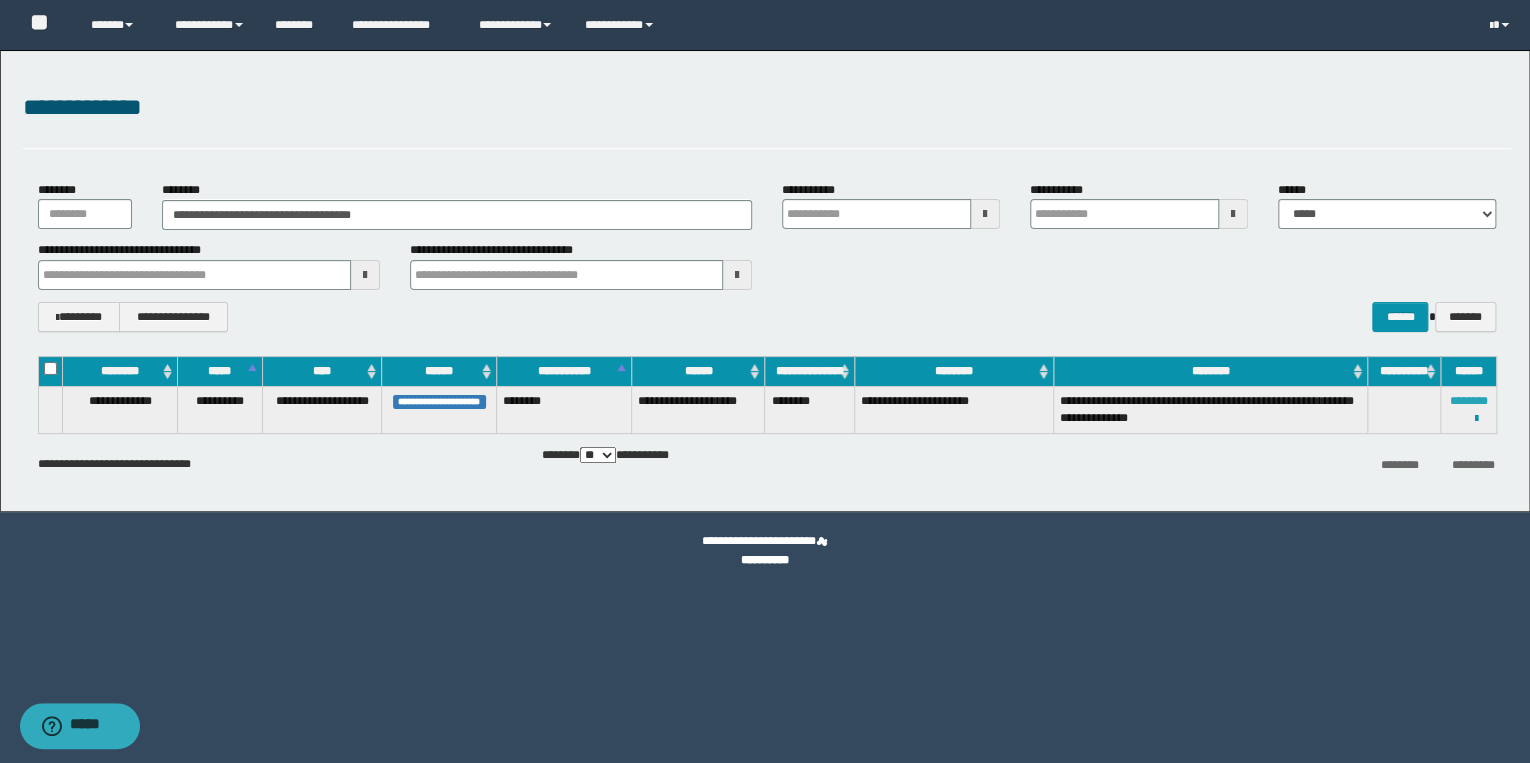 click on "********" at bounding box center [1468, 401] 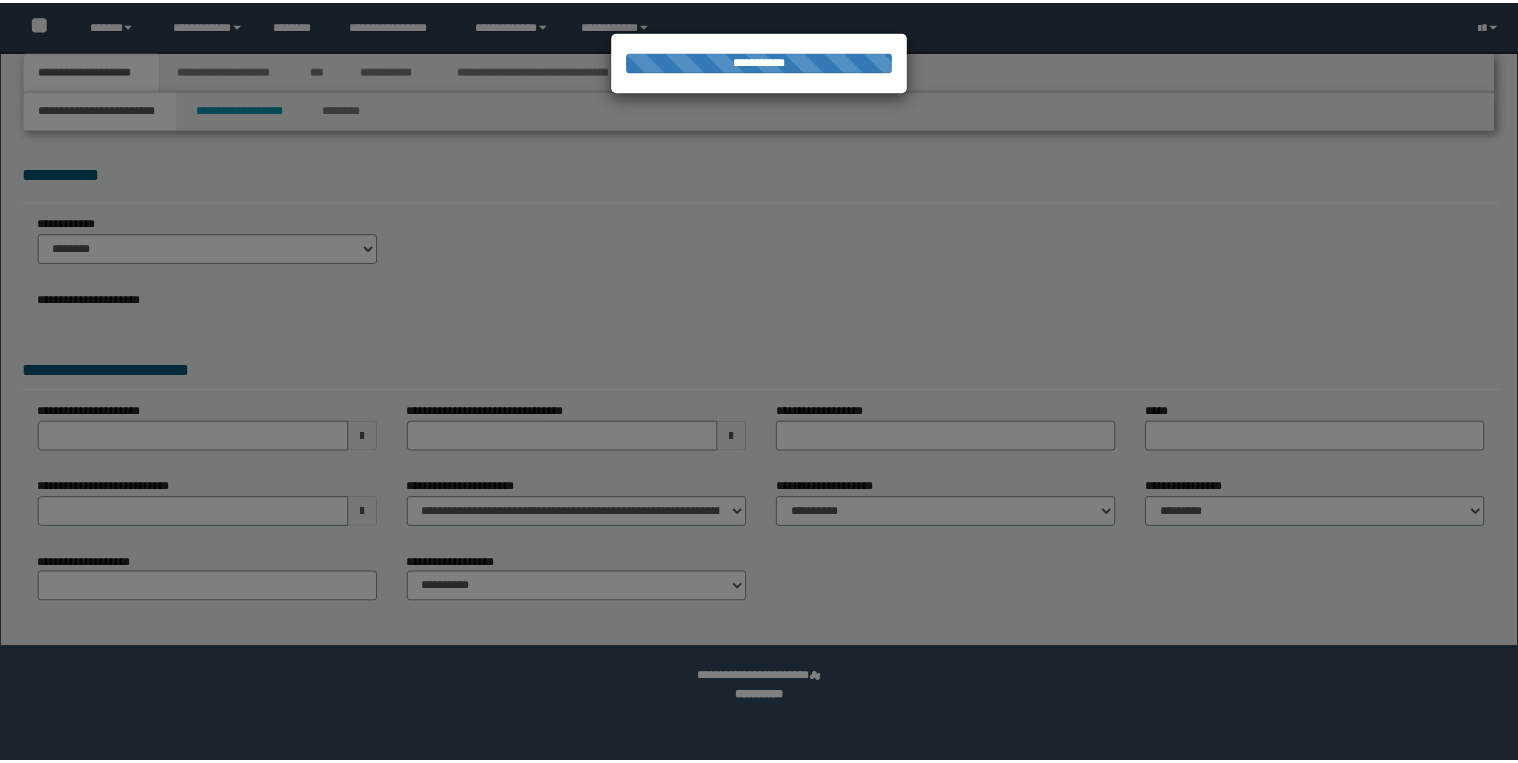 scroll, scrollTop: 0, scrollLeft: 0, axis: both 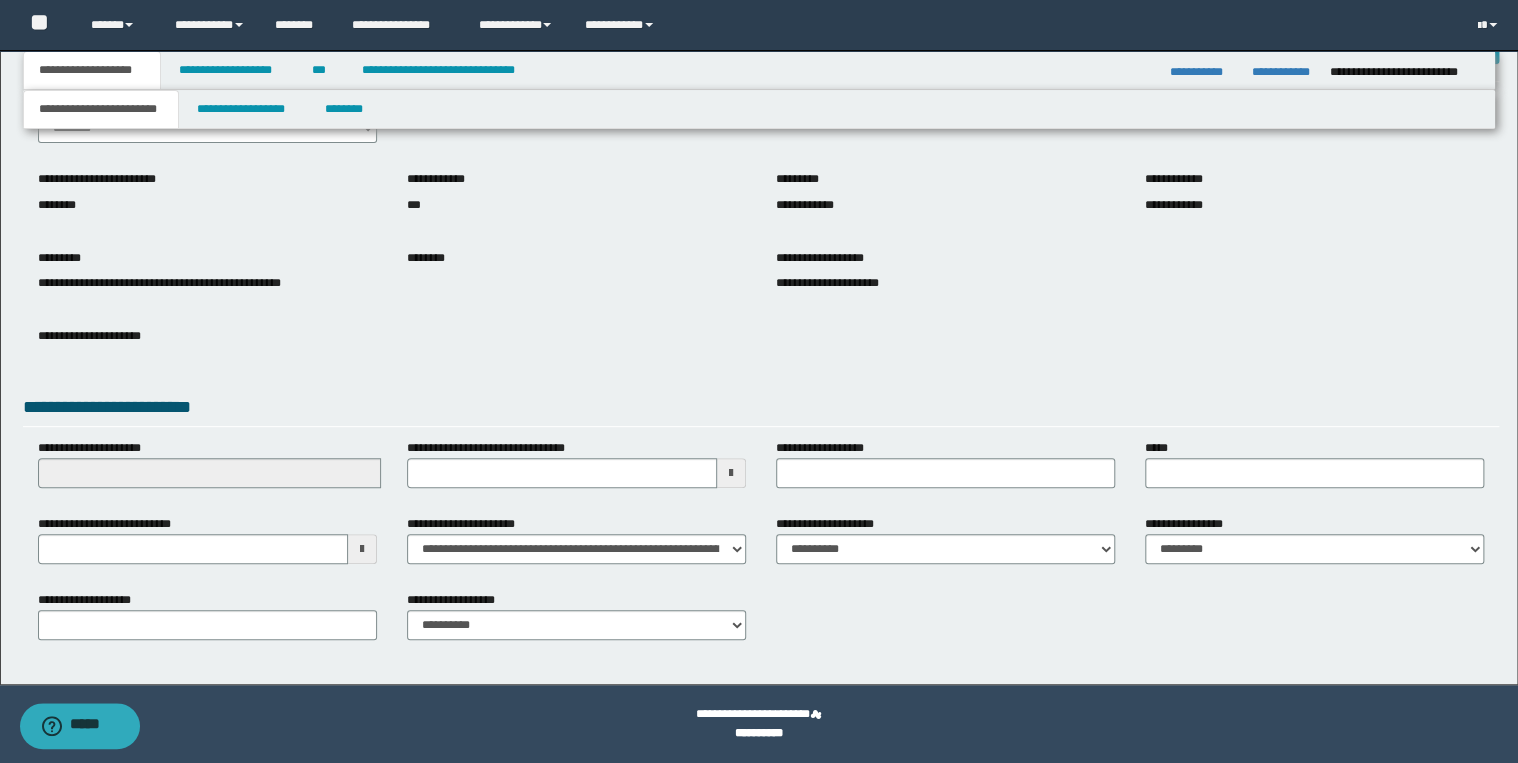 click on "**********" at bounding box center [759, 307] 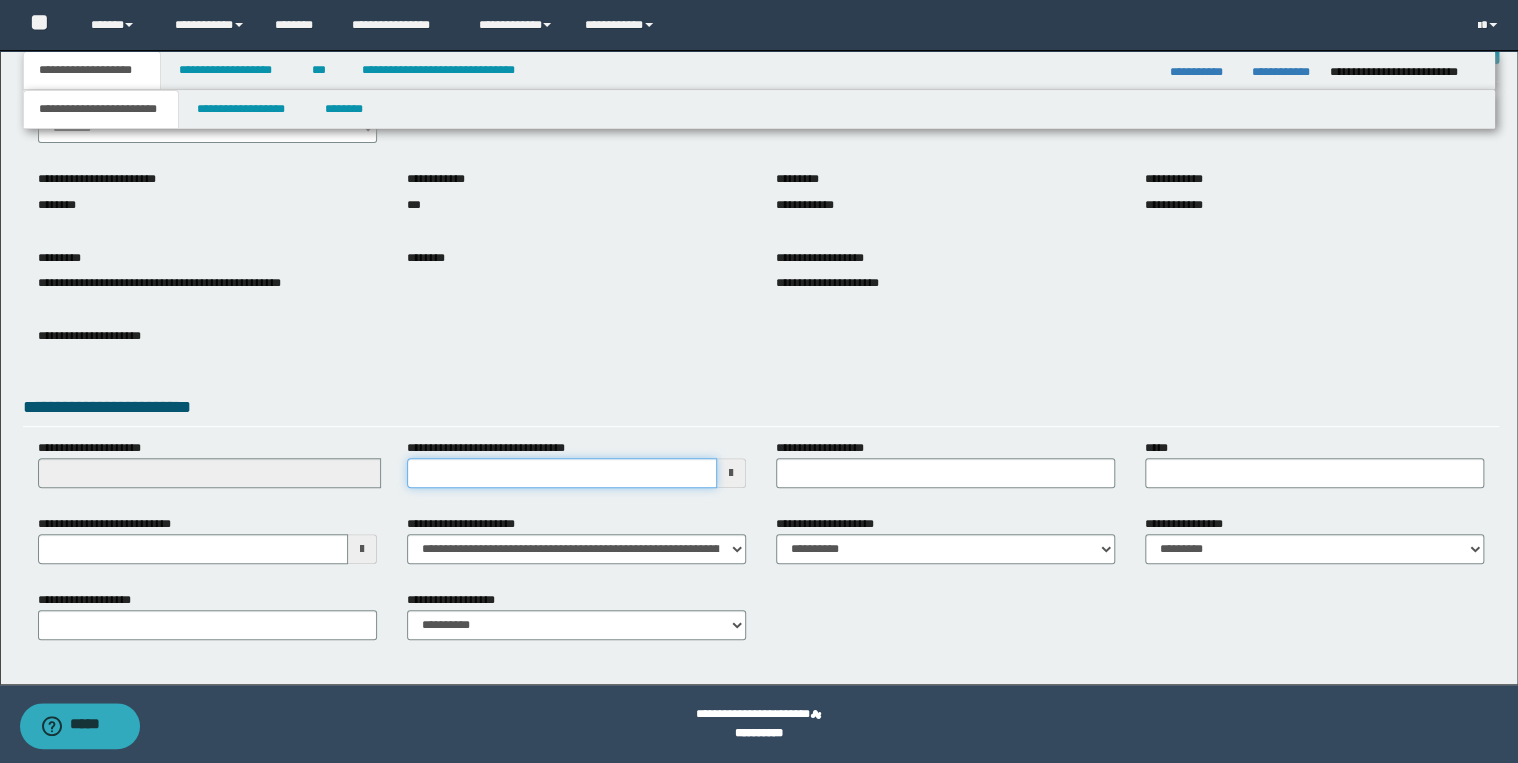 click on "**********" at bounding box center [562, 473] 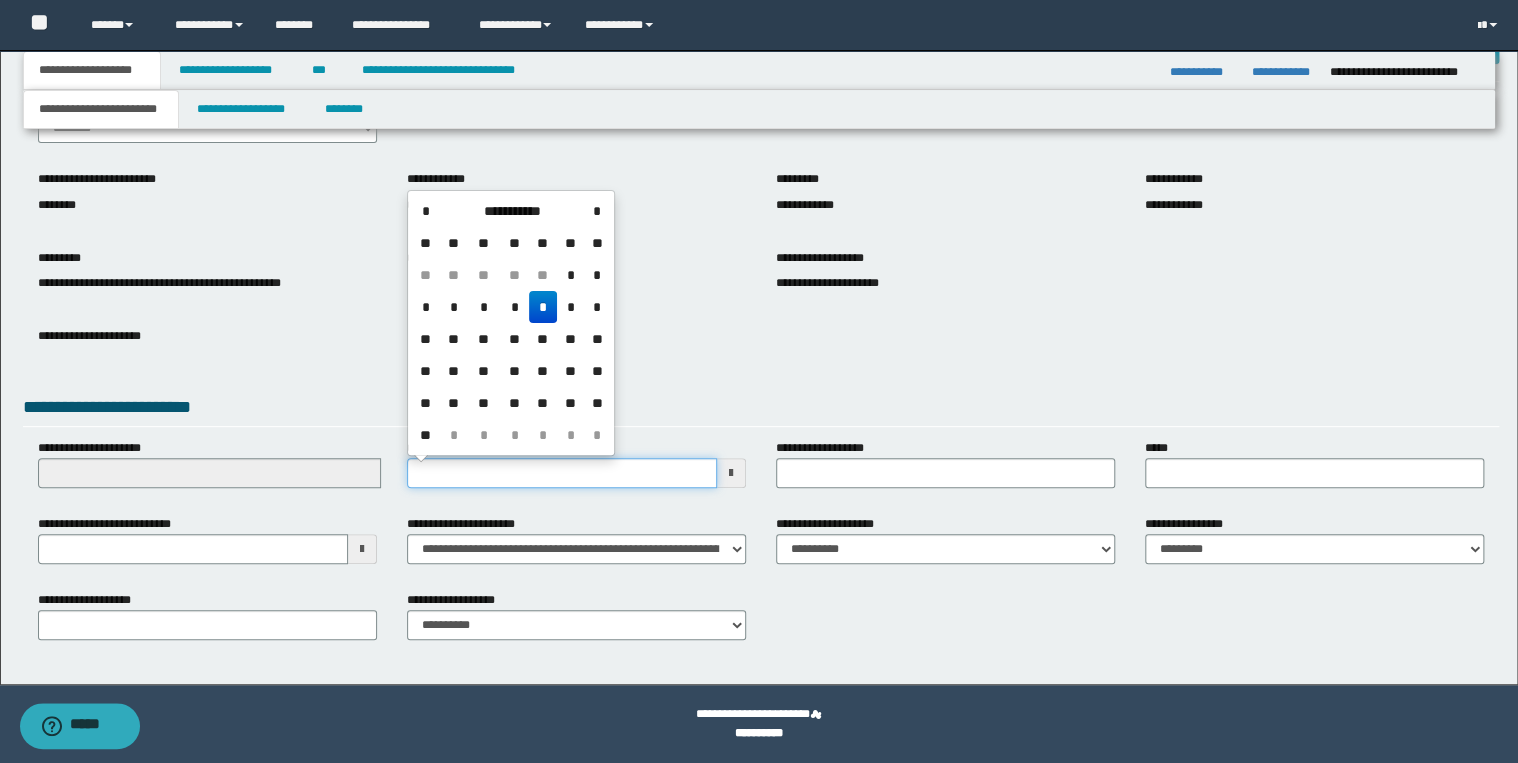type on "**********" 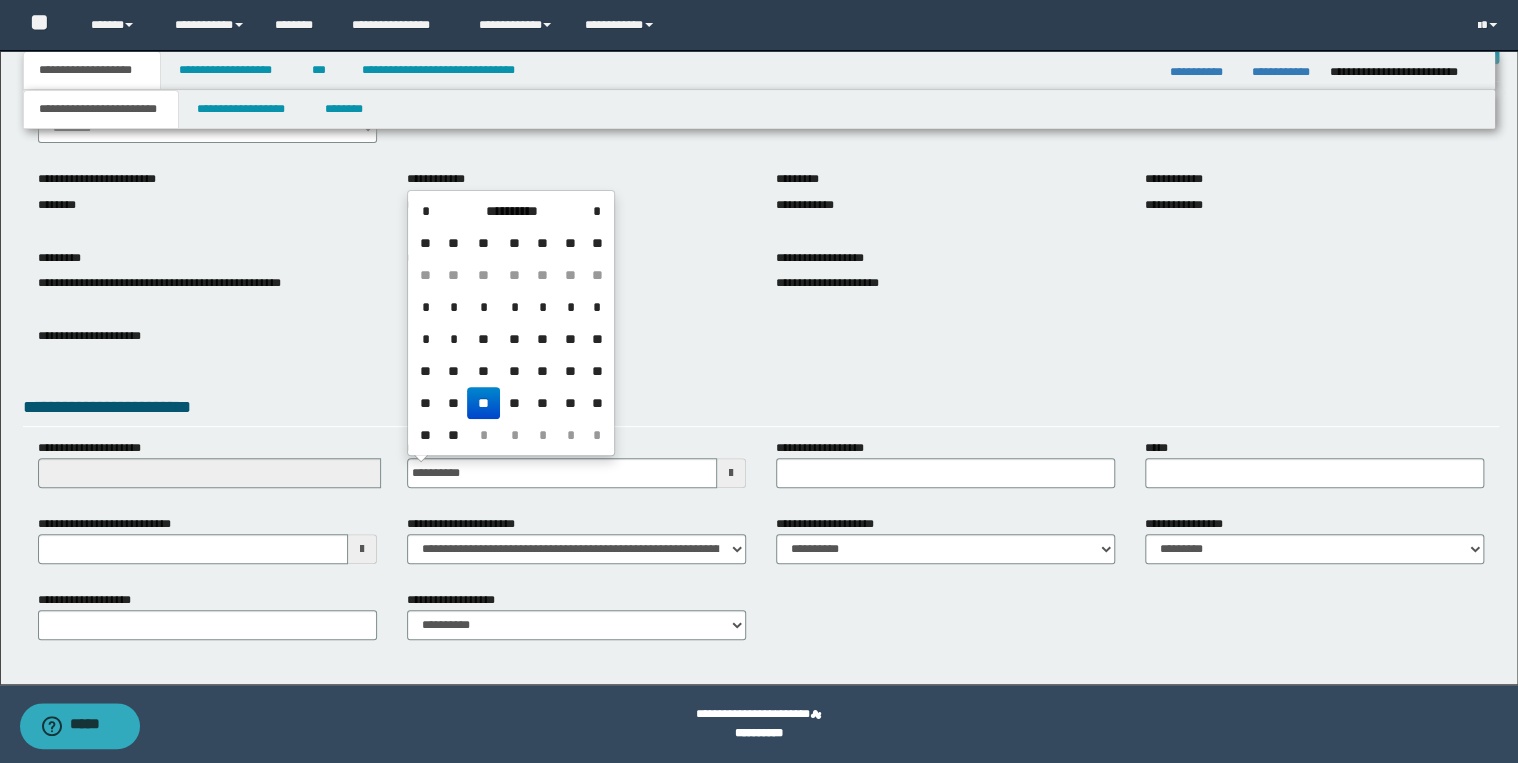 click on "**" at bounding box center (483, 403) 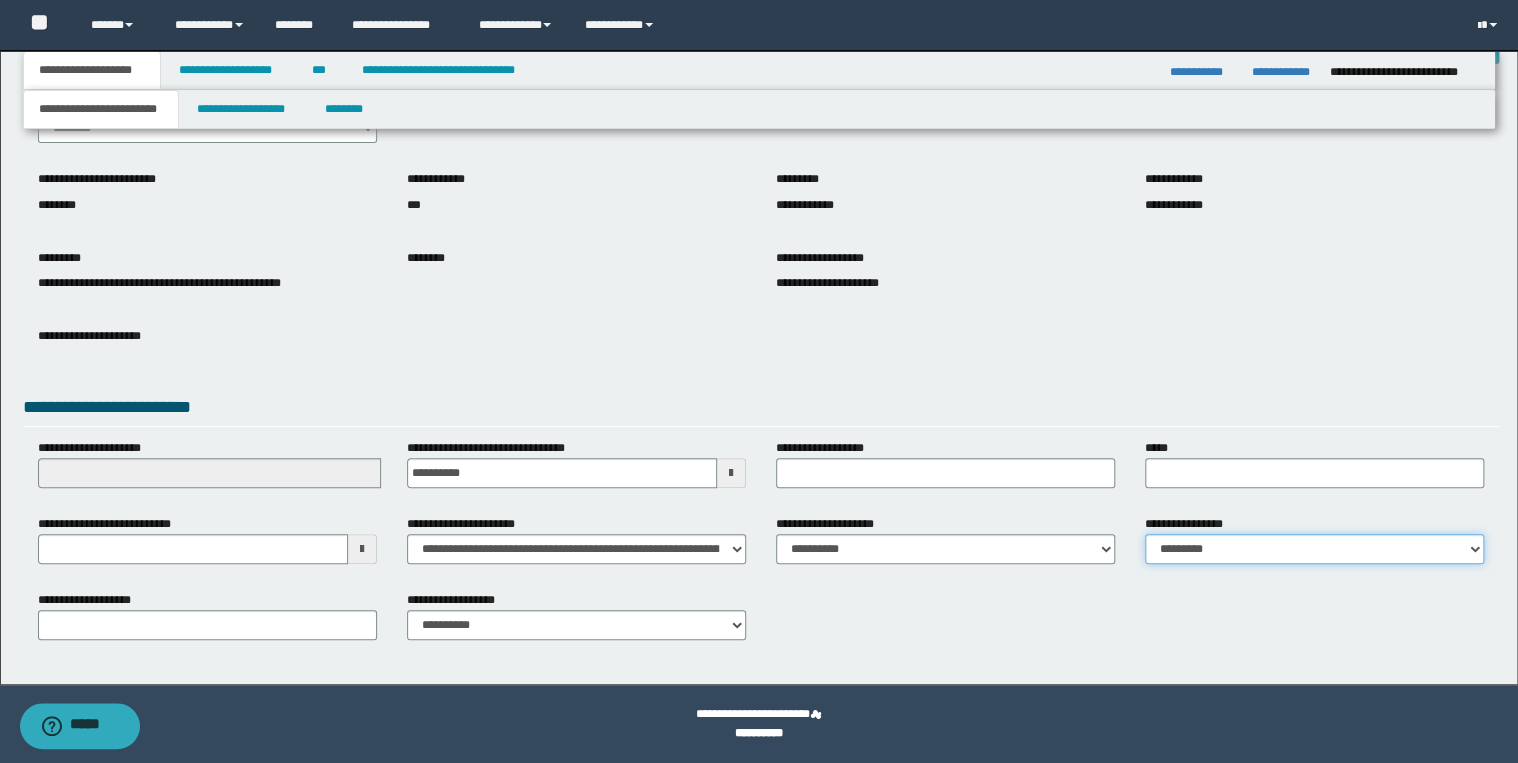 click on "**********" at bounding box center (1314, 549) 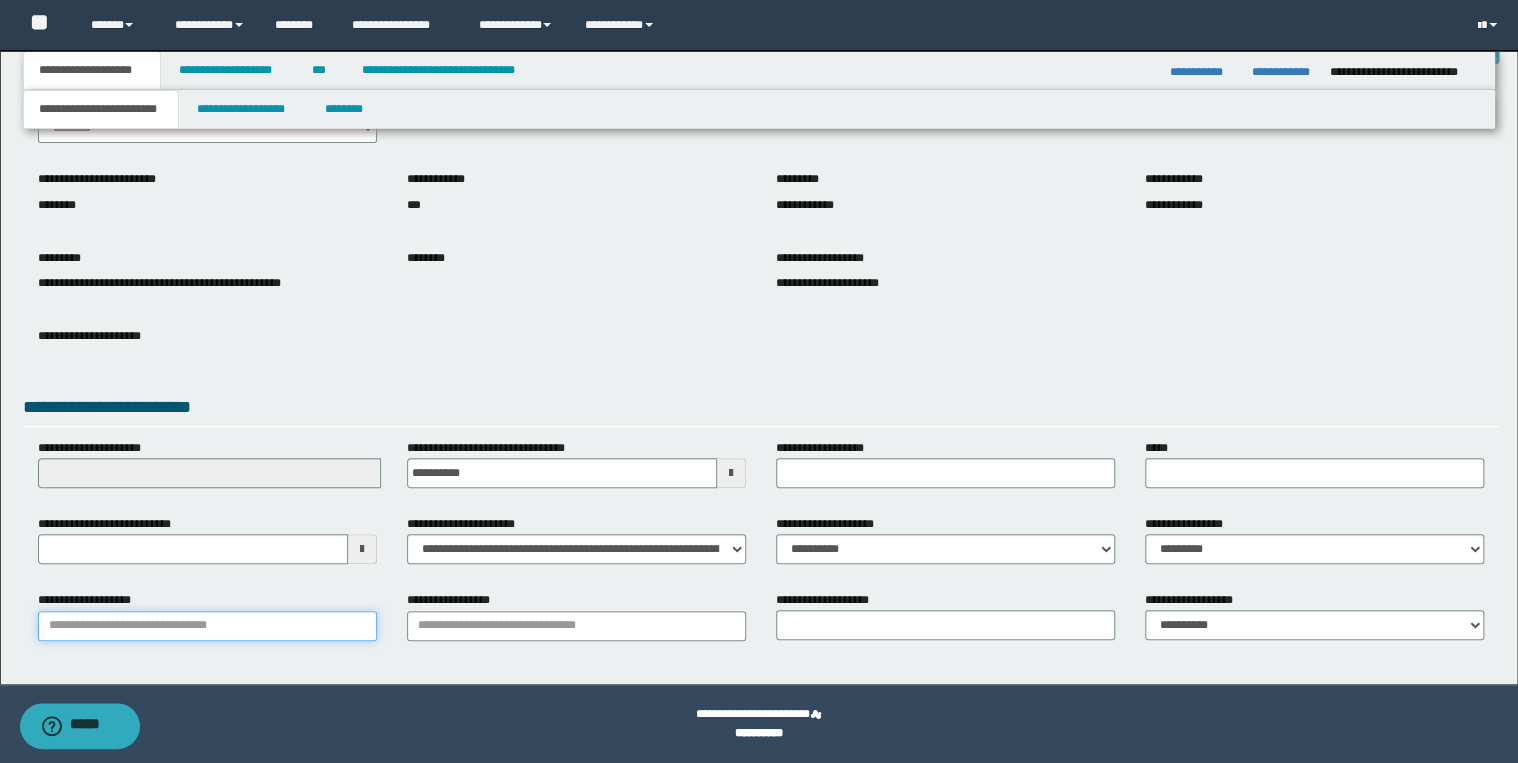 click on "**********" at bounding box center (207, 626) 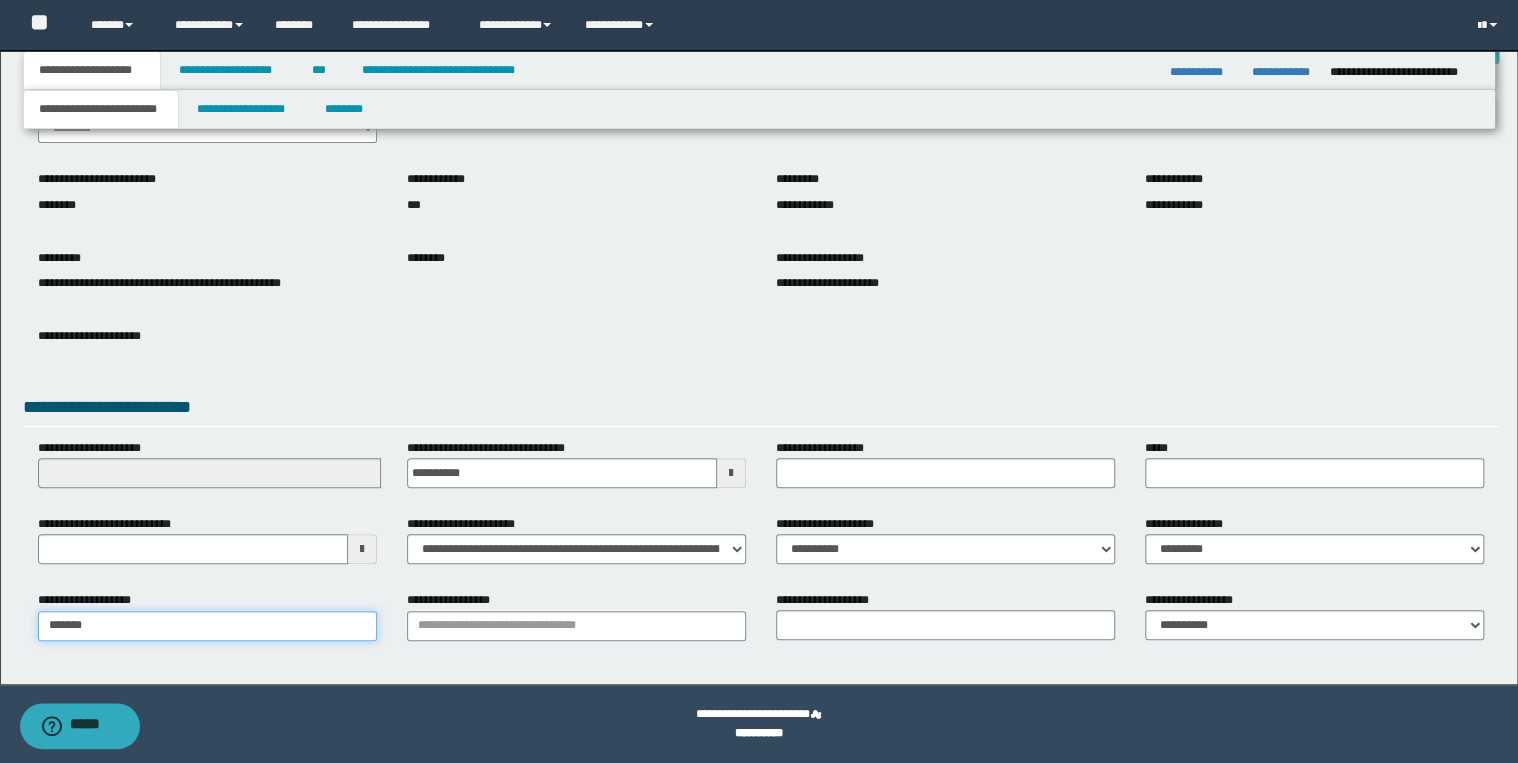 type on "********" 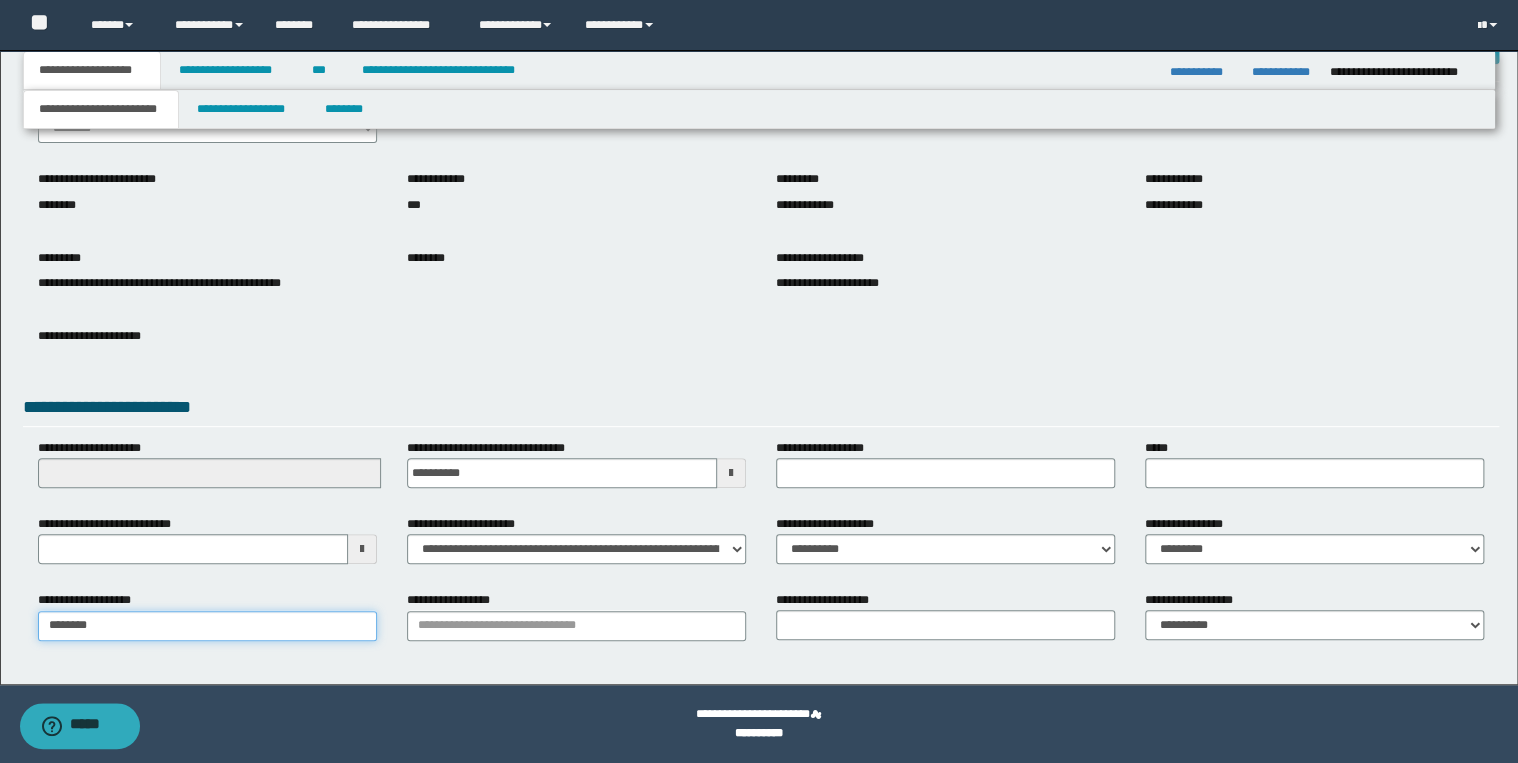 type on "**********" 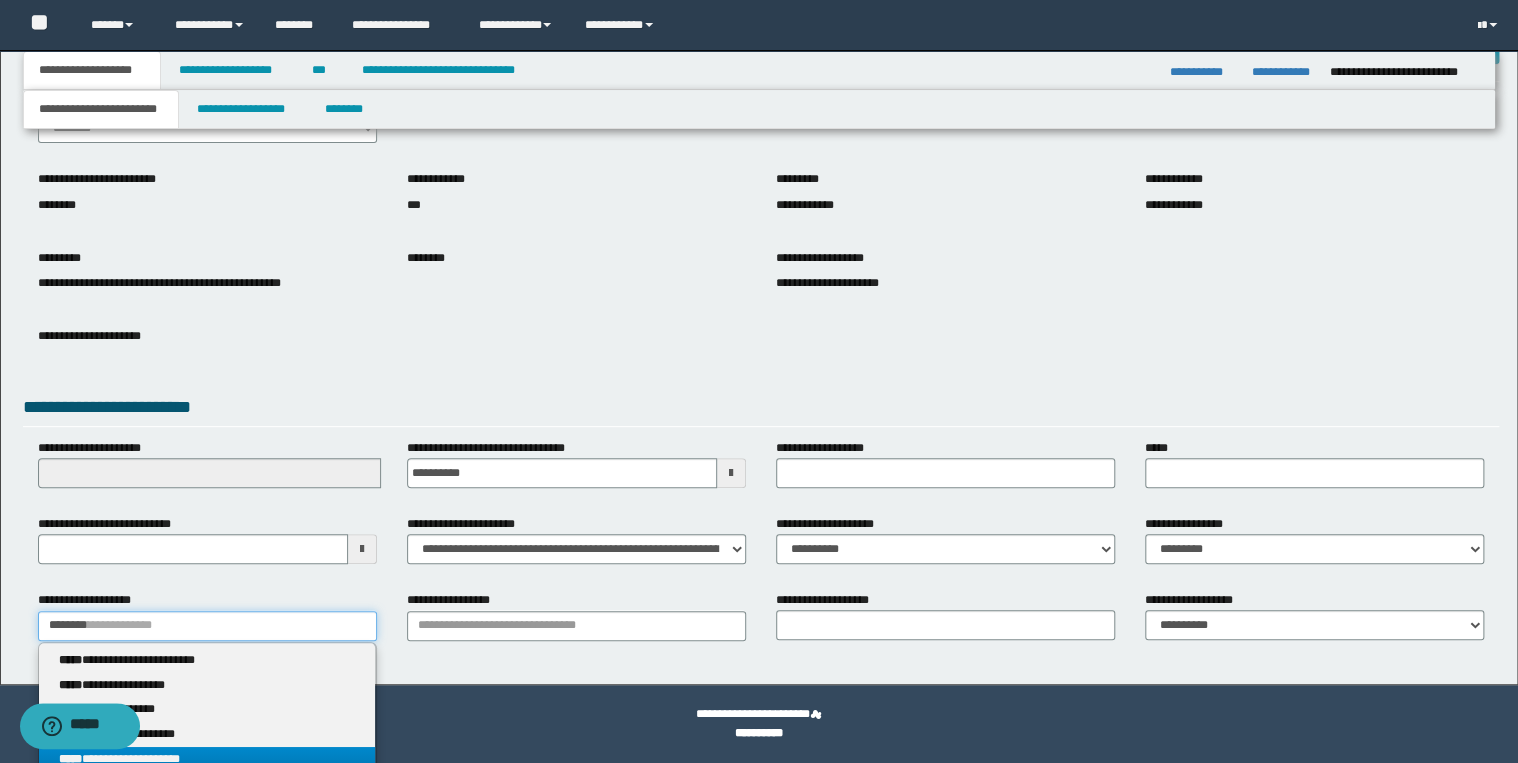 type on "********" 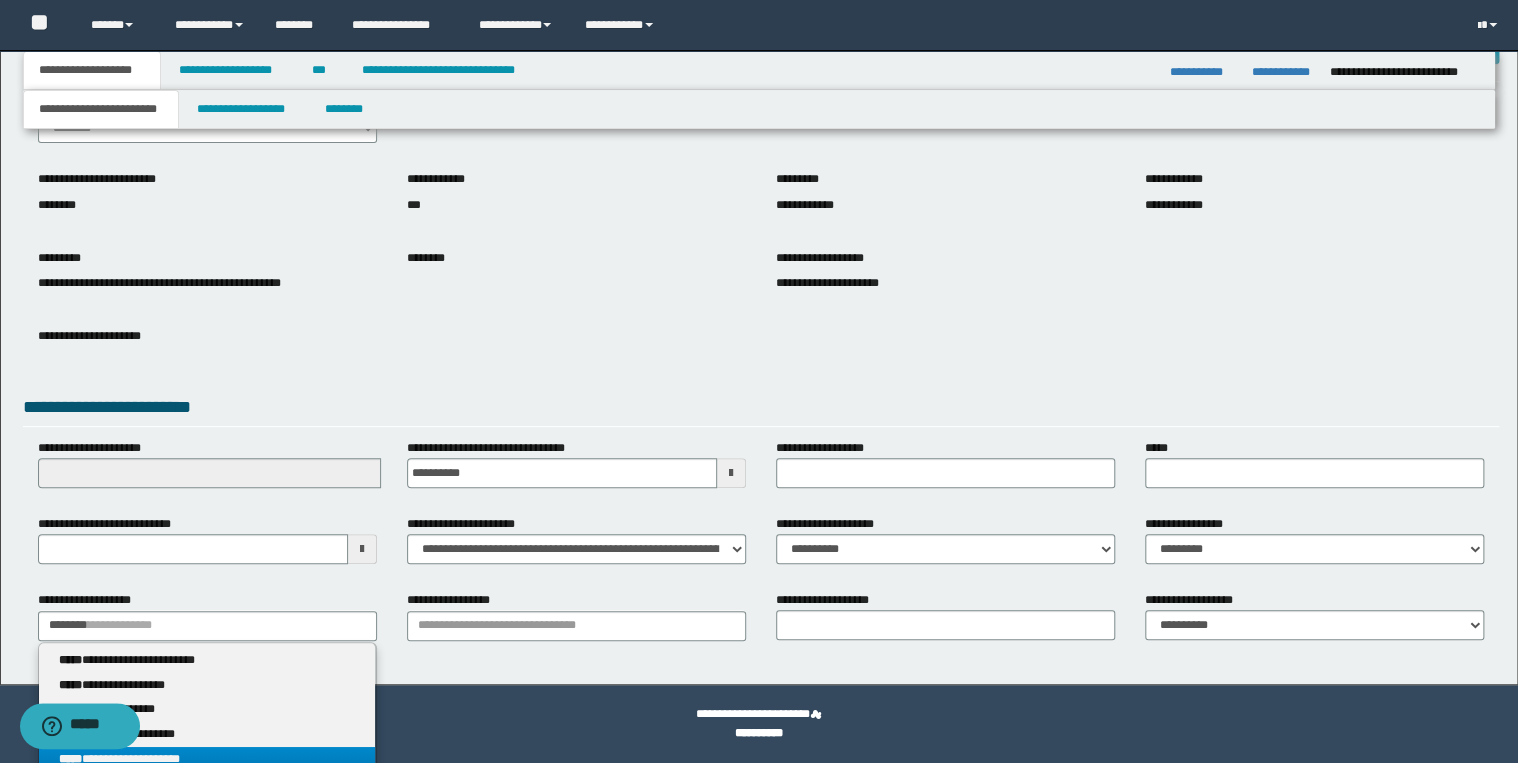 click on "**********" at bounding box center (207, 759) 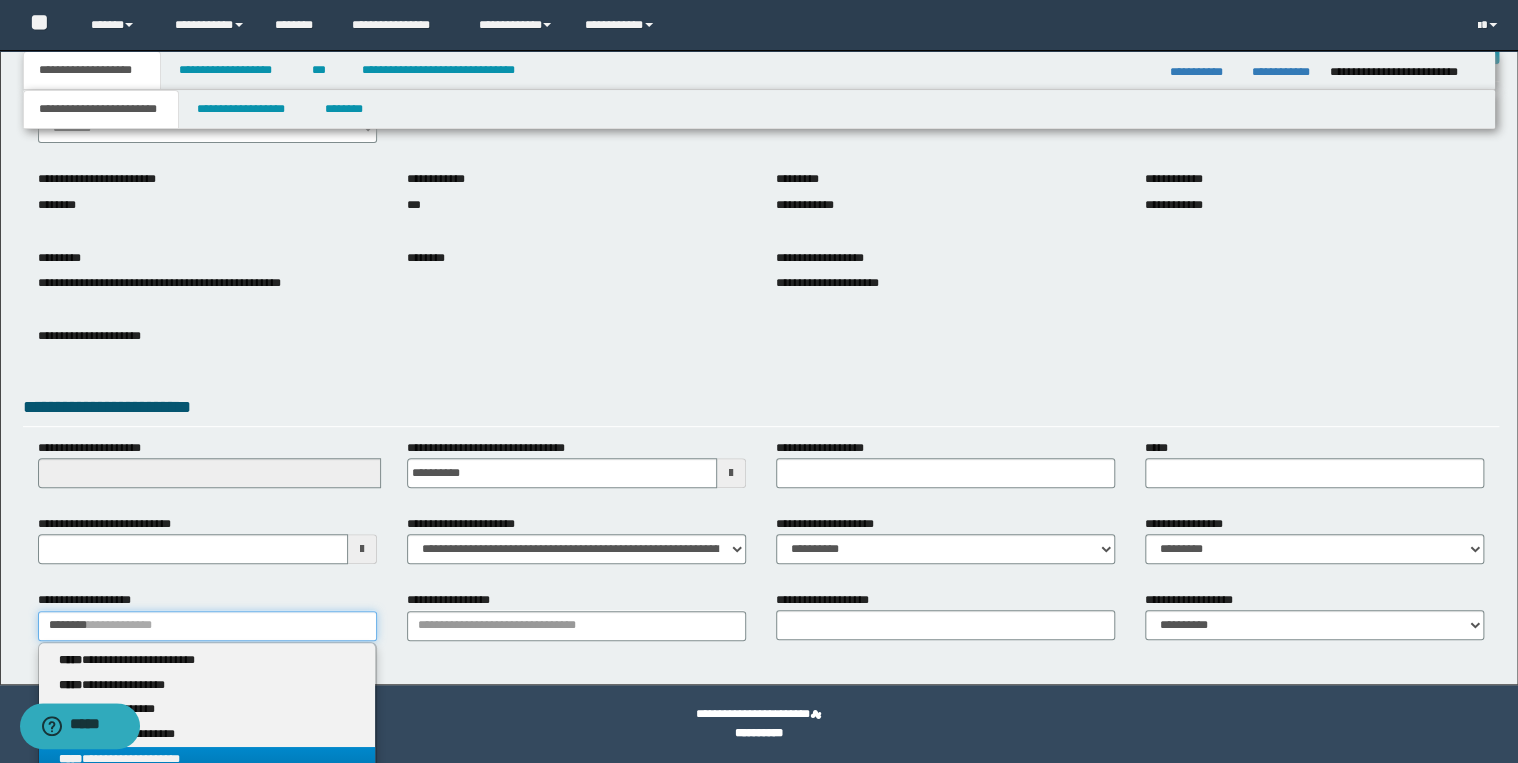 type 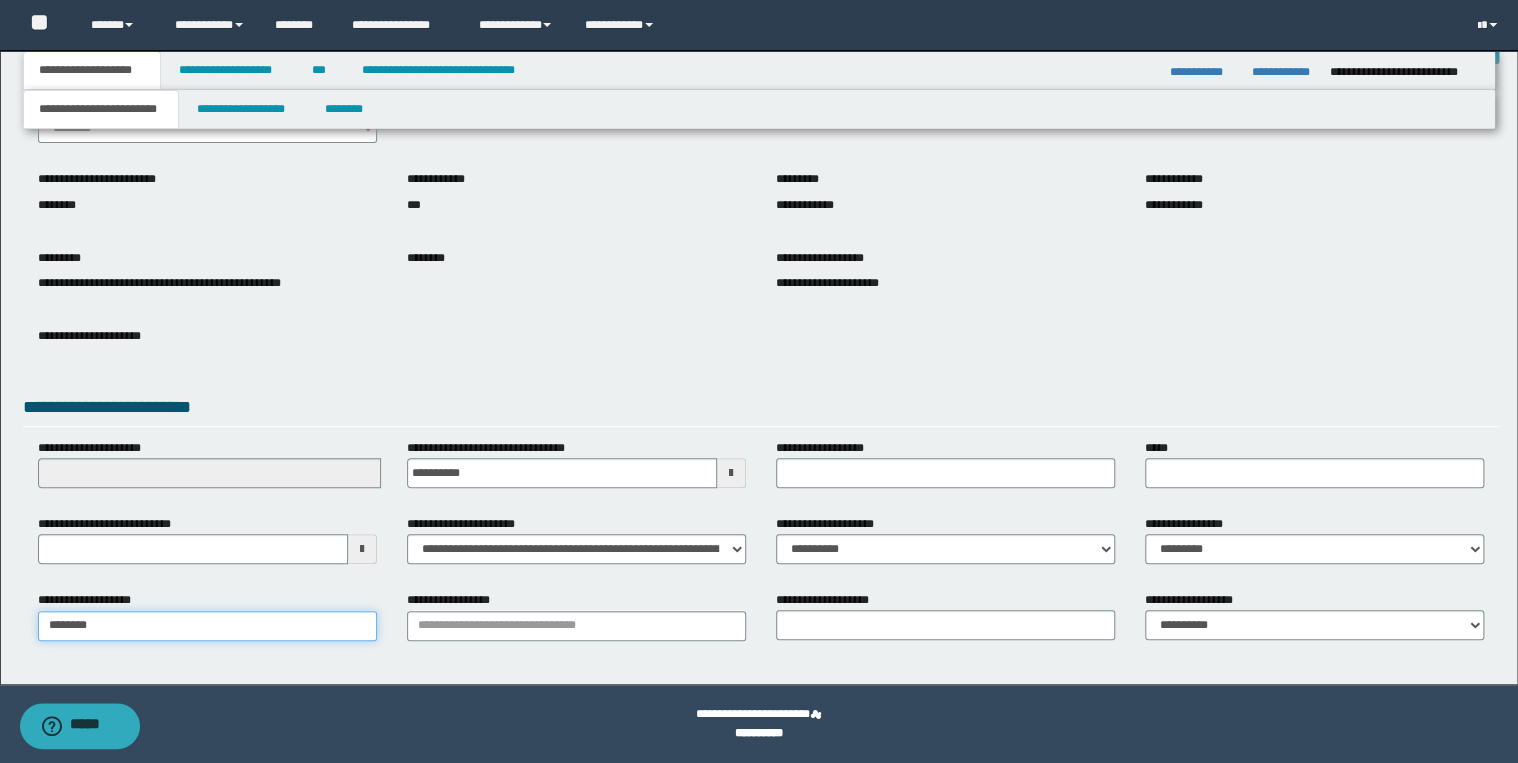type on "********" 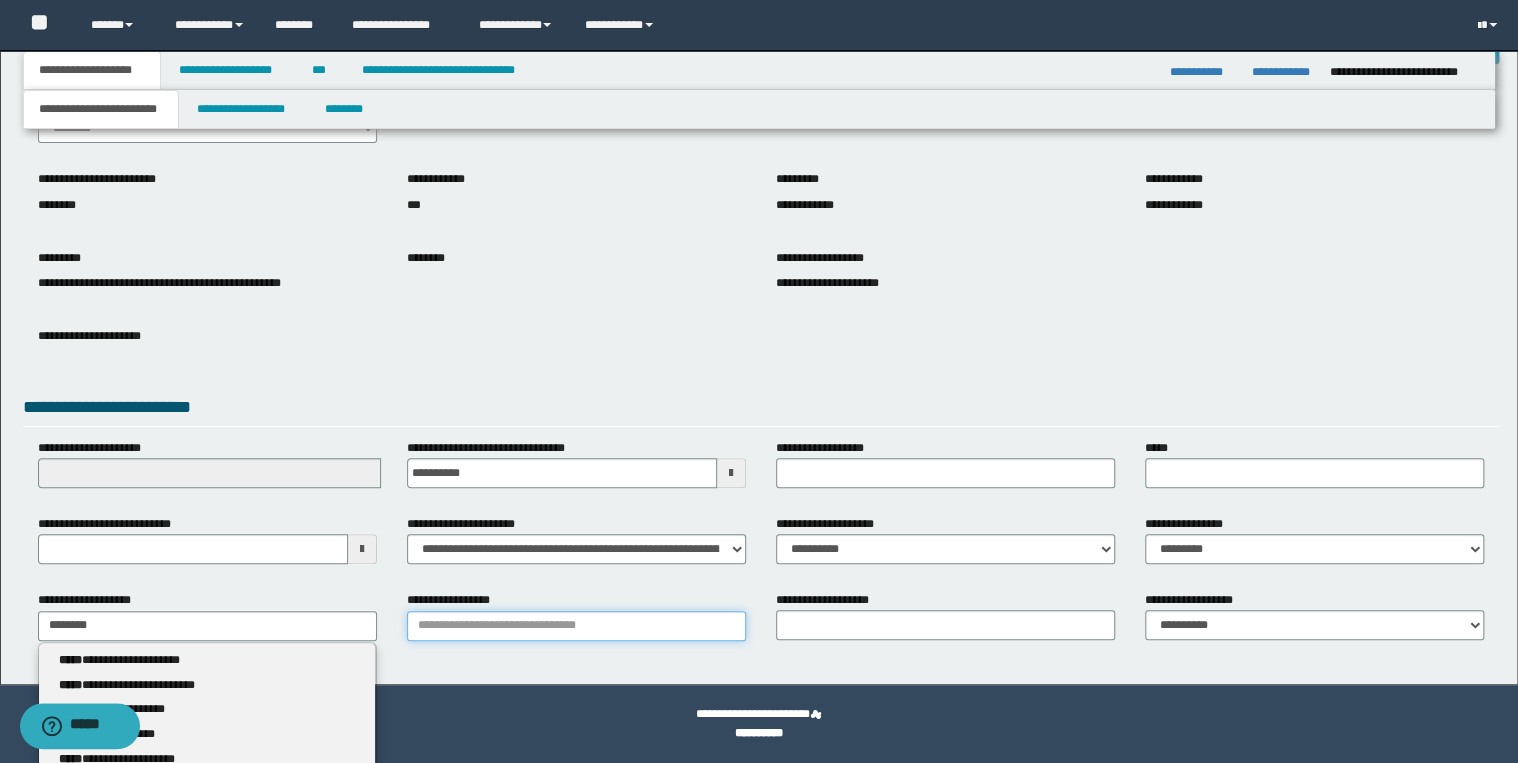 type 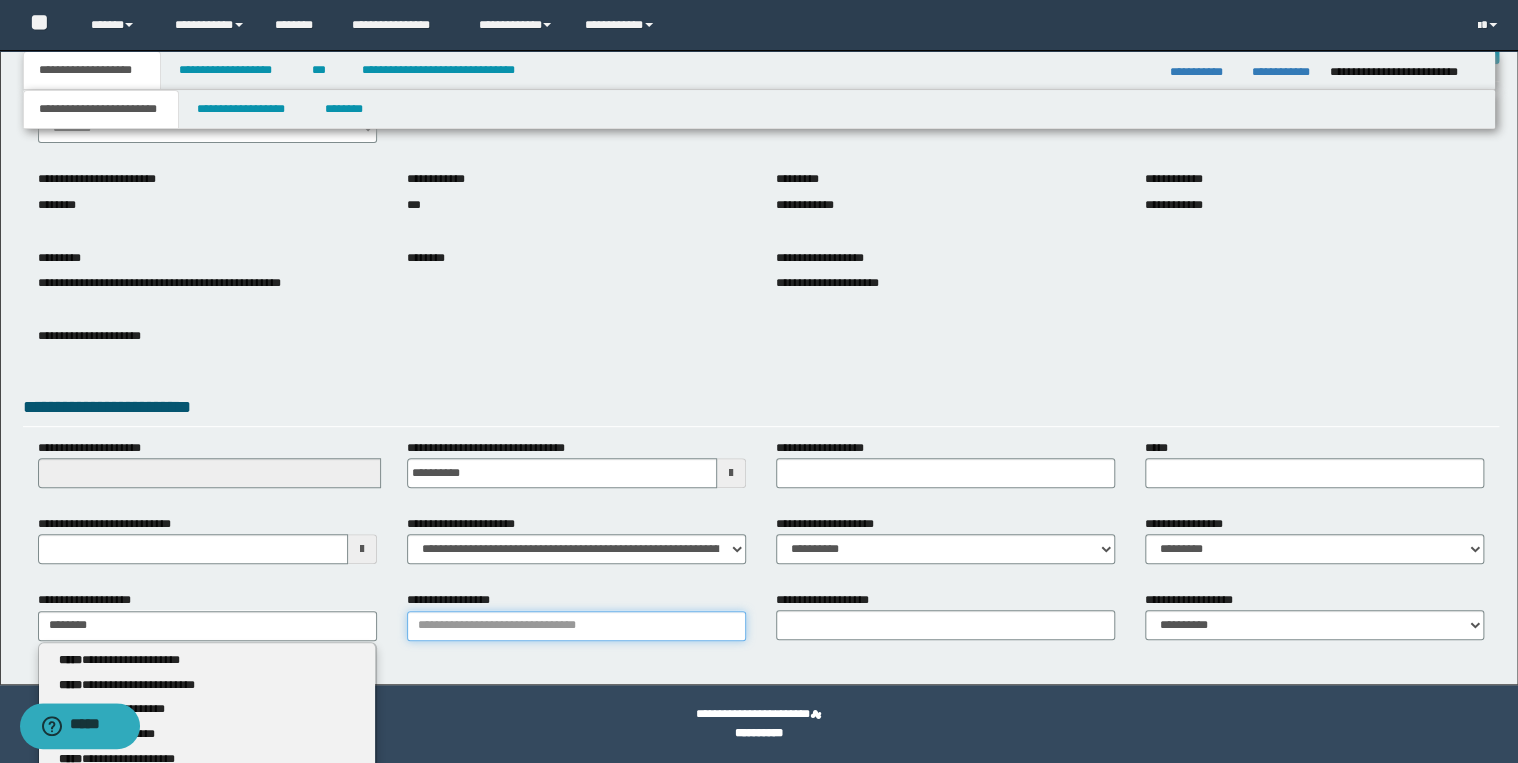click on "**********" at bounding box center [576, 626] 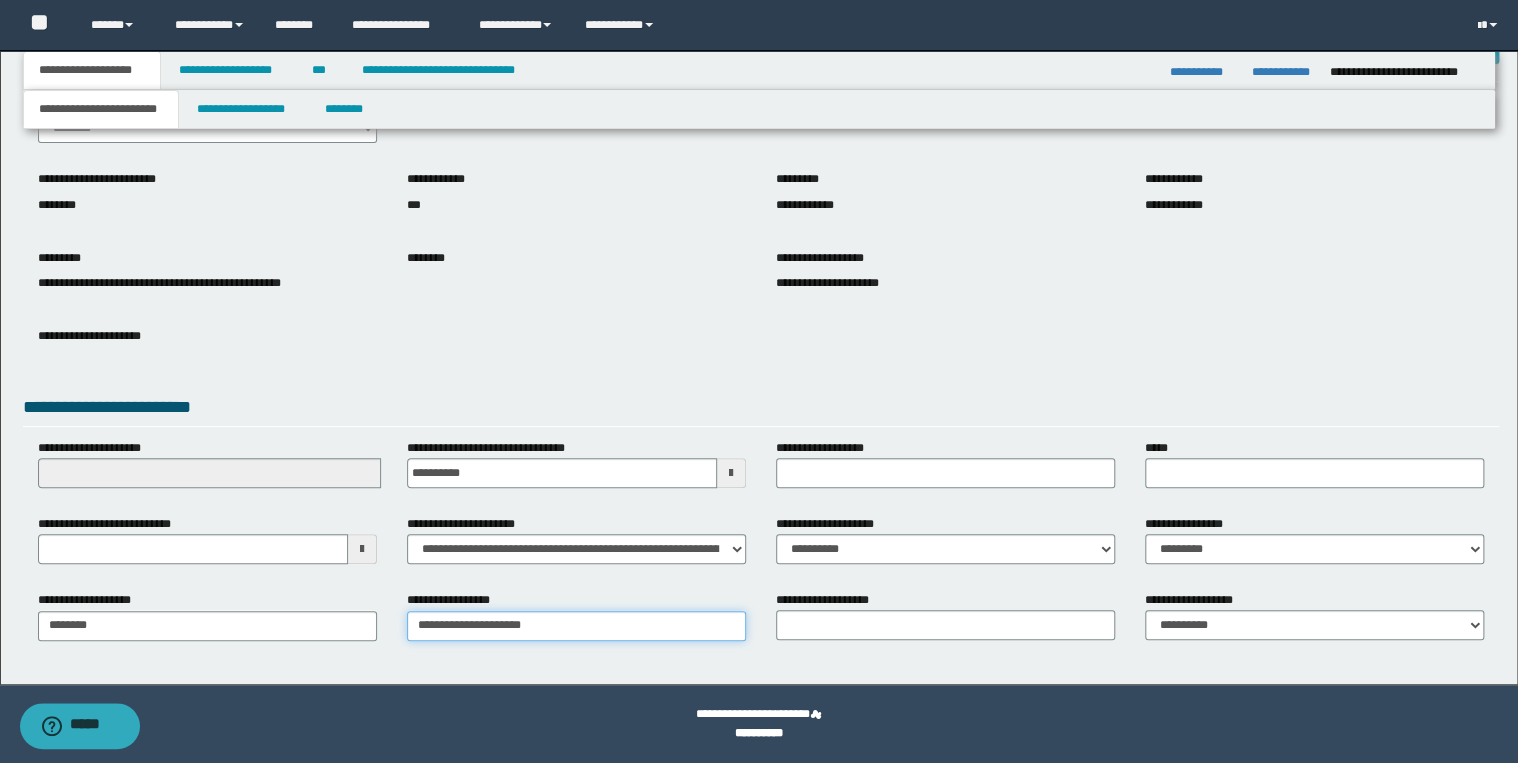 type on "**********" 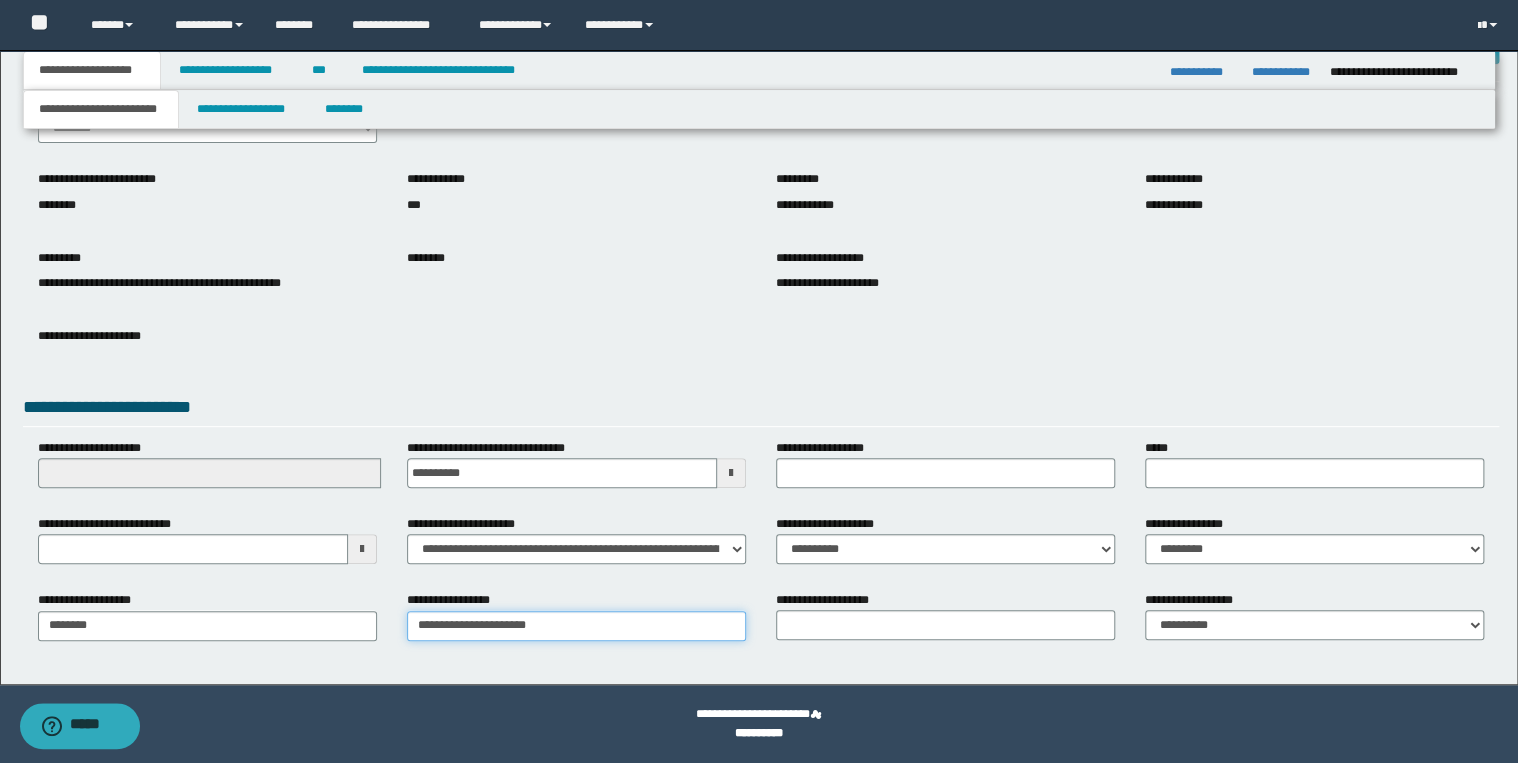 type on "**********" 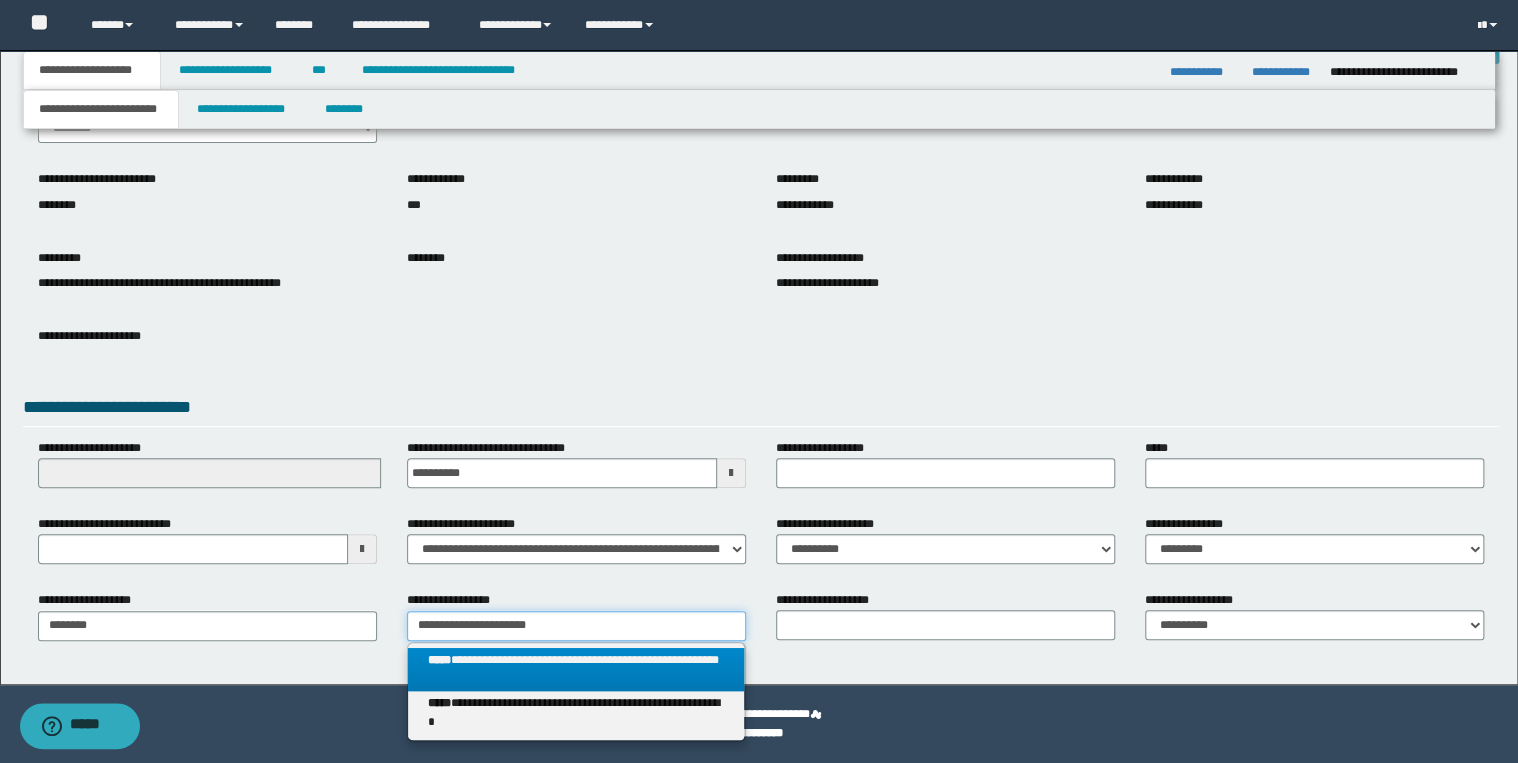 type on "**********" 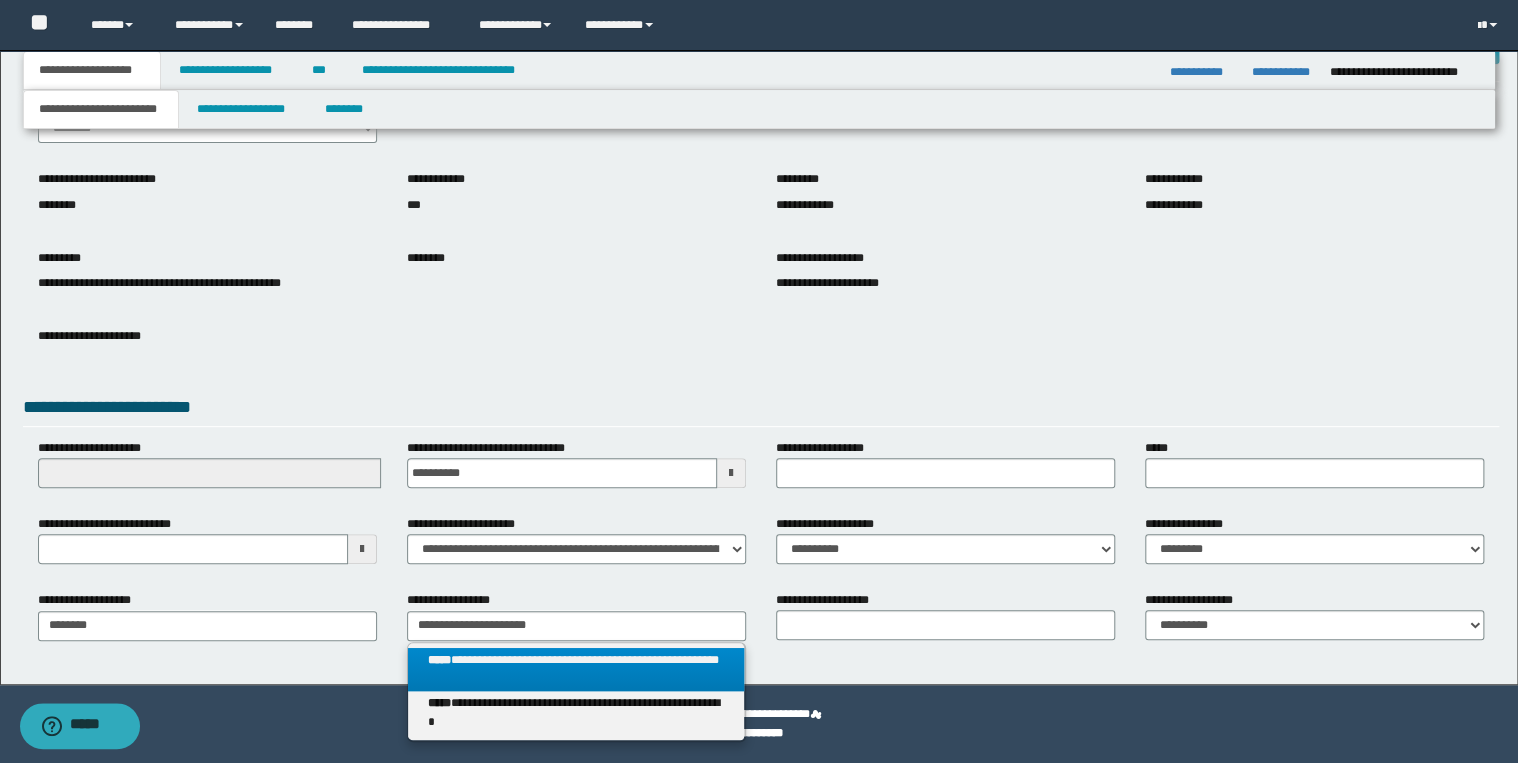 click on "**********" at bounding box center (576, 670) 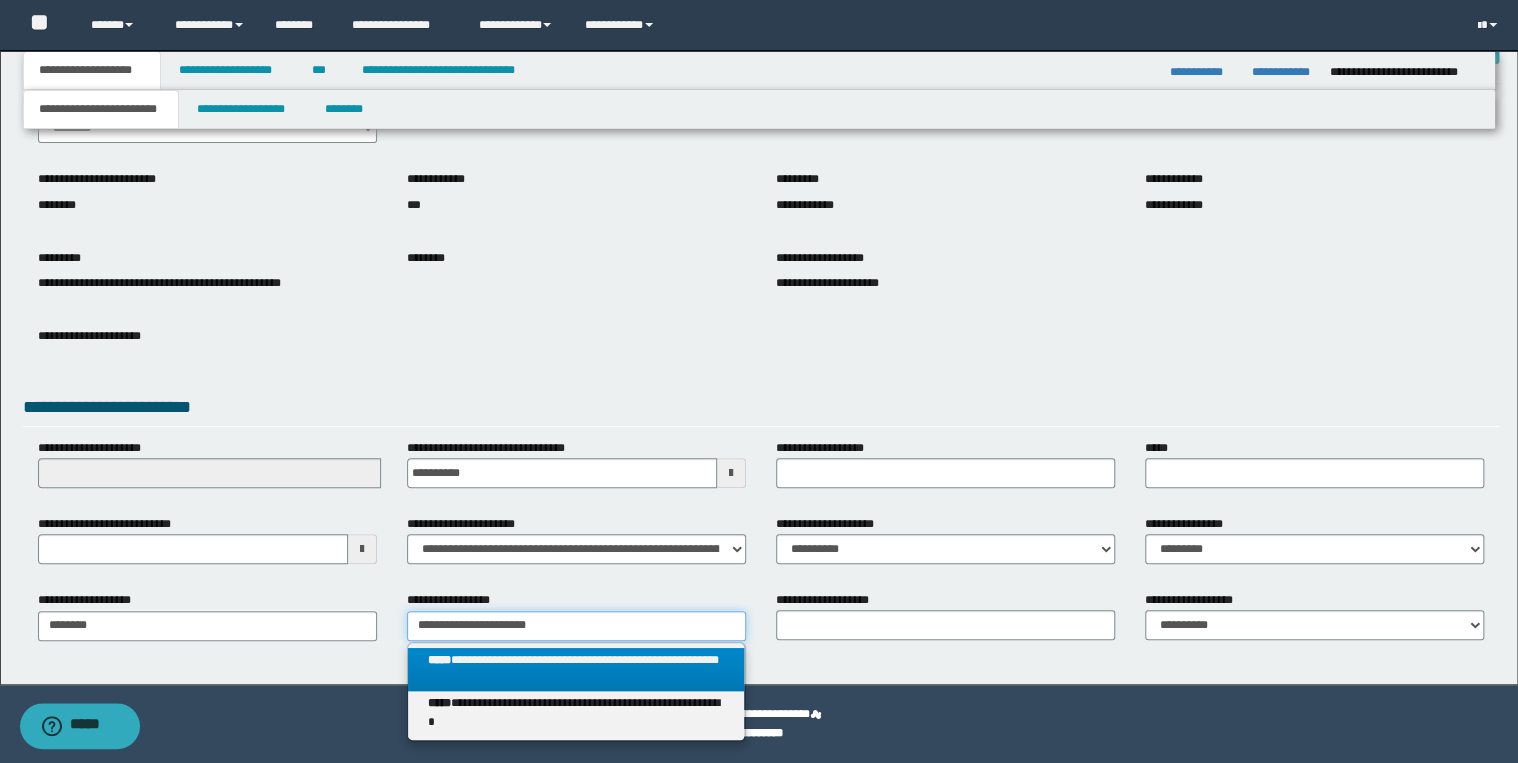 type 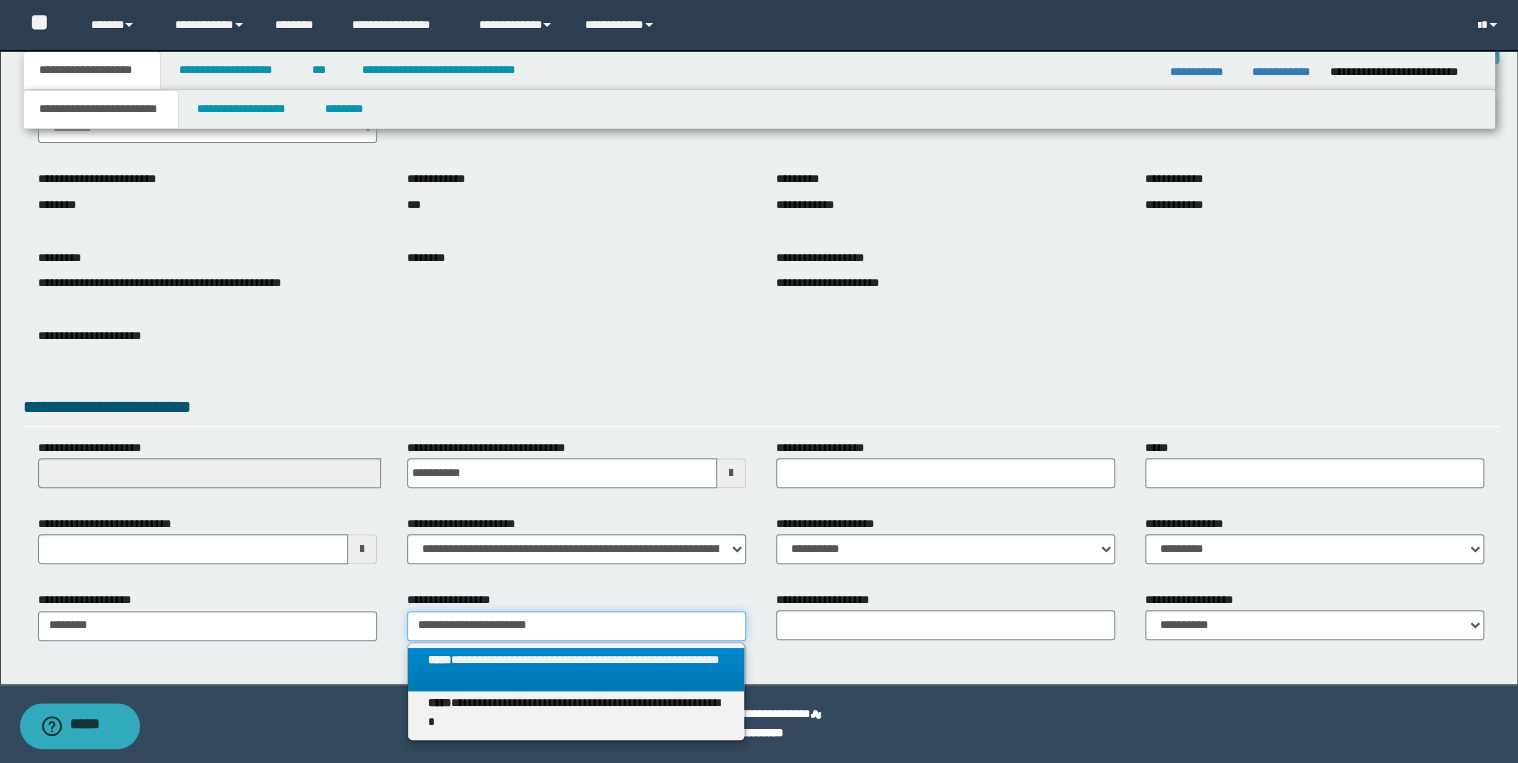 type on "**********" 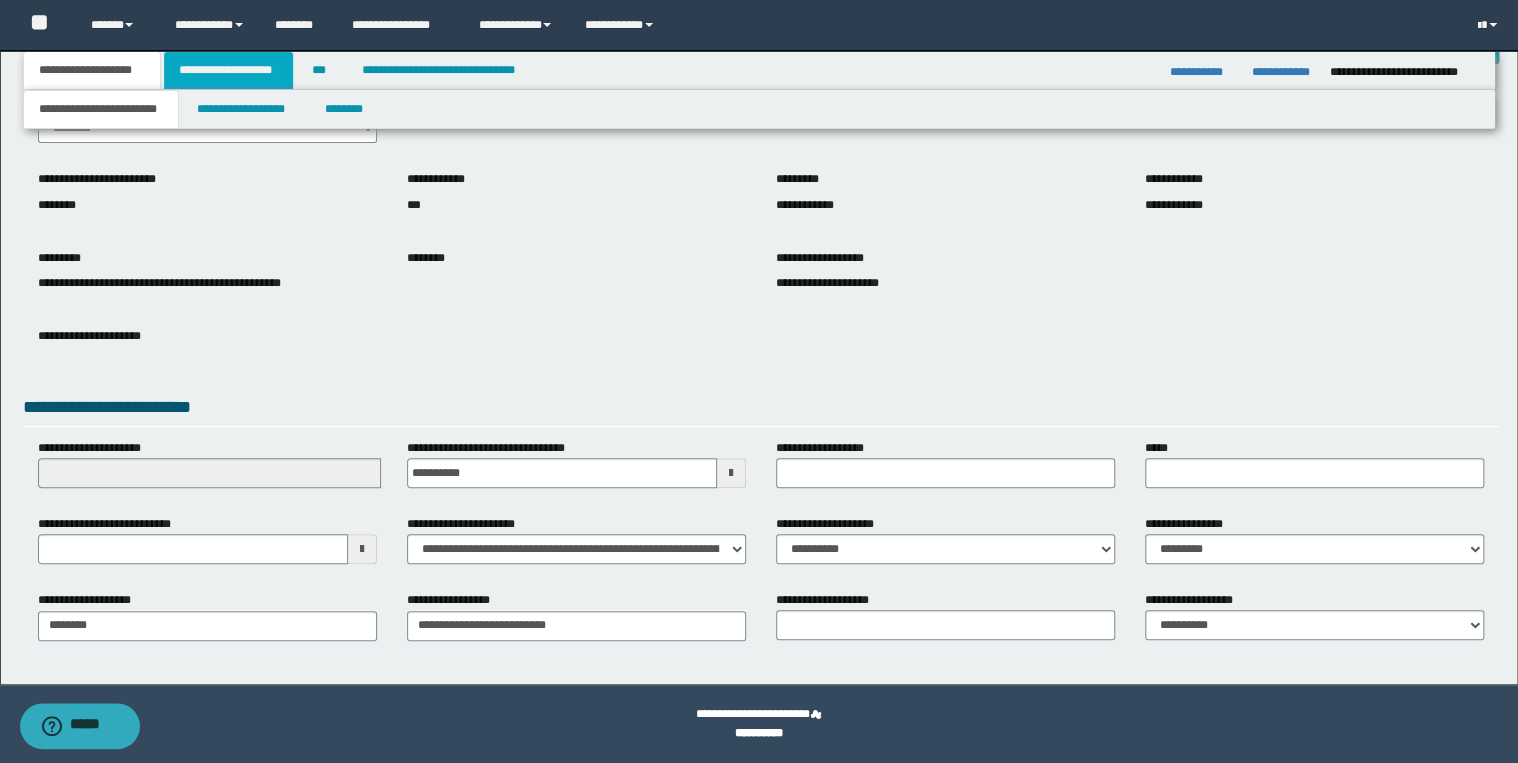 click on "**********" at bounding box center (228, 70) 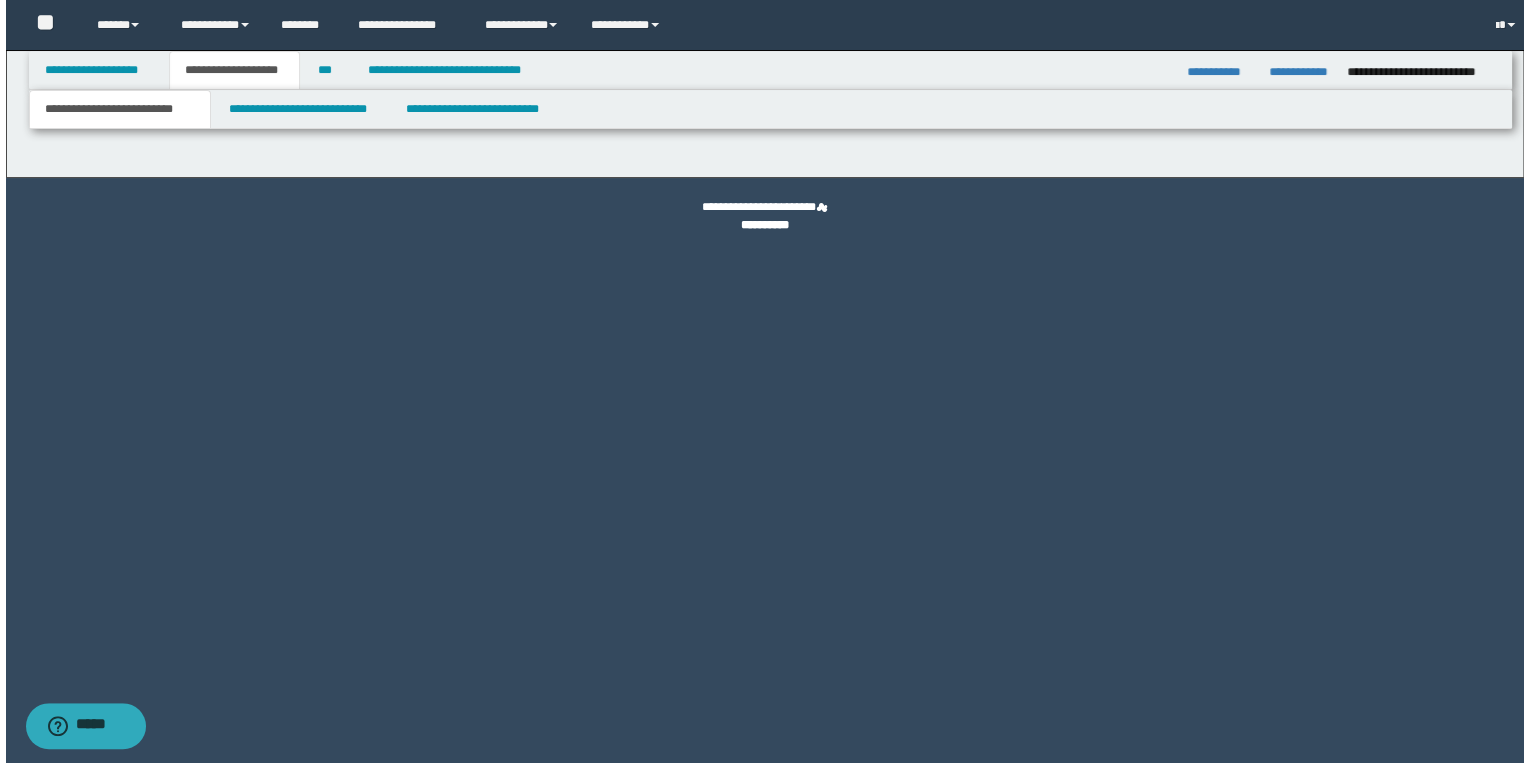 scroll, scrollTop: 0, scrollLeft: 0, axis: both 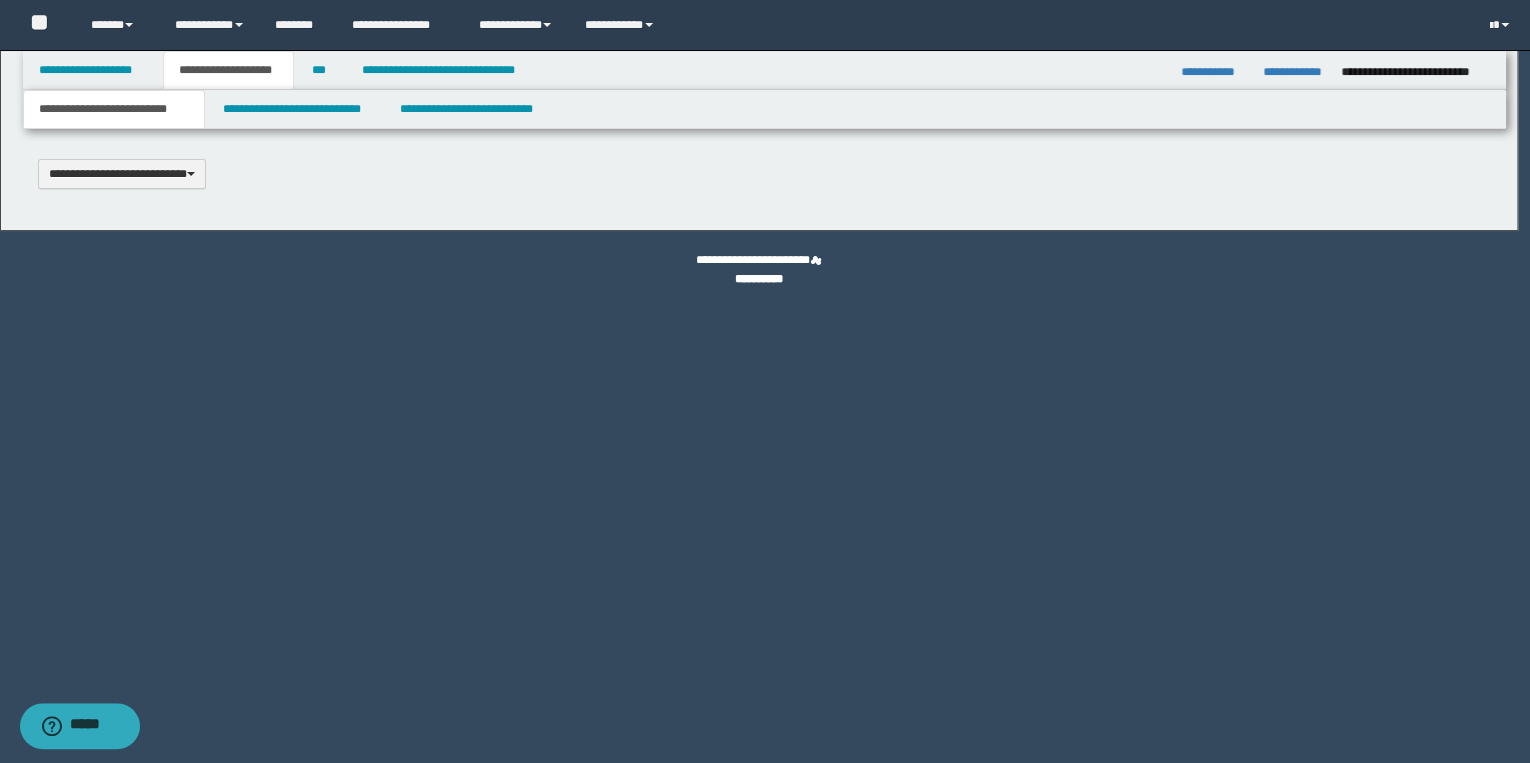 select on "*" 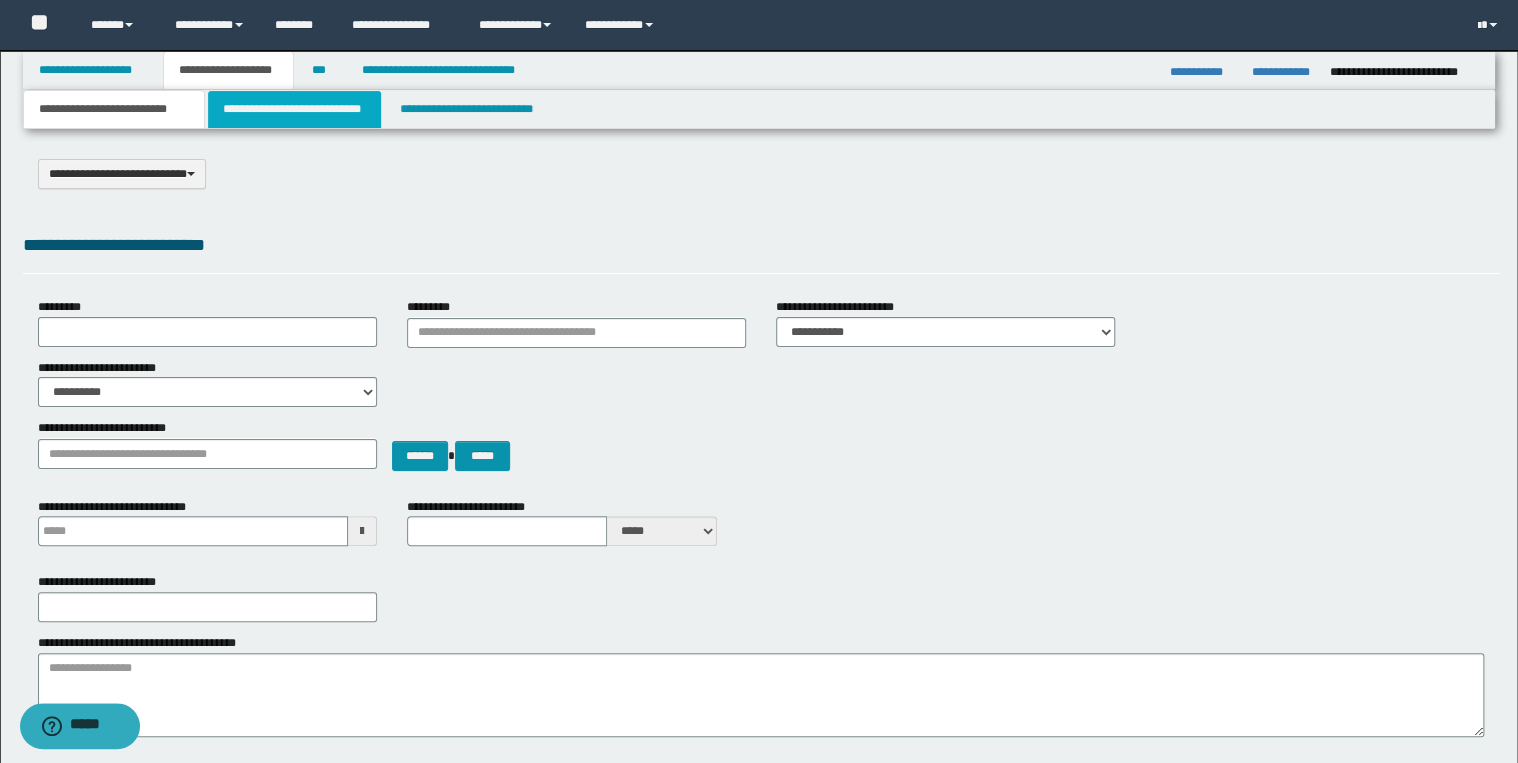 click on "**********" at bounding box center (294, 109) 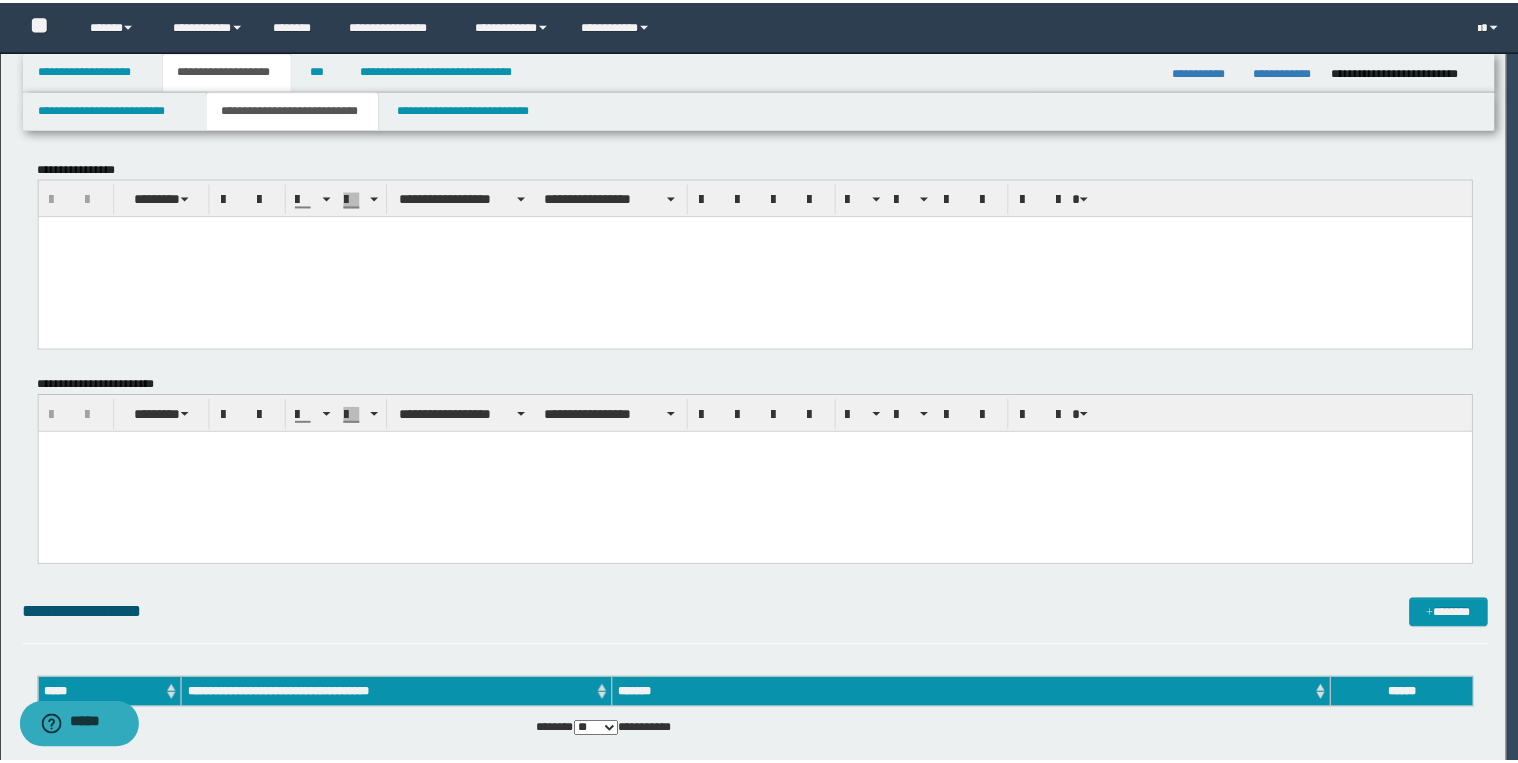 scroll, scrollTop: 0, scrollLeft: 0, axis: both 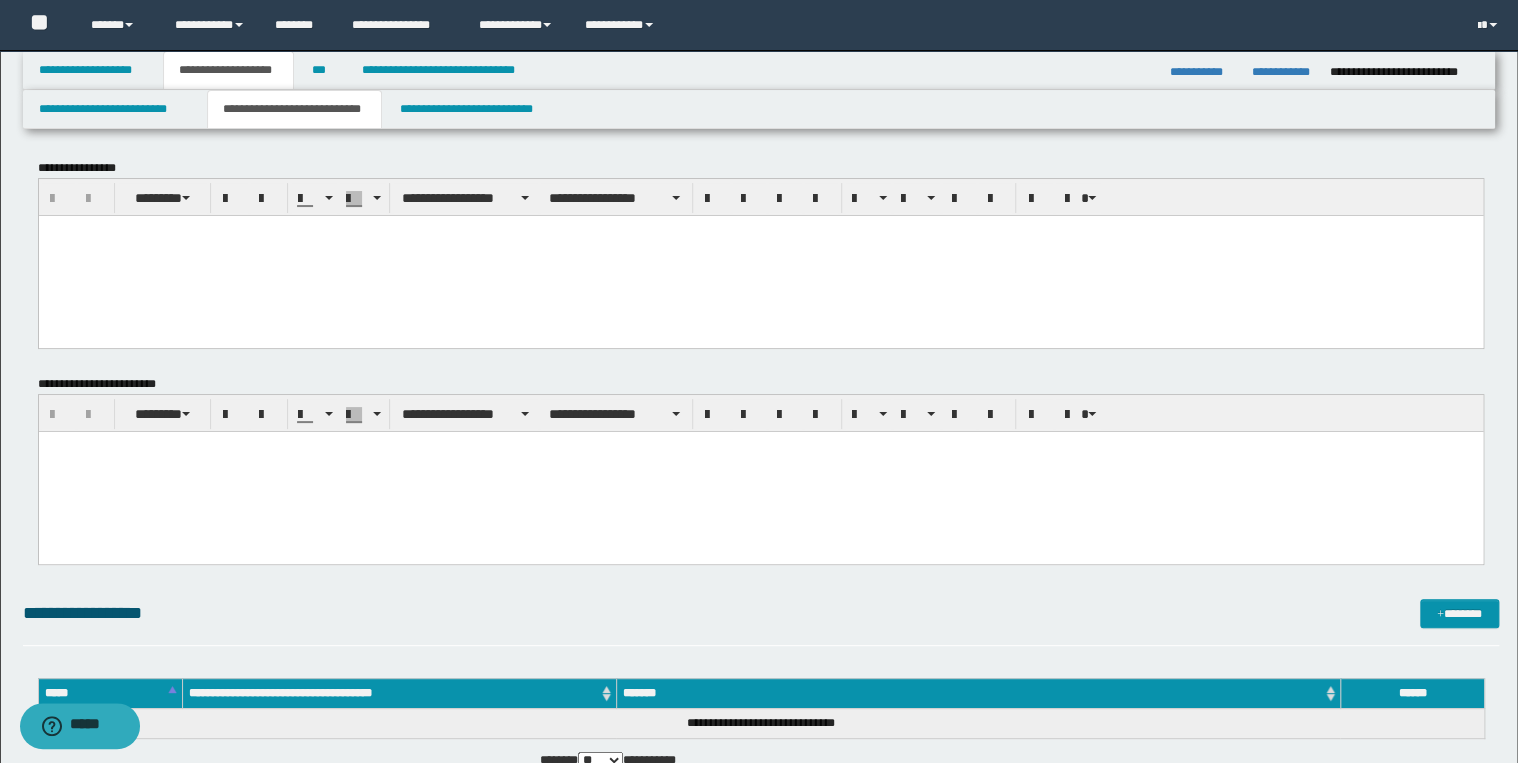 click at bounding box center (760, 255) 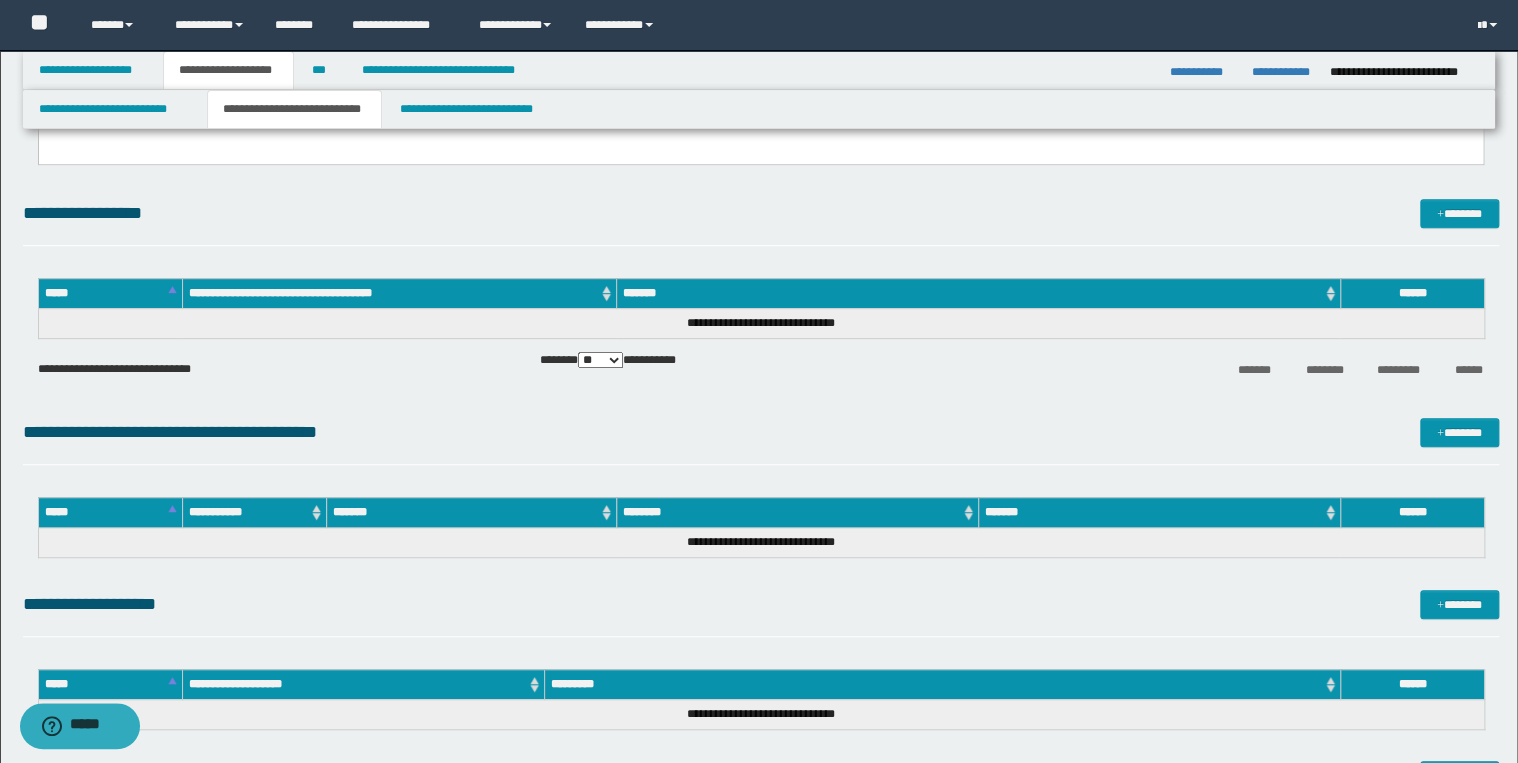 scroll, scrollTop: 239, scrollLeft: 0, axis: vertical 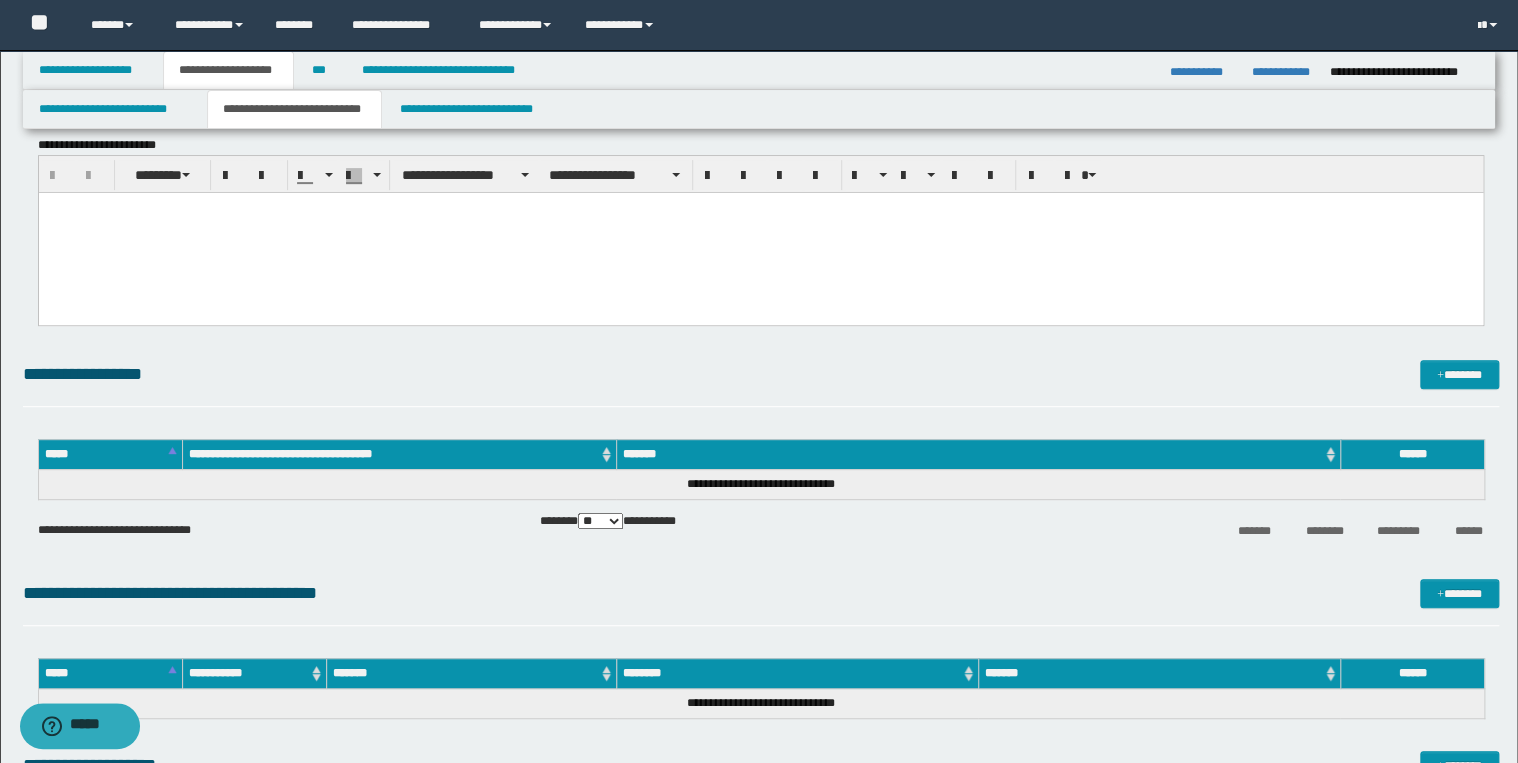 click at bounding box center [760, 232] 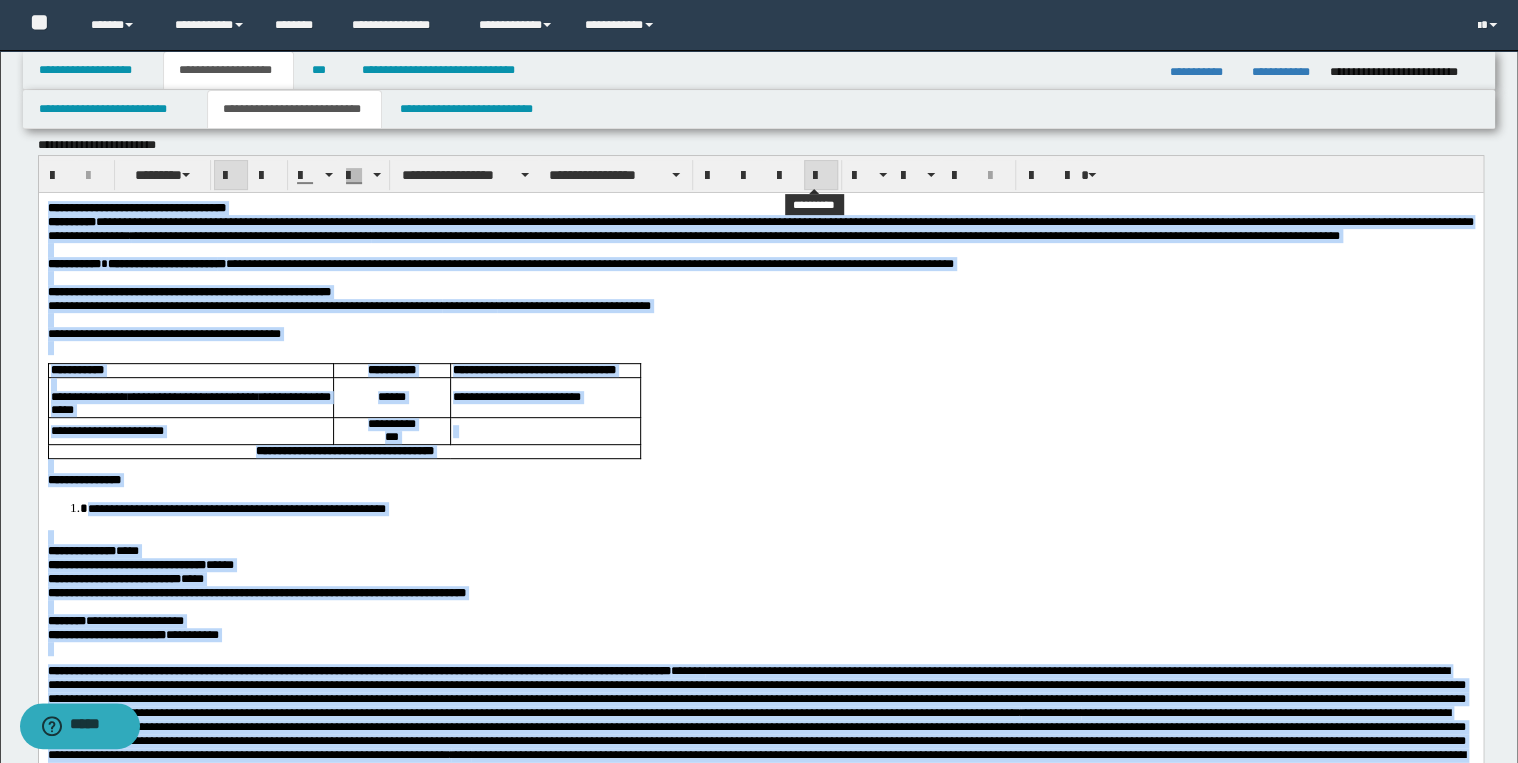 click at bounding box center [821, 175] 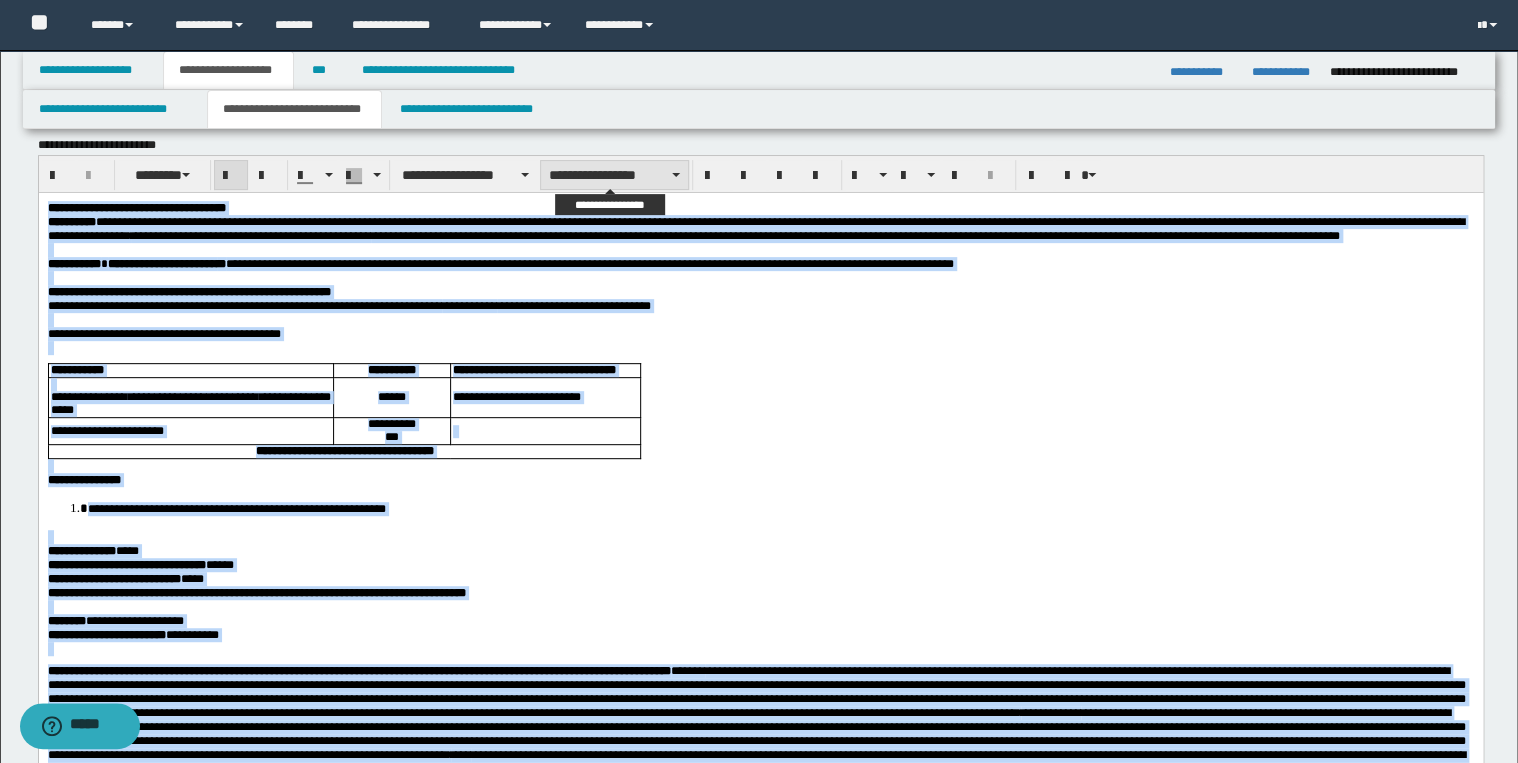 click on "**********" at bounding box center [614, 175] 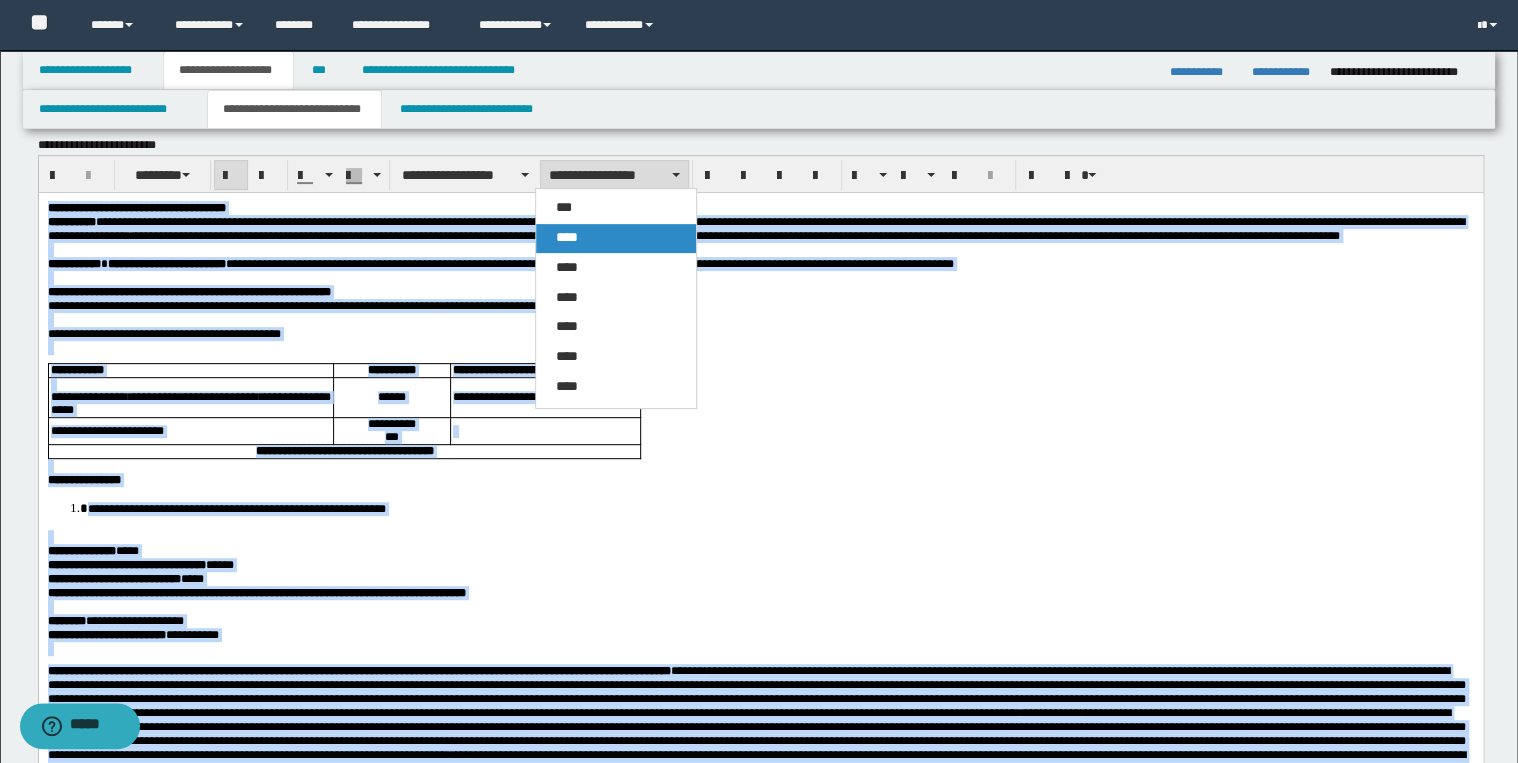 click on "****" at bounding box center [616, 238] 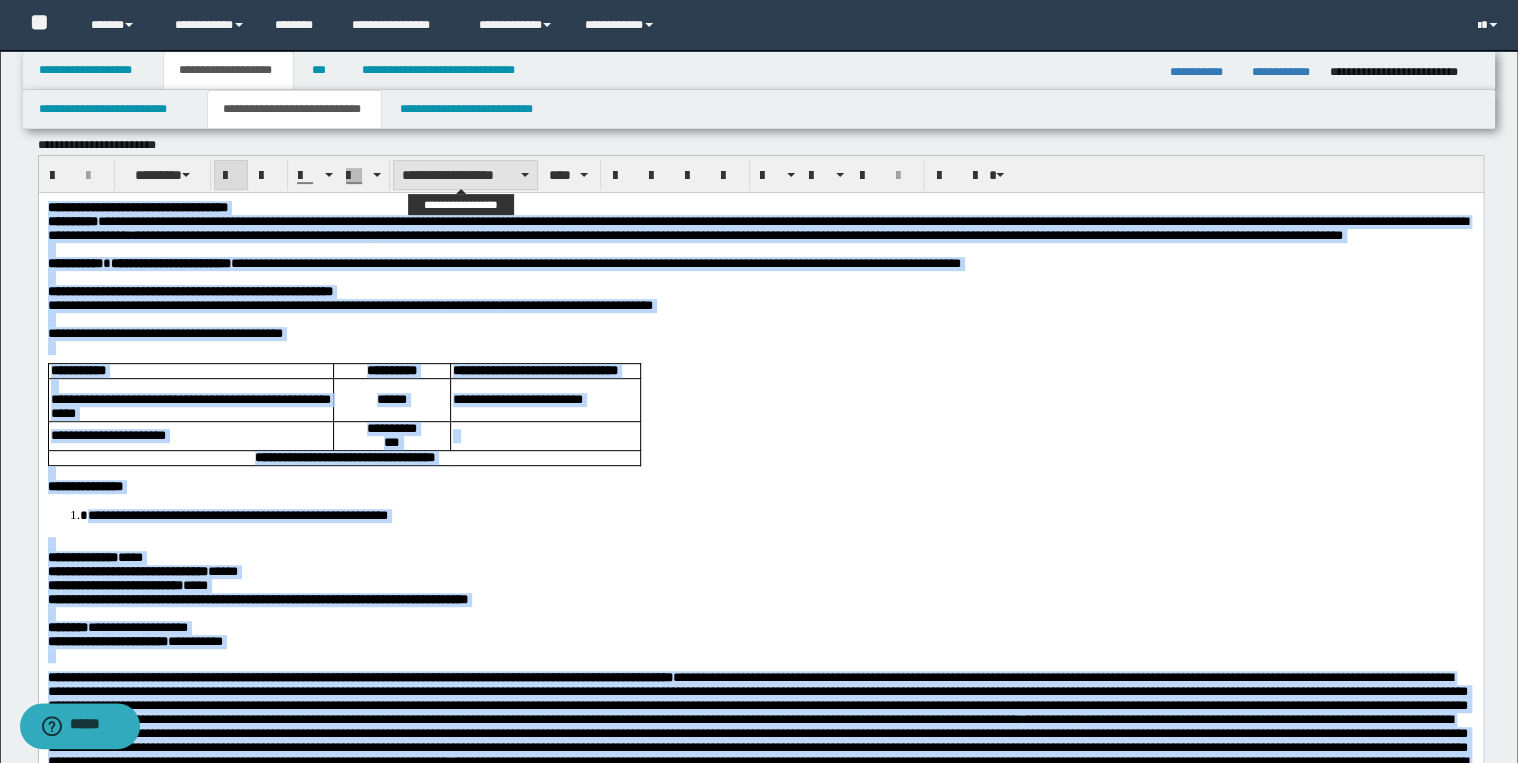 click on "**********" at bounding box center [465, 175] 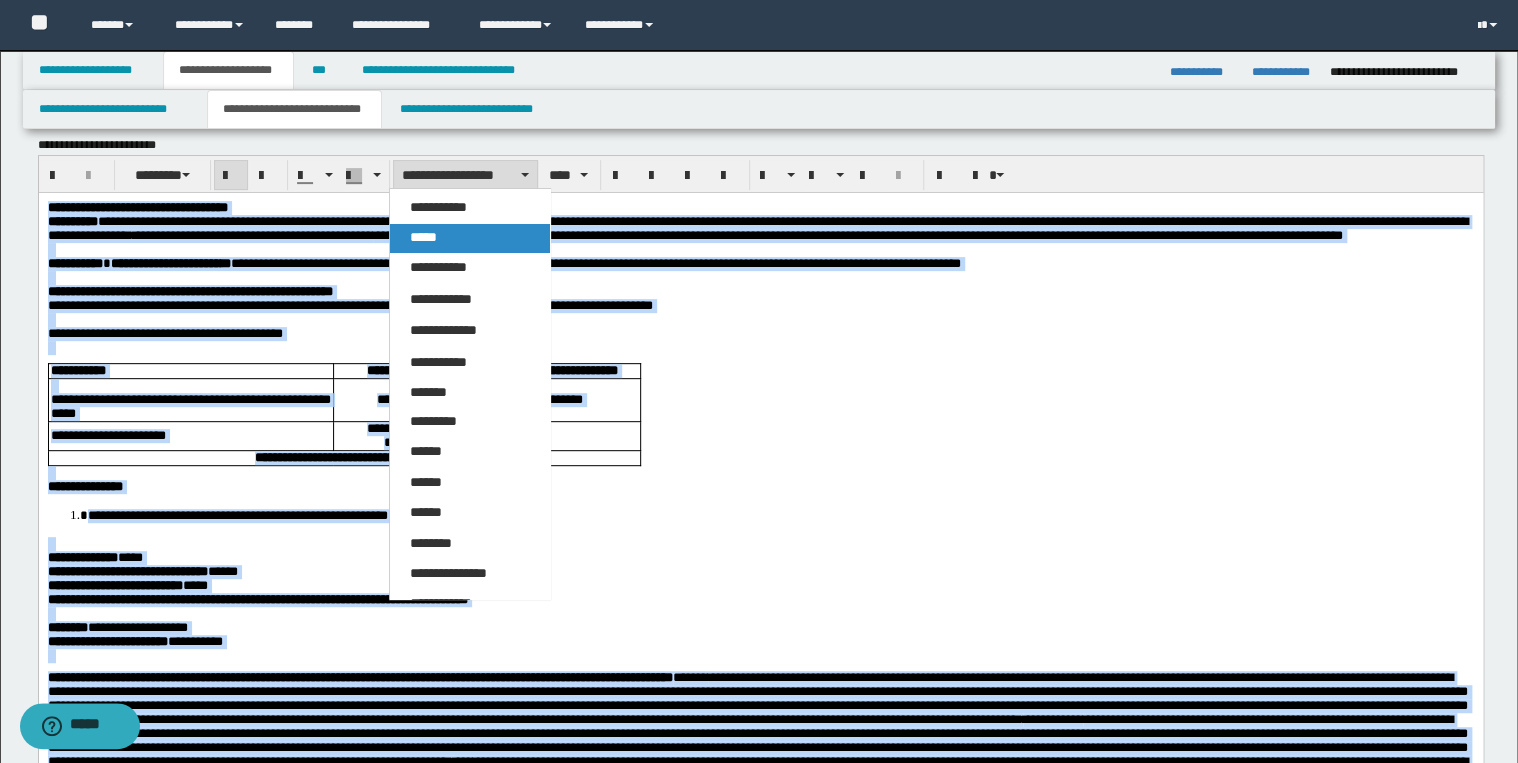 click on "*****" at bounding box center [470, 238] 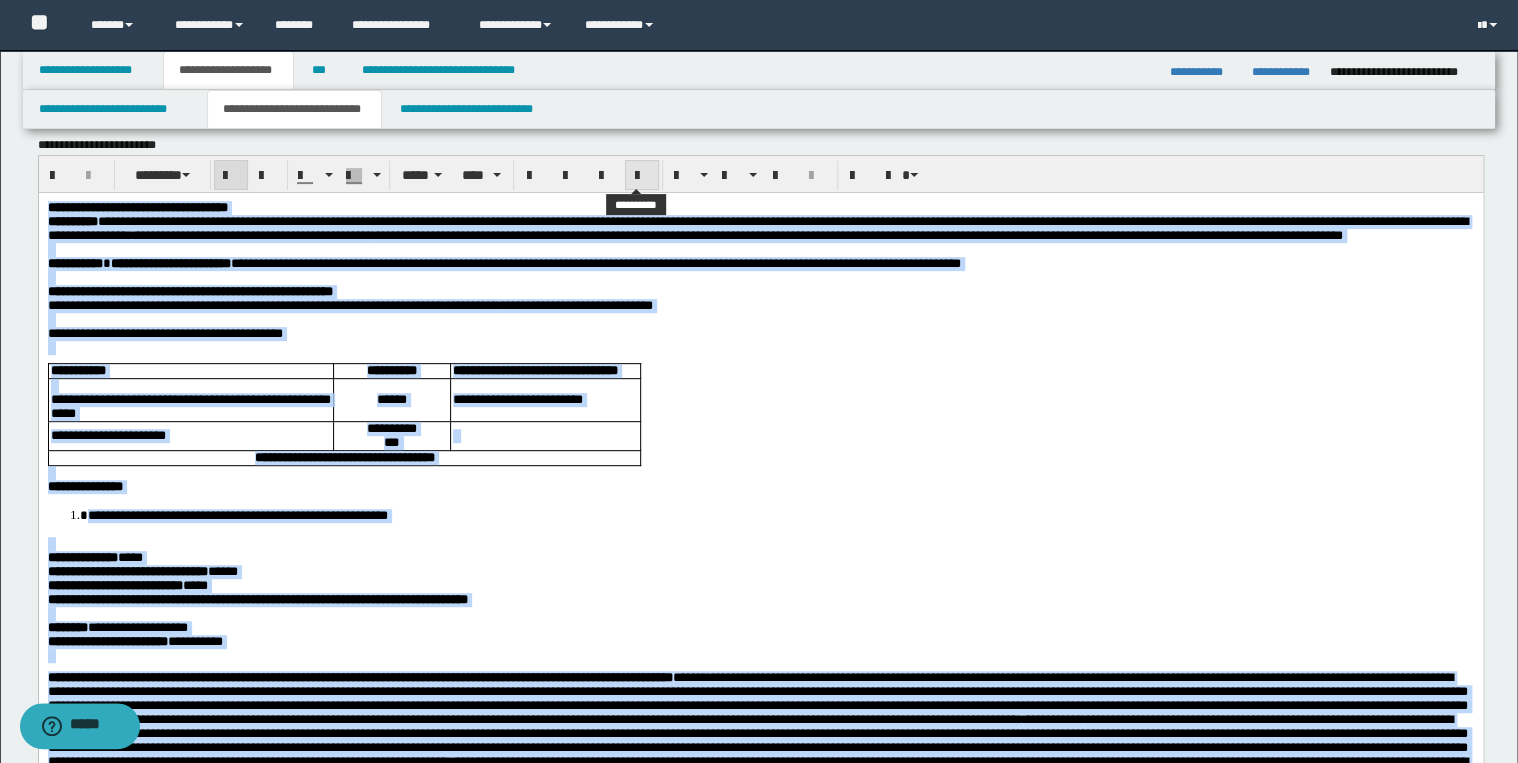 click at bounding box center (642, 176) 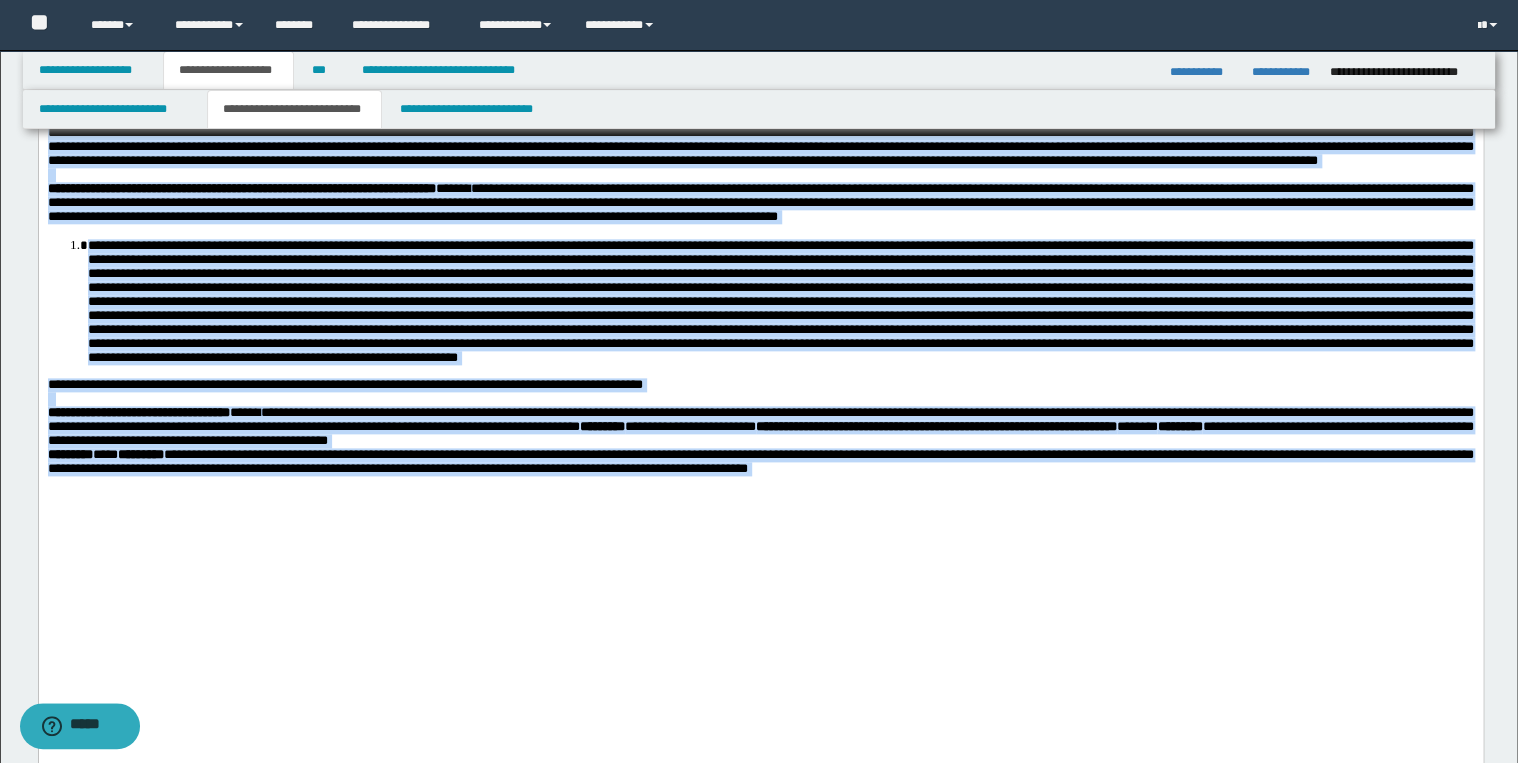 scroll, scrollTop: 1039, scrollLeft: 0, axis: vertical 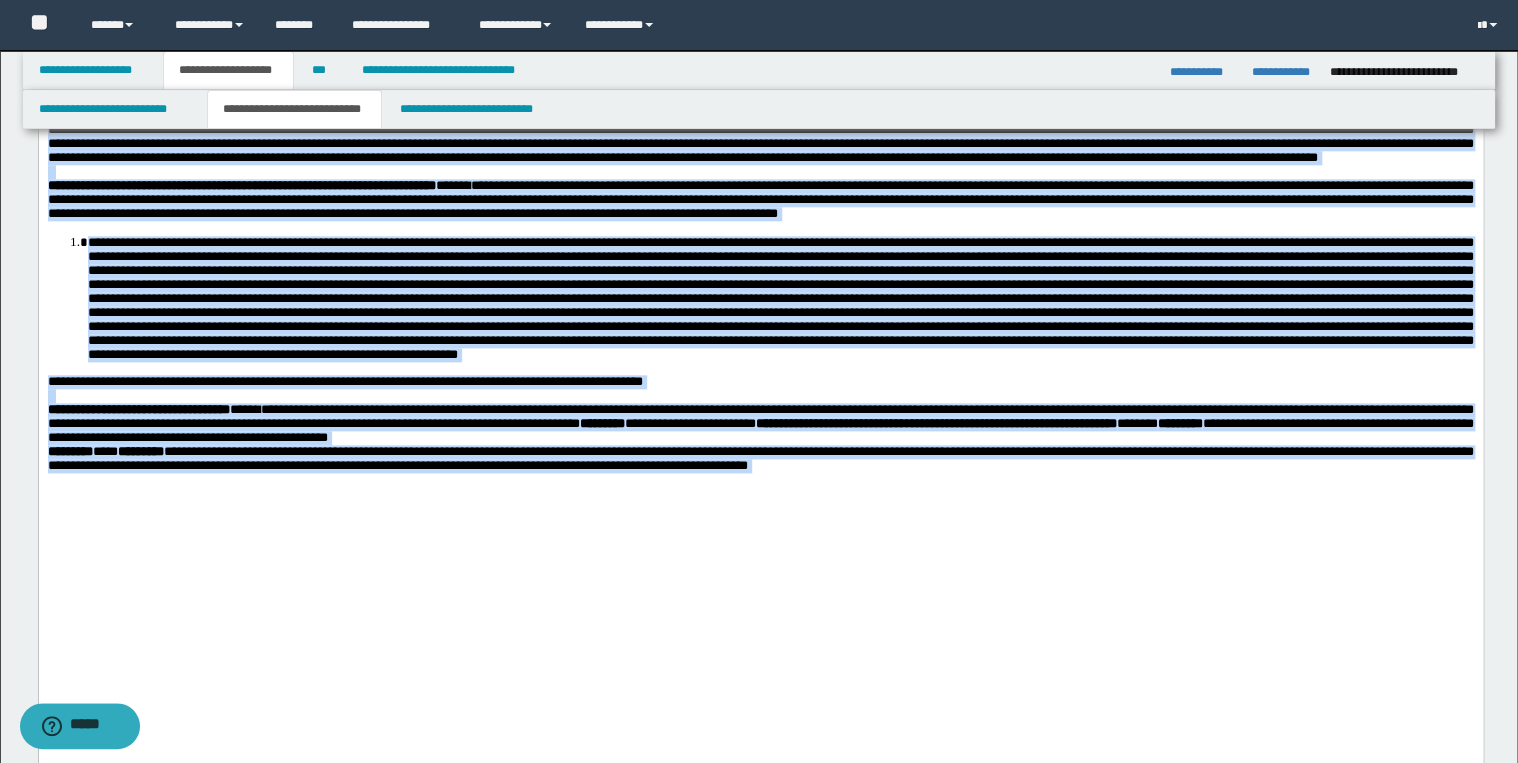click on "**********" at bounding box center [760, 199] 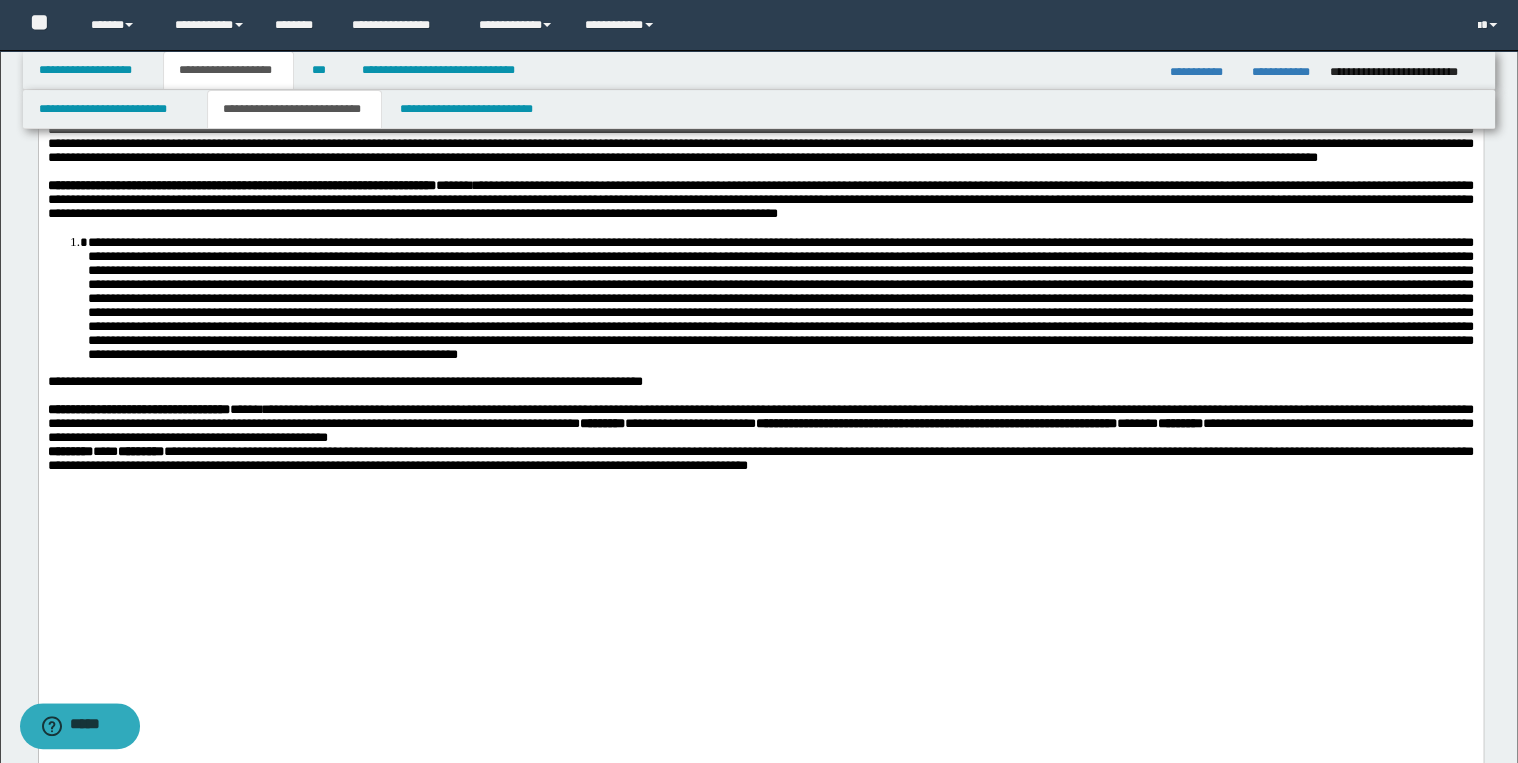 drag, startPoint x: 1039, startPoint y: 271, endPoint x: 1055, endPoint y: 270, distance: 16.03122 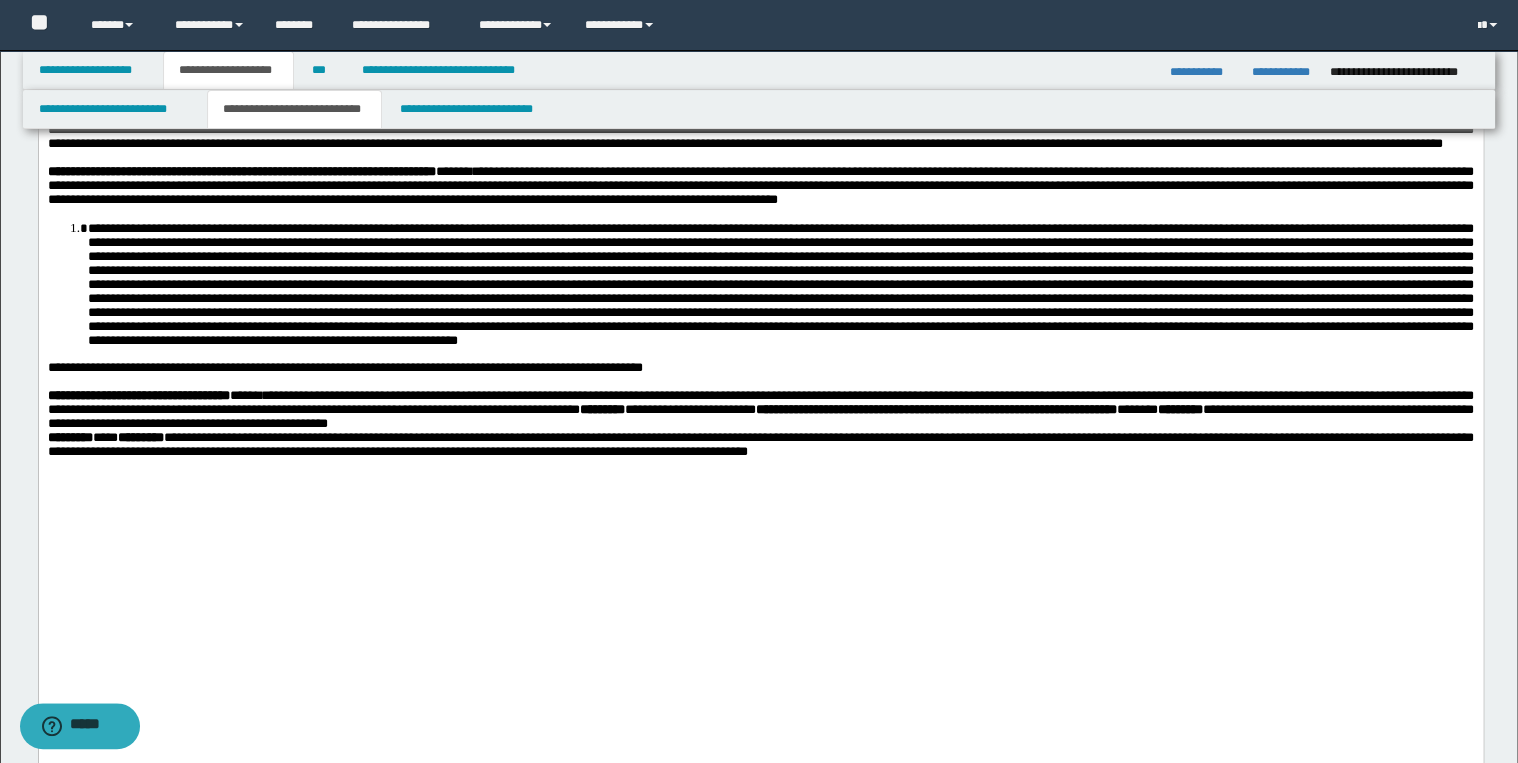 drag, startPoint x: 307, startPoint y: 433, endPoint x: 322, endPoint y: 431, distance: 15.132746 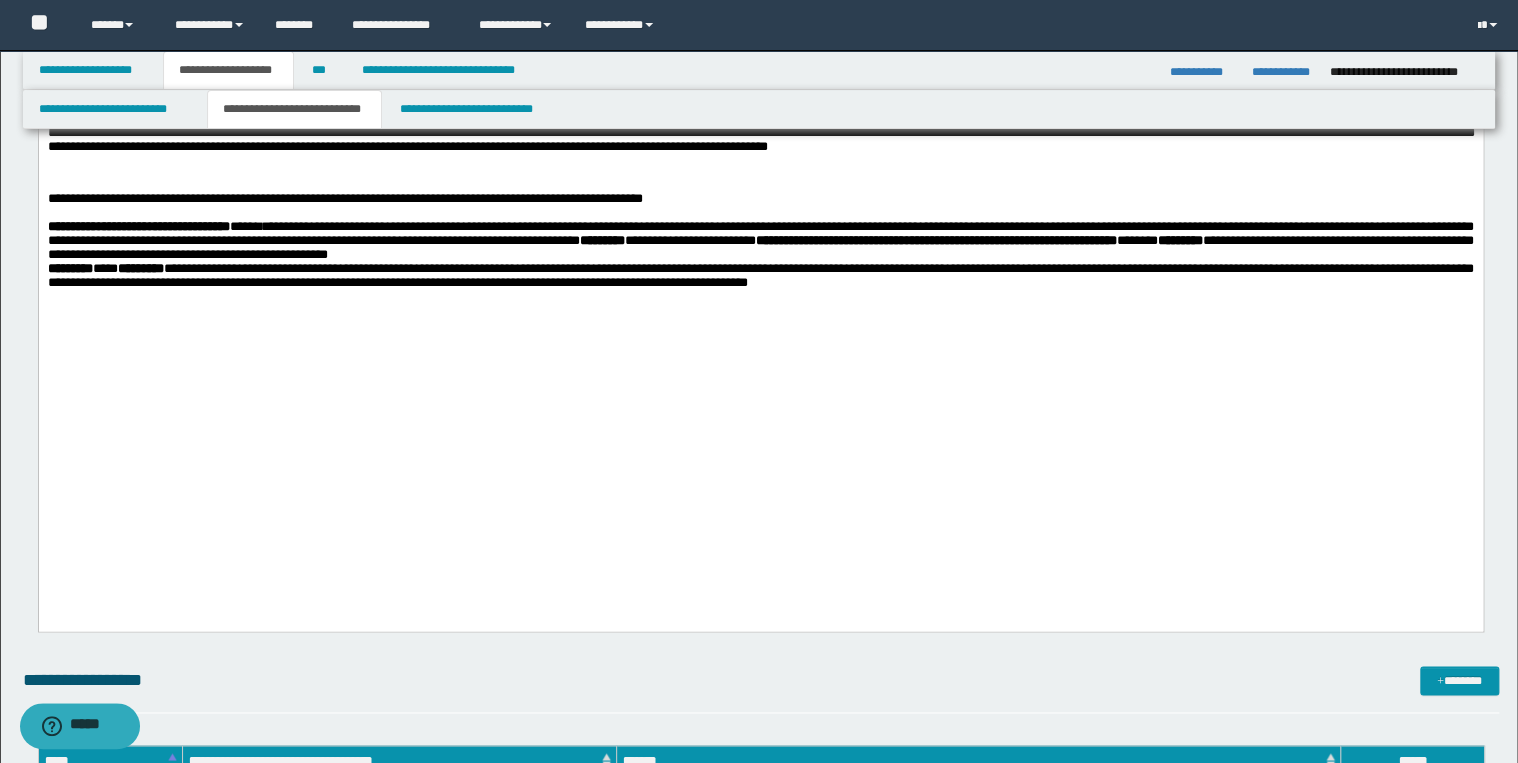 scroll, scrollTop: 1520, scrollLeft: 0, axis: vertical 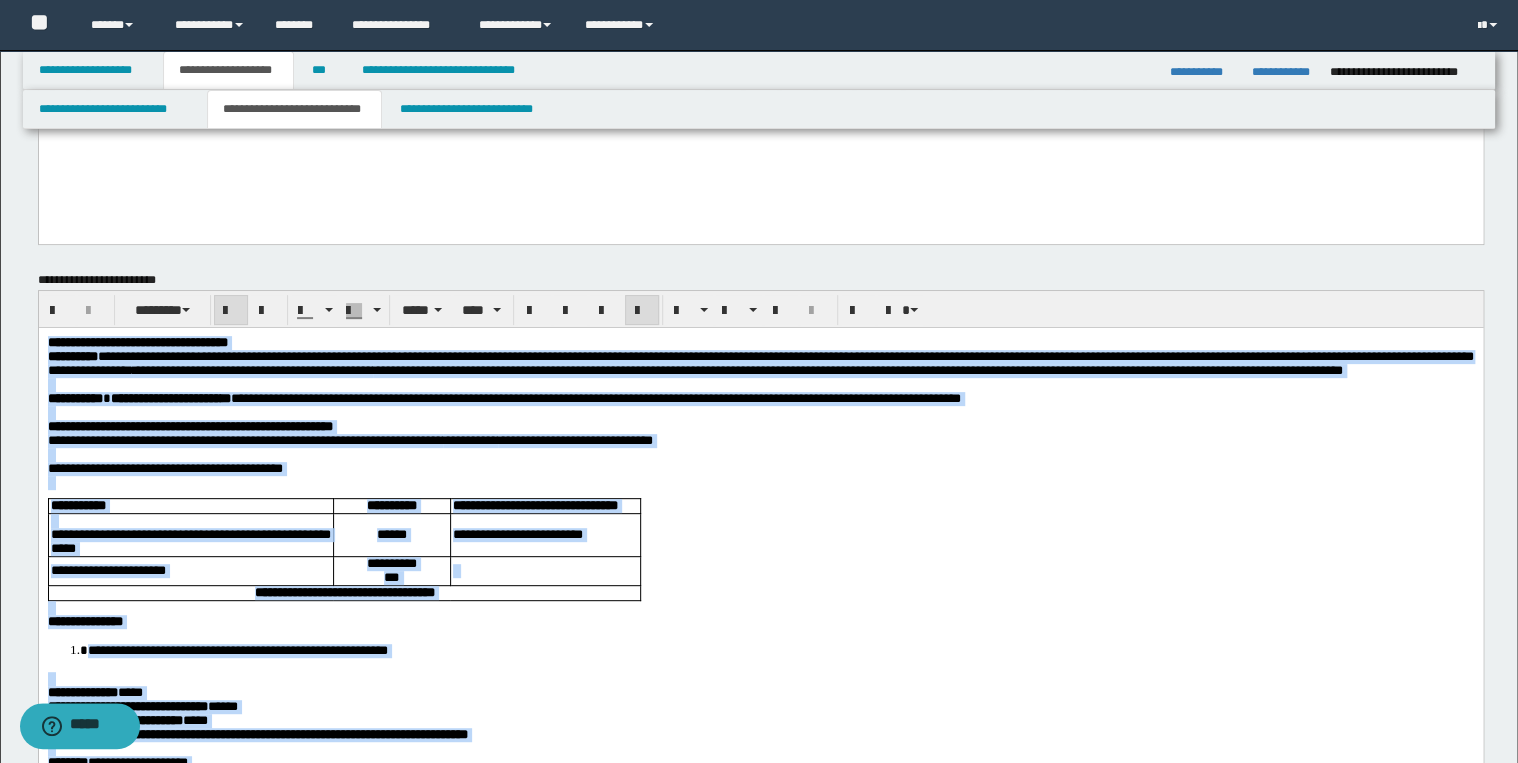 drag, startPoint x: 1188, startPoint y: 1609, endPoint x: 8, endPoint y: 328, distance: 1741.6547 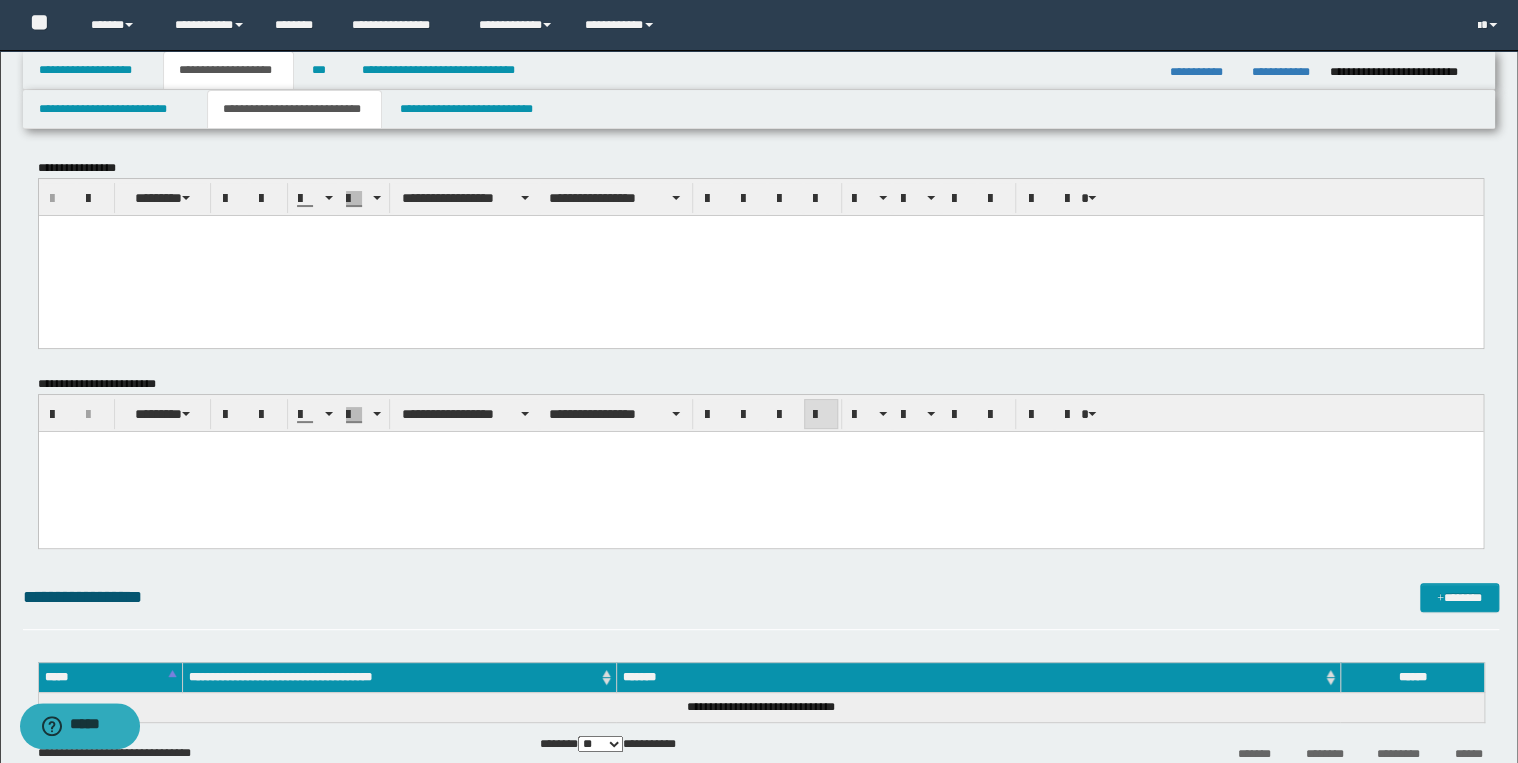 scroll, scrollTop: 0, scrollLeft: 0, axis: both 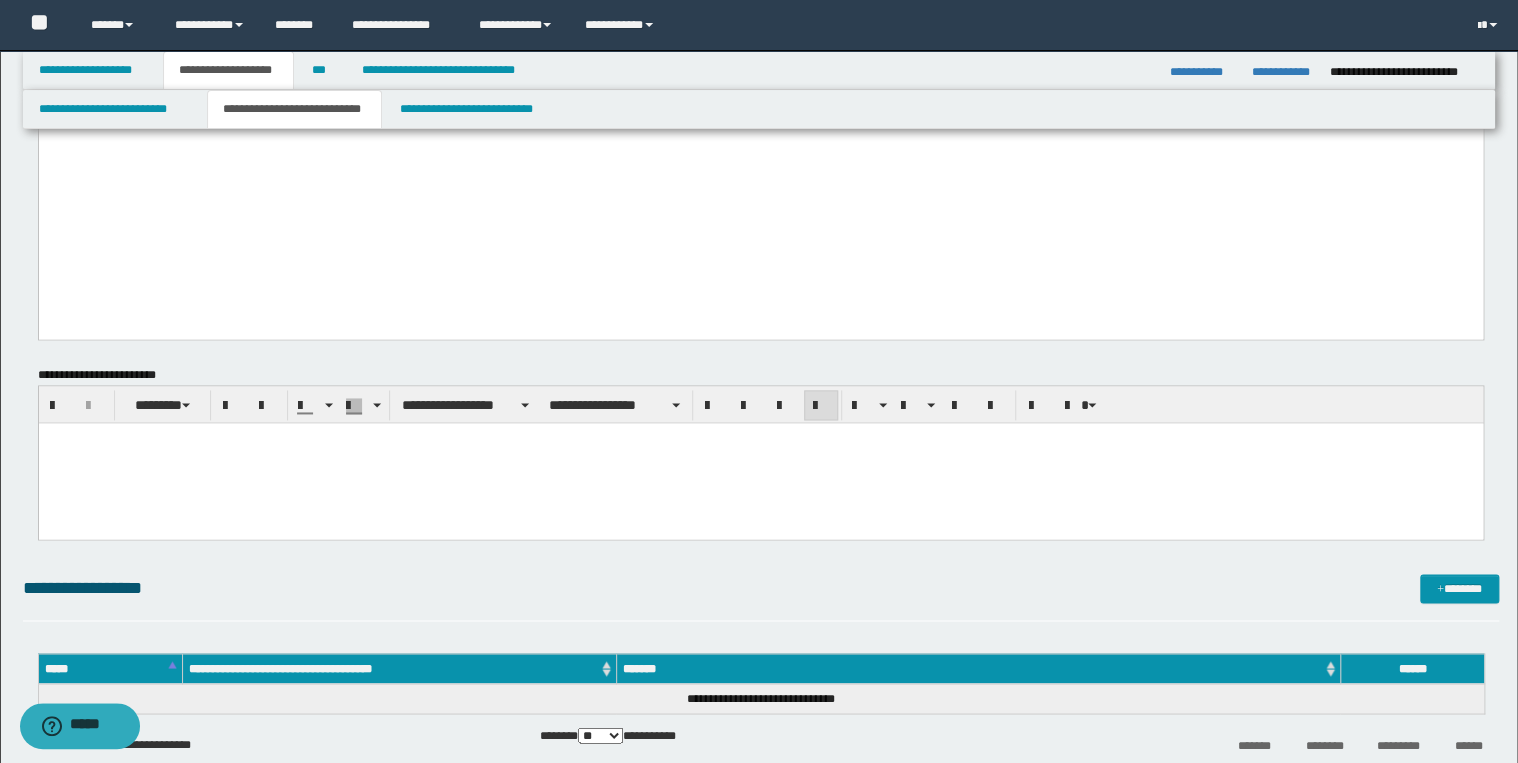 click at bounding box center (760, 455) 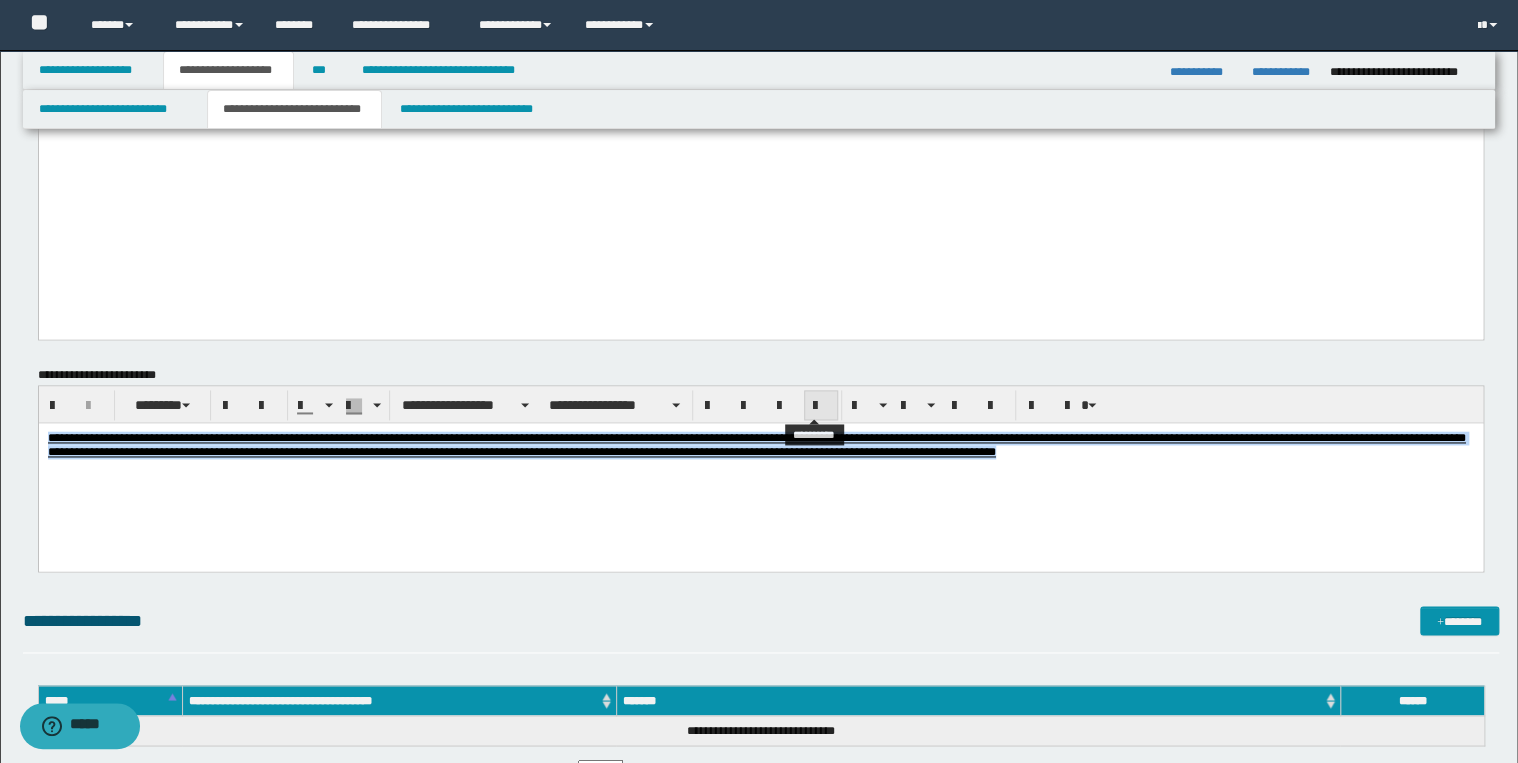 click at bounding box center (821, 406) 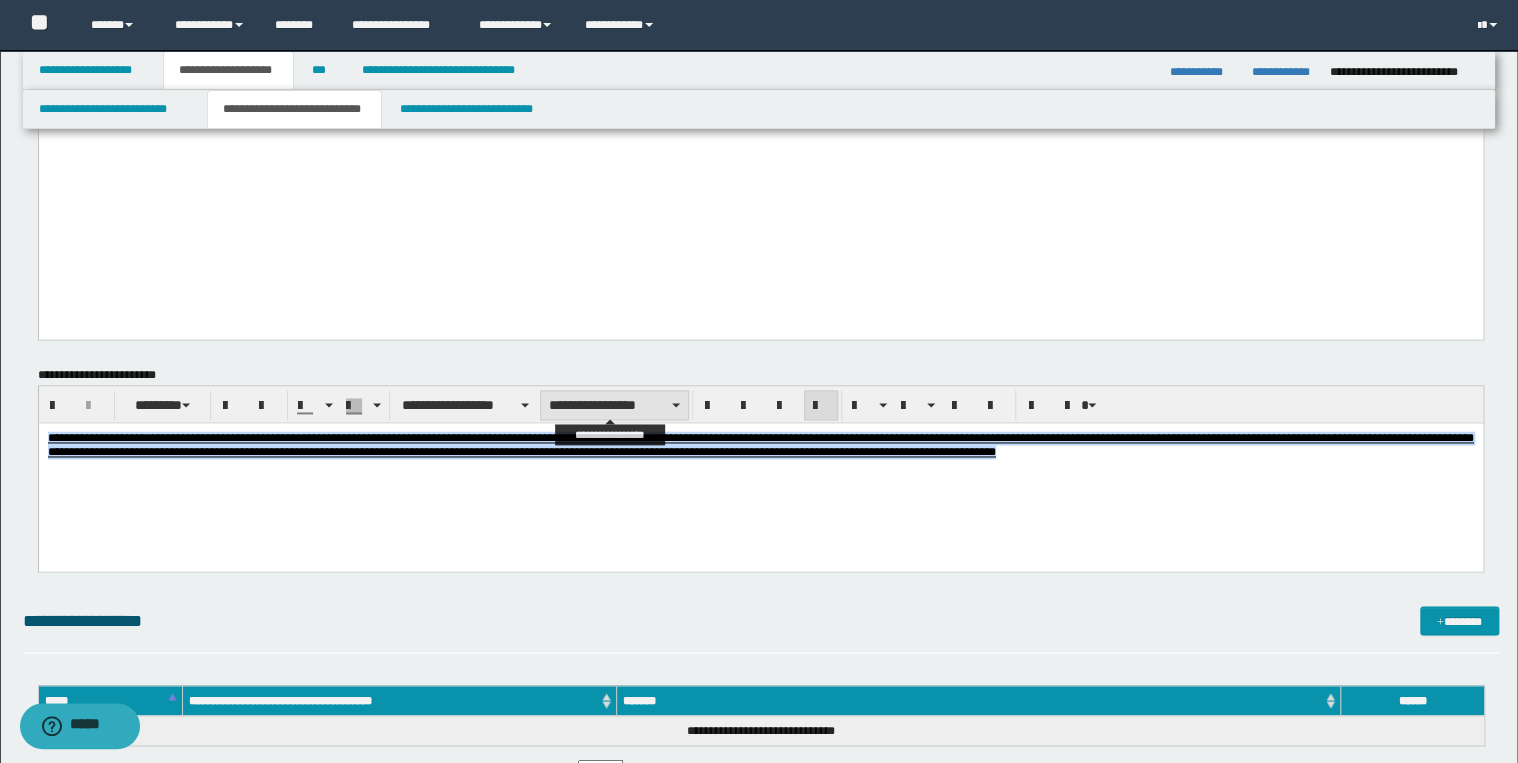 click on "**********" at bounding box center (614, 405) 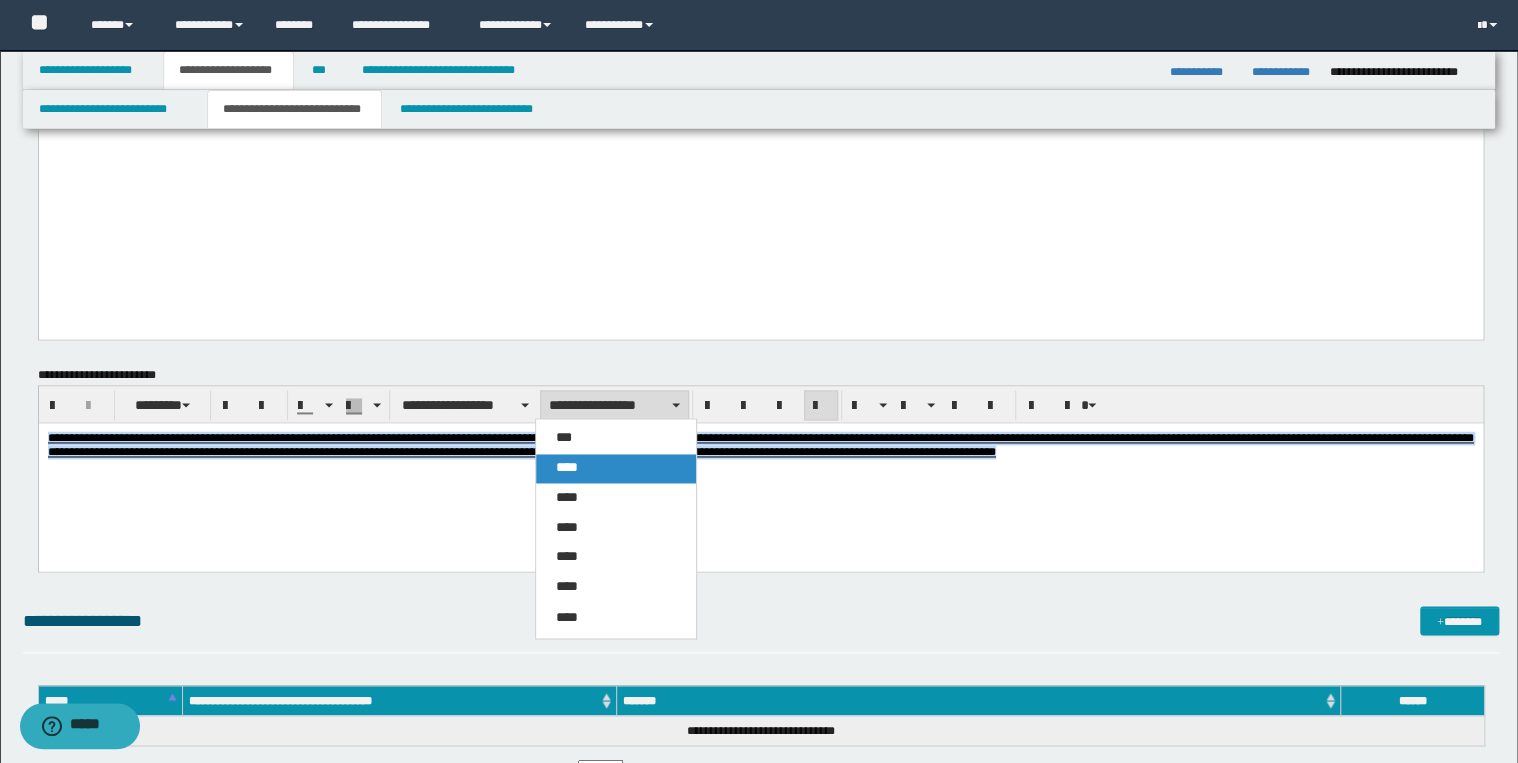click on "****" at bounding box center (616, 468) 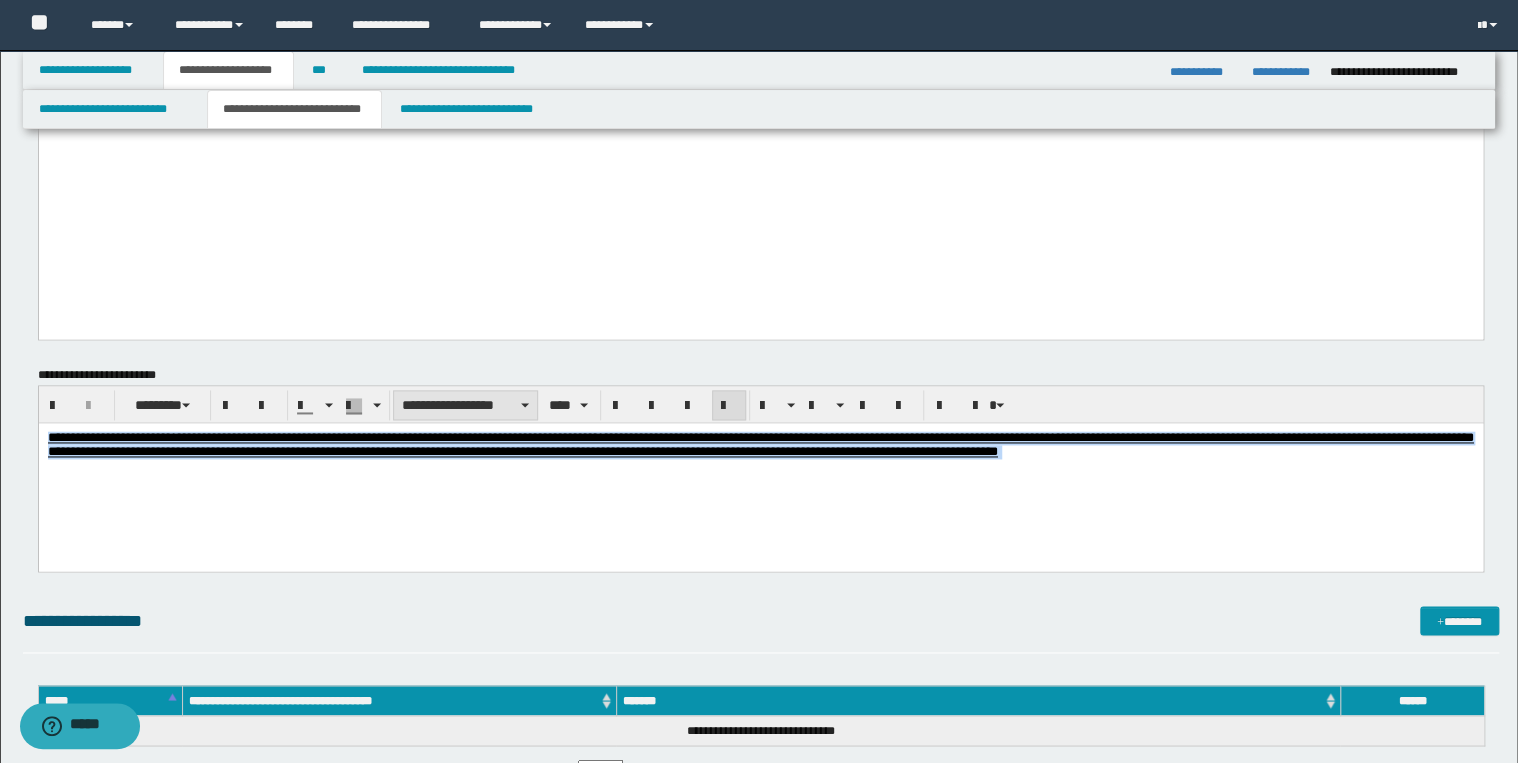 click on "**********" at bounding box center (465, 405) 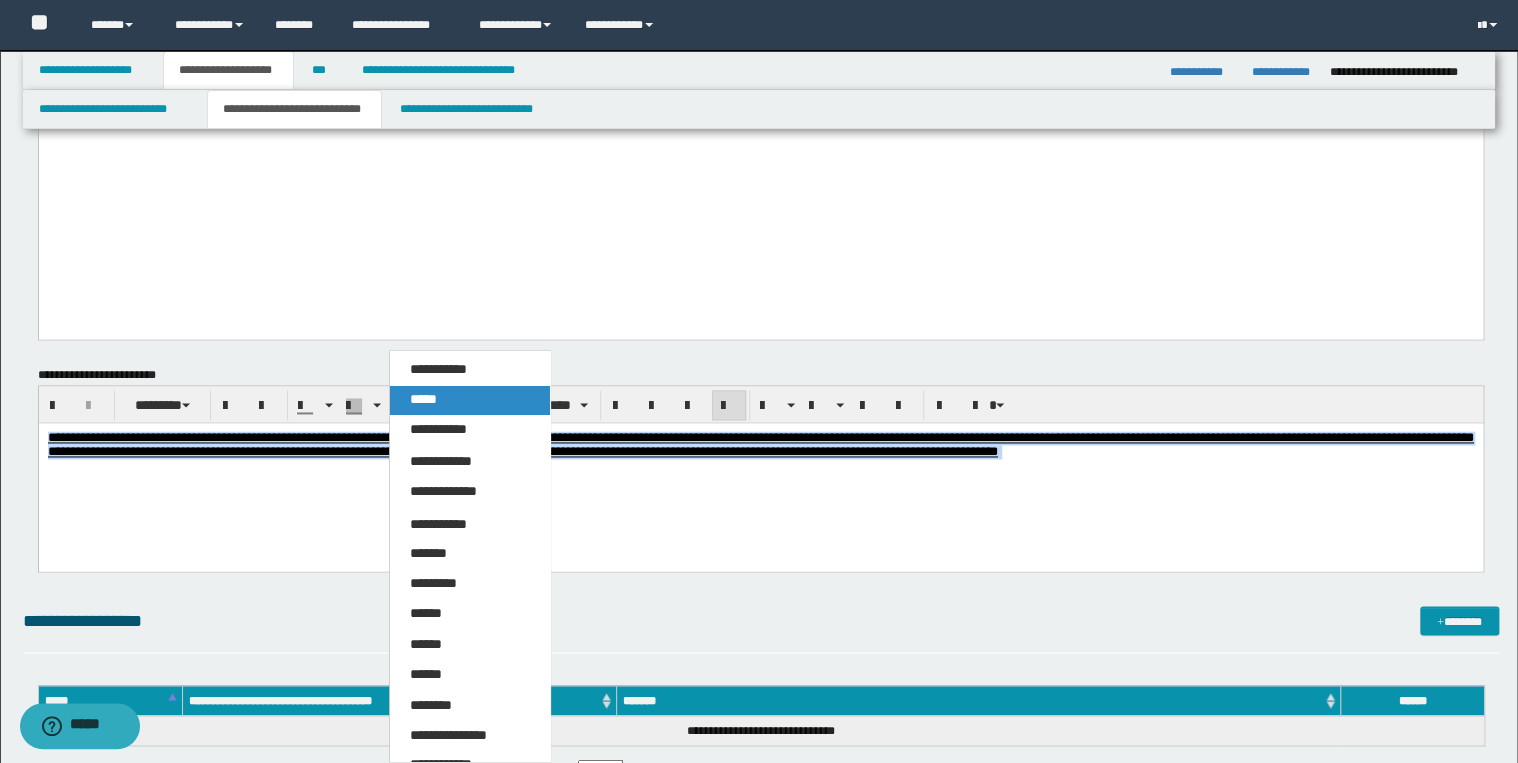 click on "*****" at bounding box center [470, 400] 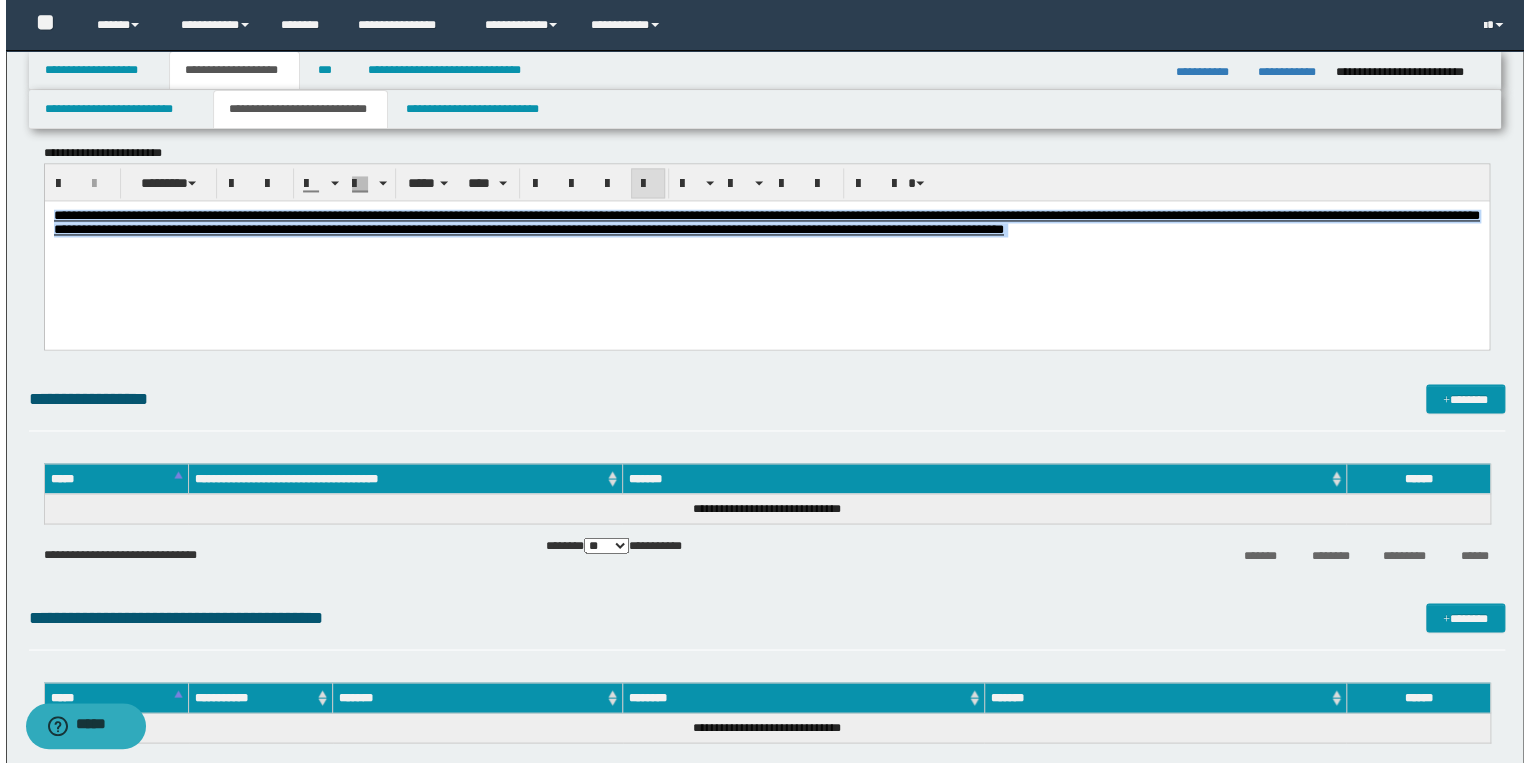 scroll, scrollTop: 1520, scrollLeft: 0, axis: vertical 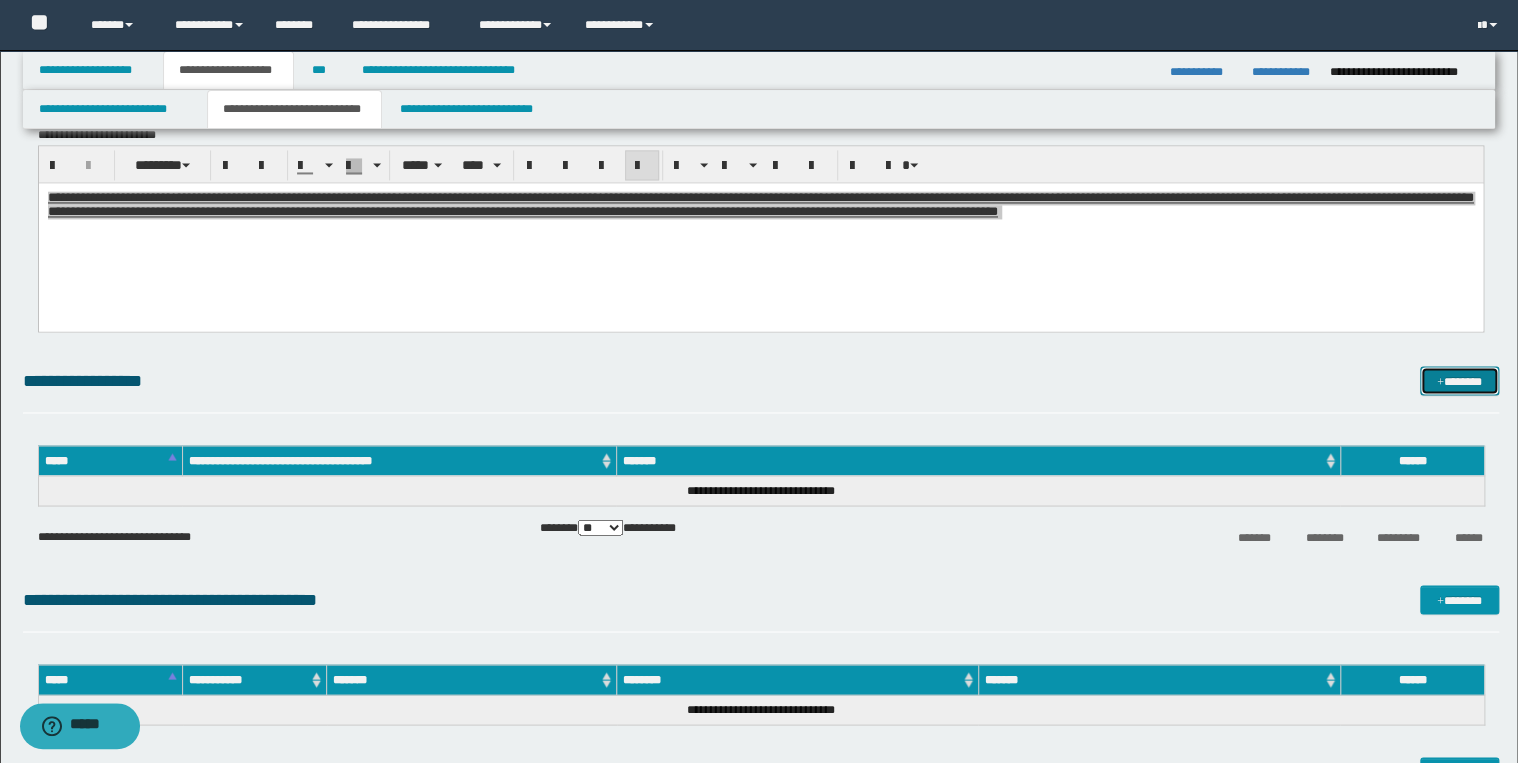 click on "*******" at bounding box center [1459, 381] 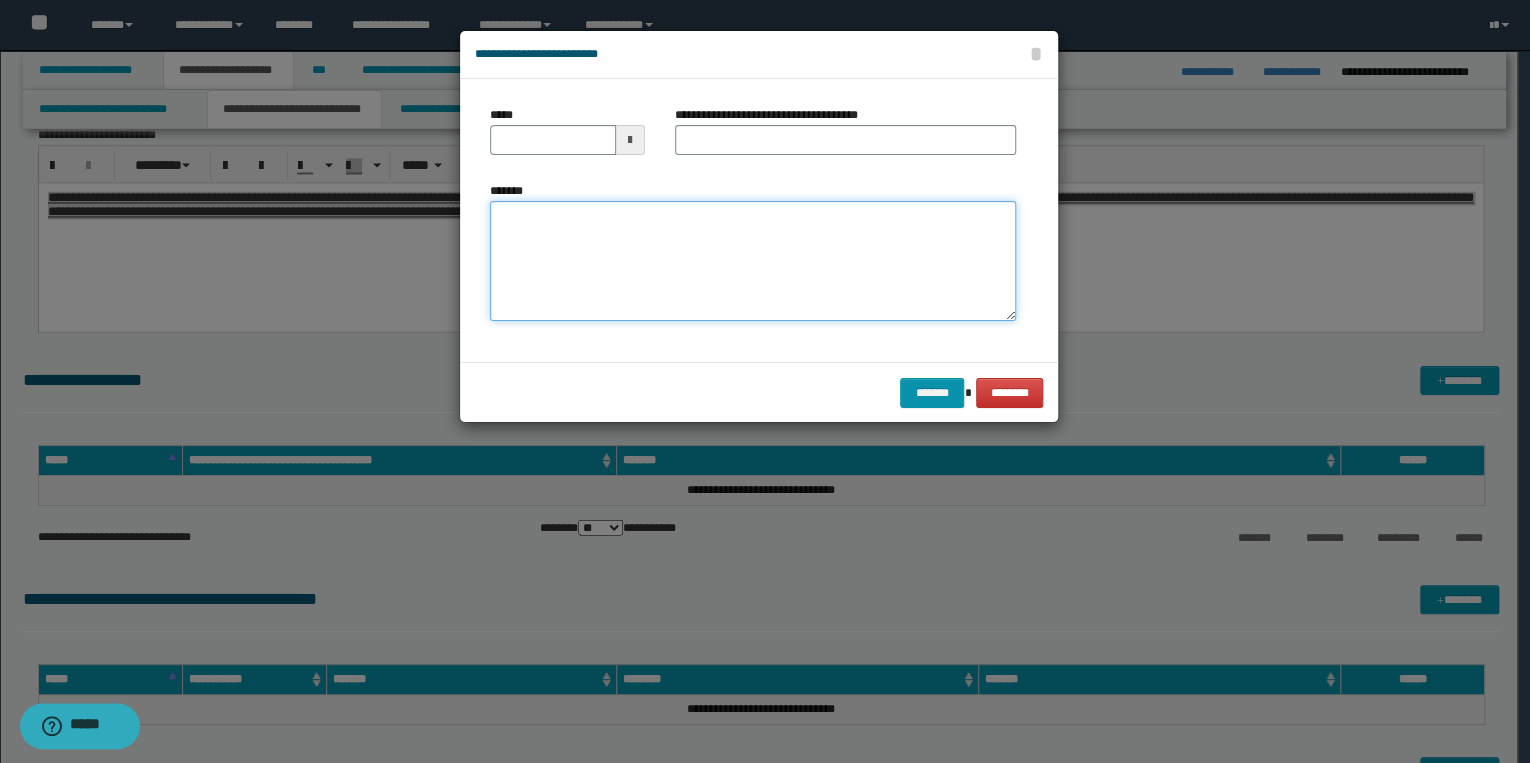 click on "*******" at bounding box center (753, 261) 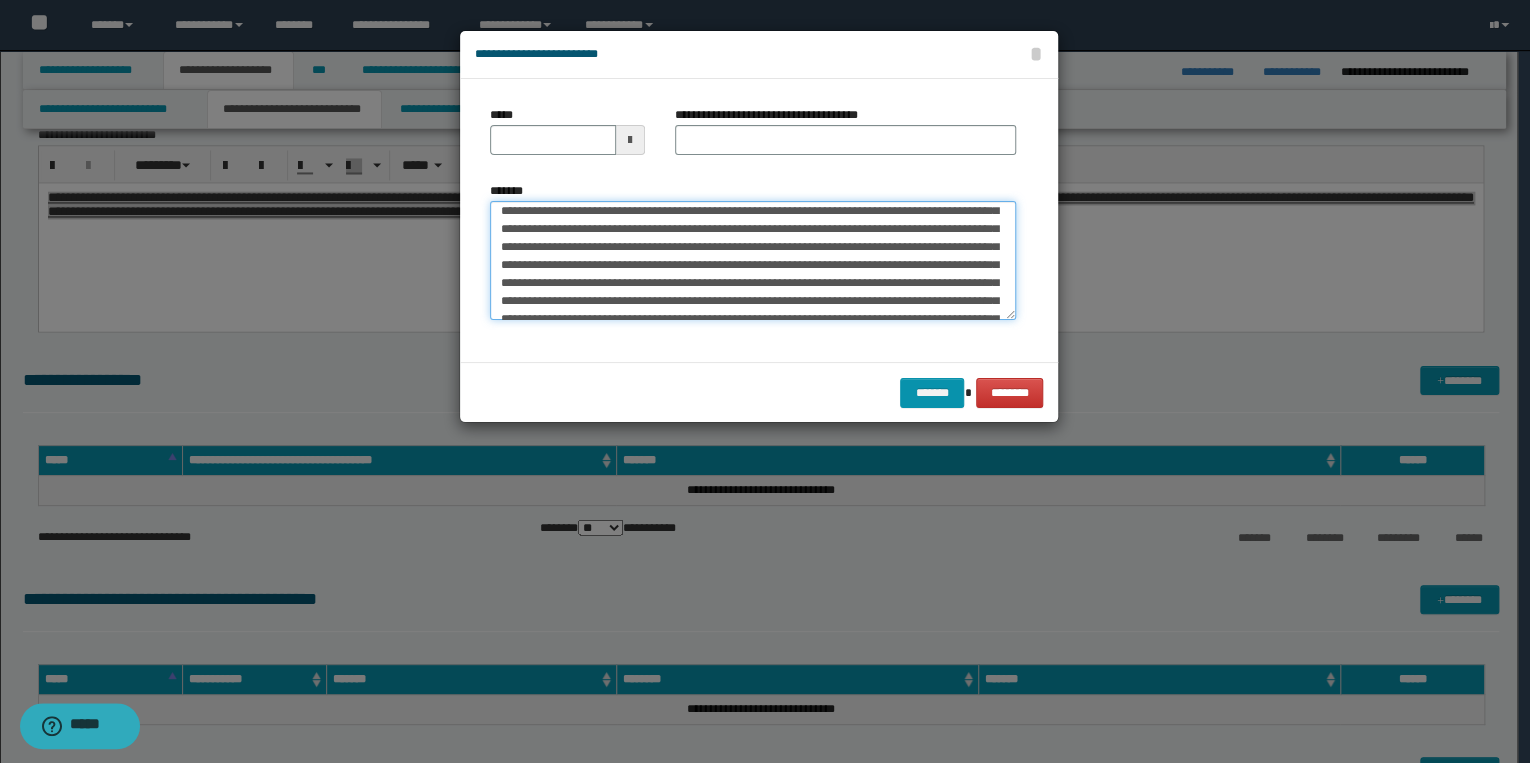 scroll, scrollTop: 0, scrollLeft: 0, axis: both 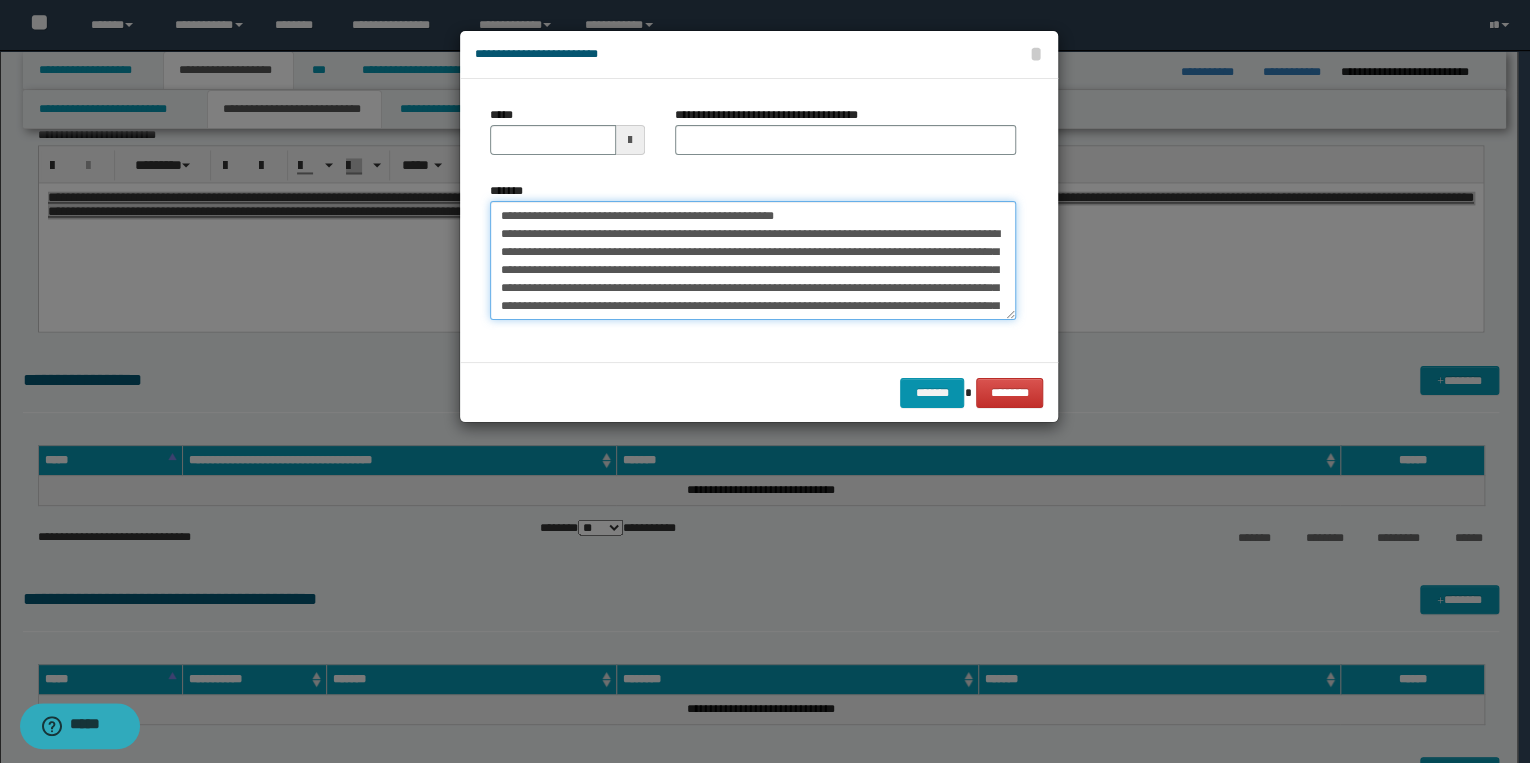 drag, startPoint x: 564, startPoint y: 218, endPoint x: 494, endPoint y: 211, distance: 70.34913 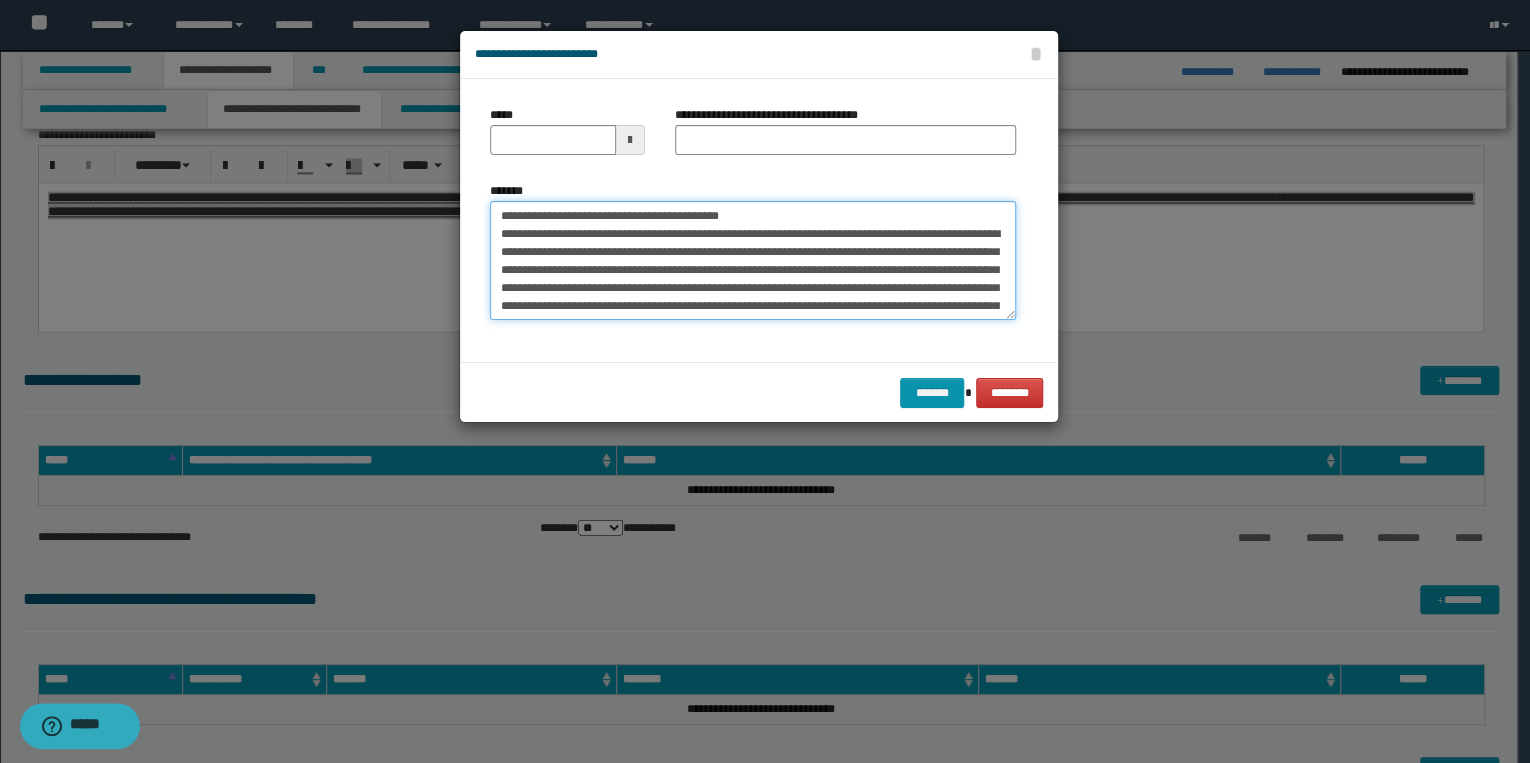 type 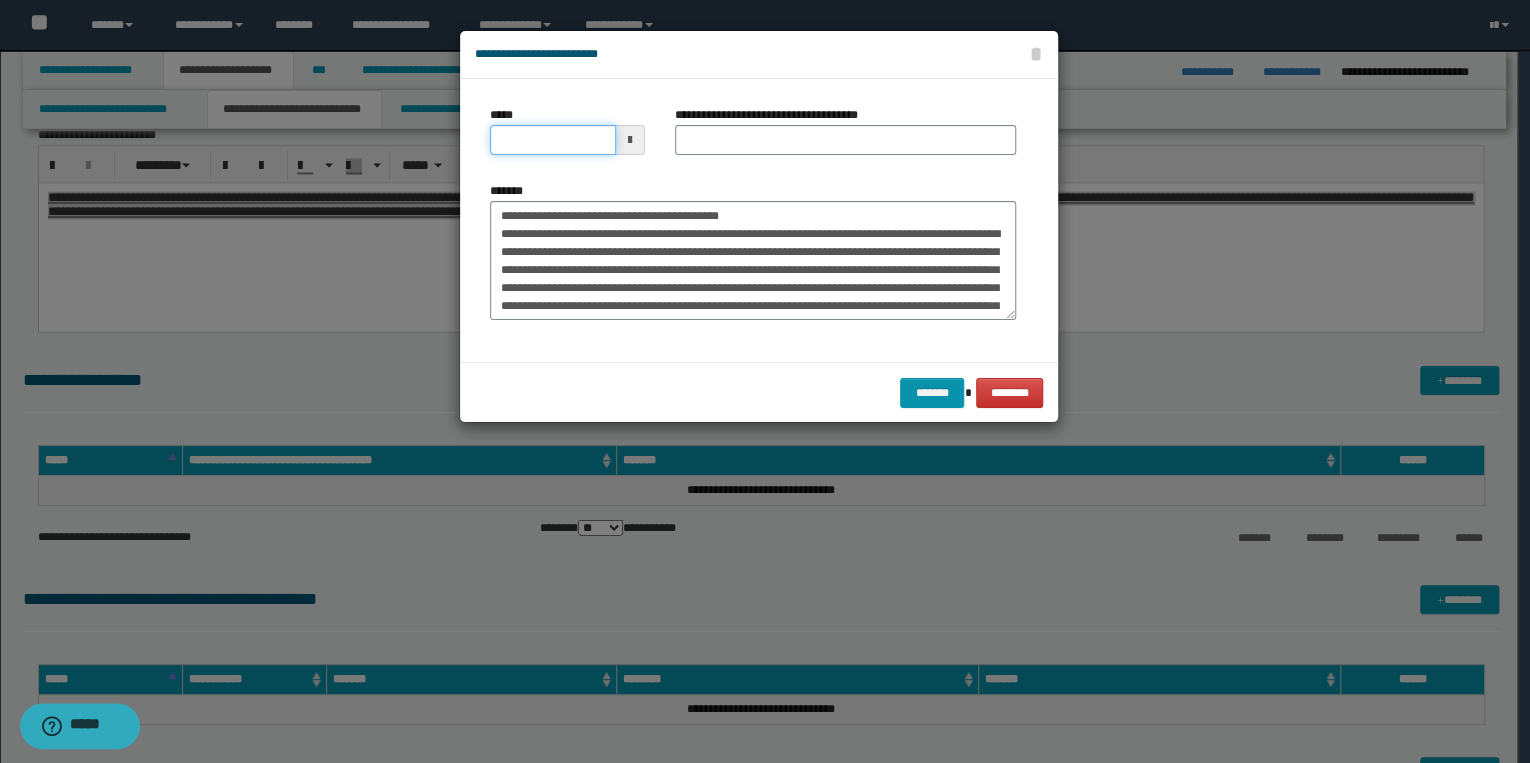 click on "*****" at bounding box center (553, 140) 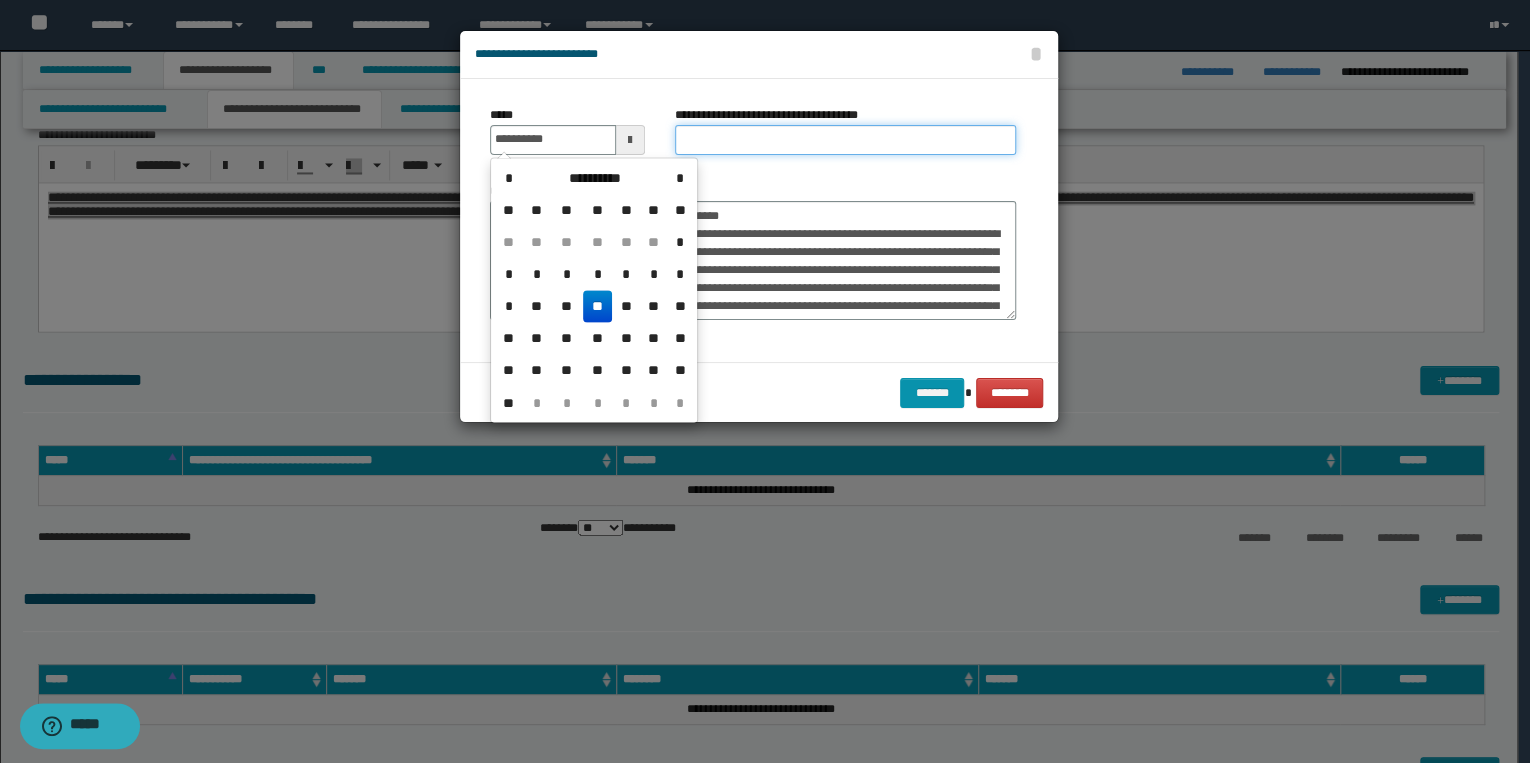 type on "**********" 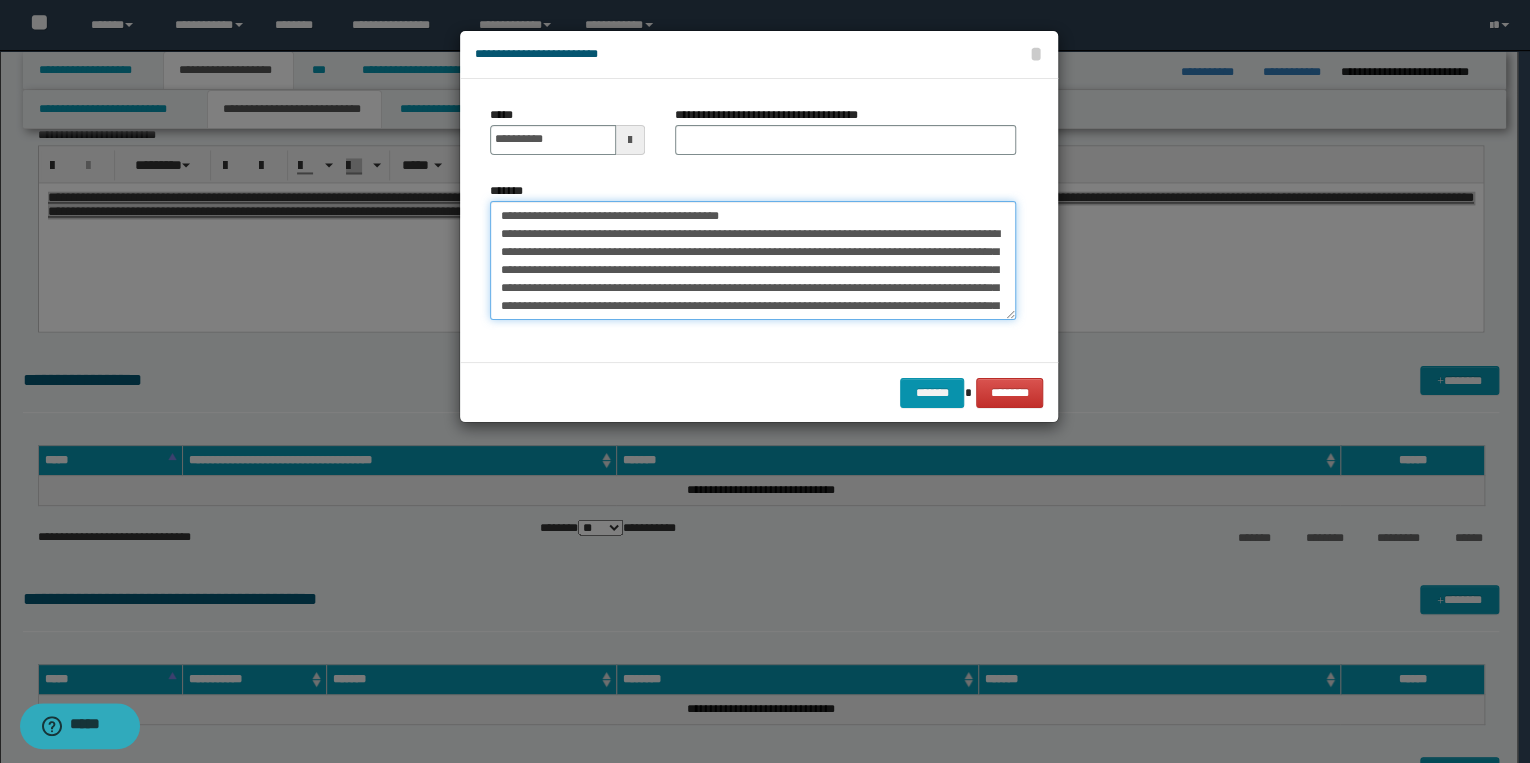 drag, startPoint x: 496, startPoint y: 217, endPoint x: 760, endPoint y: 220, distance: 264.01706 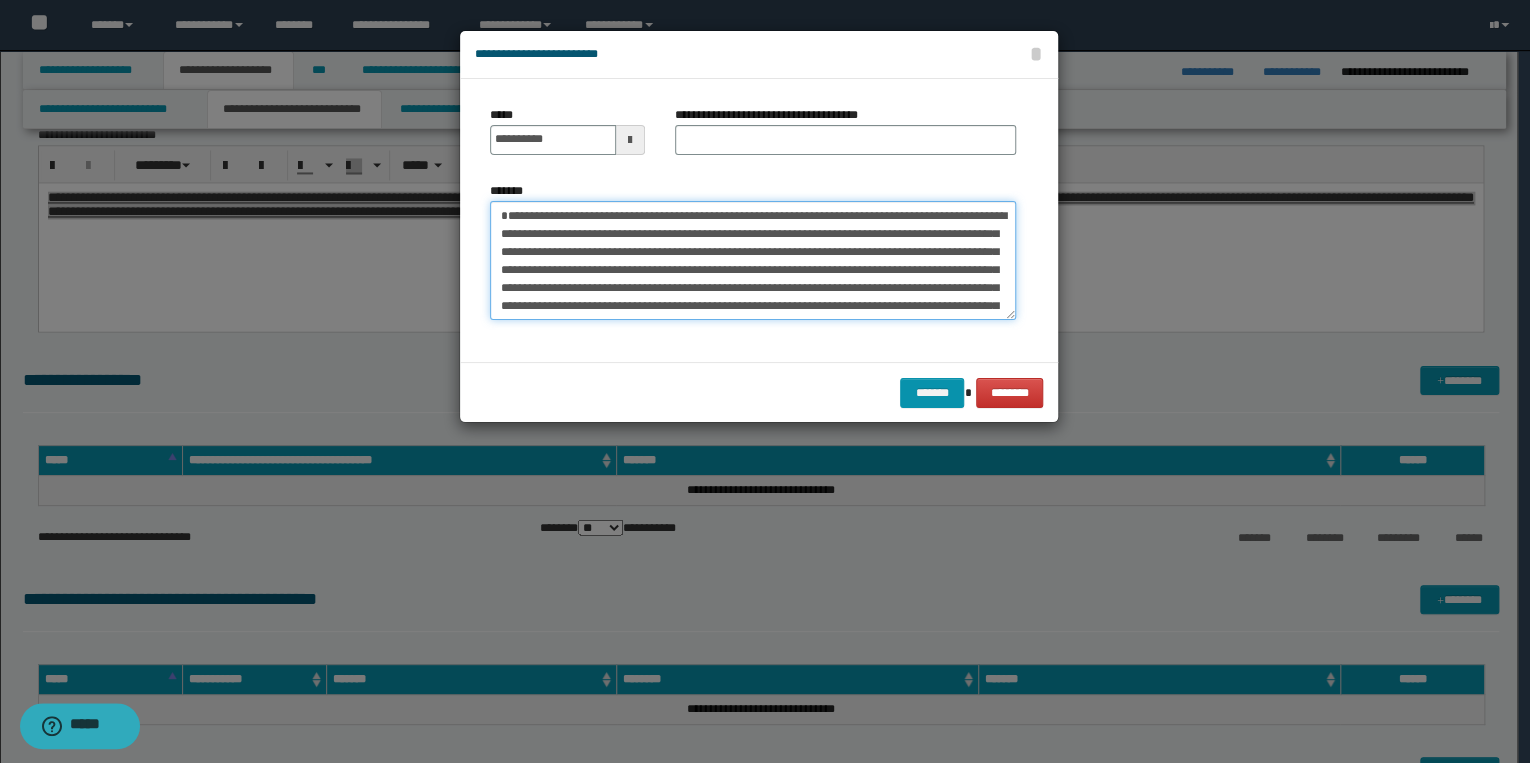 type on "**********" 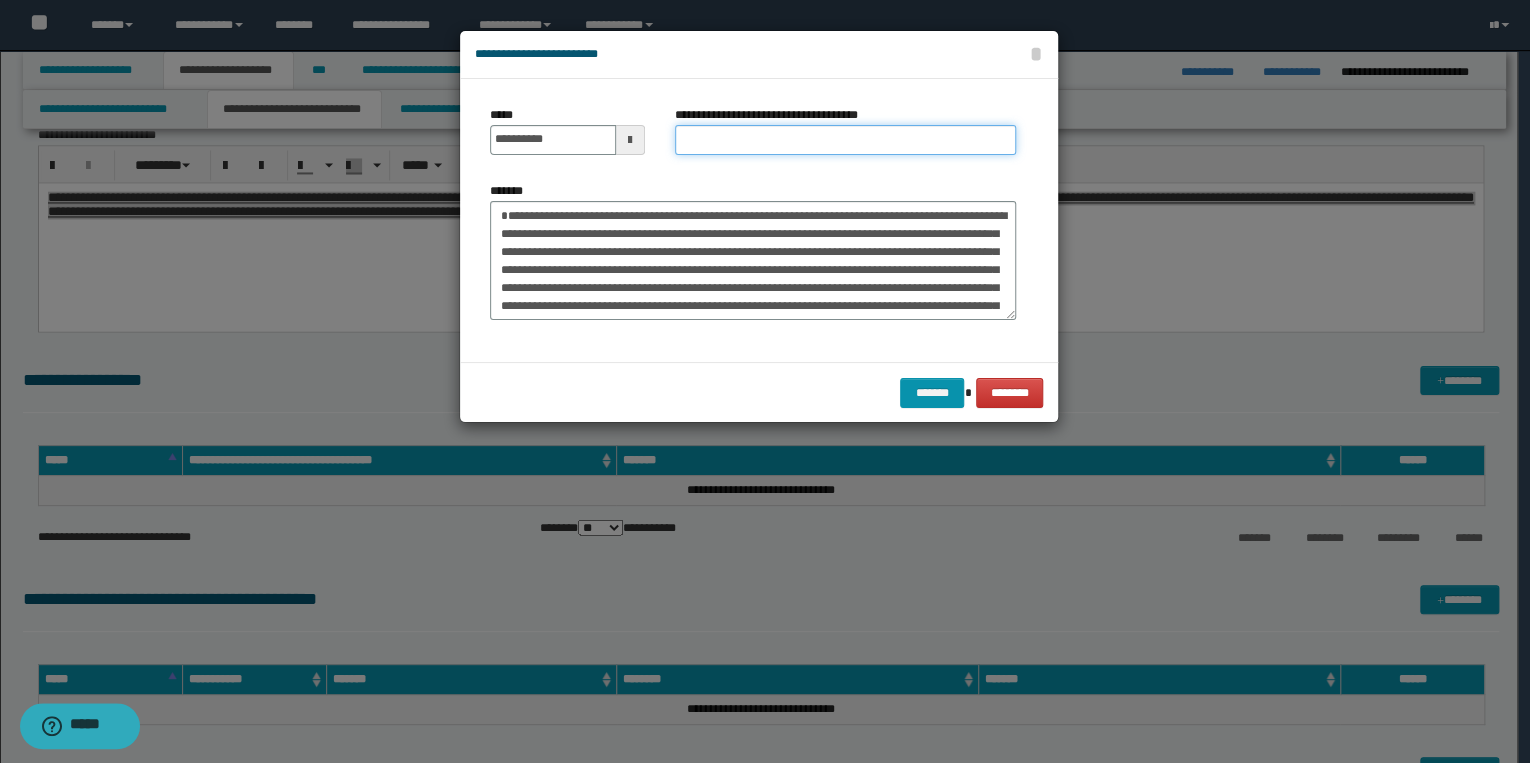 click on "**********" at bounding box center (845, 140) 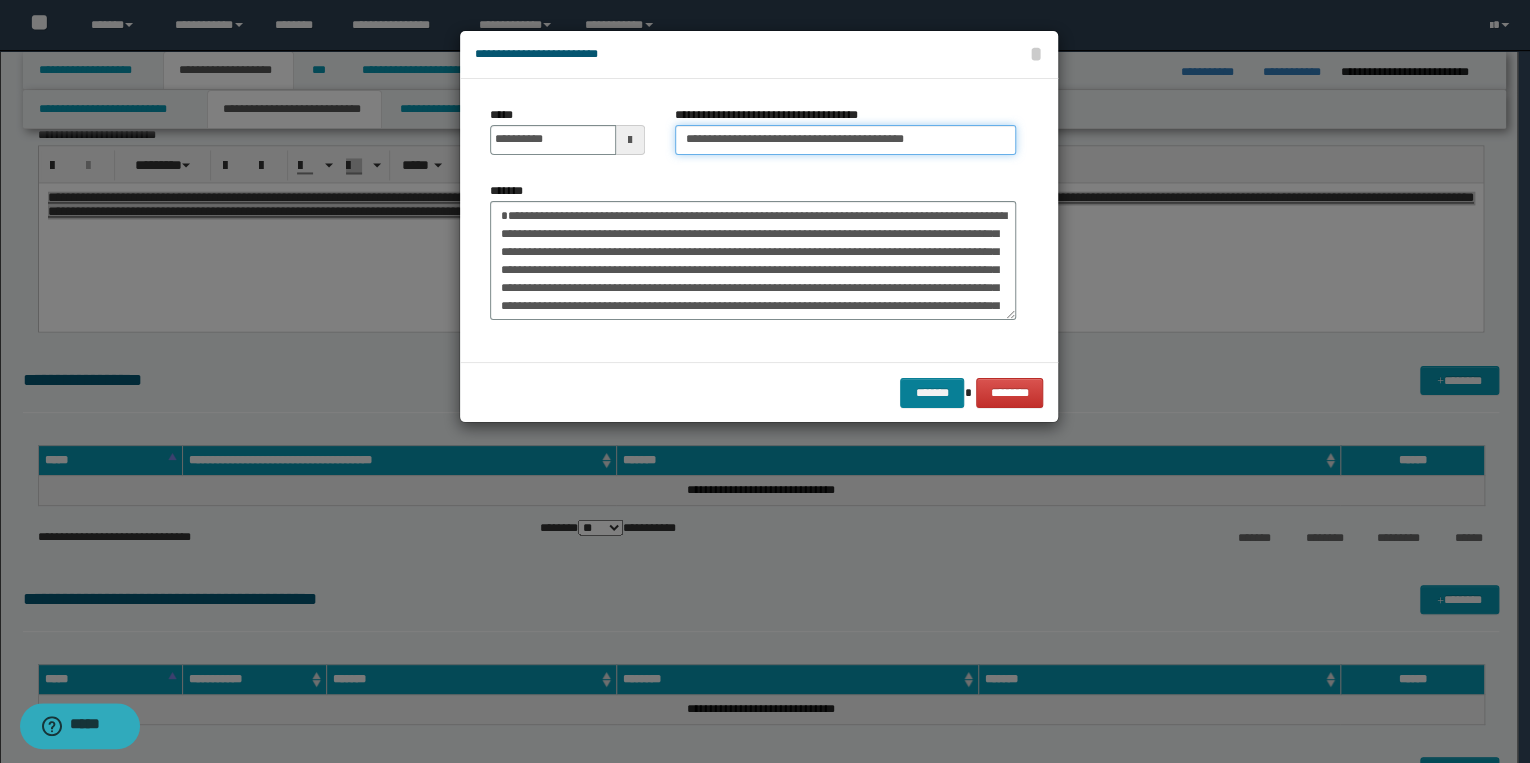 type on "**********" 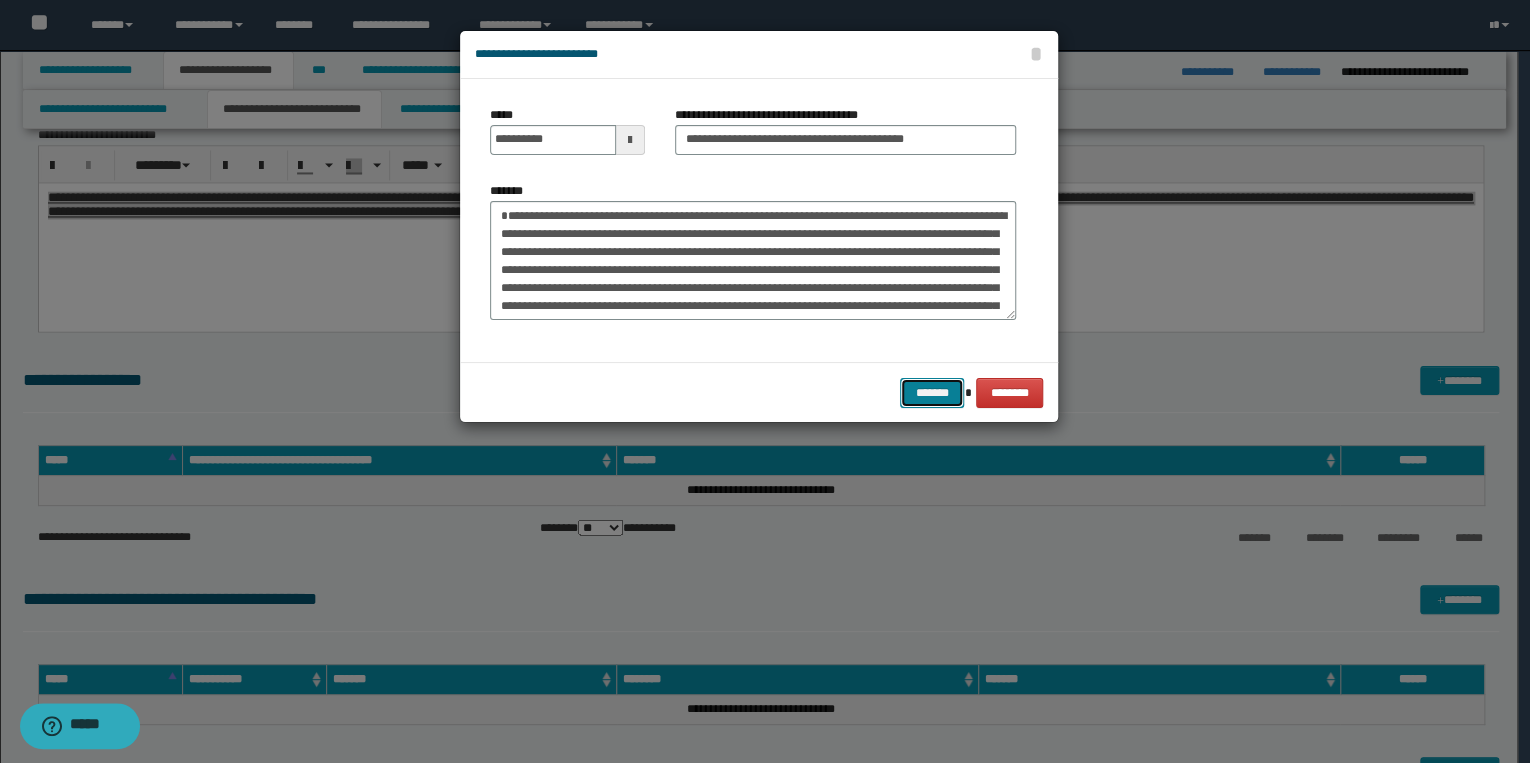click on "*******" at bounding box center [932, 393] 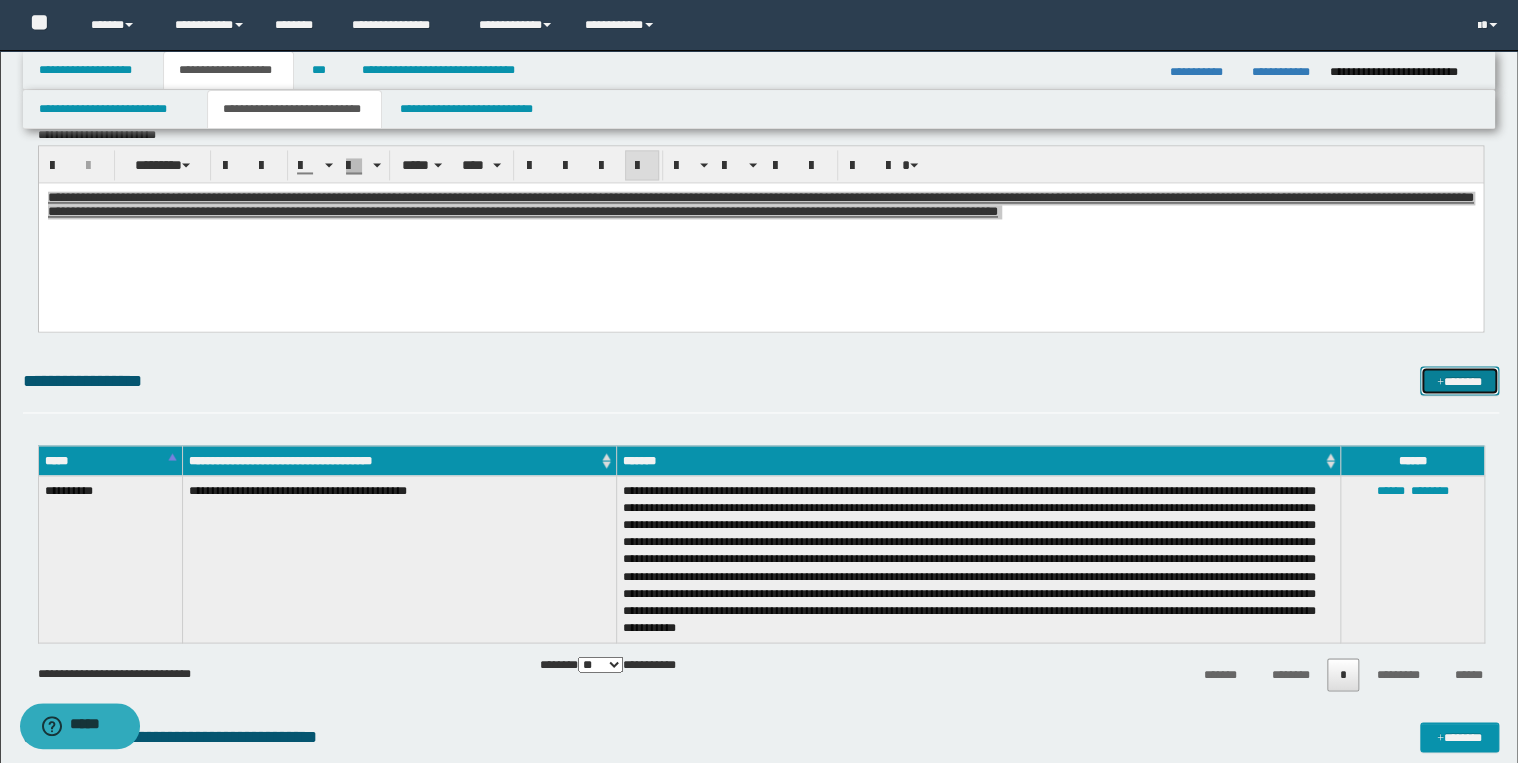 click on "*******" at bounding box center [1459, 381] 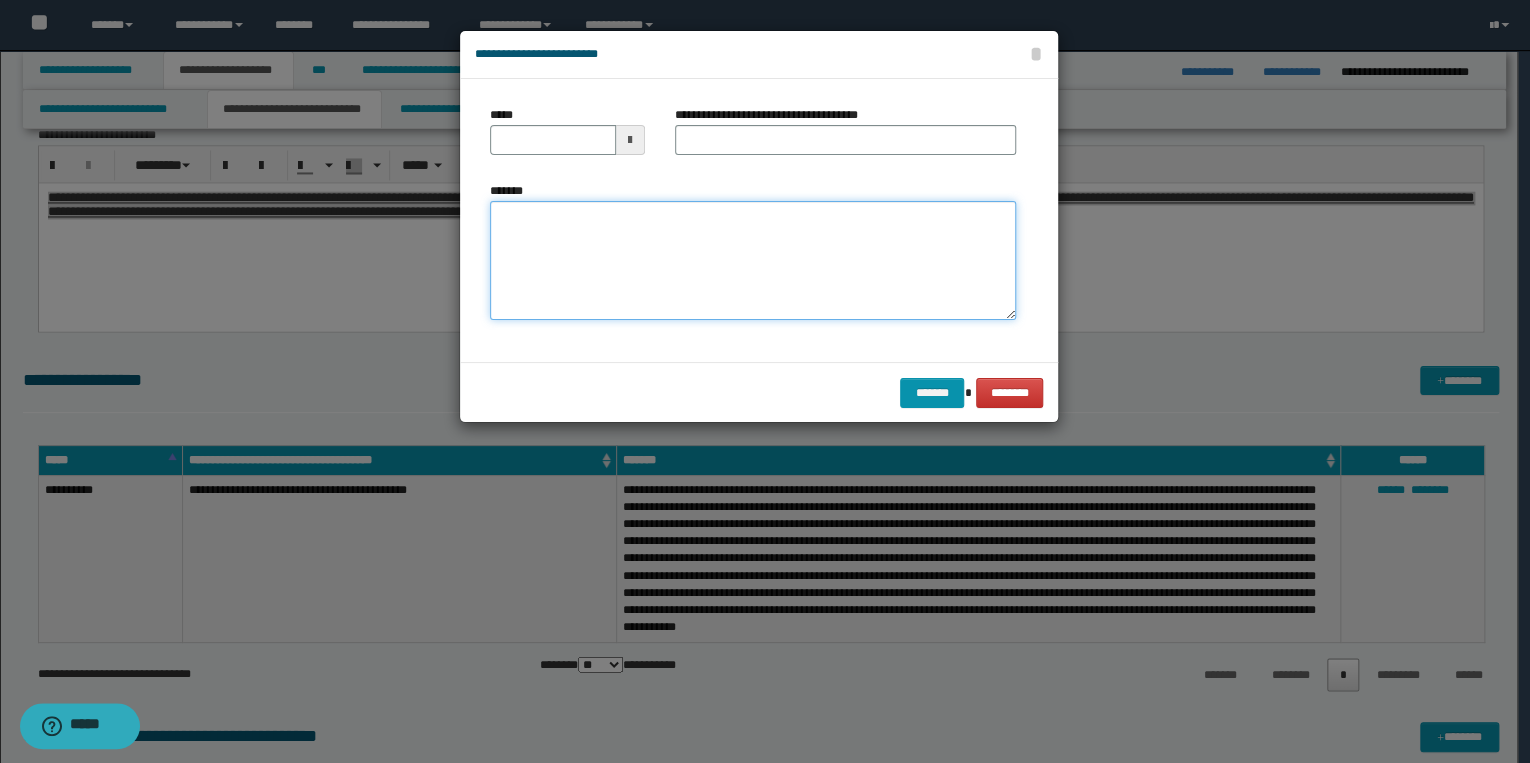 click on "*******" at bounding box center [753, 261] 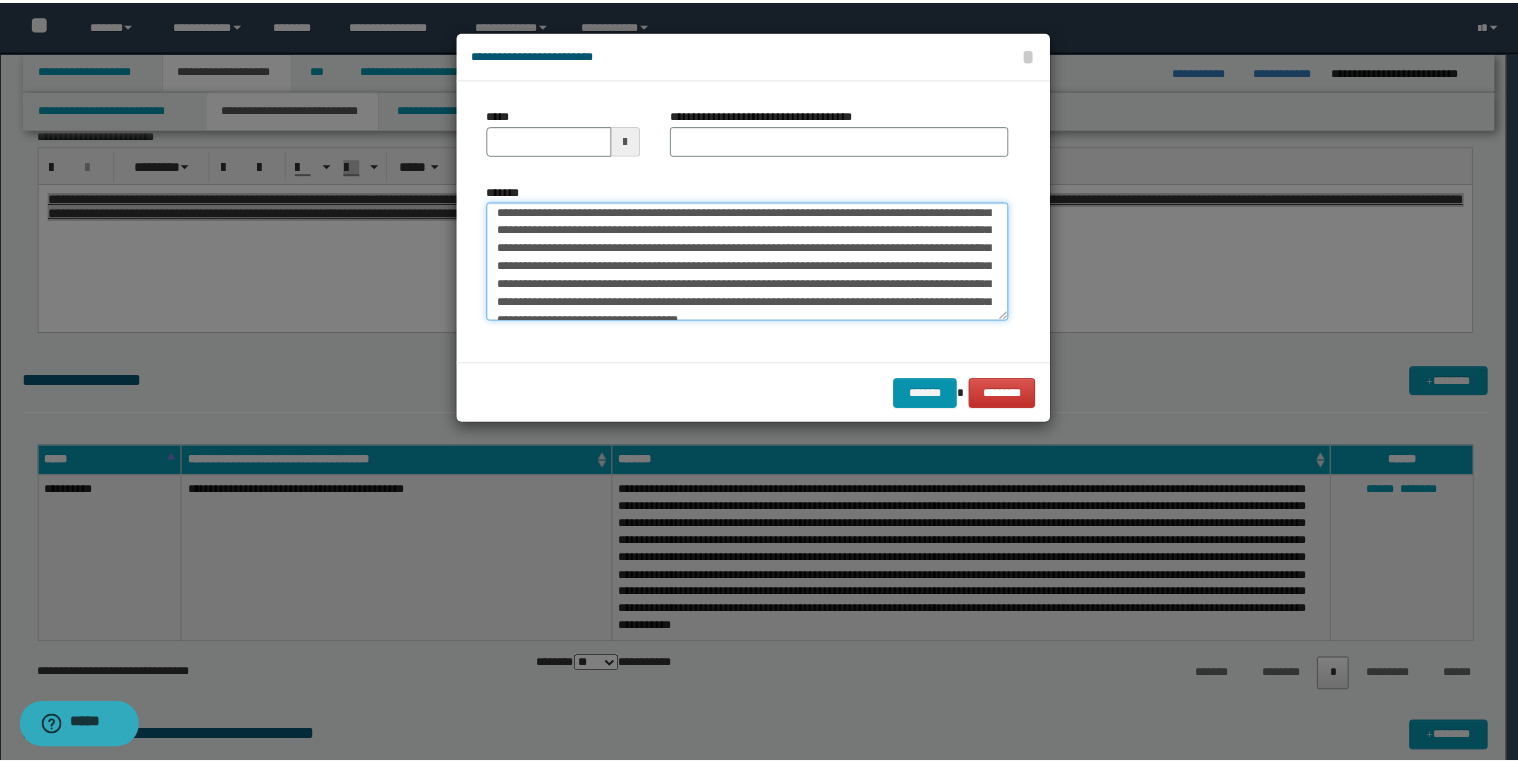 scroll, scrollTop: 0, scrollLeft: 0, axis: both 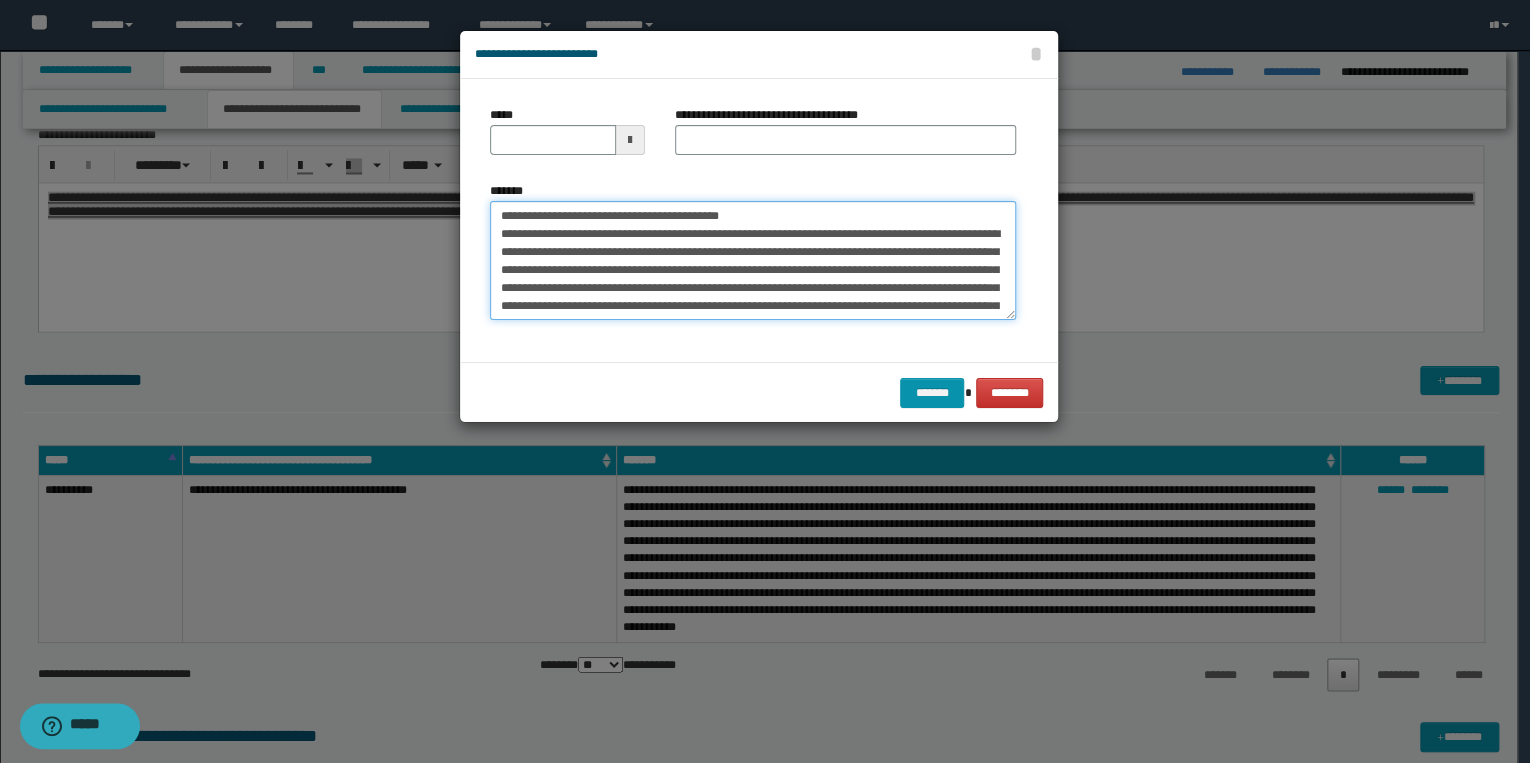 drag, startPoint x: 561, startPoint y: 219, endPoint x: 492, endPoint y: 219, distance: 69 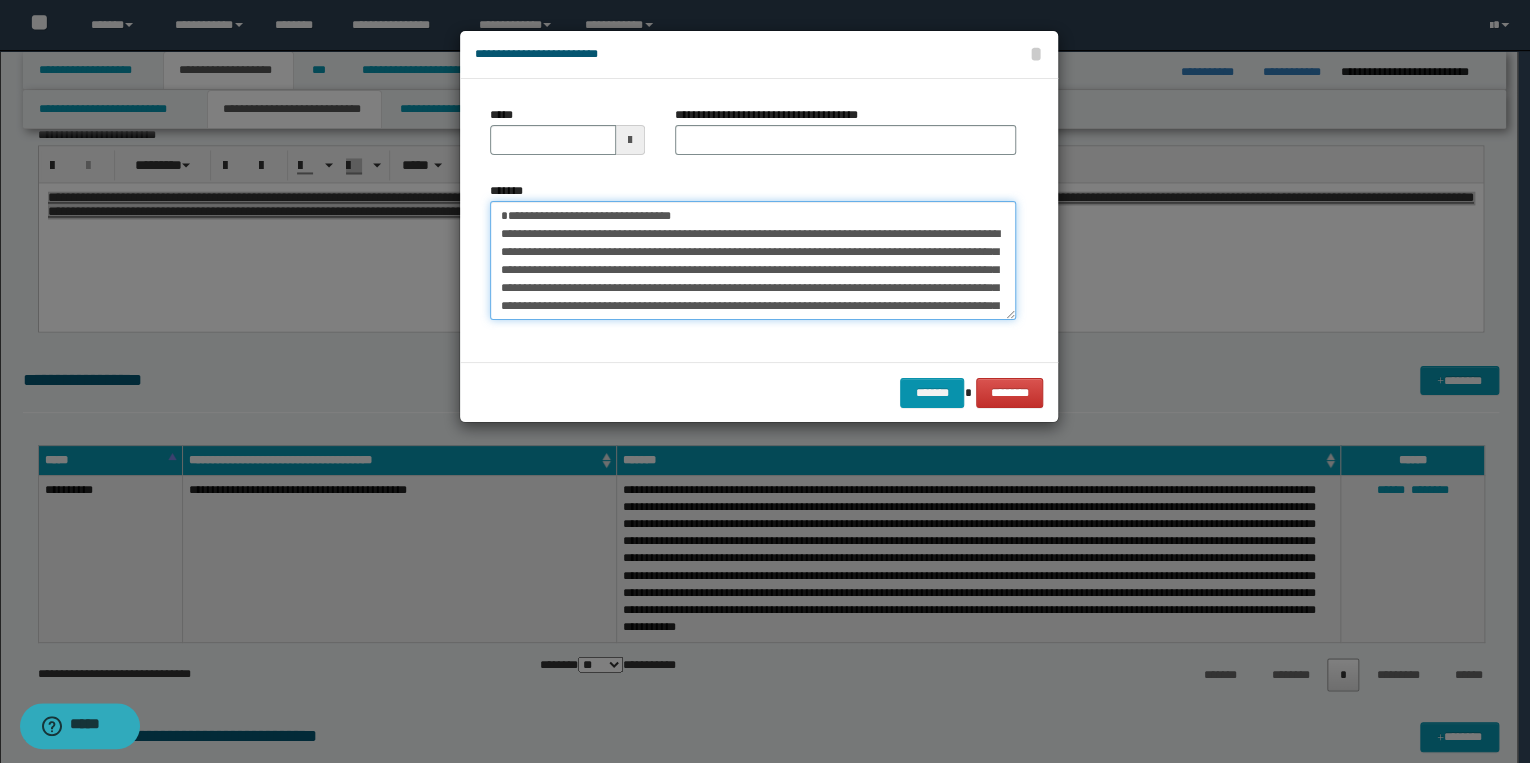type 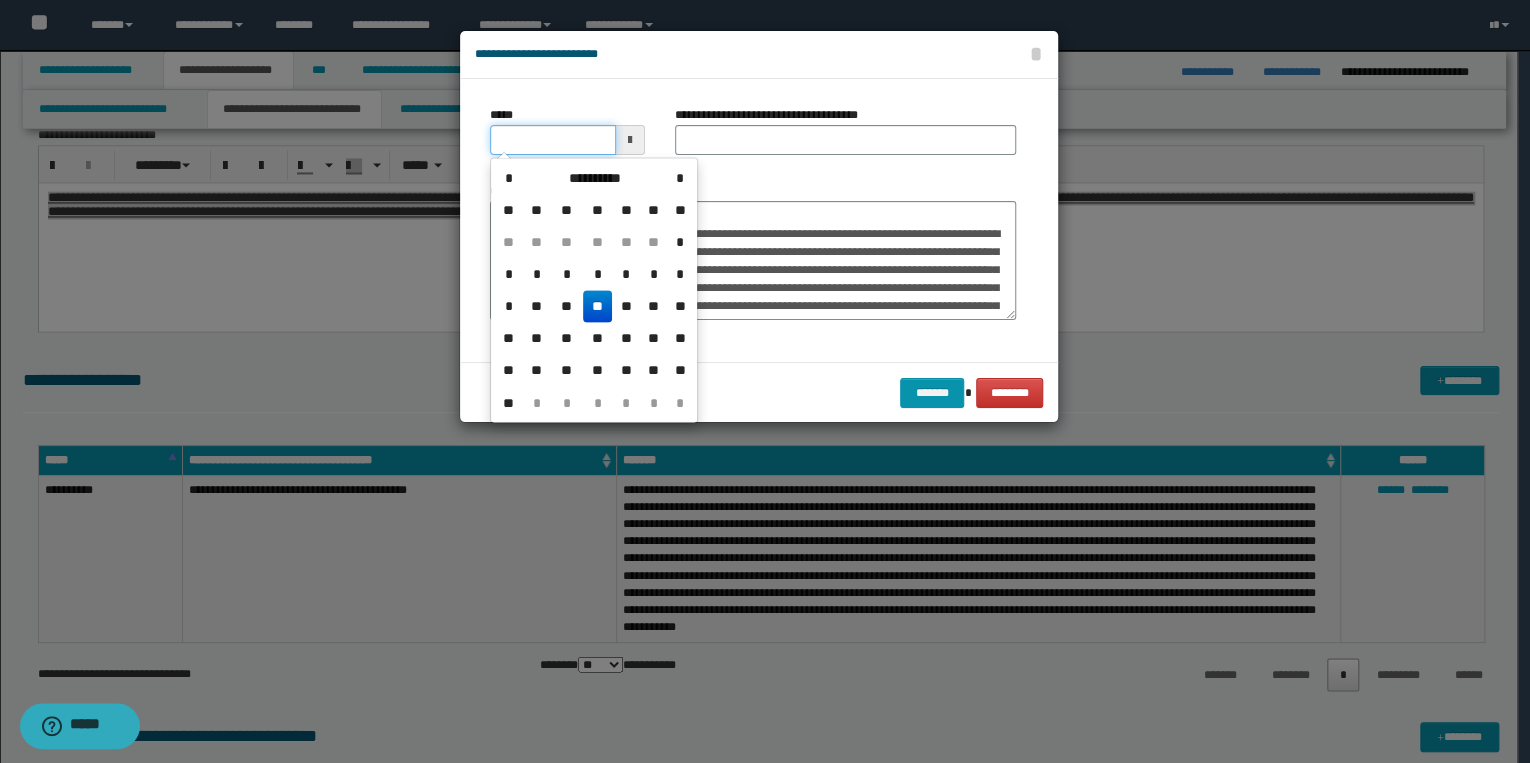 click on "*****" at bounding box center (553, 140) 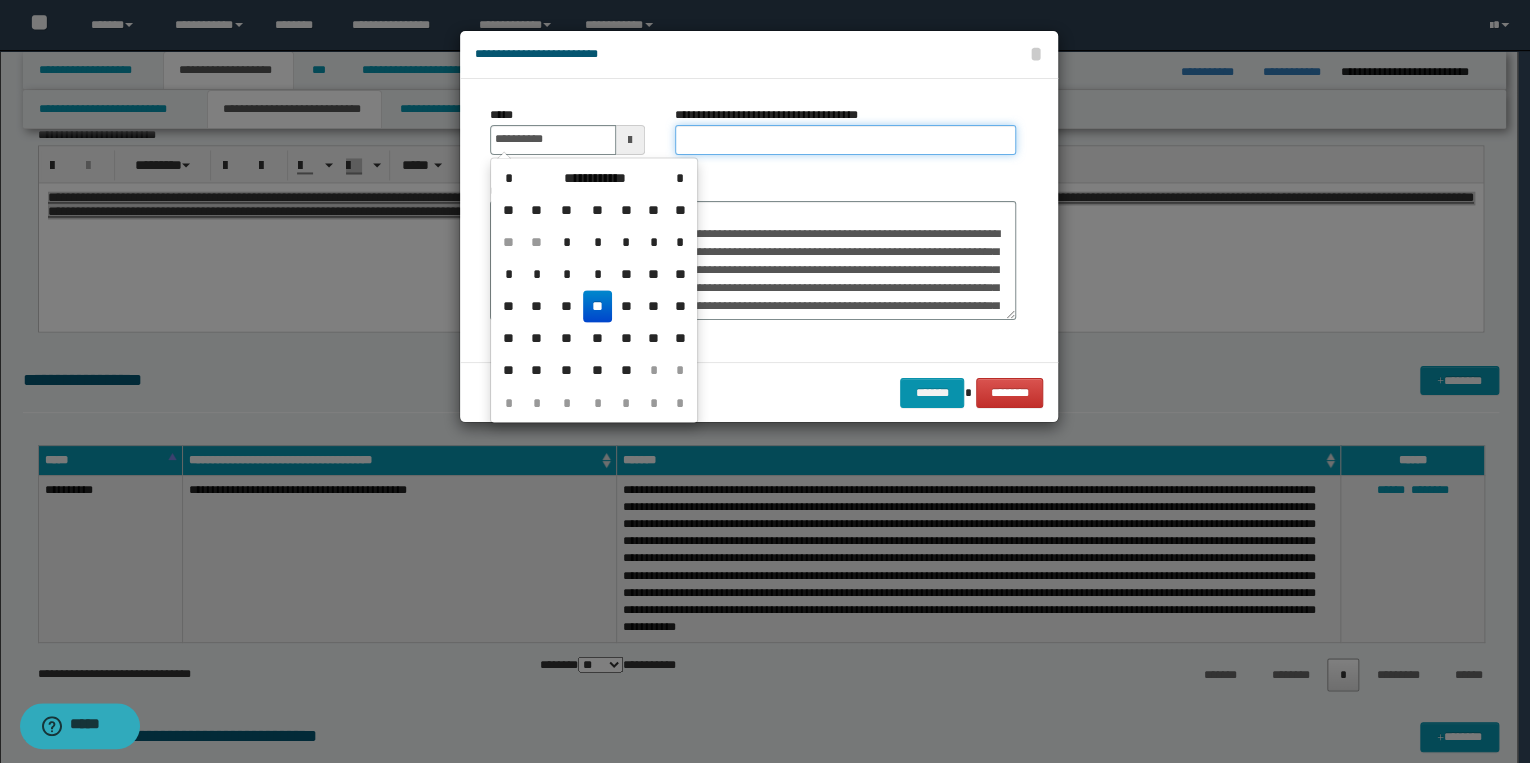 type on "**********" 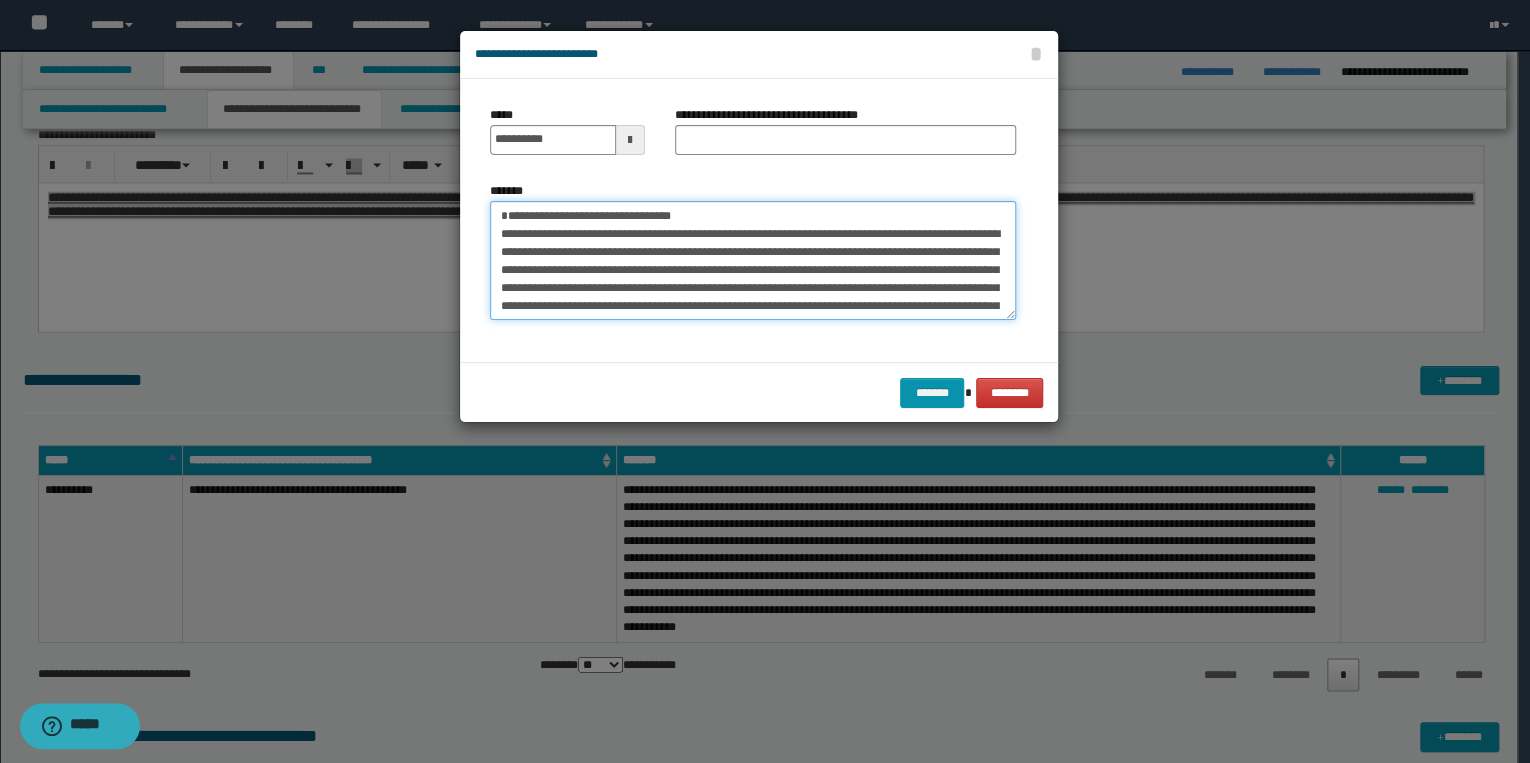 drag, startPoint x: 496, startPoint y: 215, endPoint x: 731, endPoint y: 216, distance: 235.00212 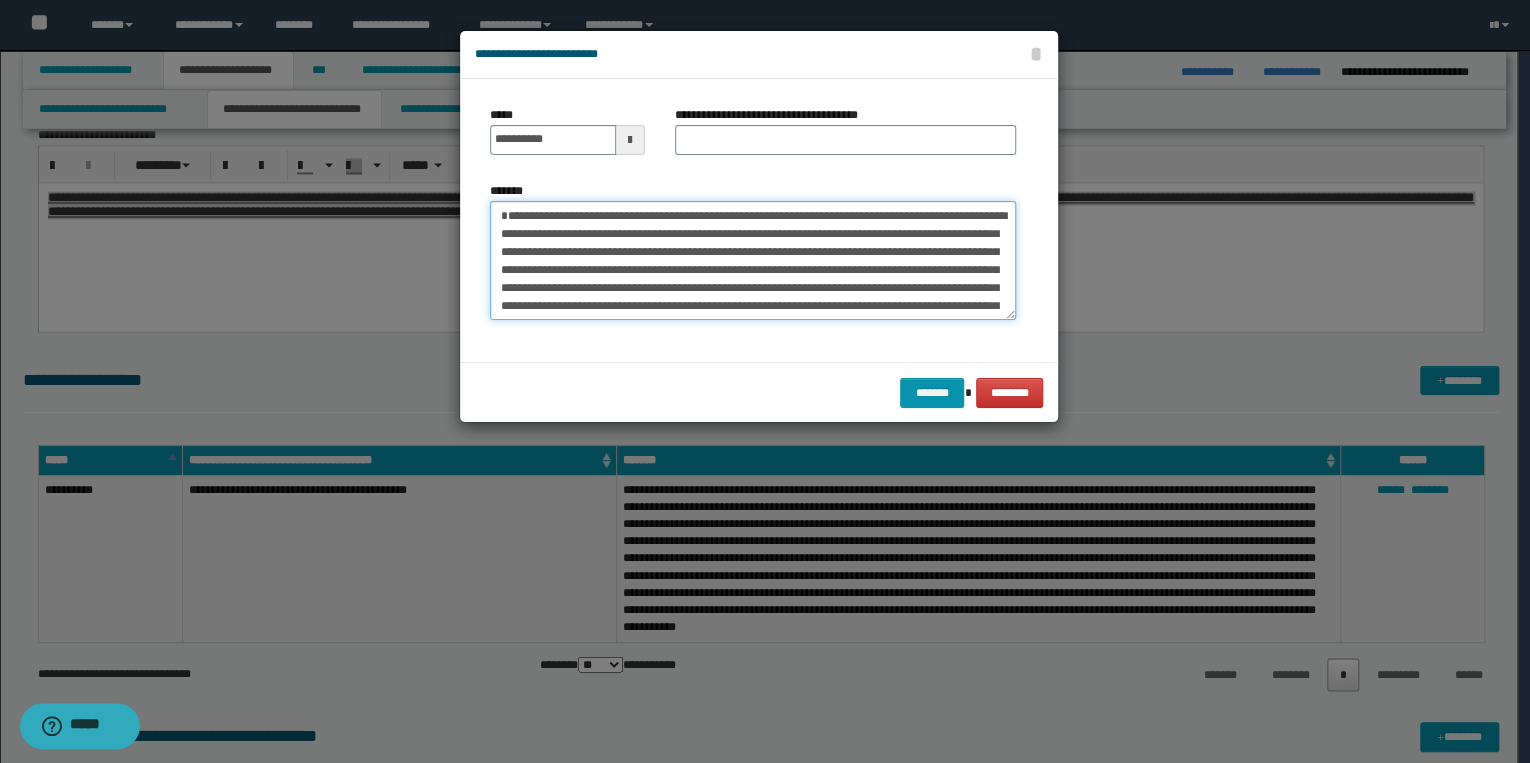 type on "**********" 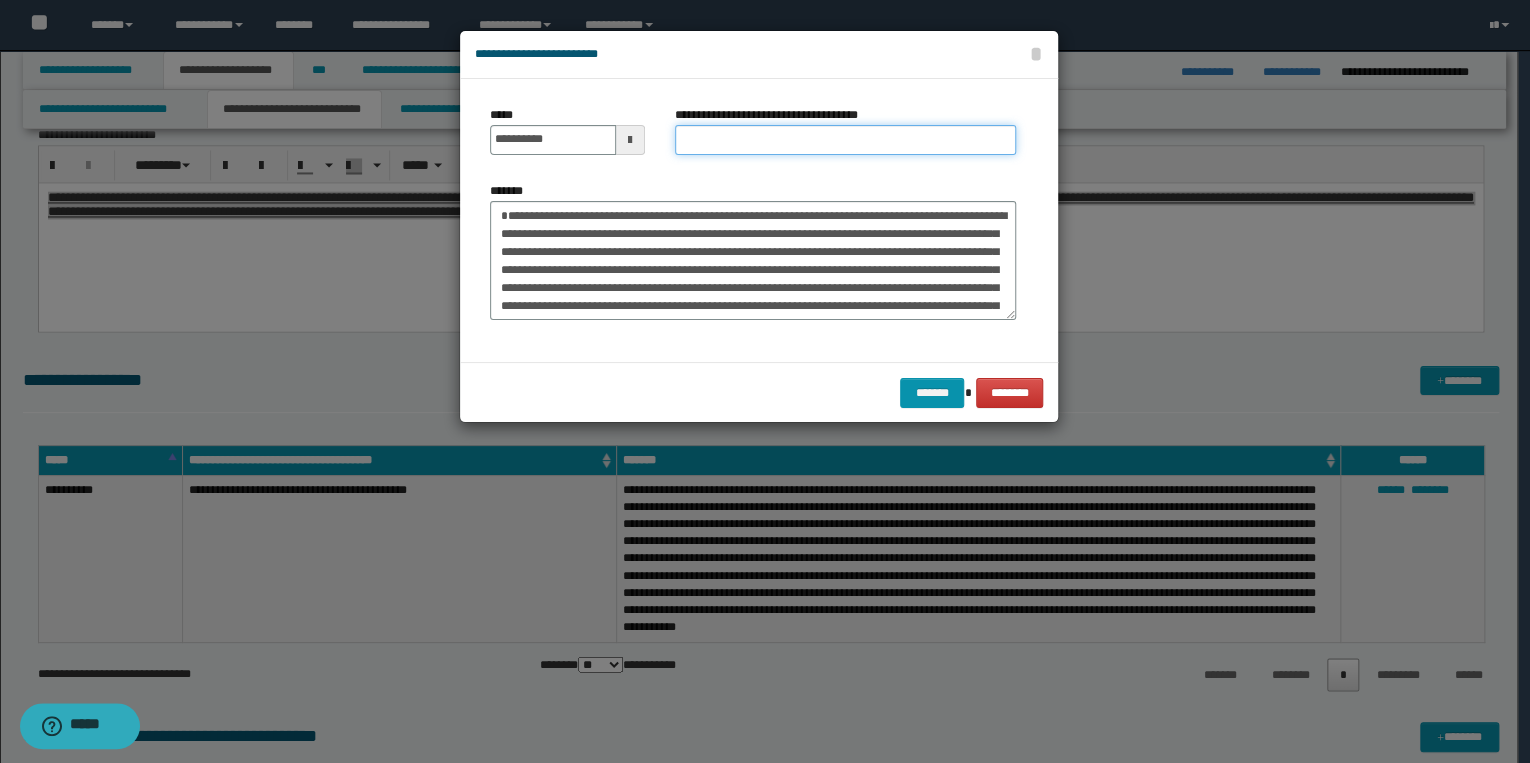 click on "**********" at bounding box center (845, 140) 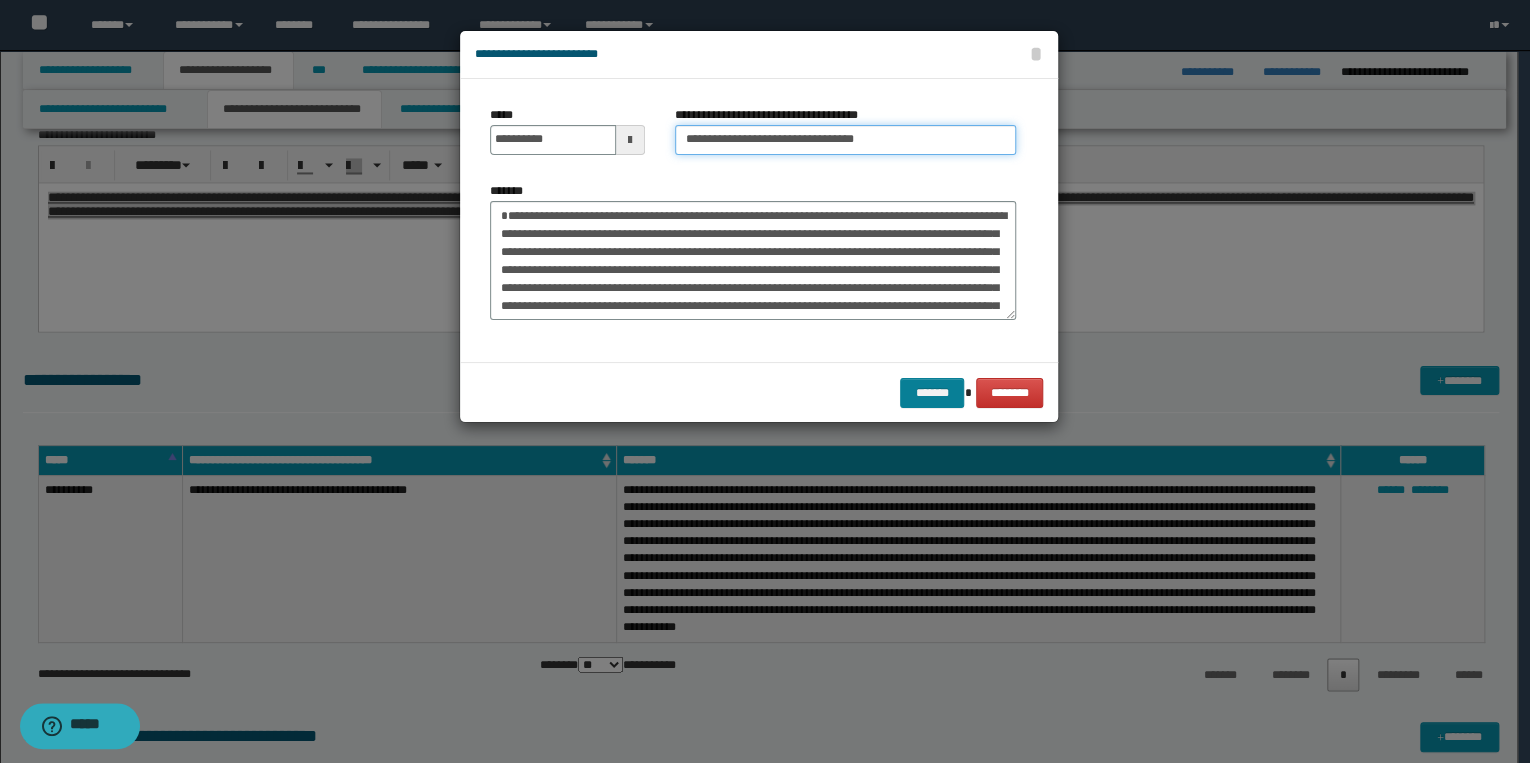 type on "**********" 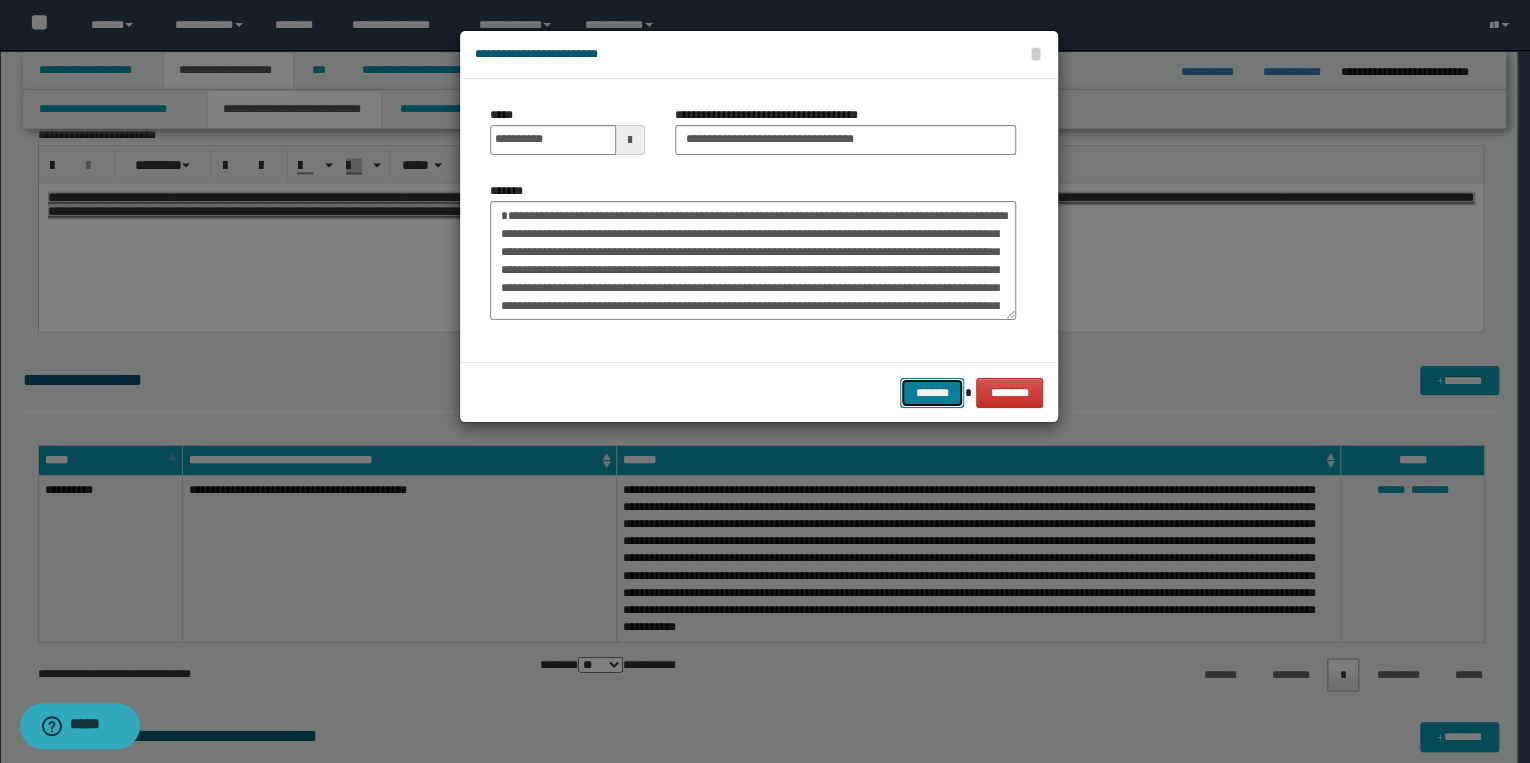 click on "*******" at bounding box center [932, 393] 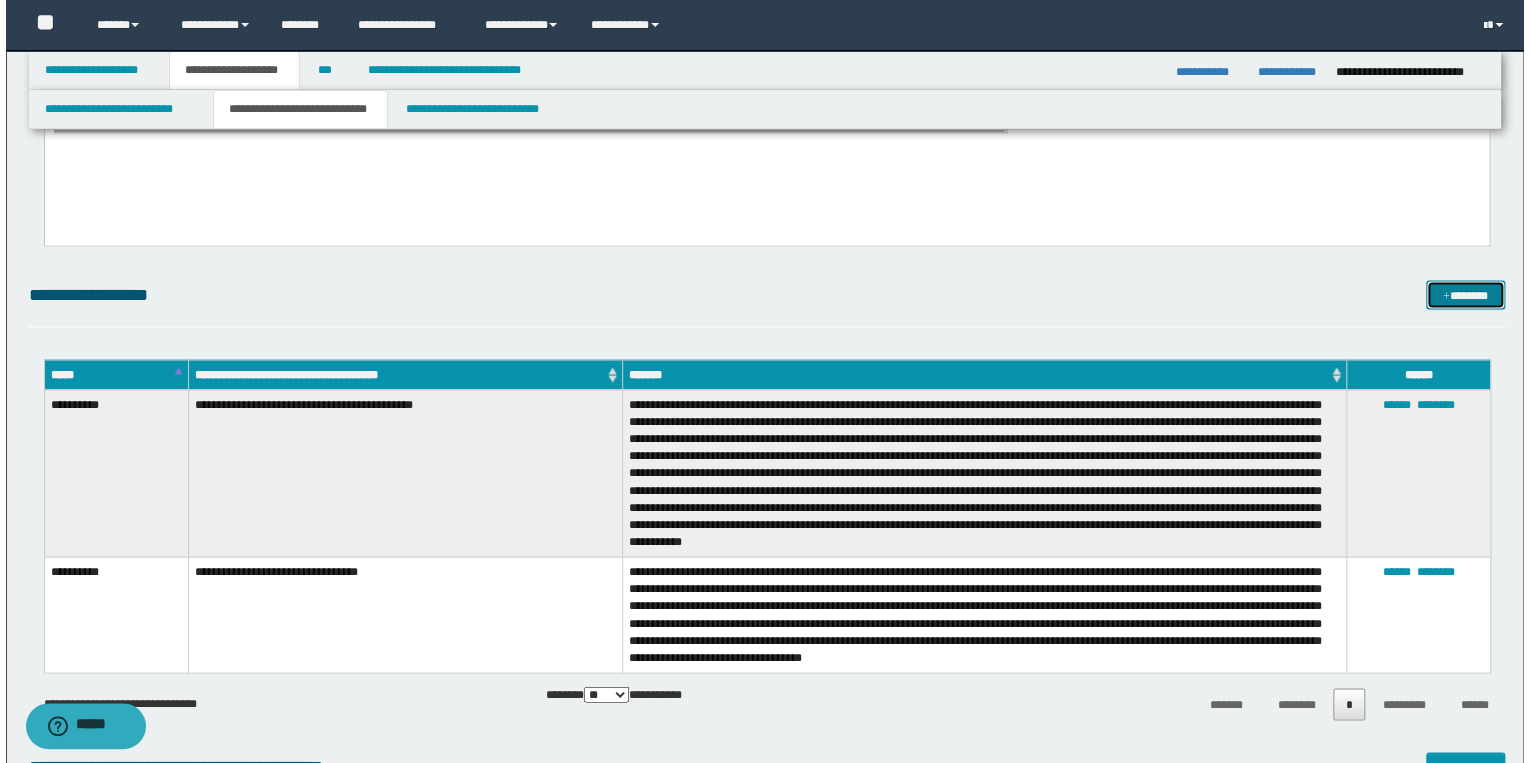 scroll, scrollTop: 1600, scrollLeft: 0, axis: vertical 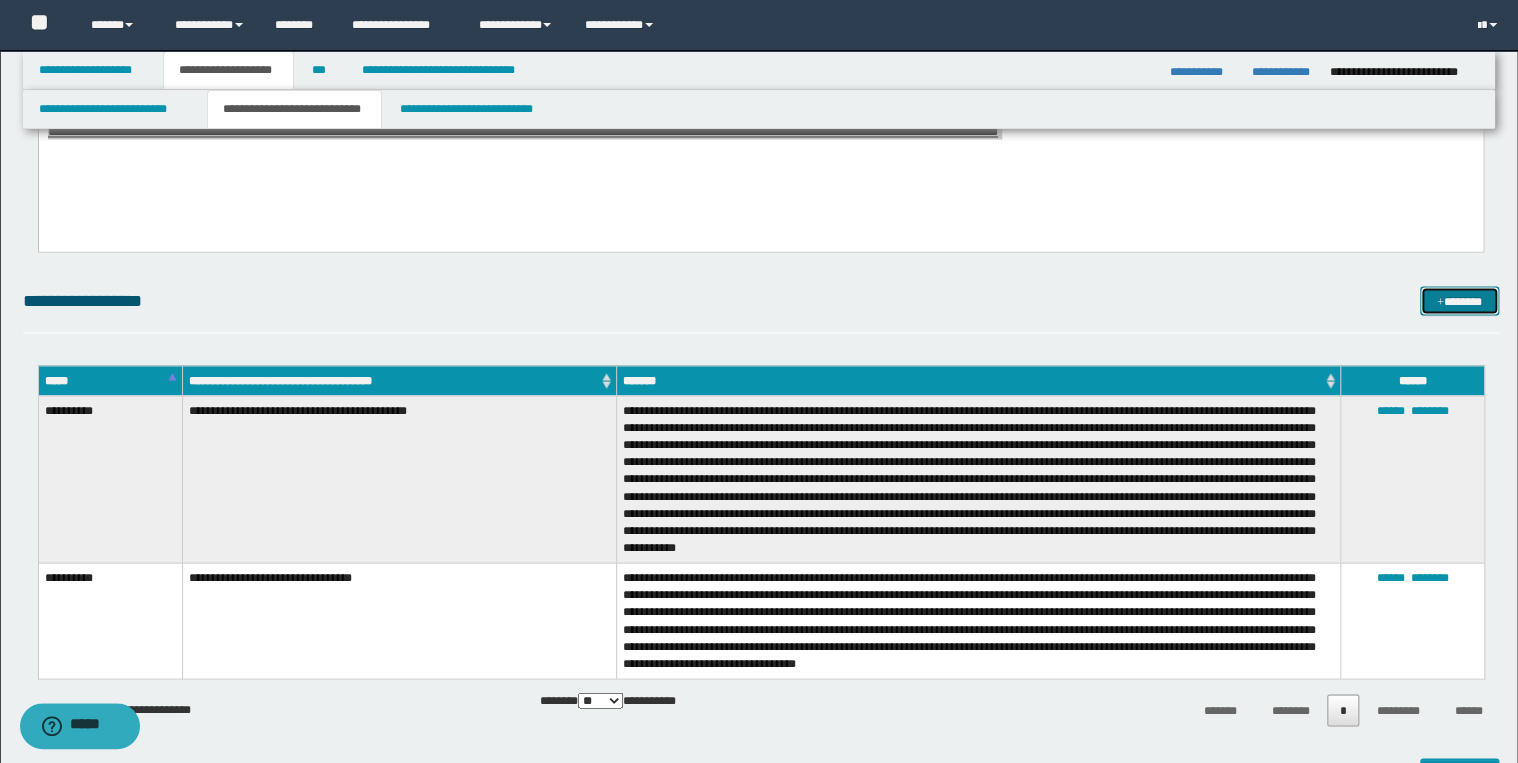 drag, startPoint x: 1450, startPoint y: 299, endPoint x: 1438, endPoint y: 299, distance: 12 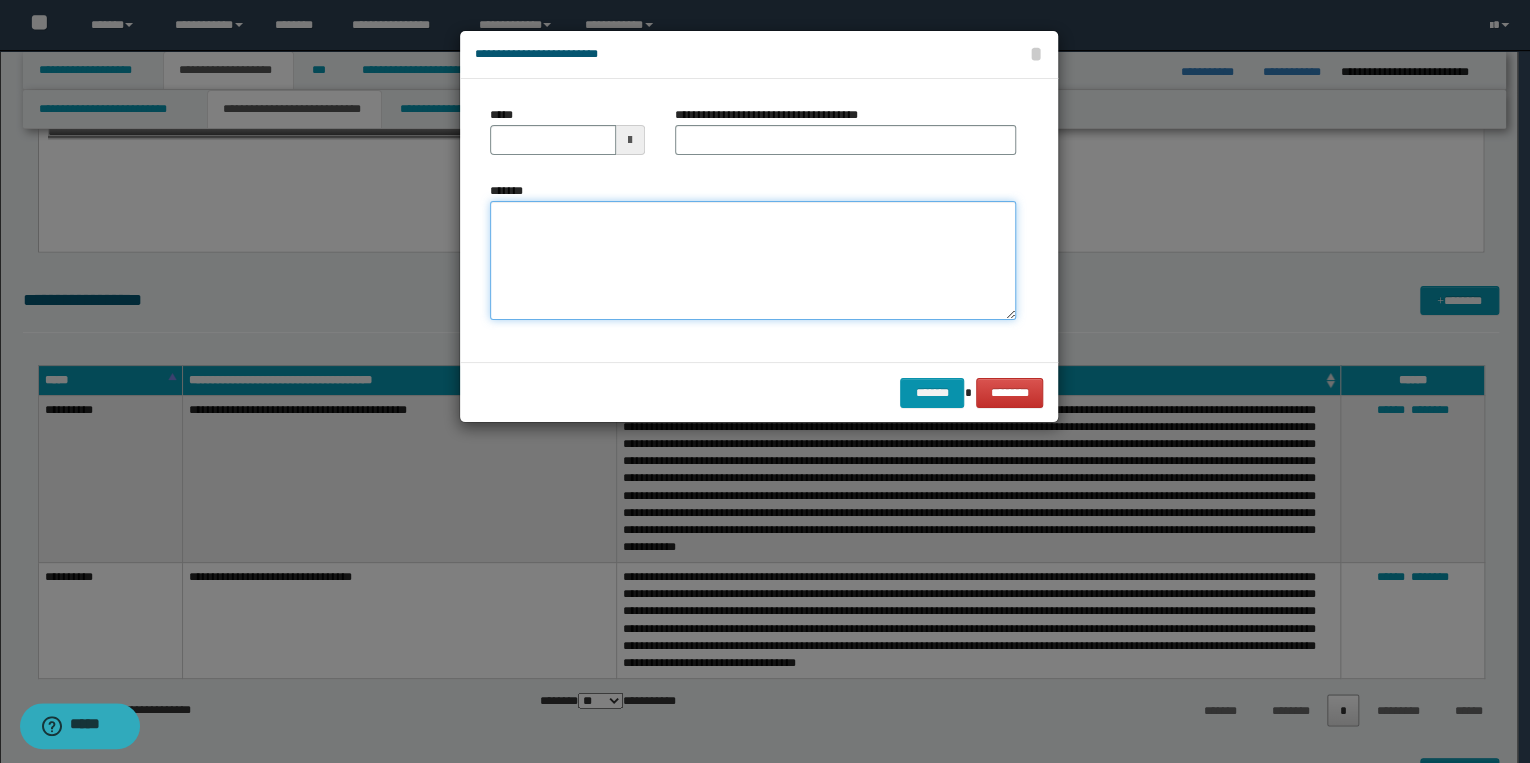 click on "*******" at bounding box center (753, 261) 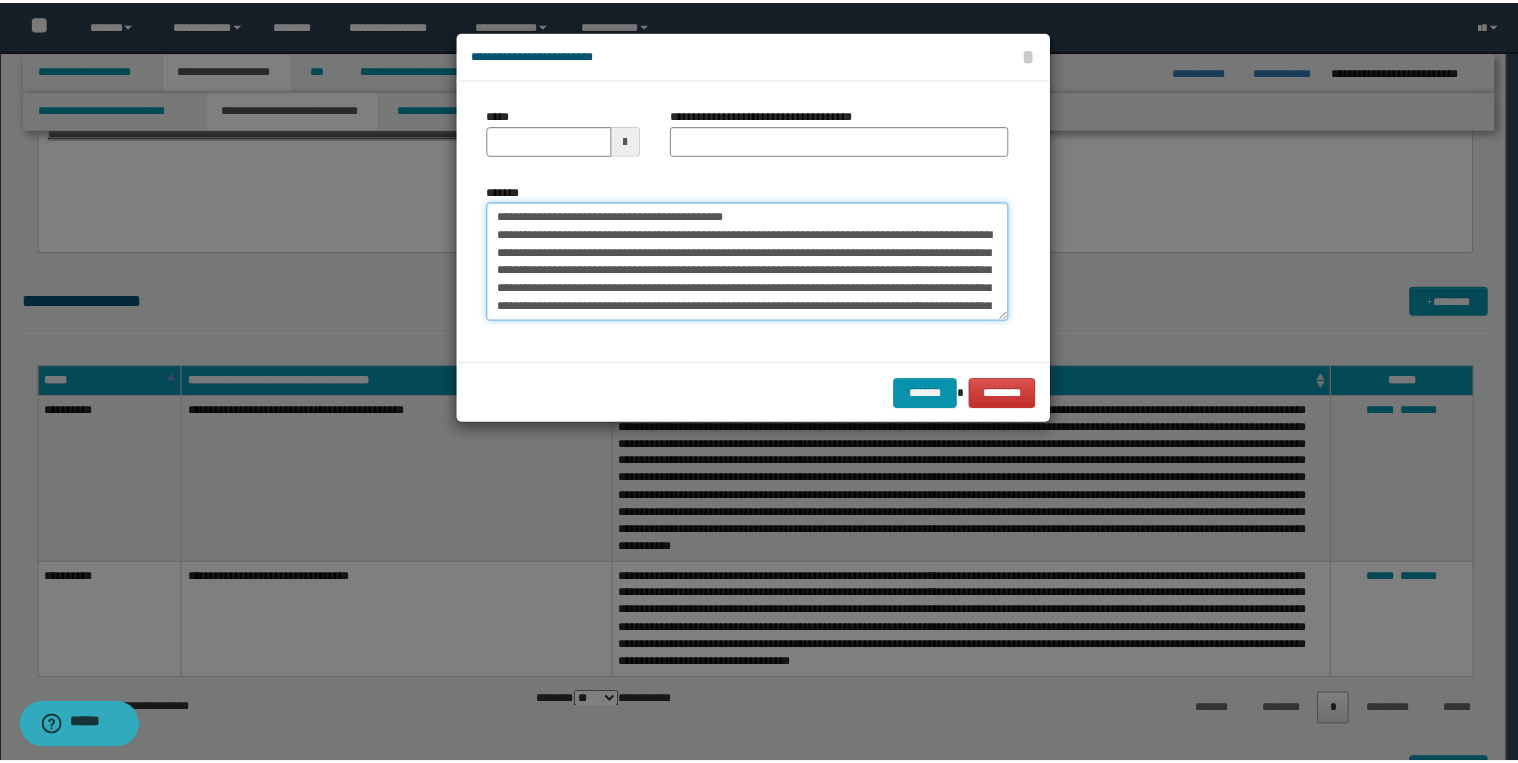 scroll, scrollTop: 0, scrollLeft: 0, axis: both 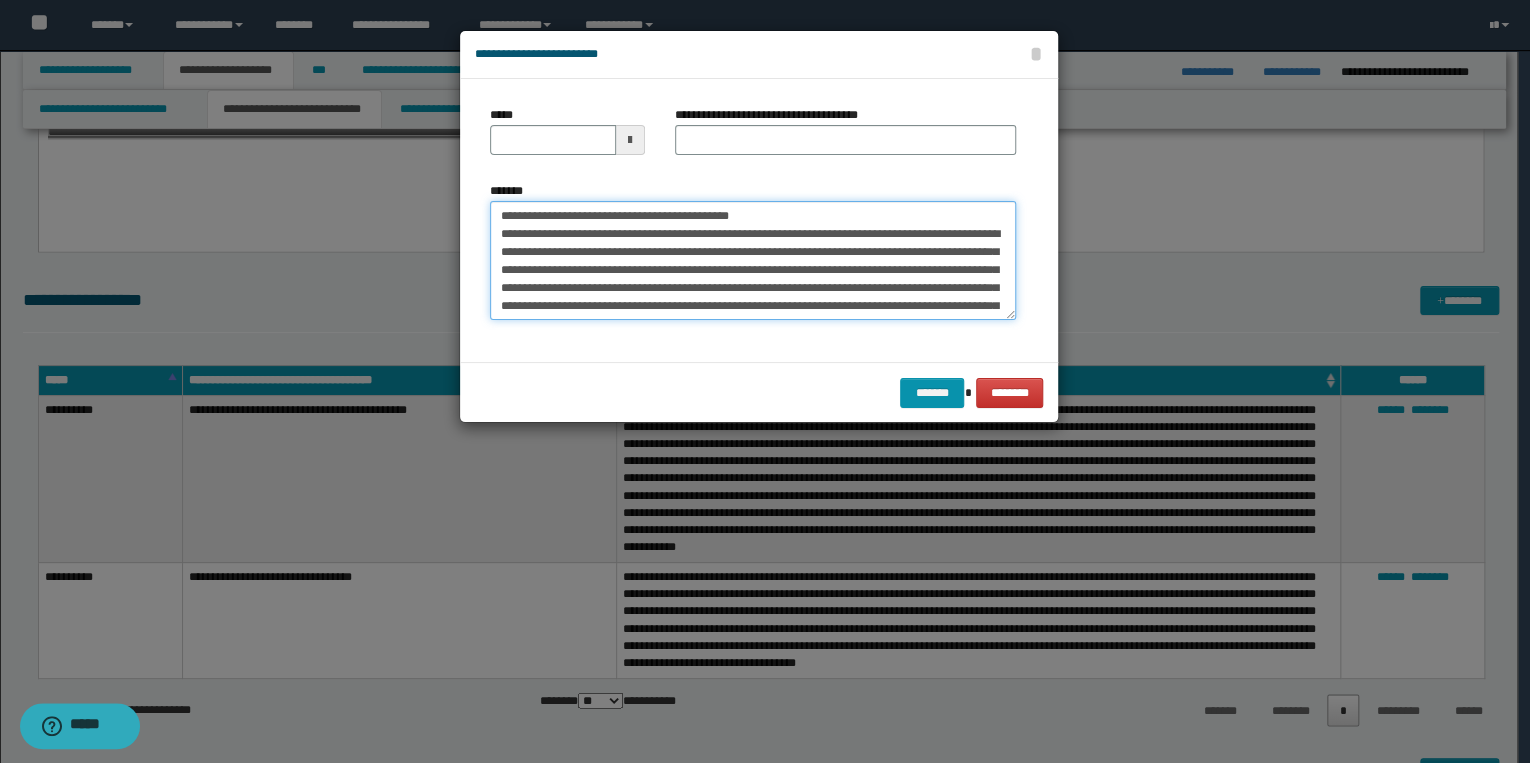 drag, startPoint x: 565, startPoint y: 219, endPoint x: 492, endPoint y: 212, distance: 73.33485 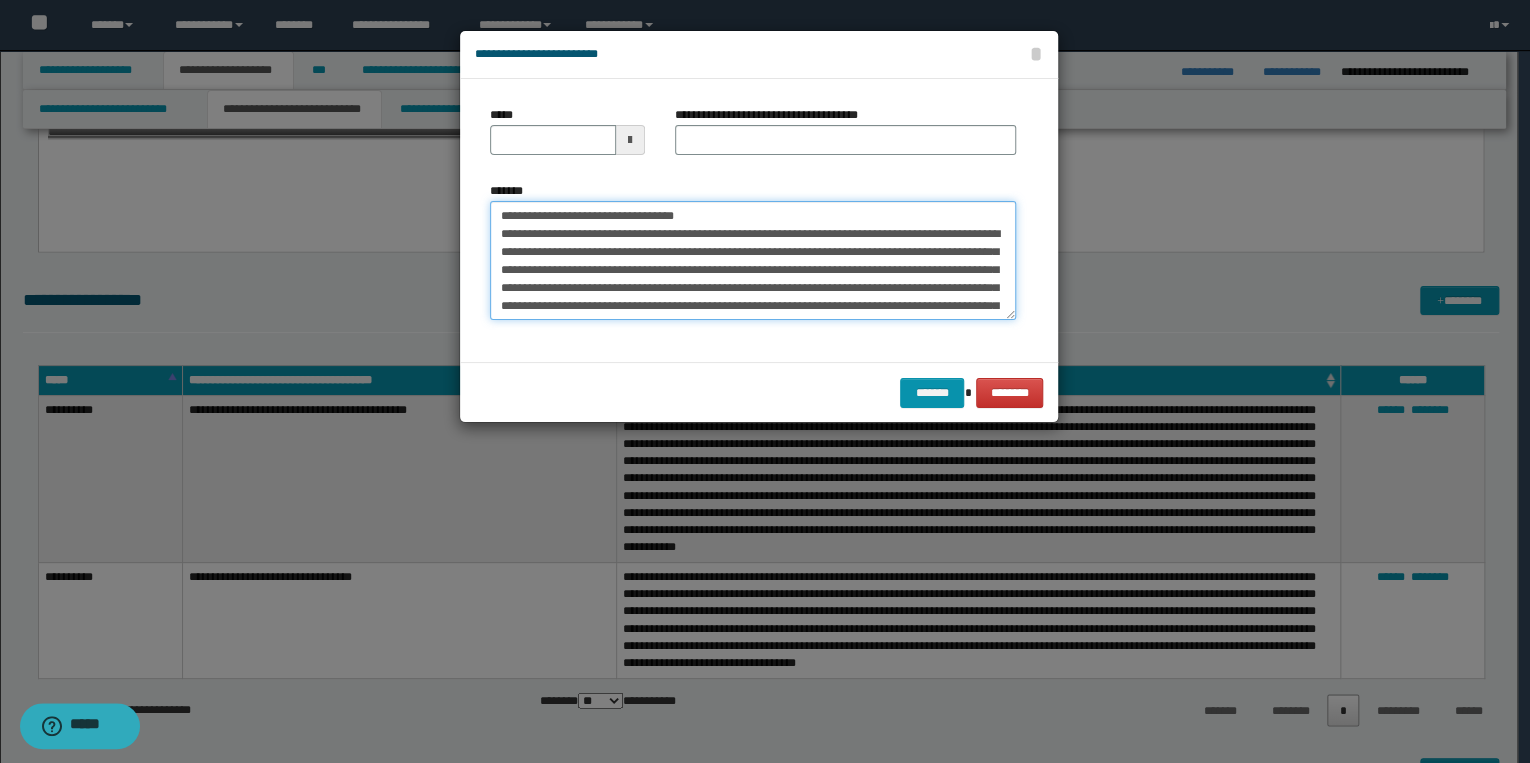 type 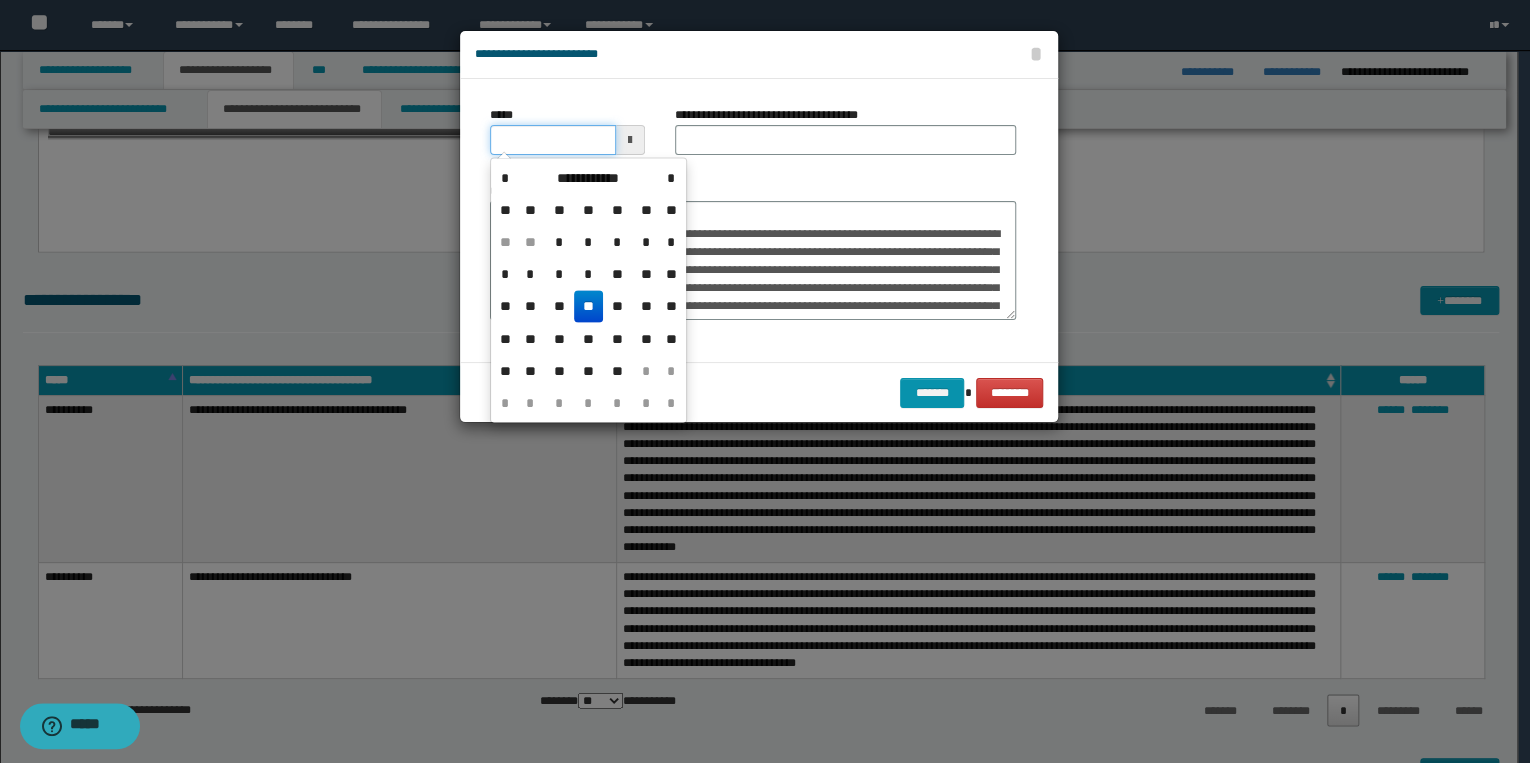 click on "*****" at bounding box center [553, 140] 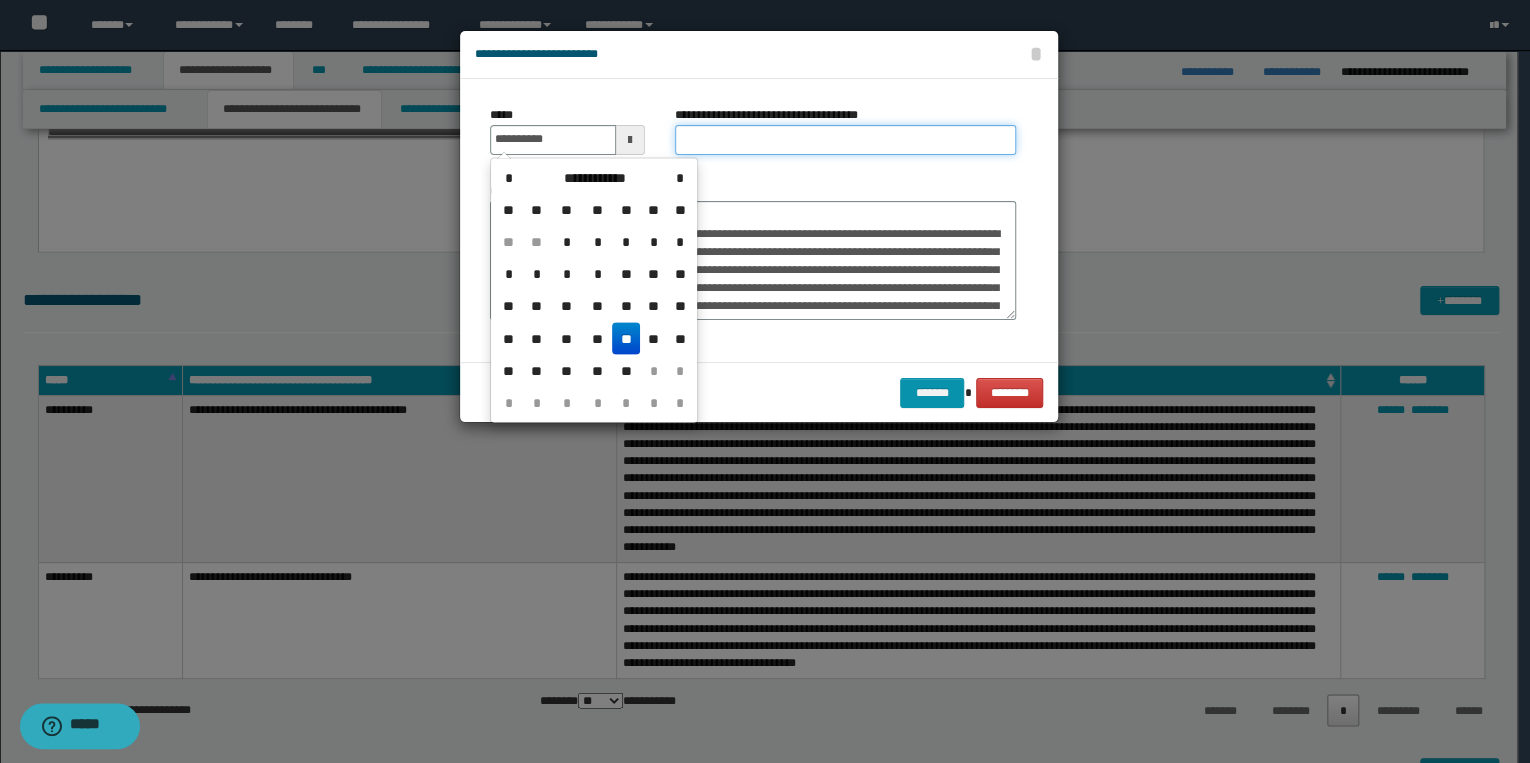 type on "**********" 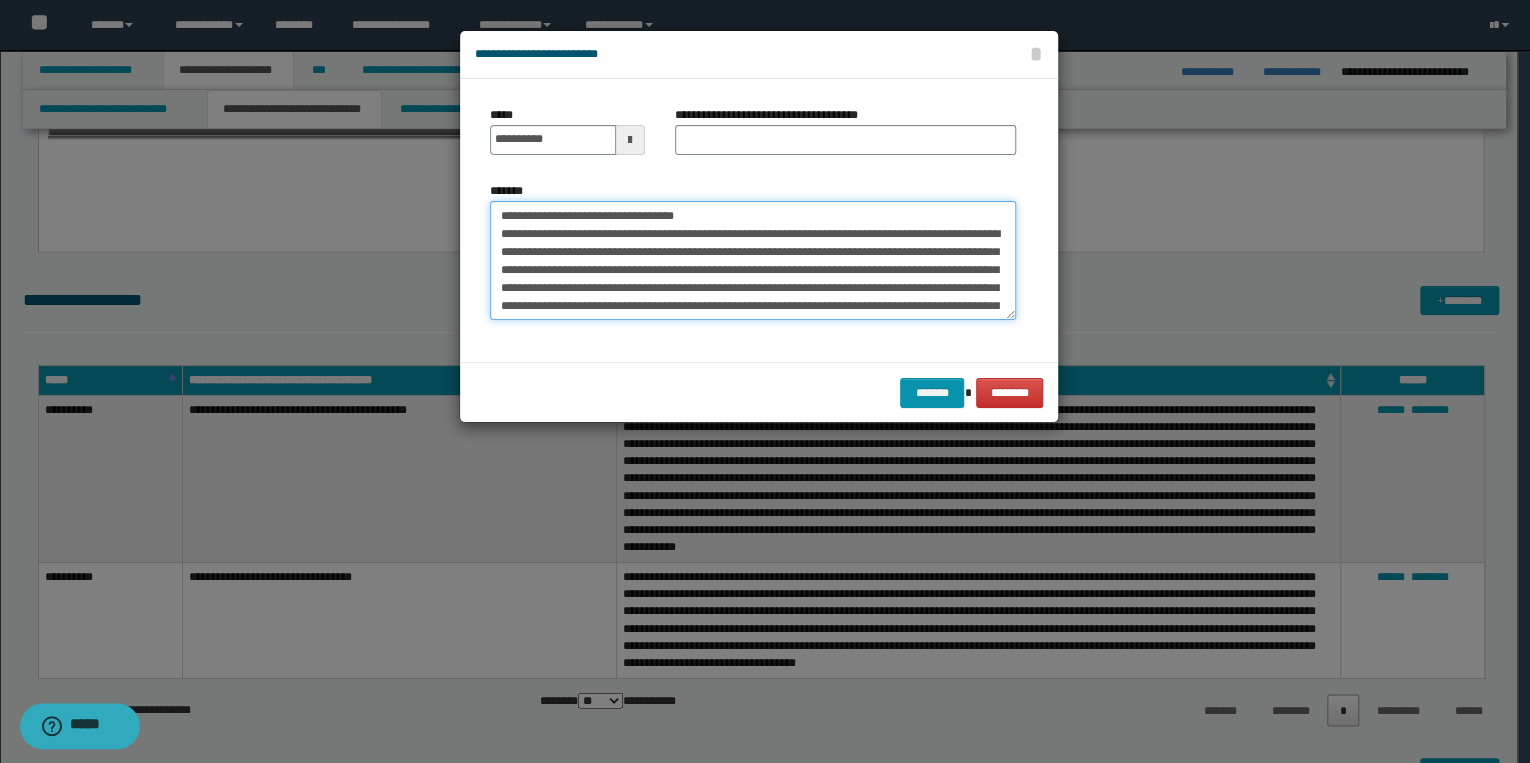 drag, startPoint x: 497, startPoint y: 216, endPoint x: 706, endPoint y: 216, distance: 209 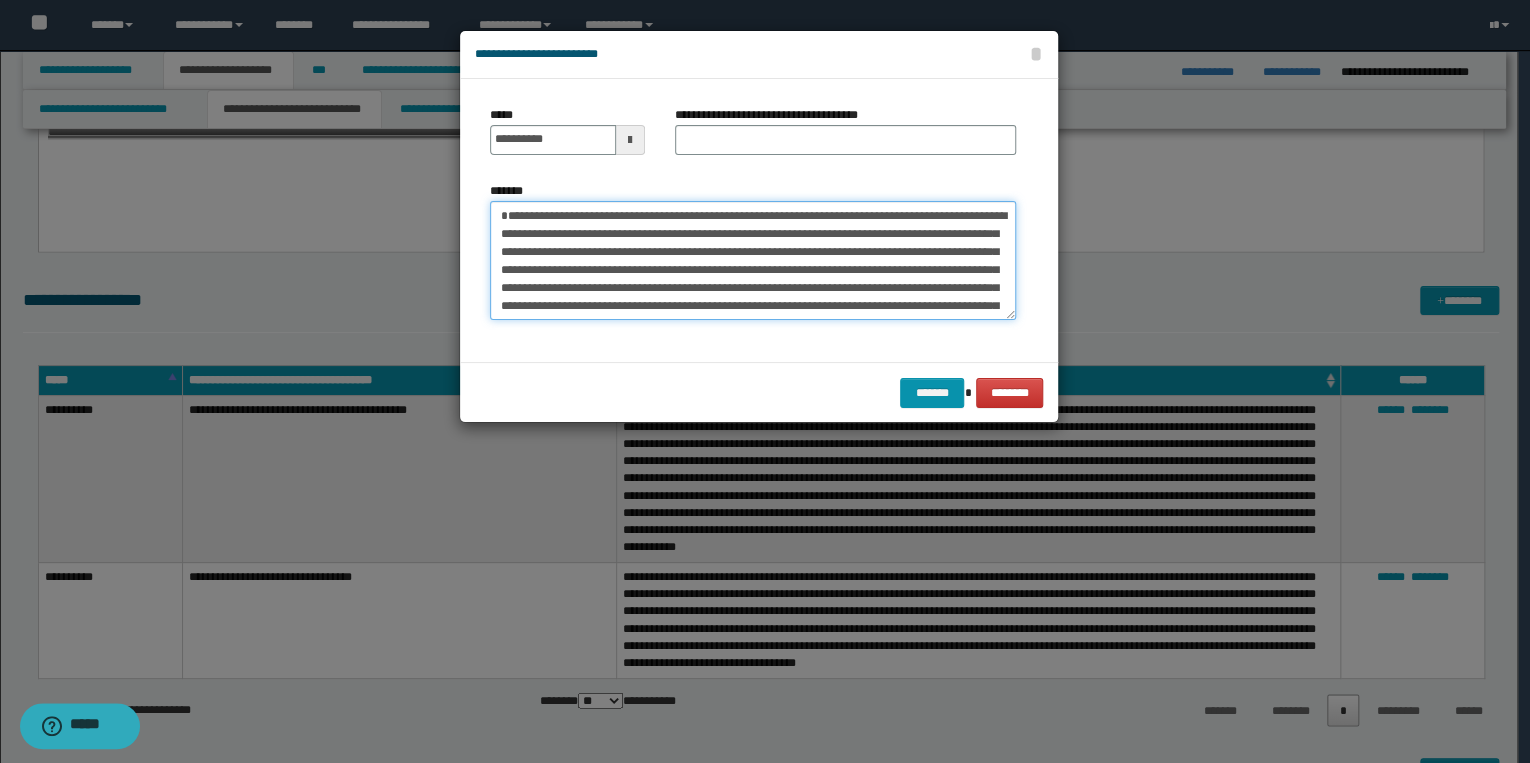 type on "**********" 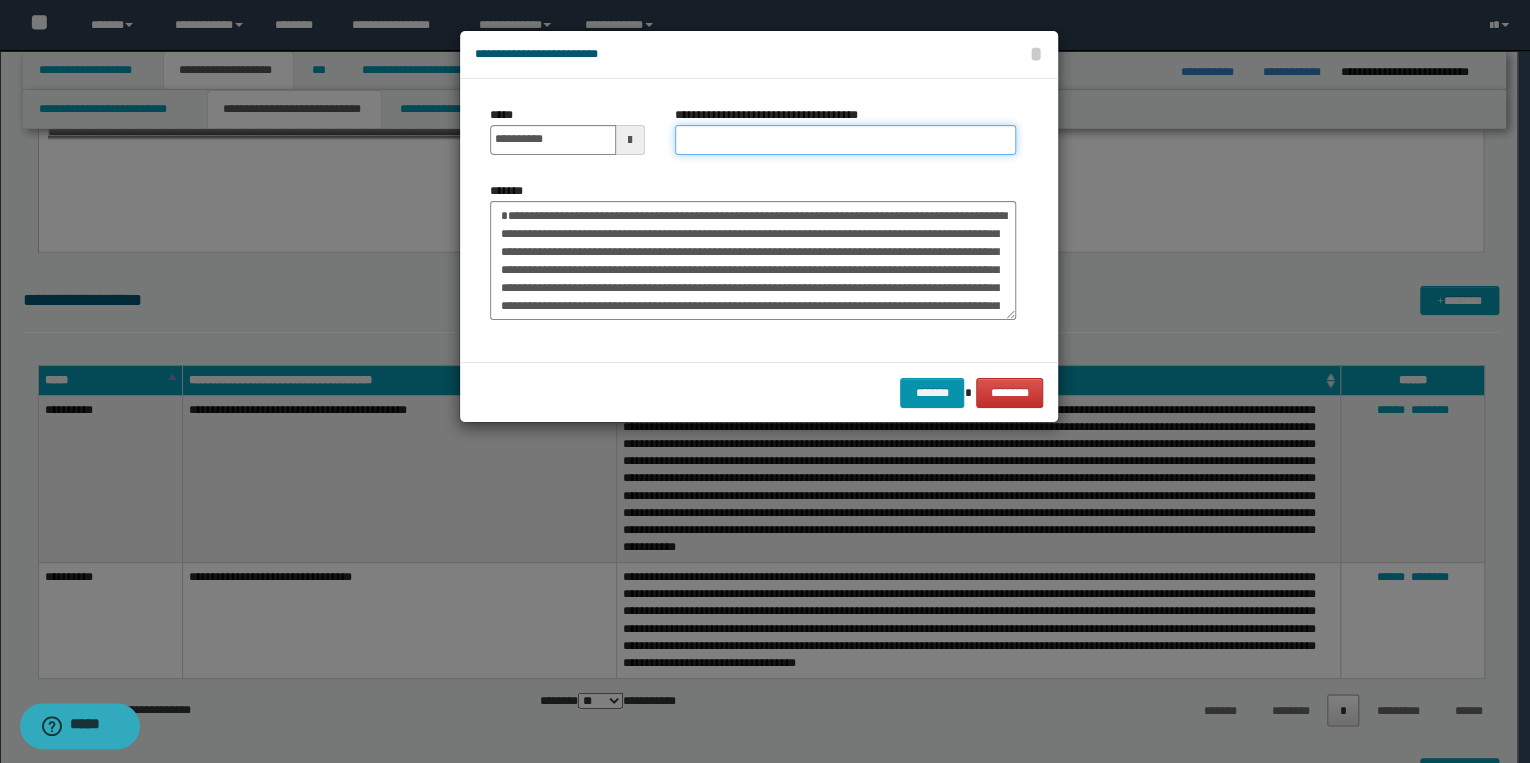 click on "**********" at bounding box center (845, 140) 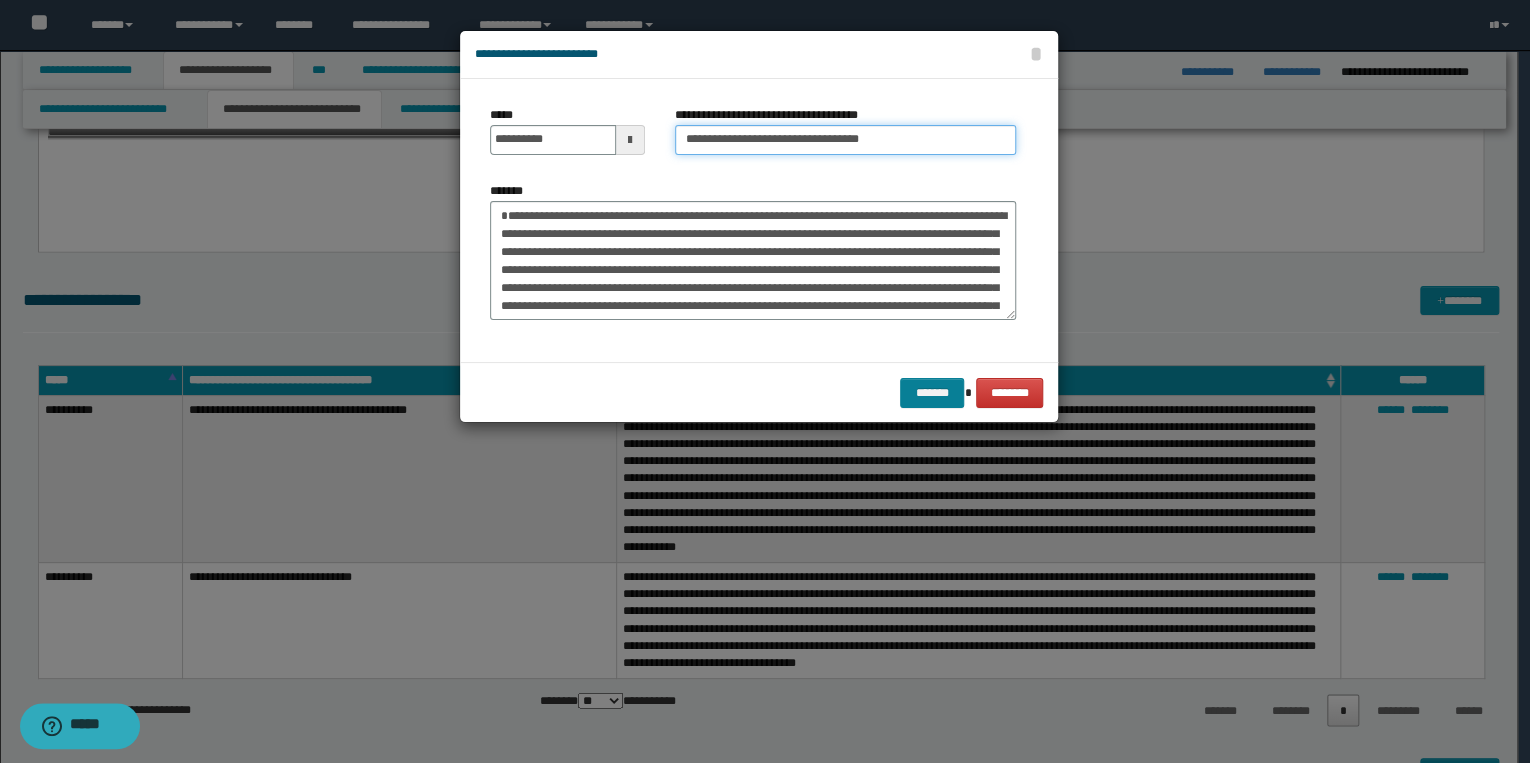 type on "**********" 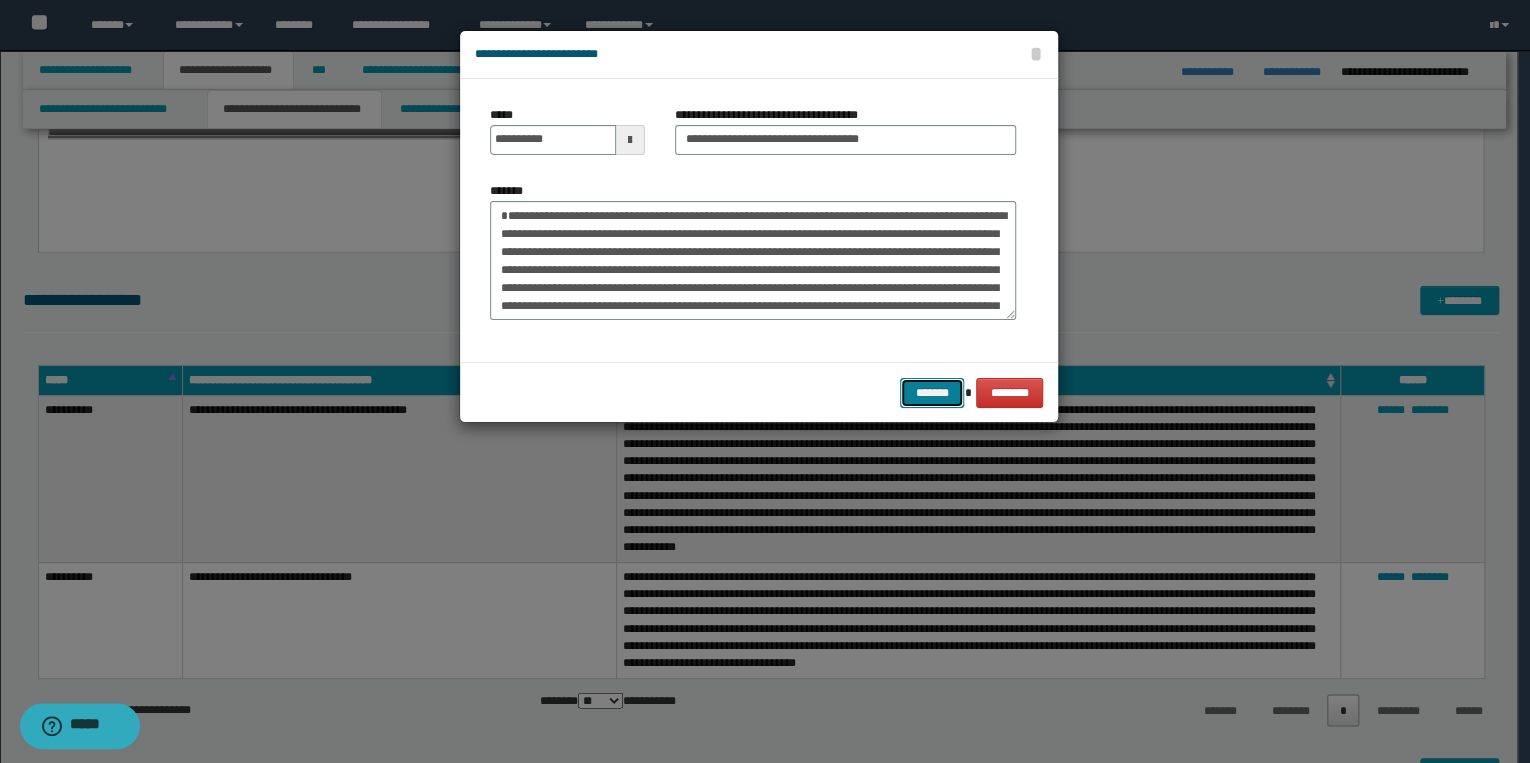 click on "*******" at bounding box center [932, 393] 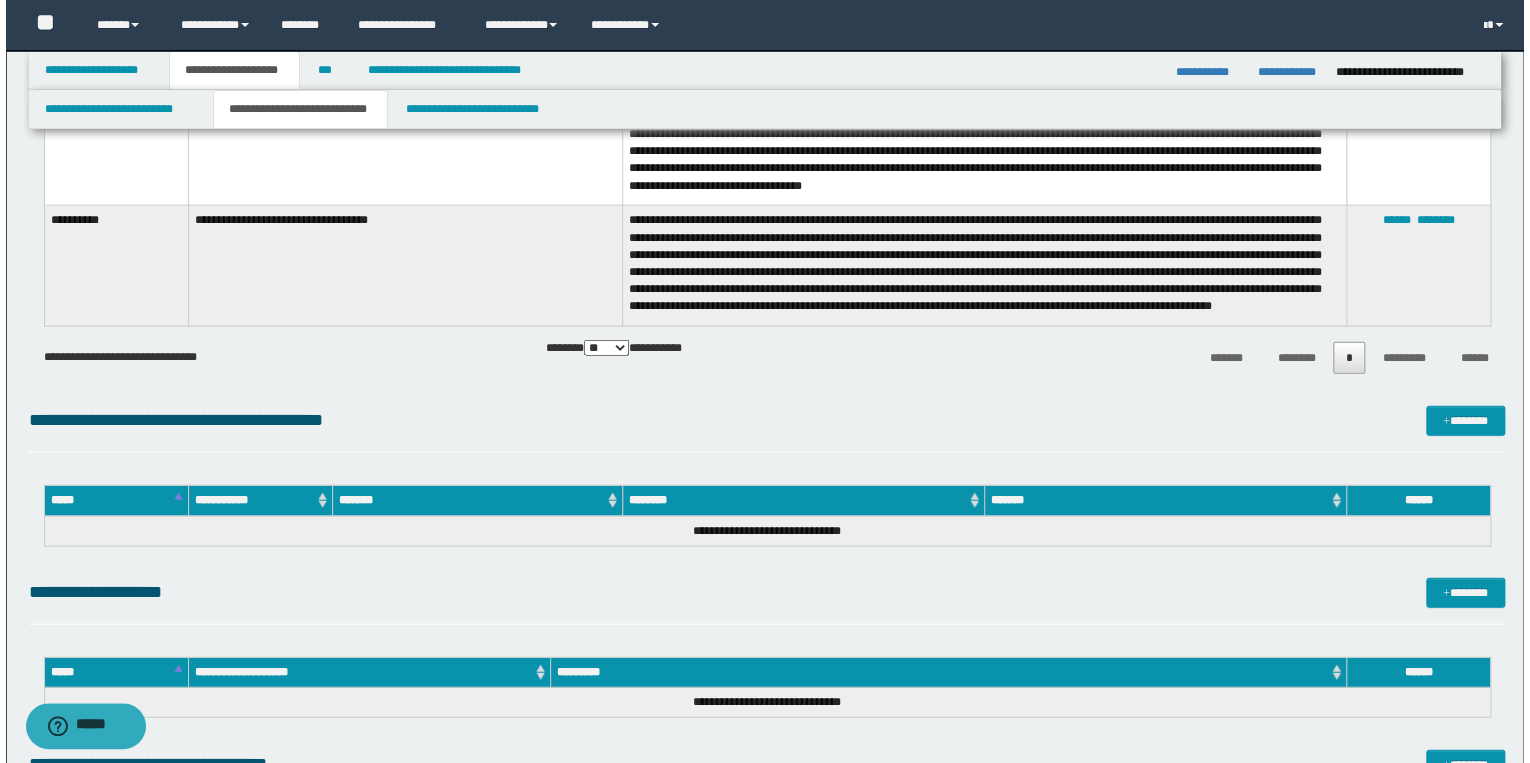 scroll, scrollTop: 2240, scrollLeft: 0, axis: vertical 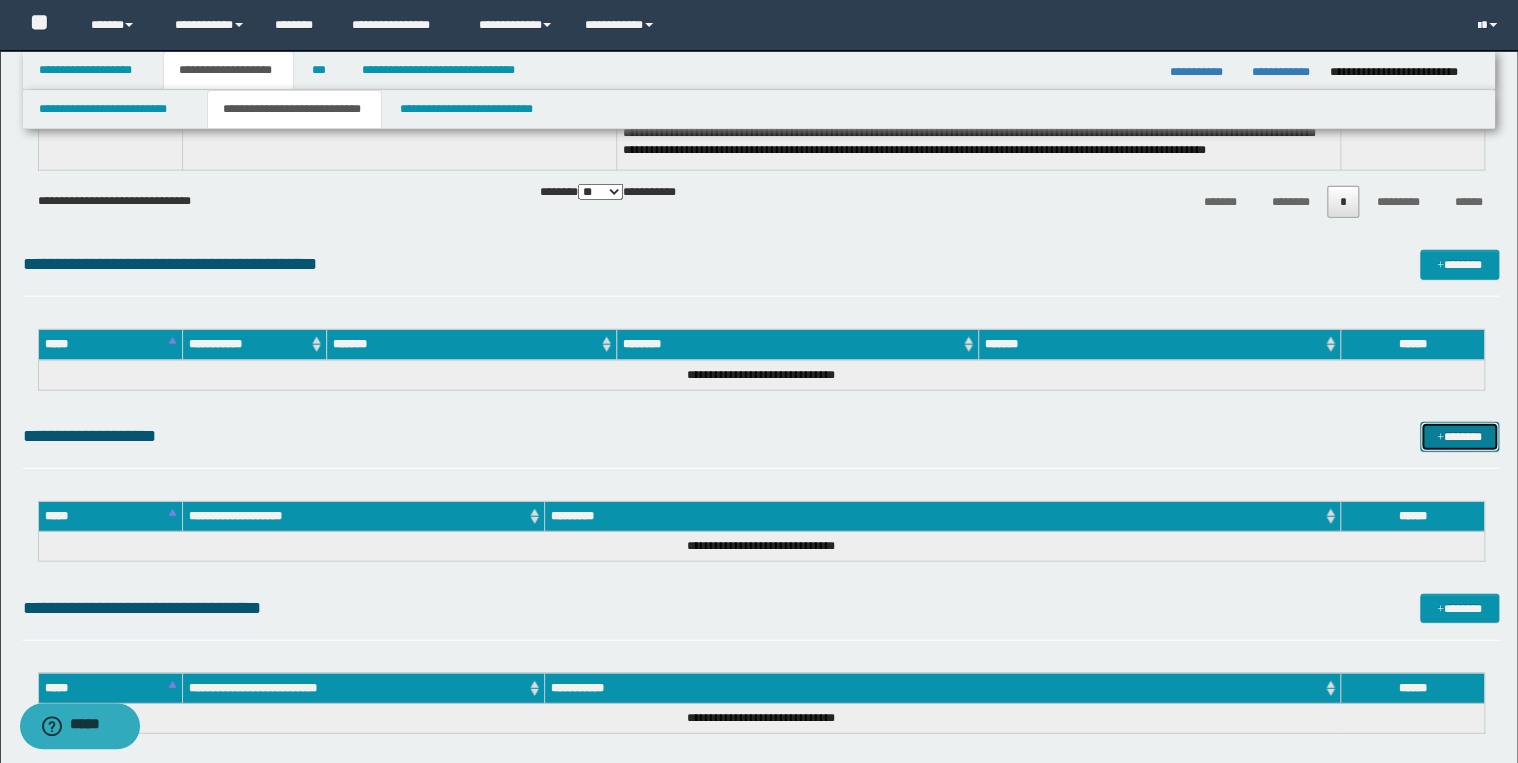 click at bounding box center [1440, 438] 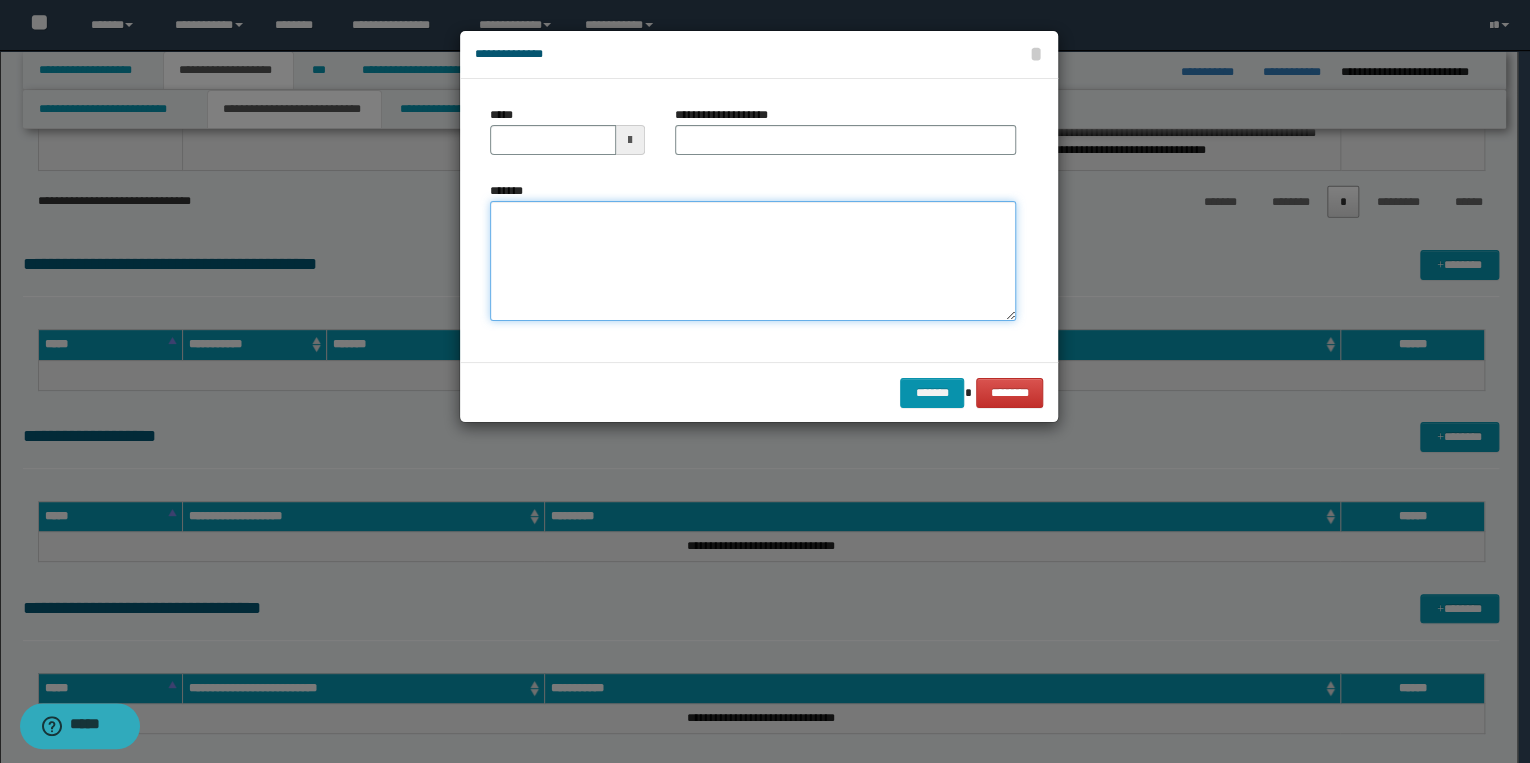 click on "*******" at bounding box center (753, 261) 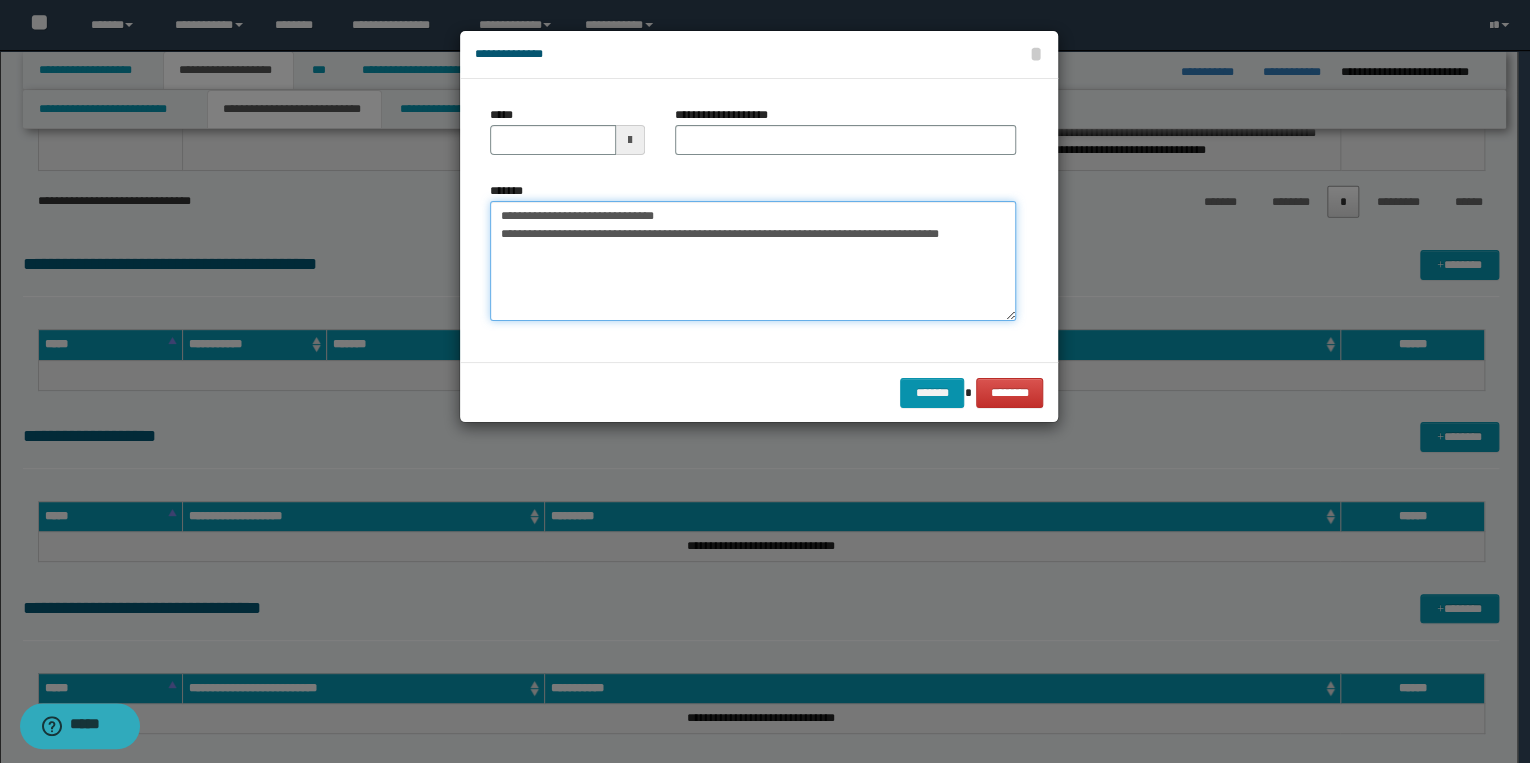 drag, startPoint x: 560, startPoint y: 218, endPoint x: 488, endPoint y: 212, distance: 72.249565 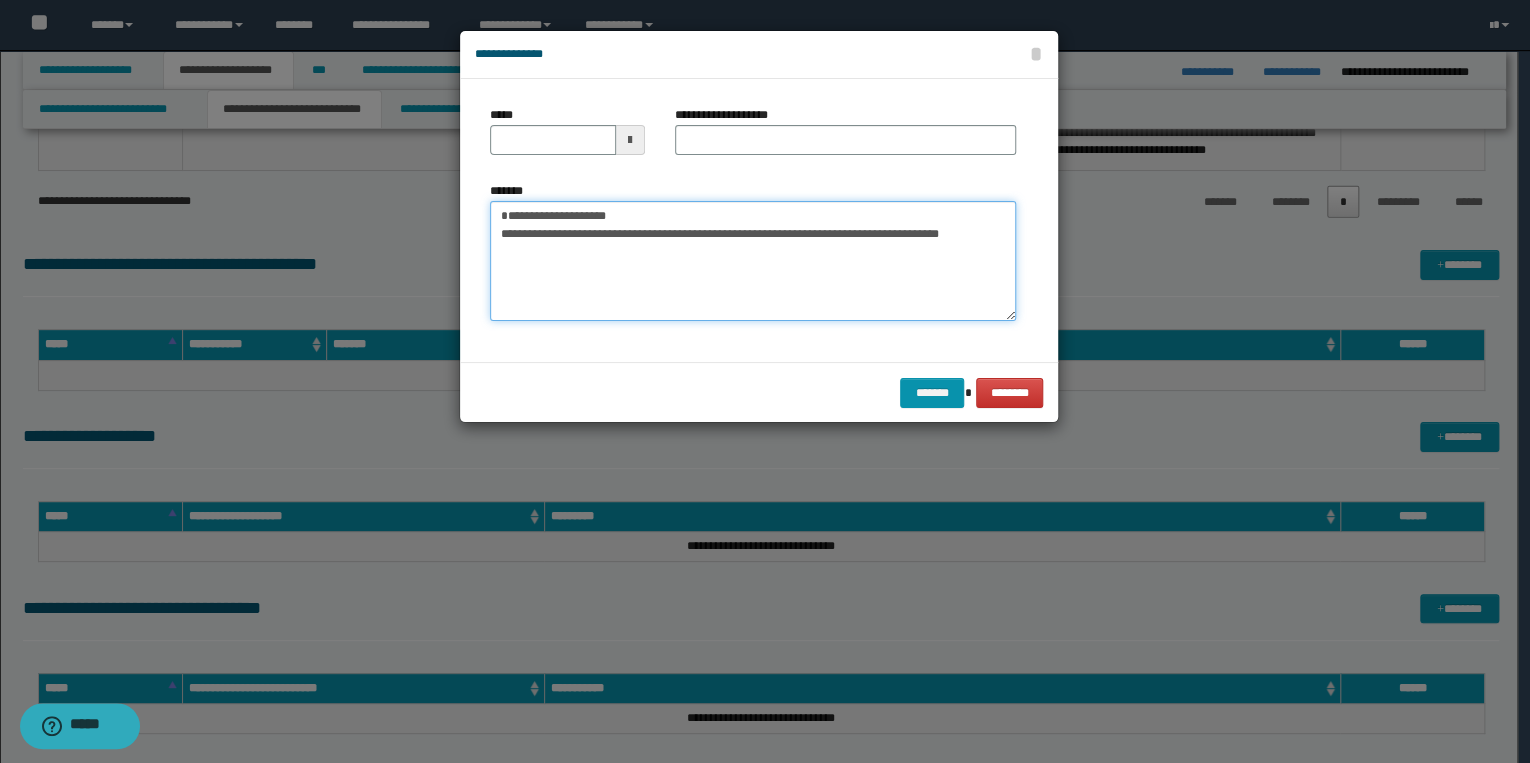 type 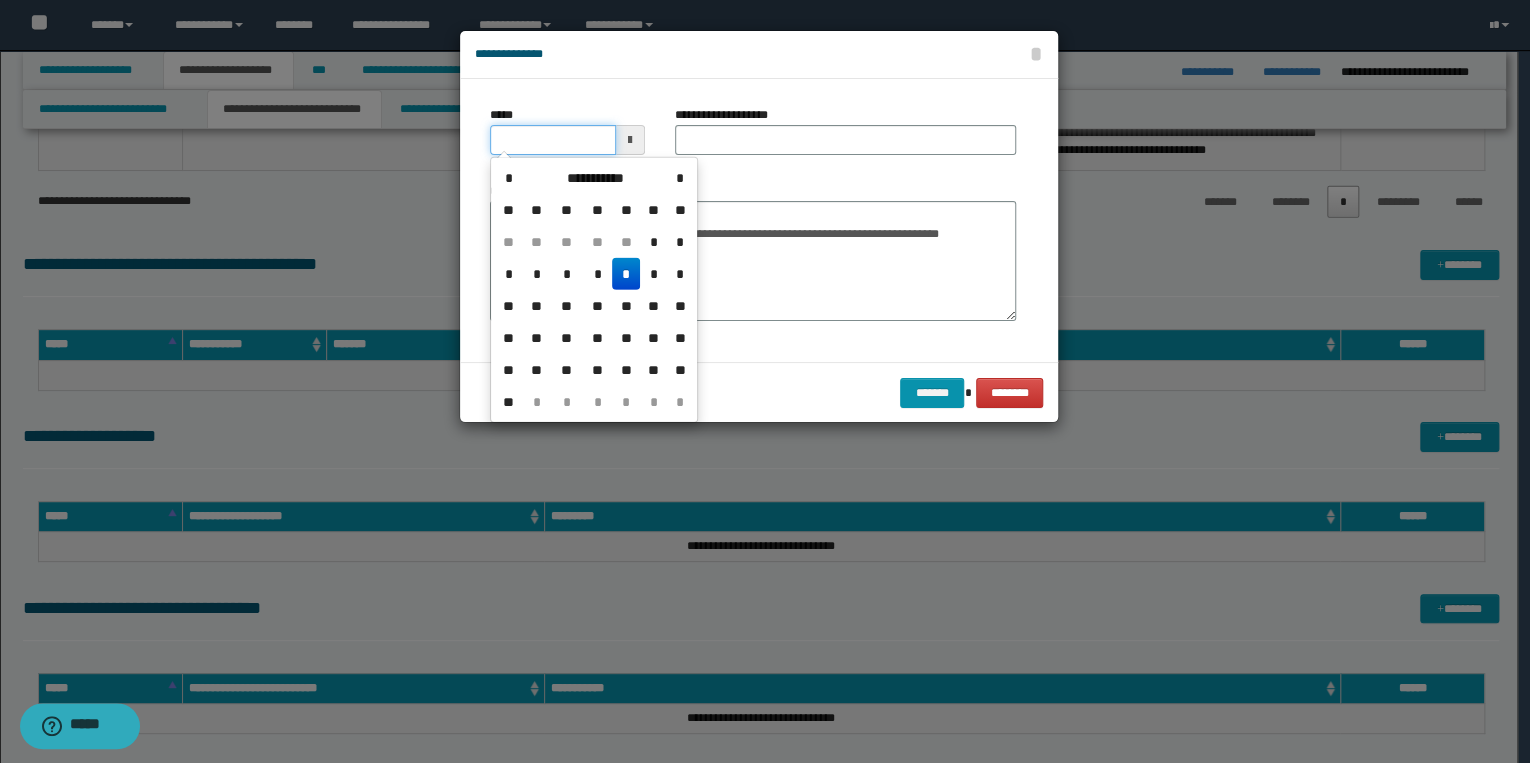 click on "*****" at bounding box center [553, 140] 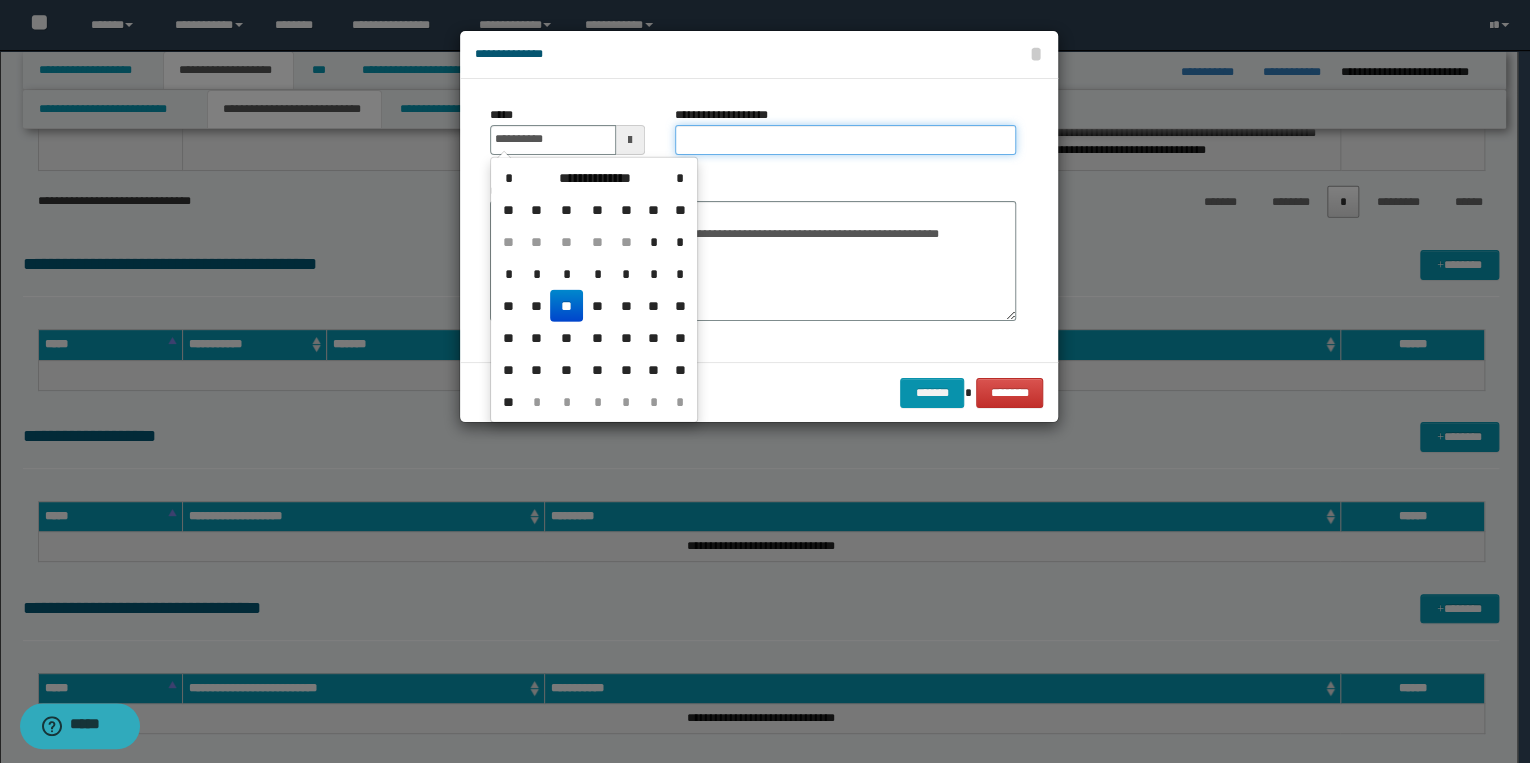 type on "**********" 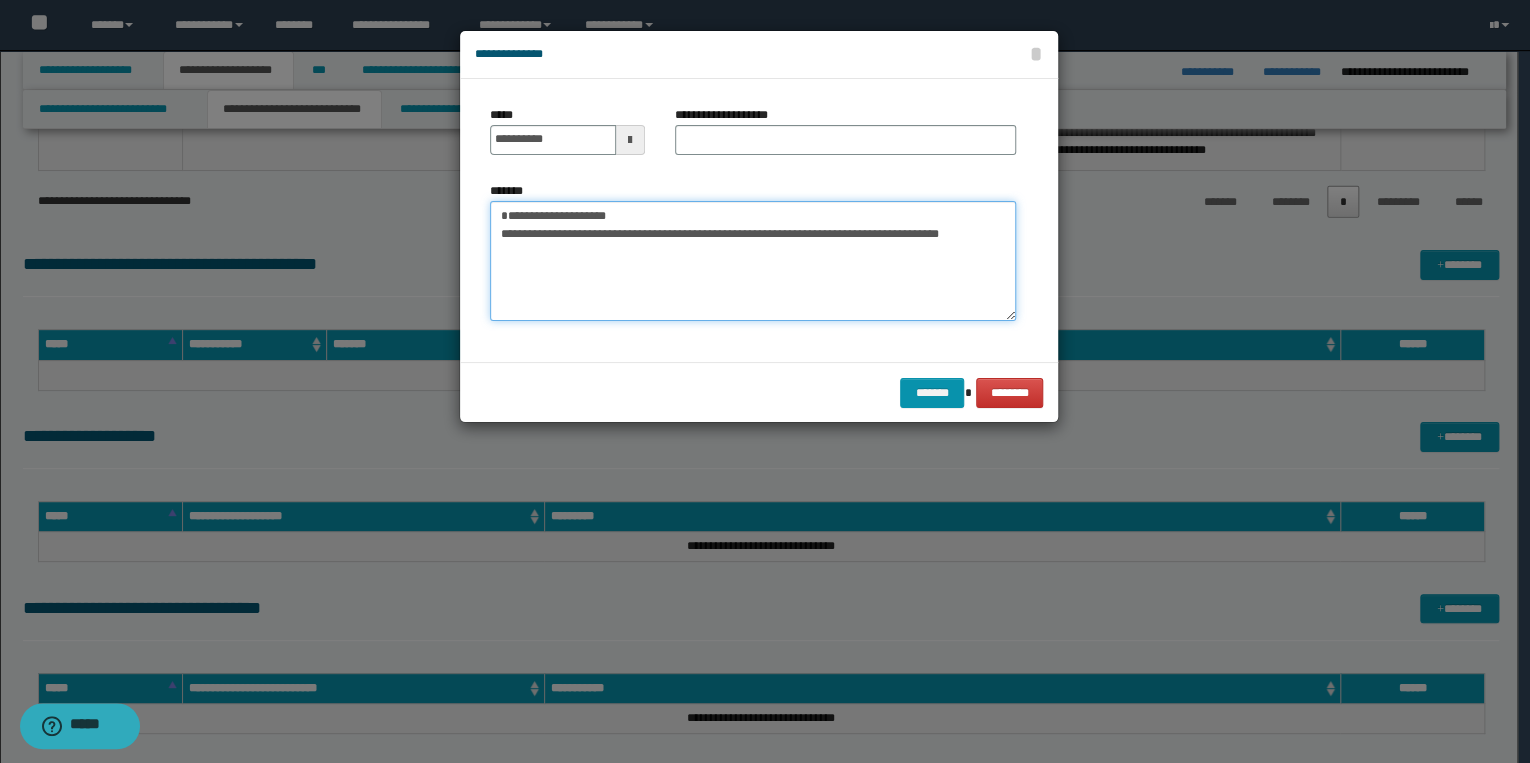 drag, startPoint x: 500, startPoint y: 215, endPoint x: 647, endPoint y: 215, distance: 147 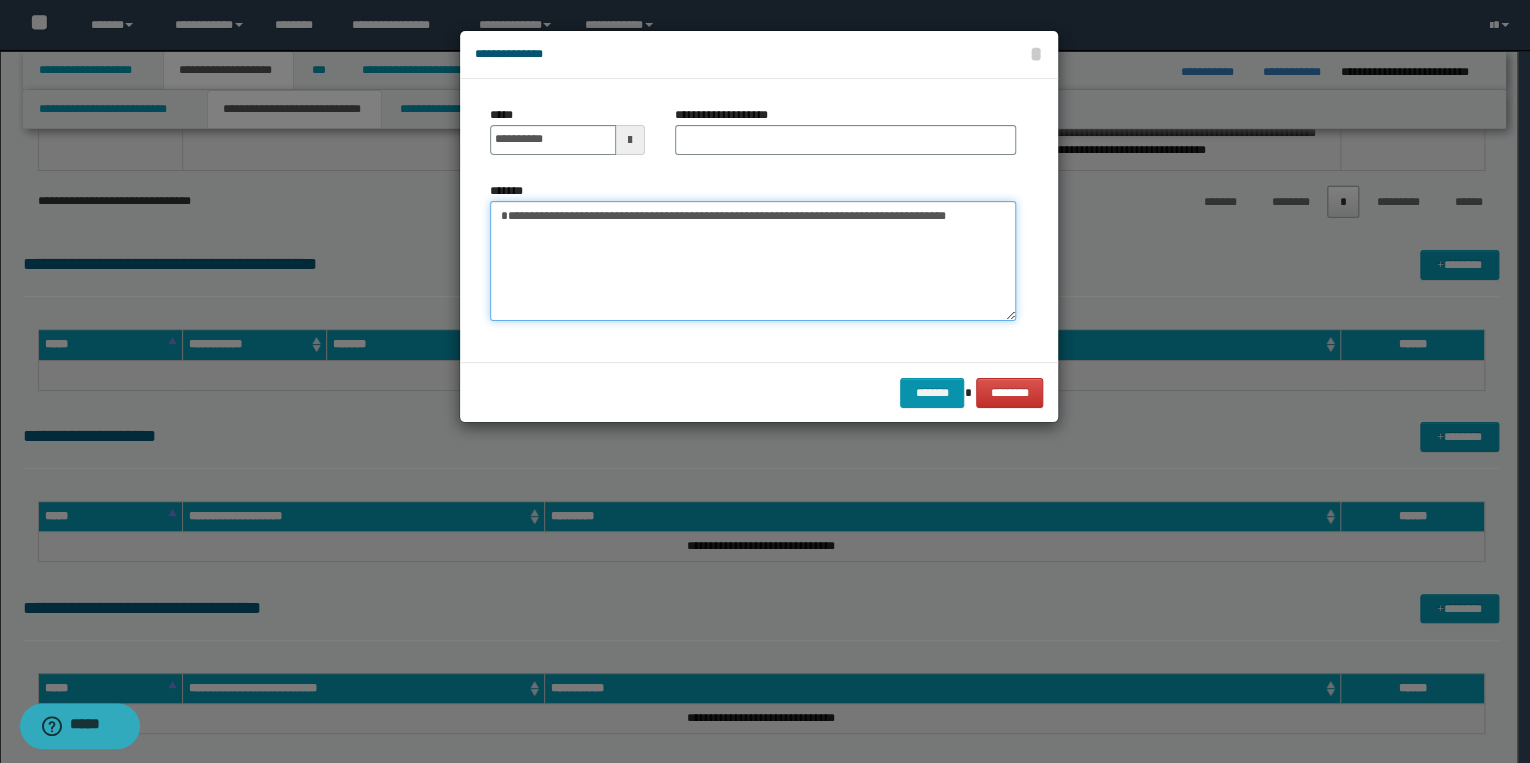 type on "**********" 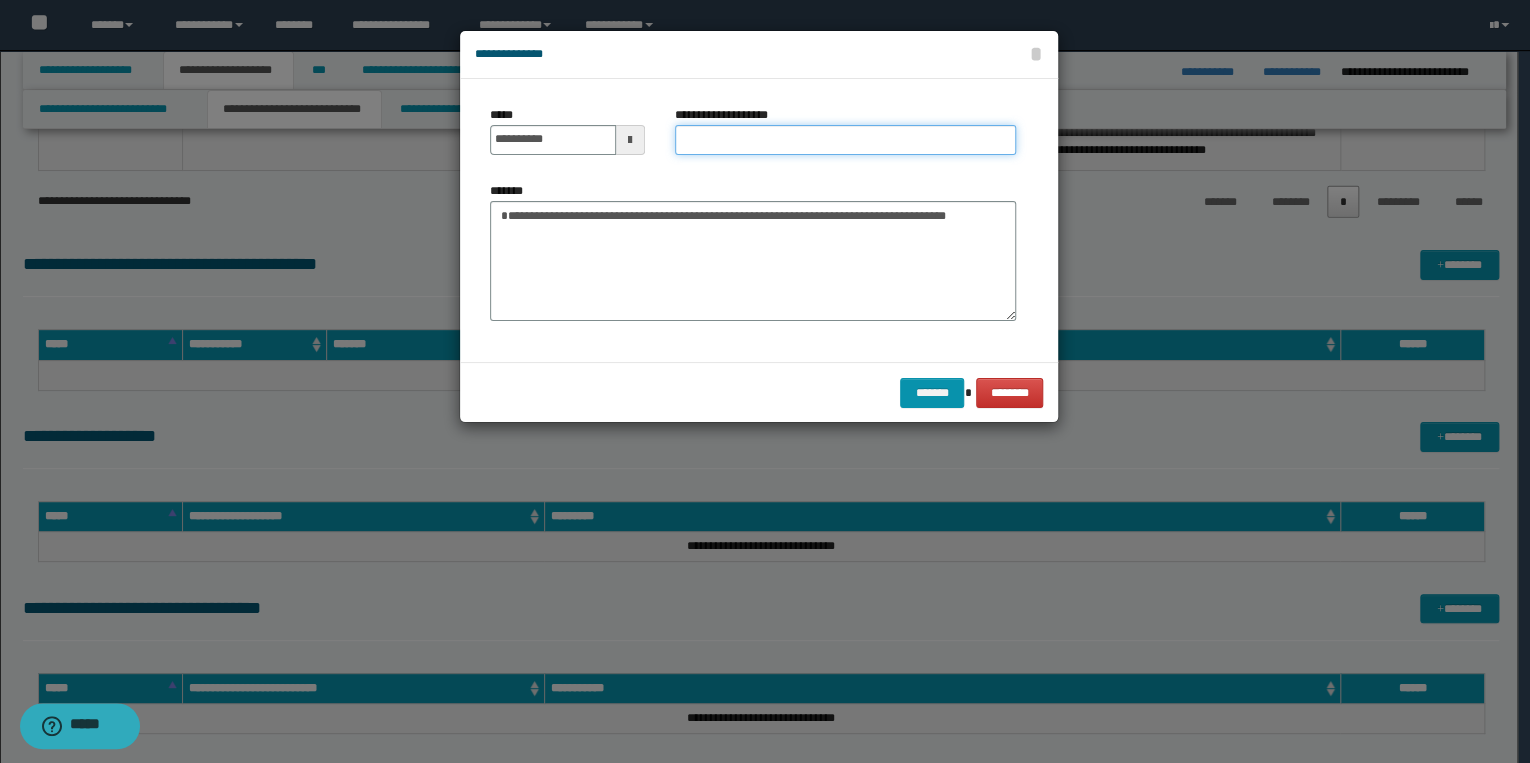 click on "**********" at bounding box center [845, 140] 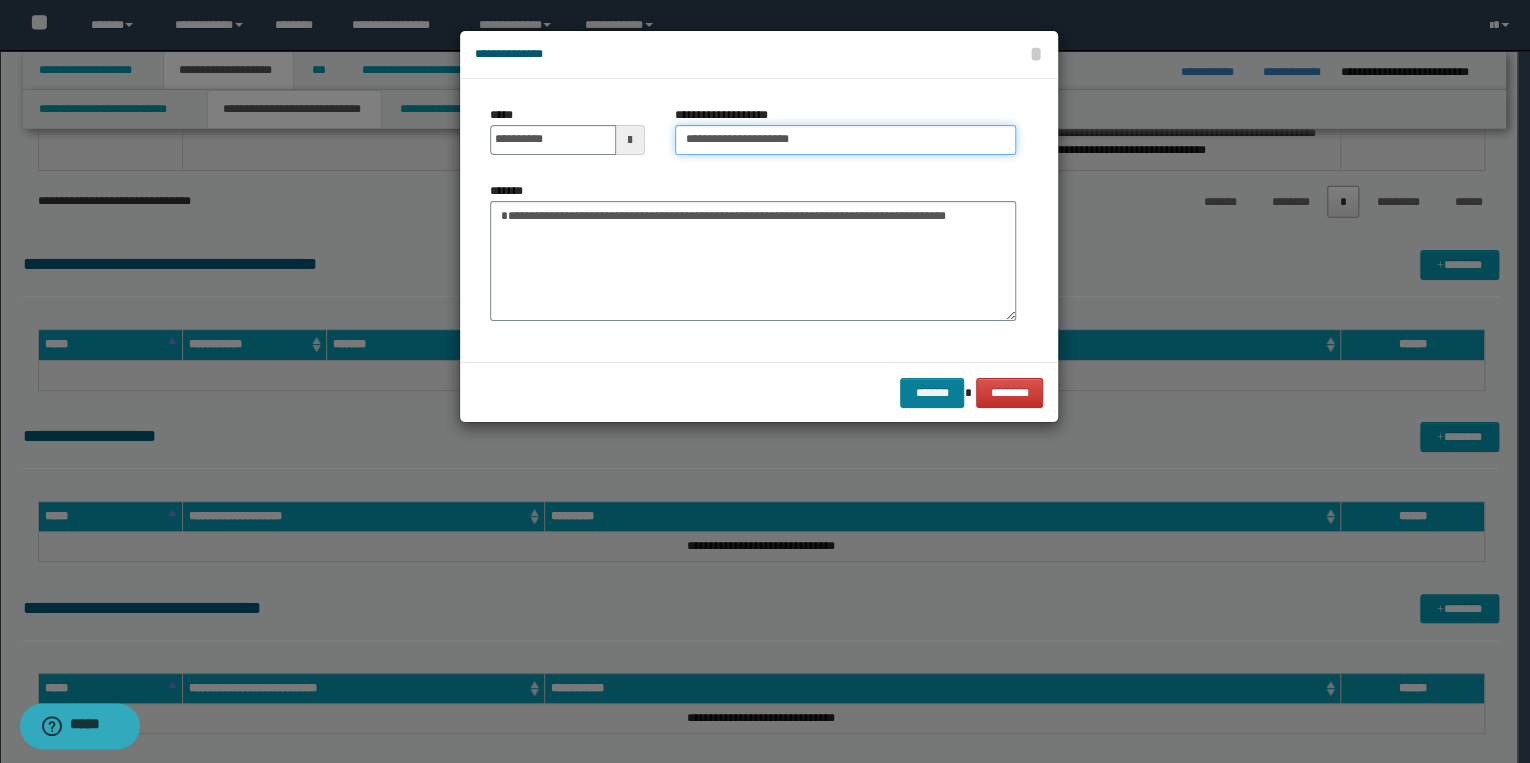 type on "**********" 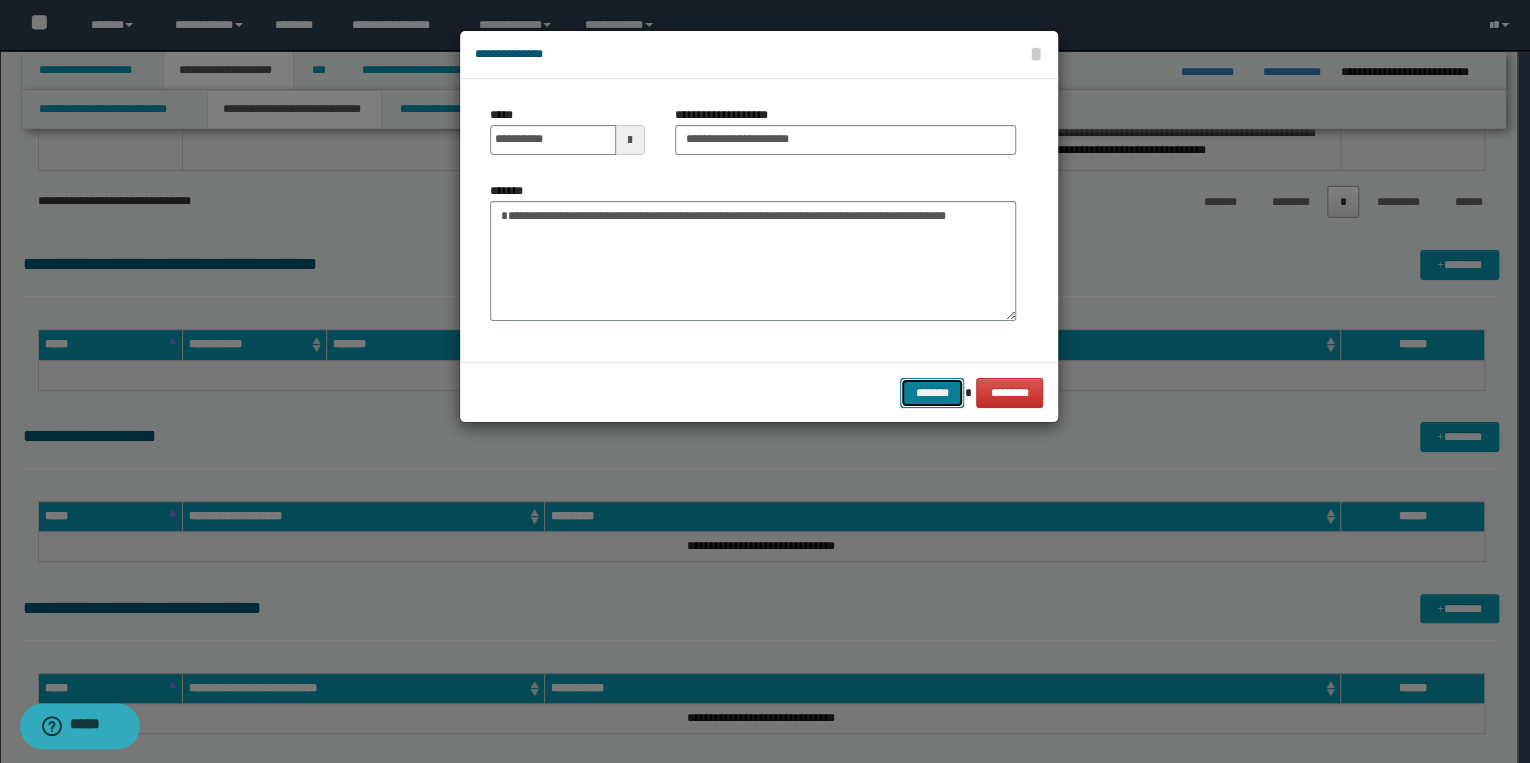 click on "*******" at bounding box center (932, 393) 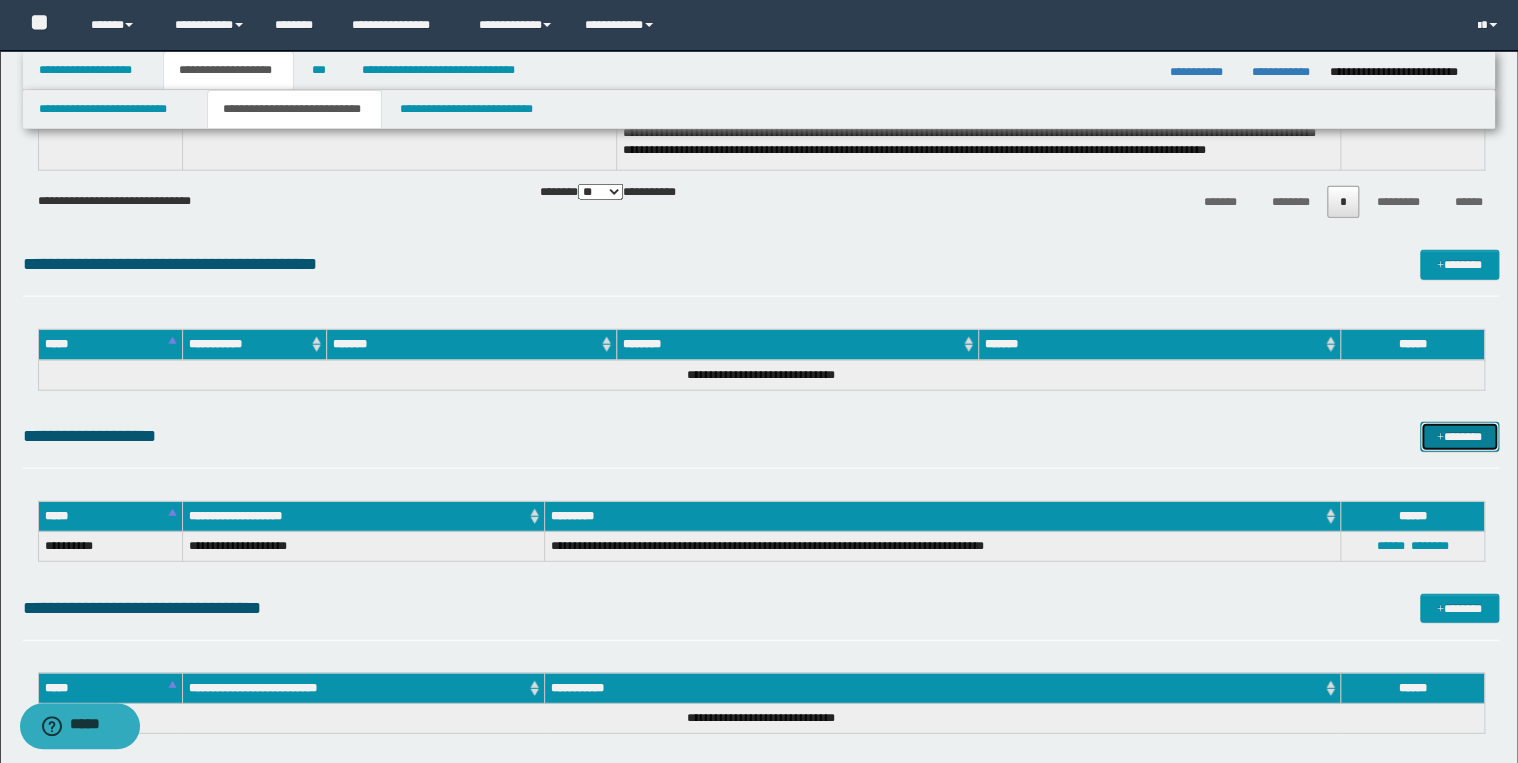 click on "*******" at bounding box center [1459, 437] 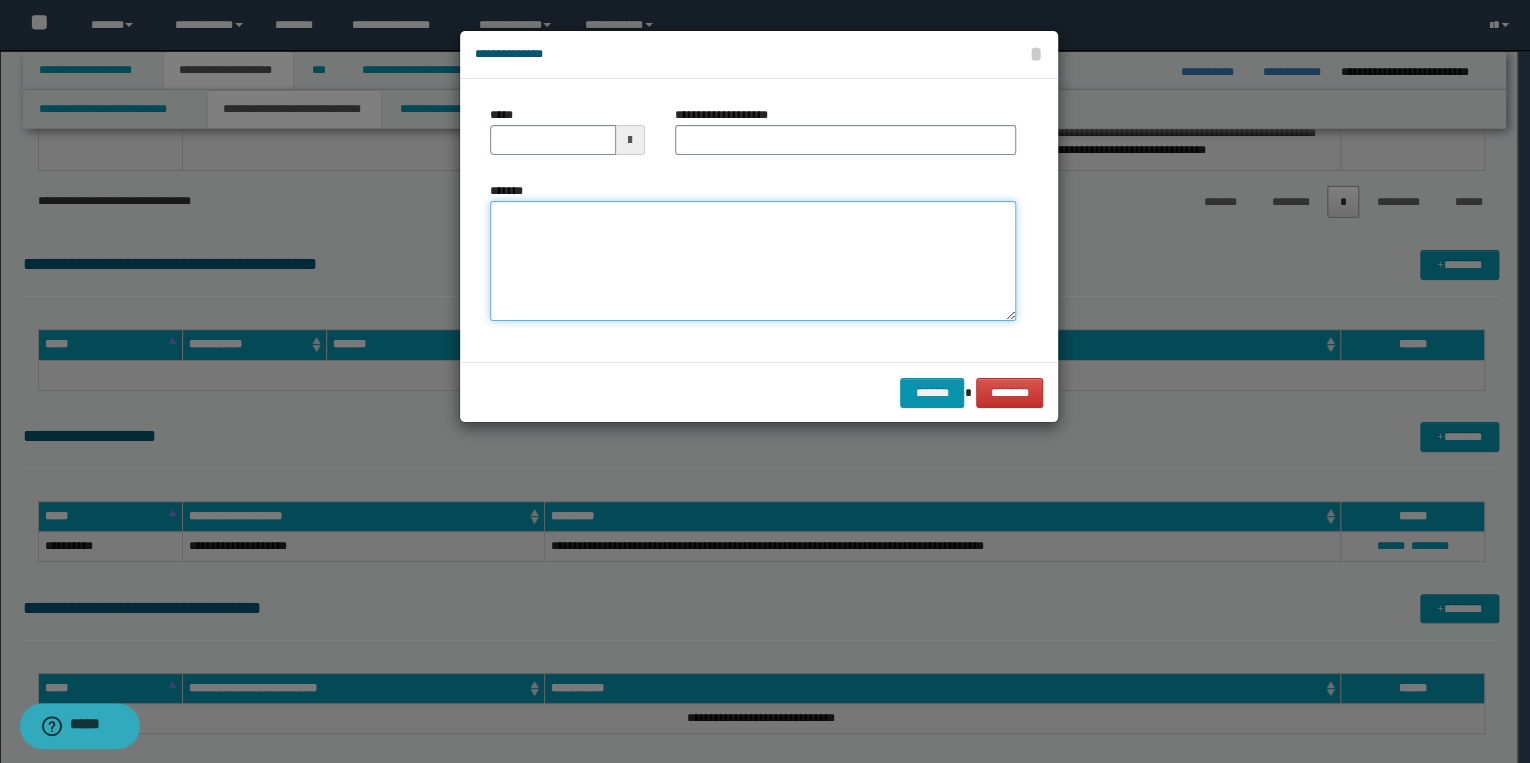 click on "*******" at bounding box center (753, 261) 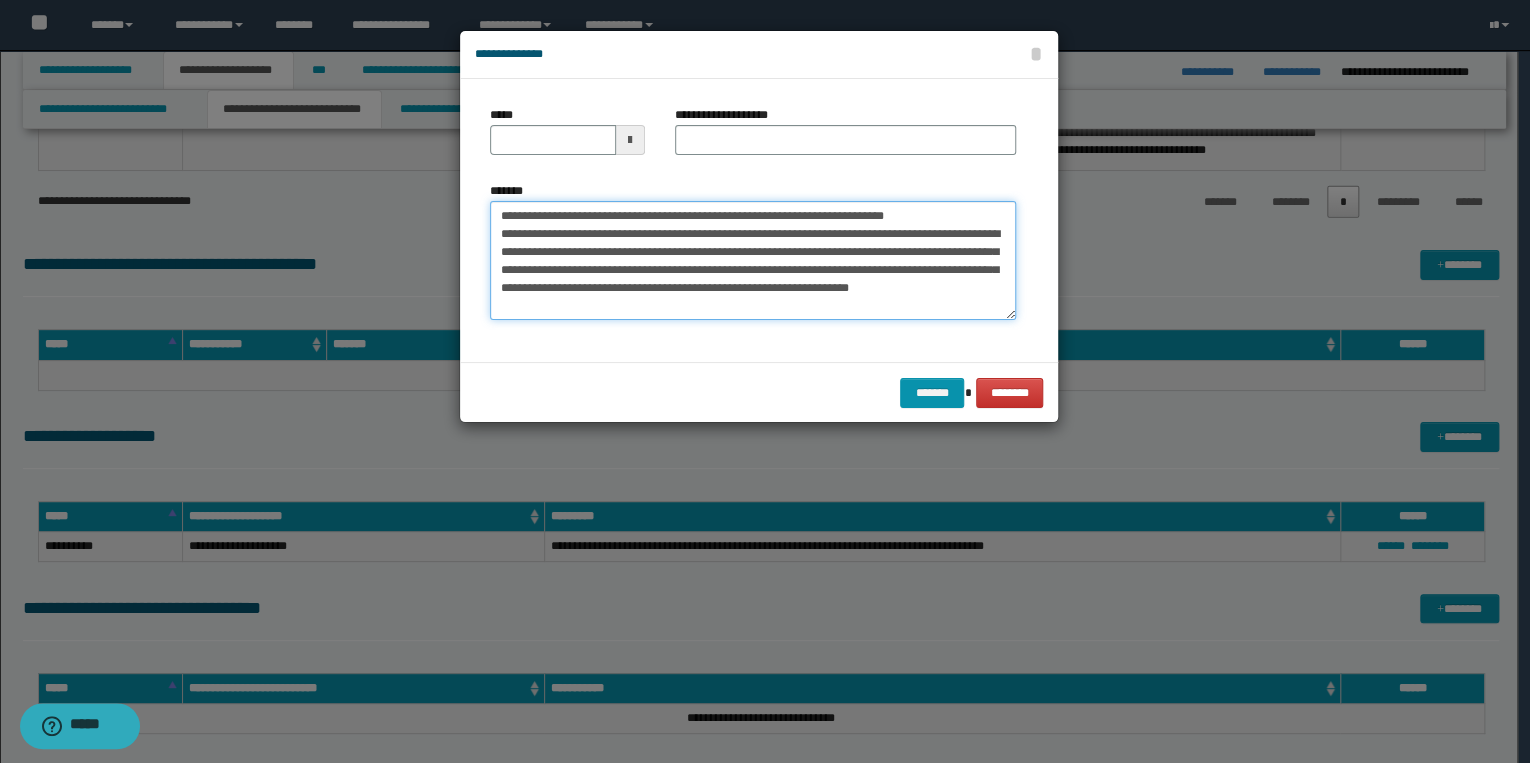 scroll, scrollTop: 0, scrollLeft: 0, axis: both 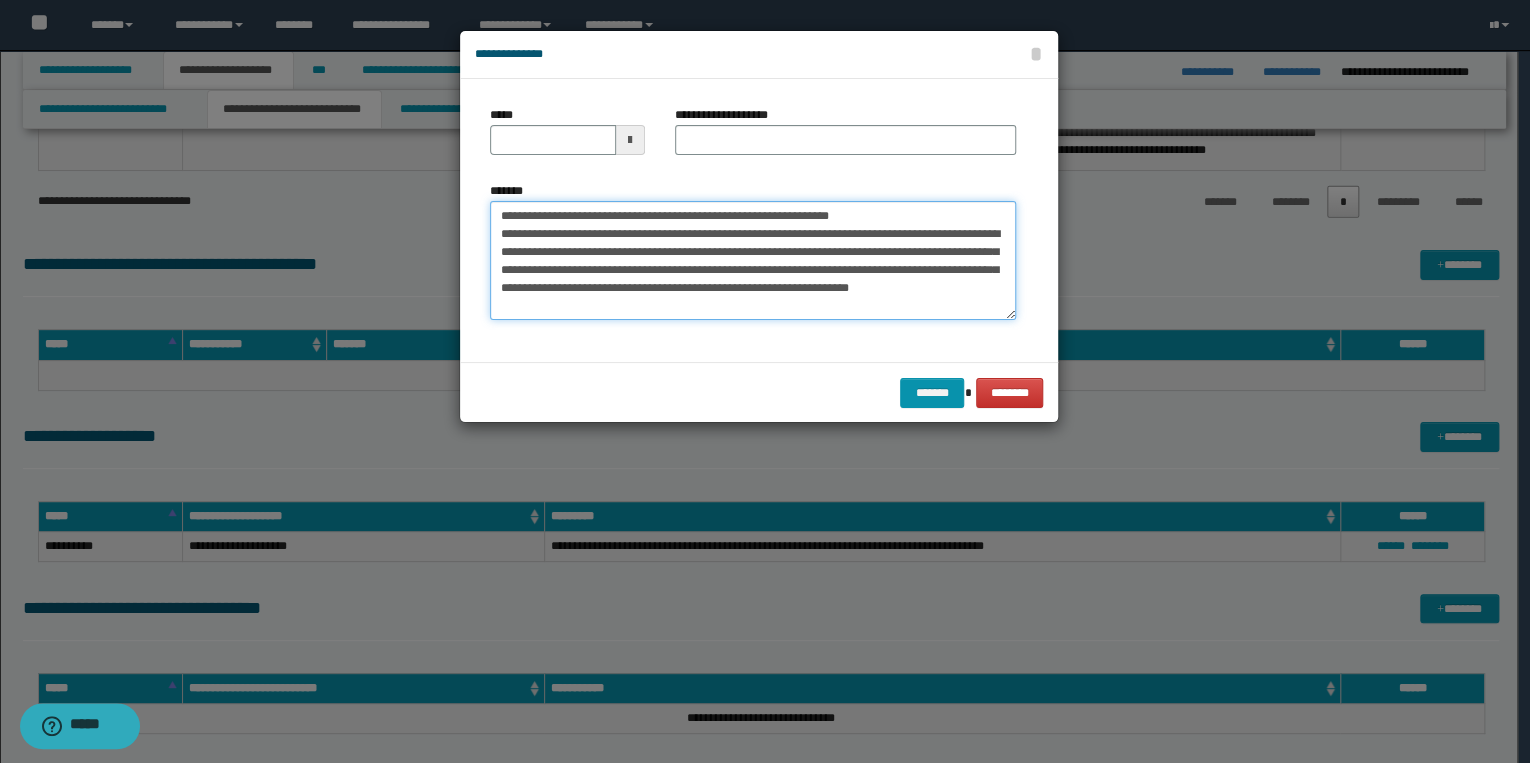 type 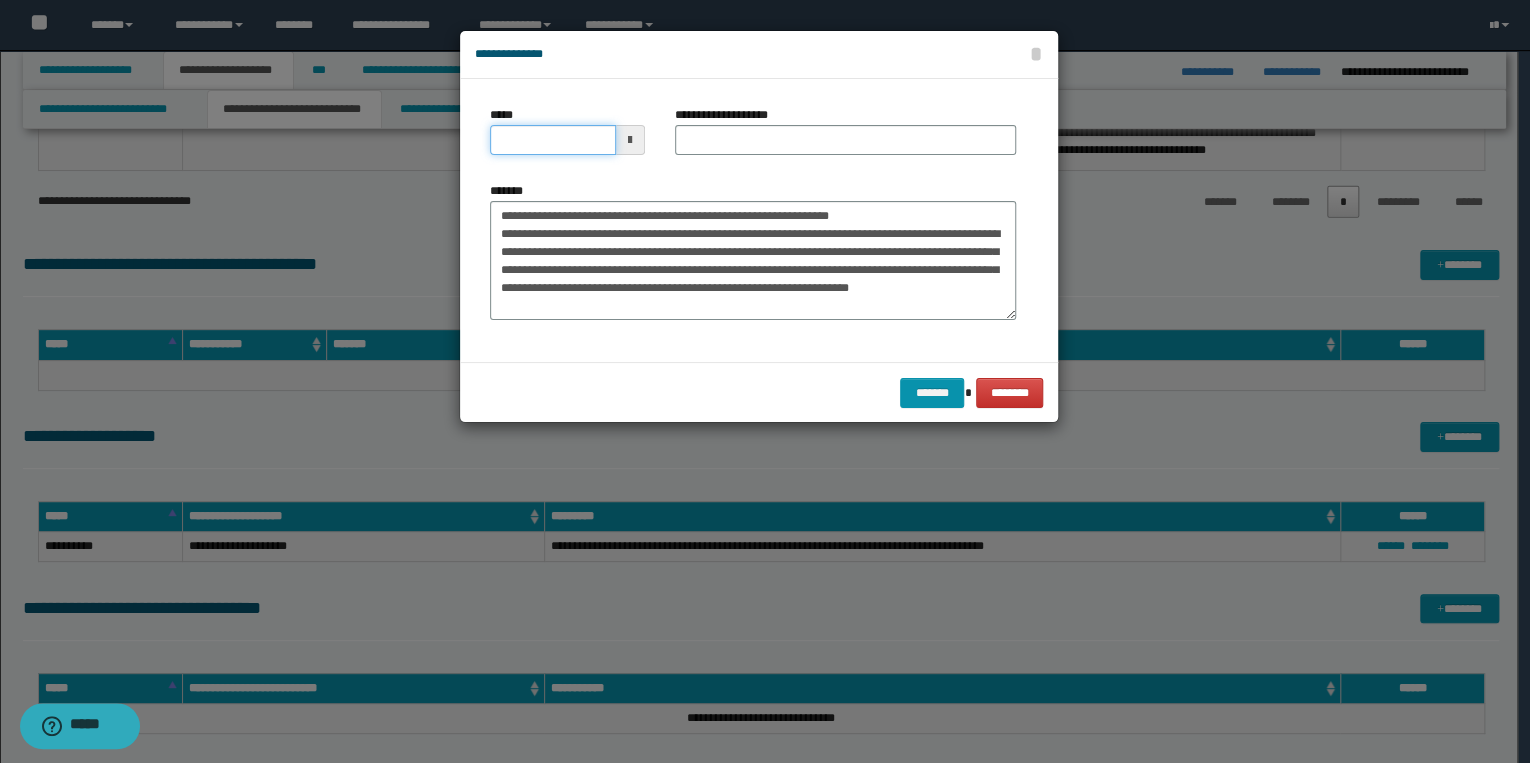 drag, startPoint x: 492, startPoint y: 140, endPoint x: 515, endPoint y: 140, distance: 23 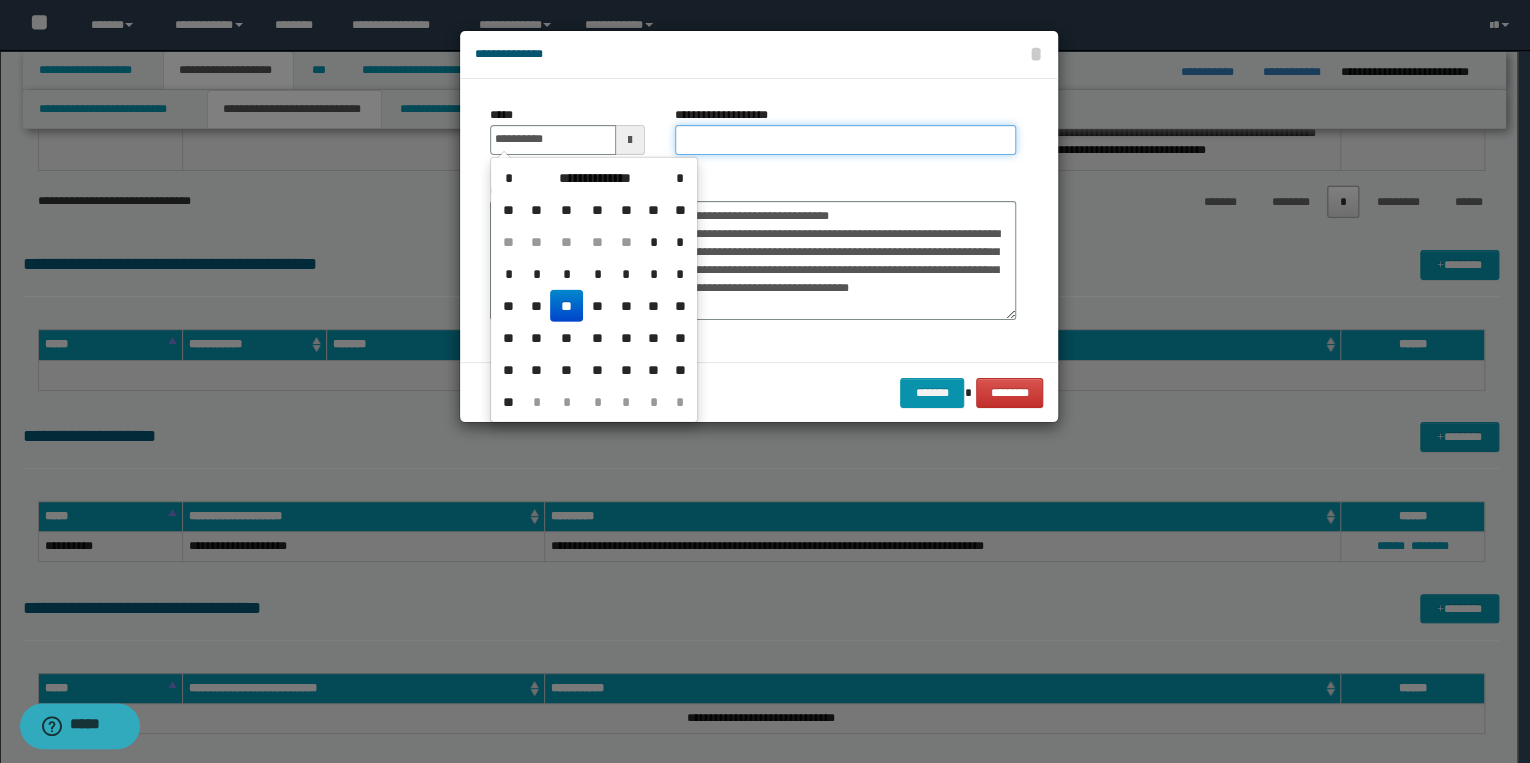 type on "**********" 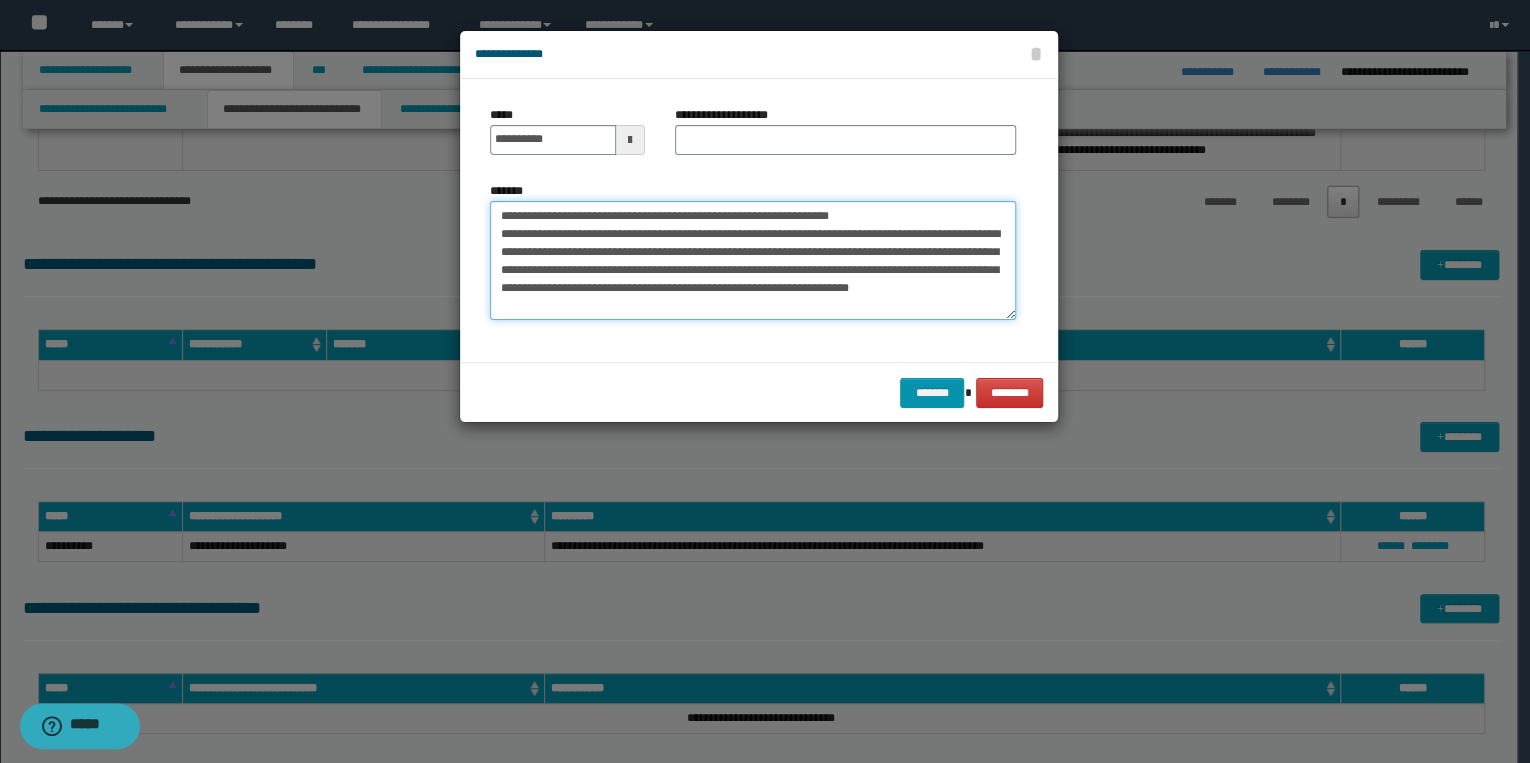 drag, startPoint x: 497, startPoint y: 212, endPoint x: 868, endPoint y: 217, distance: 371.0337 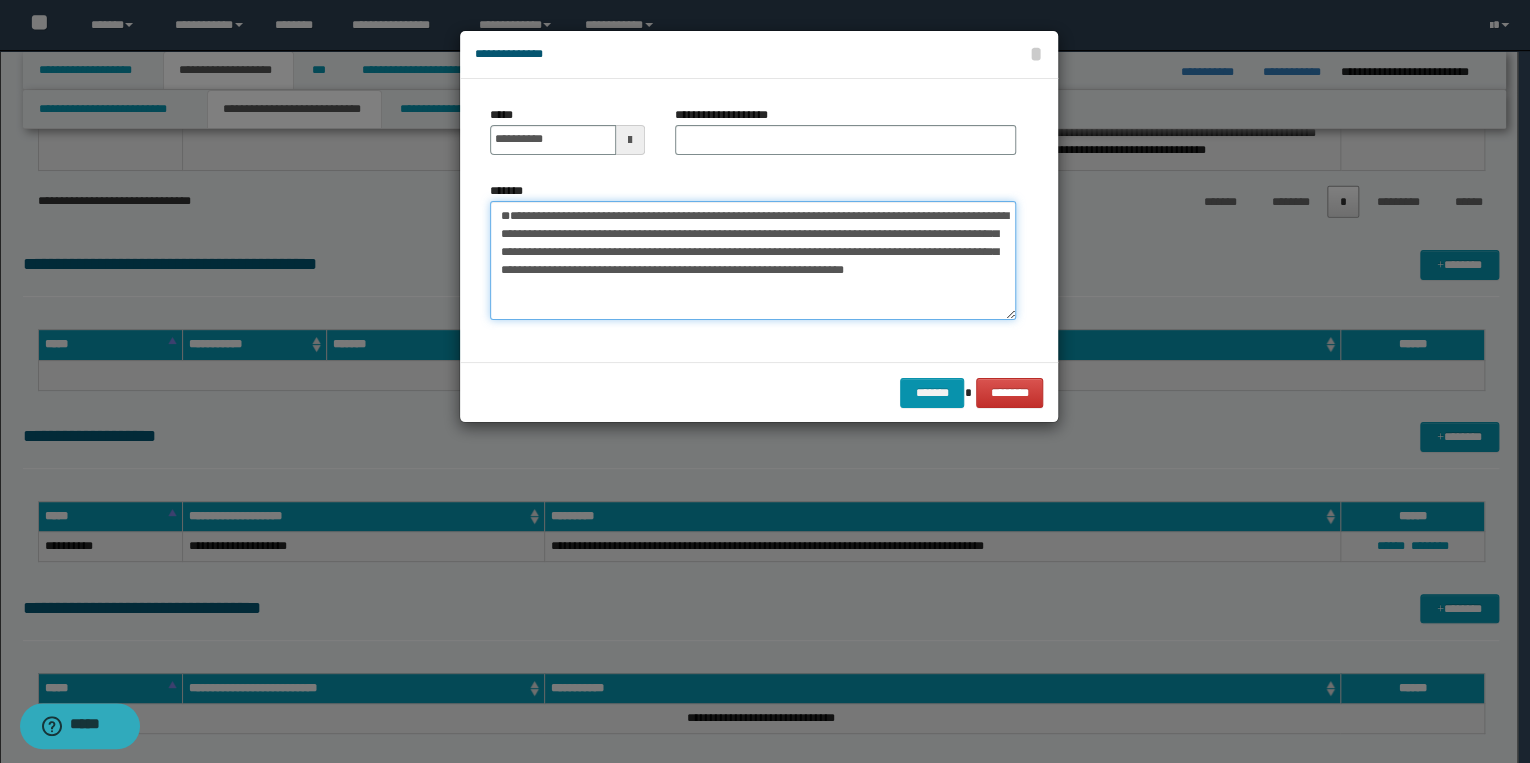 type on "**********" 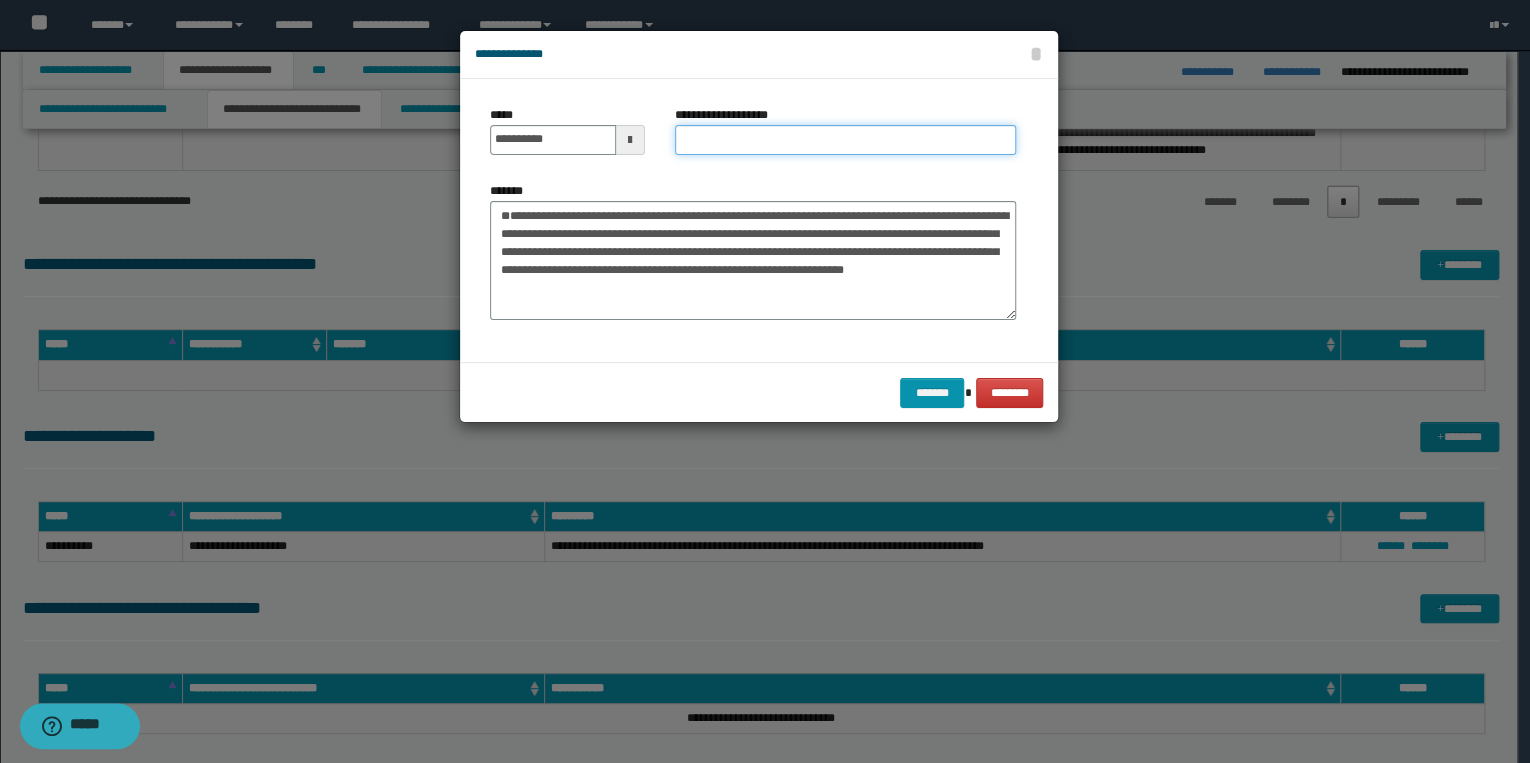 drag, startPoint x: 681, startPoint y: 144, endPoint x: 742, endPoint y: 143, distance: 61.008198 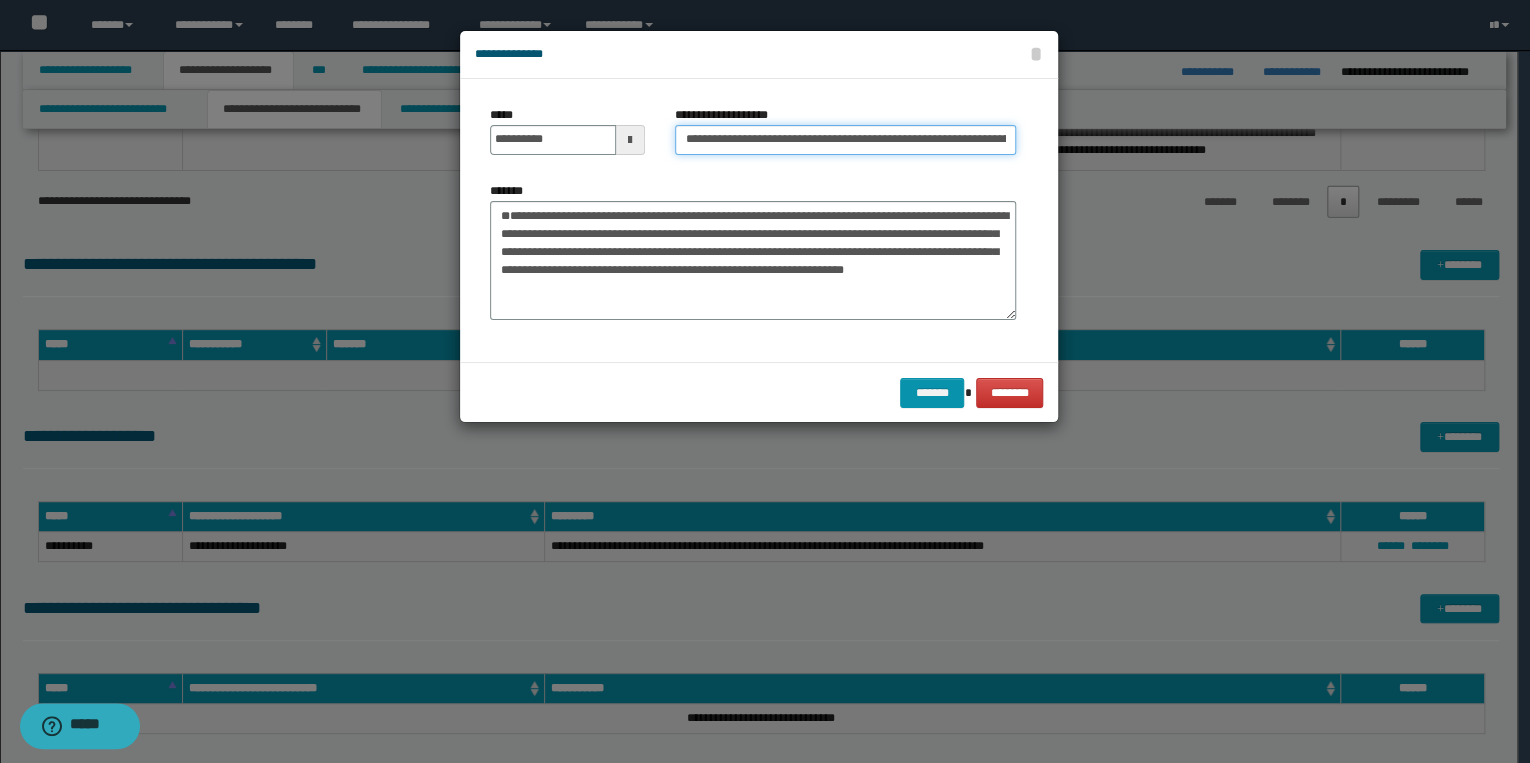 scroll, scrollTop: 0, scrollLeft: 40, axis: horizontal 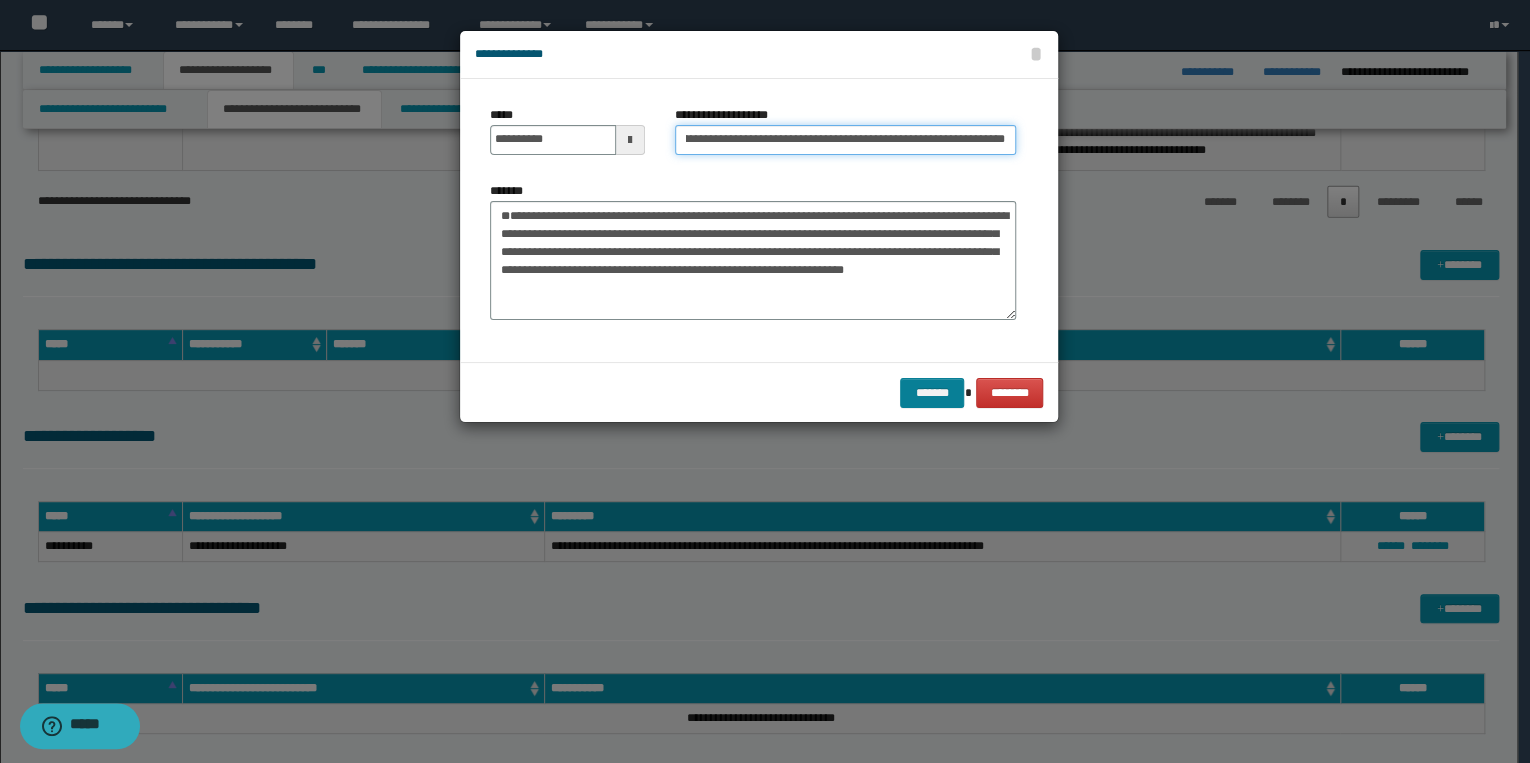 type on "**********" 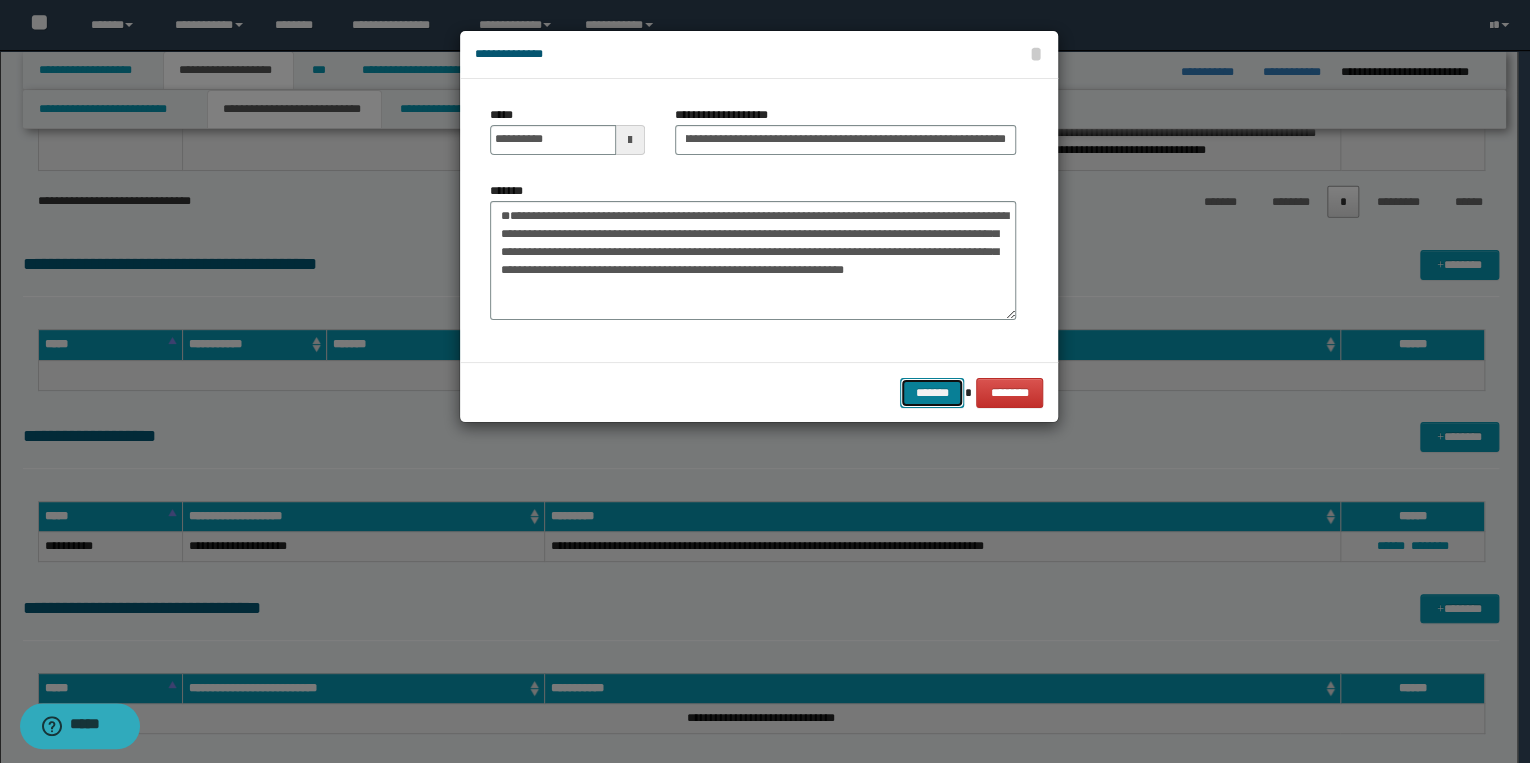 click on "*******" at bounding box center (932, 393) 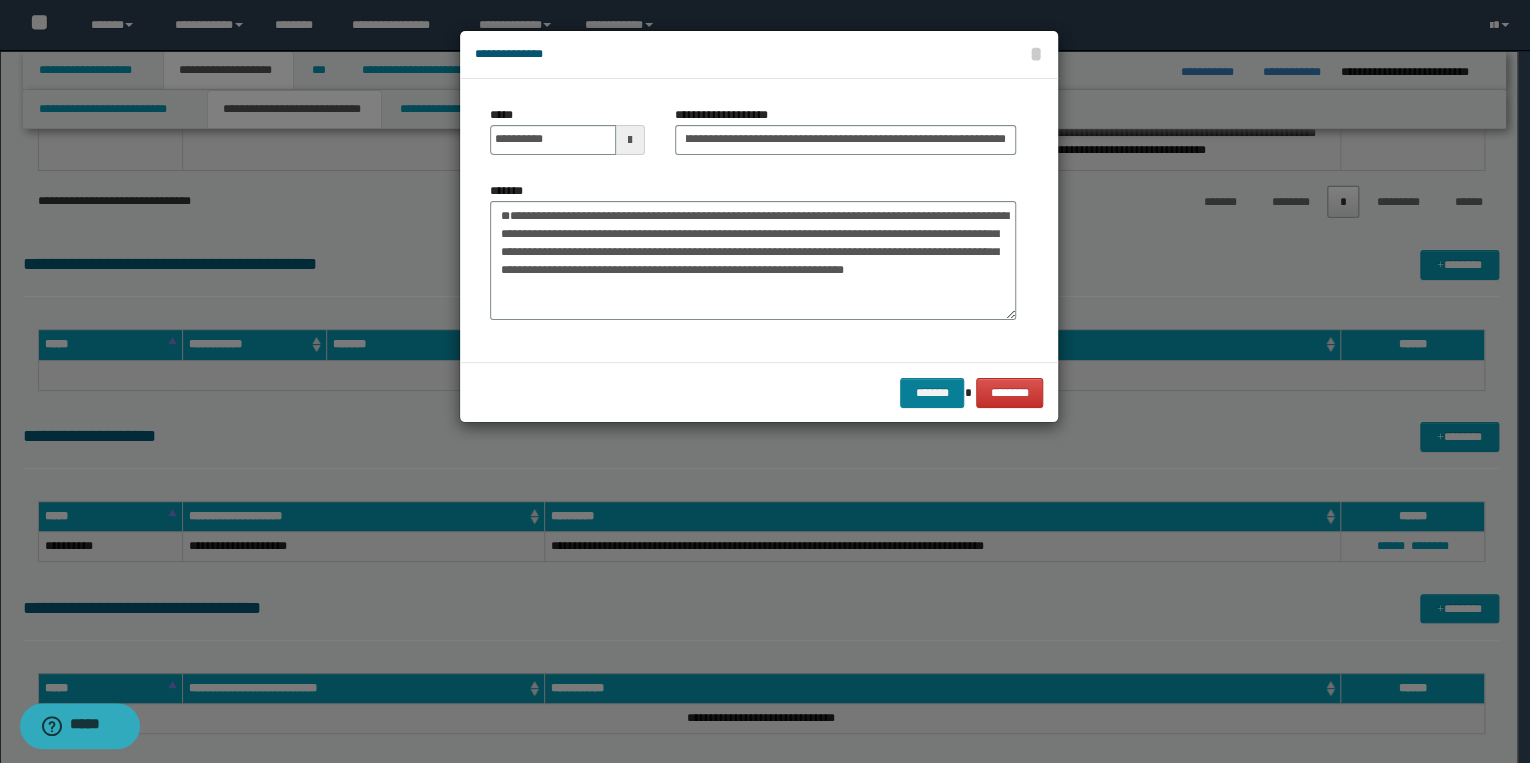 scroll, scrollTop: 0, scrollLeft: 0, axis: both 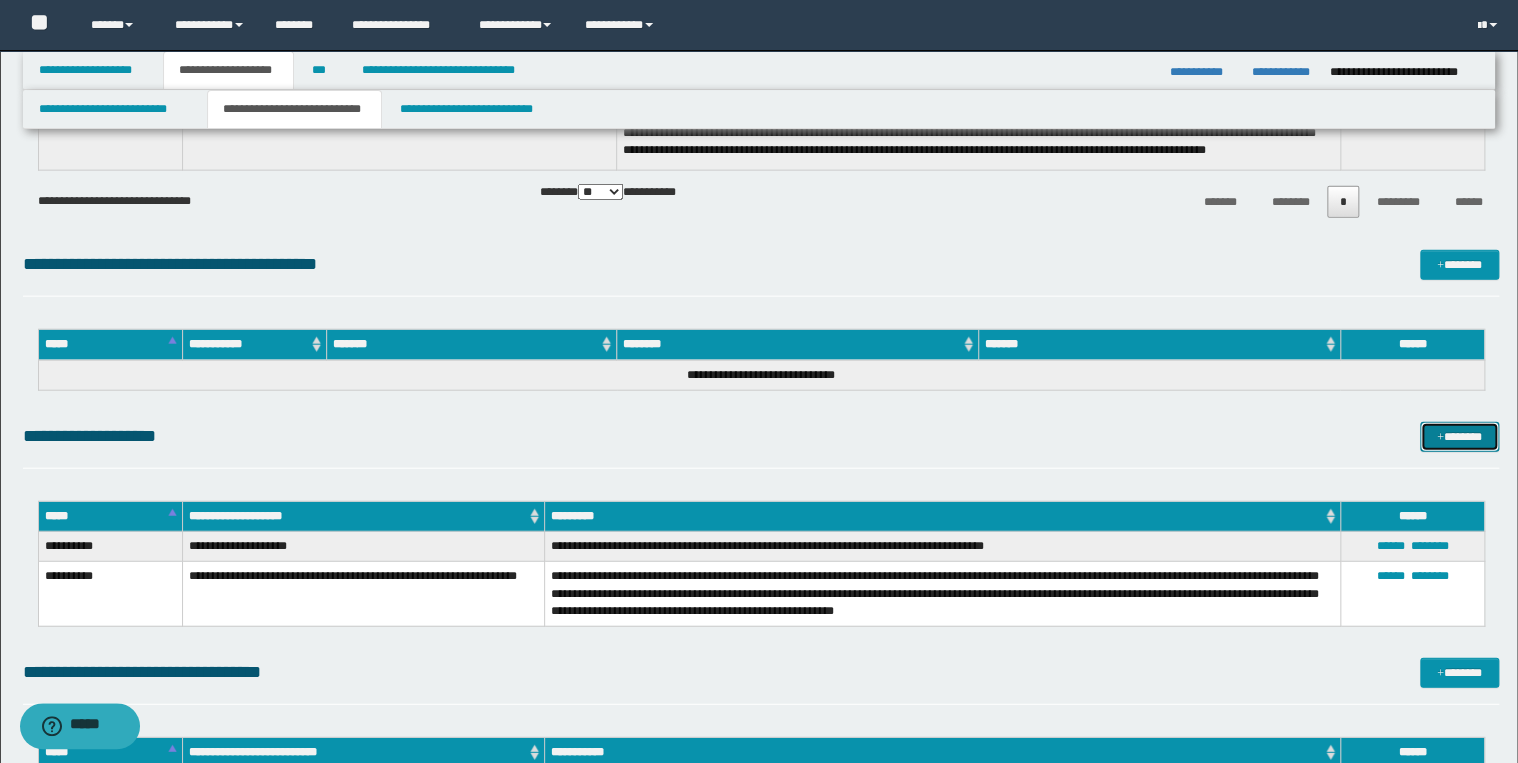 click on "*******" at bounding box center (1459, 437) 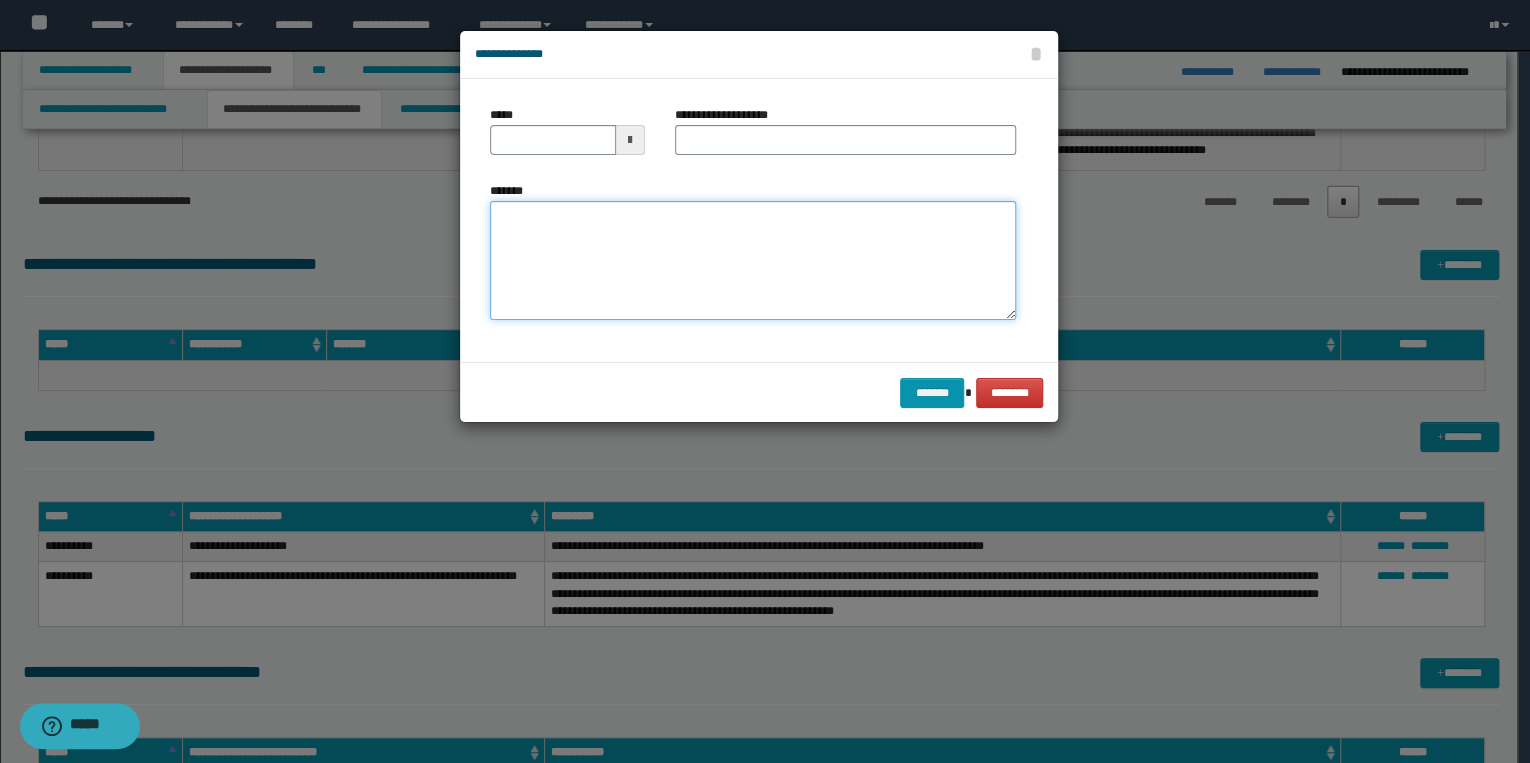 click on "*******" at bounding box center (753, 261) 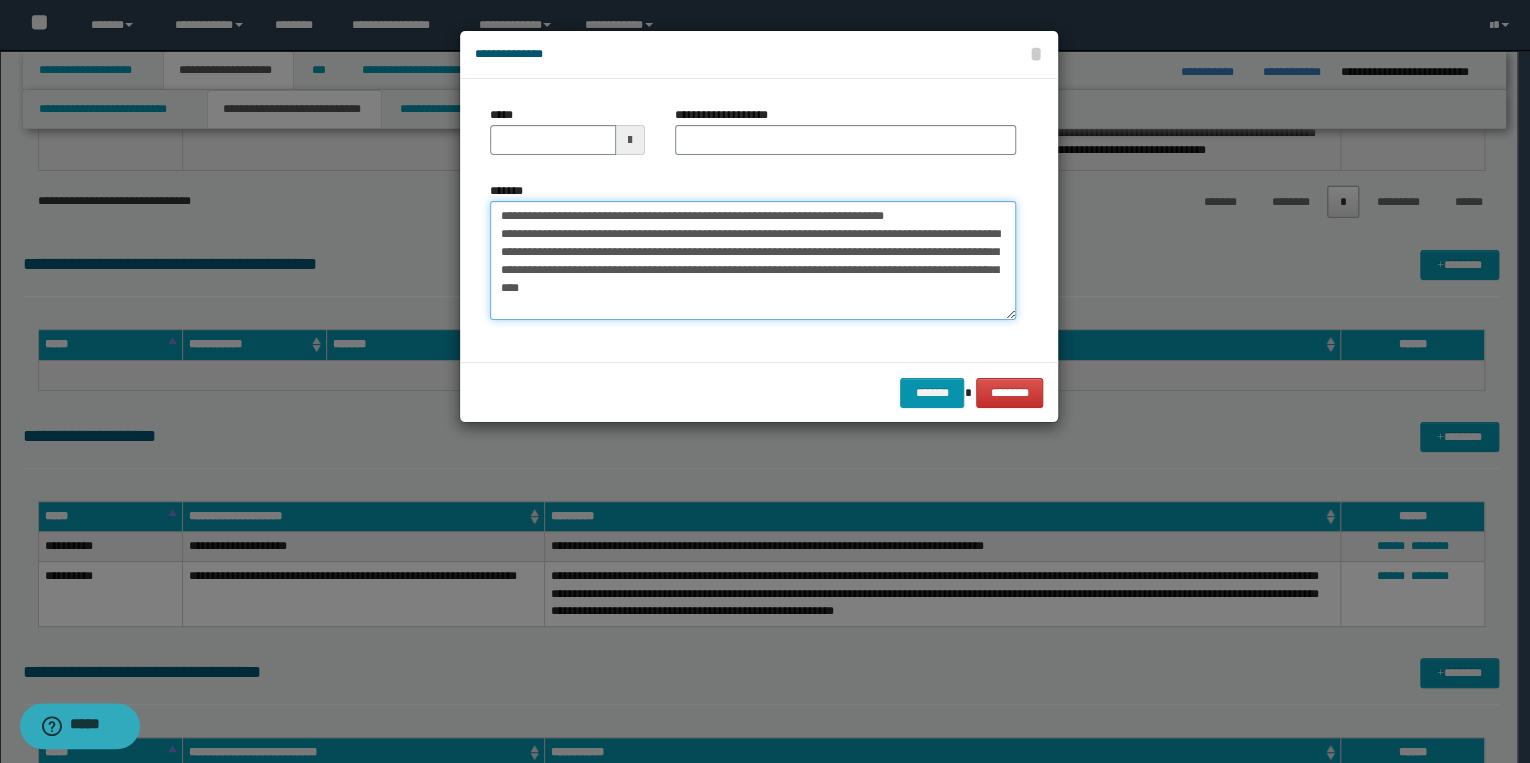 drag, startPoint x: 562, startPoint y: 218, endPoint x: 488, endPoint y: 216, distance: 74.02702 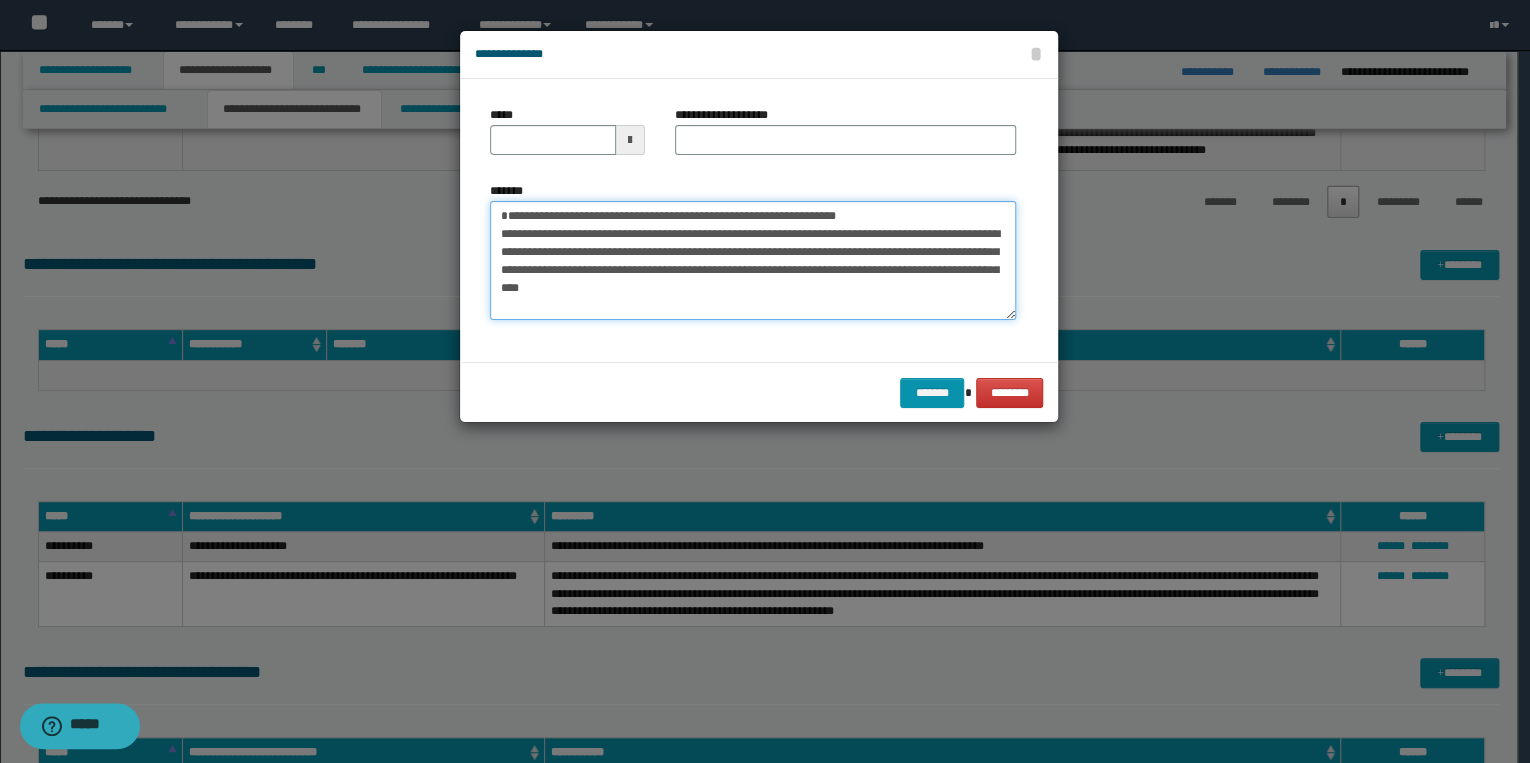 type 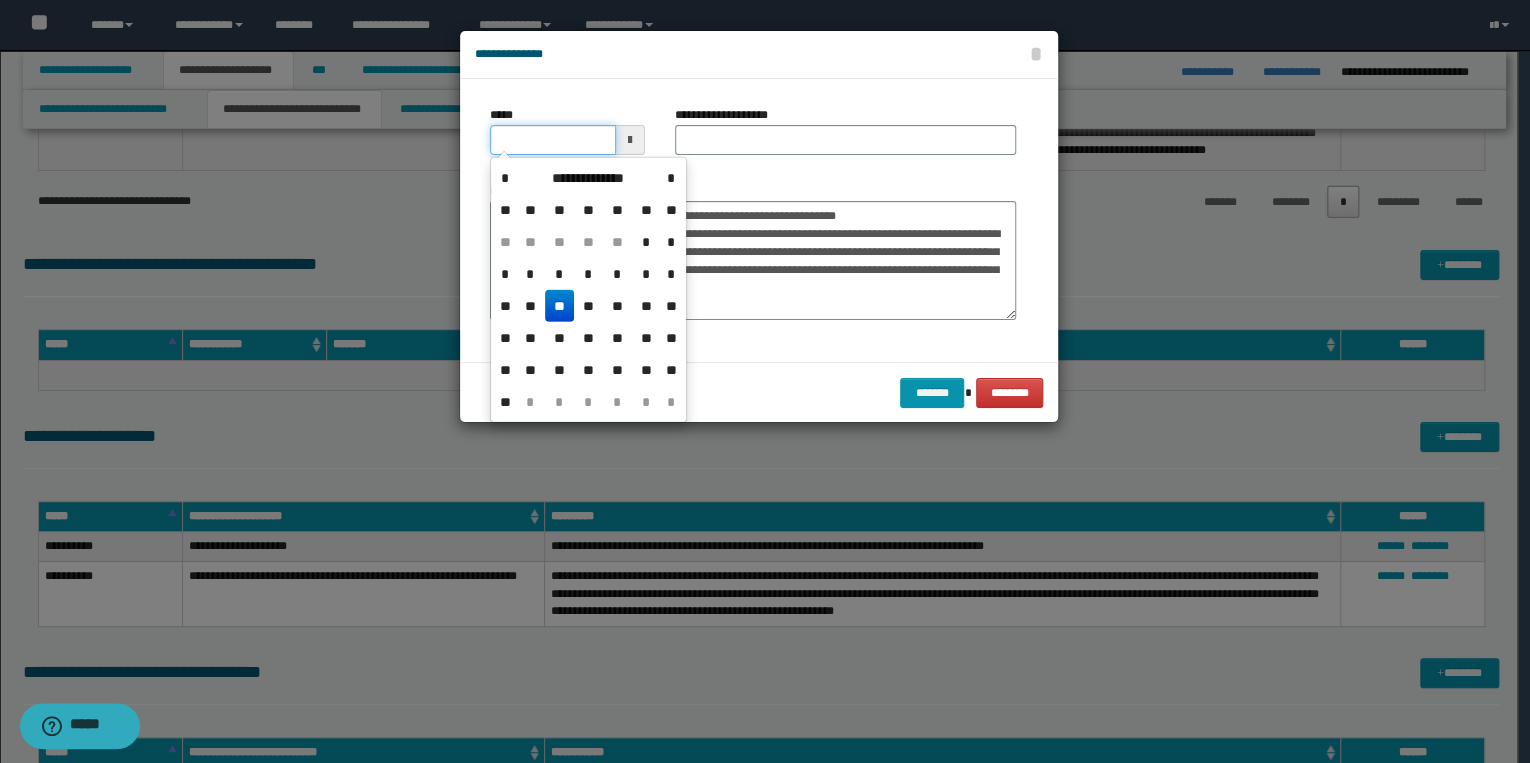 click on "*****" at bounding box center (553, 140) 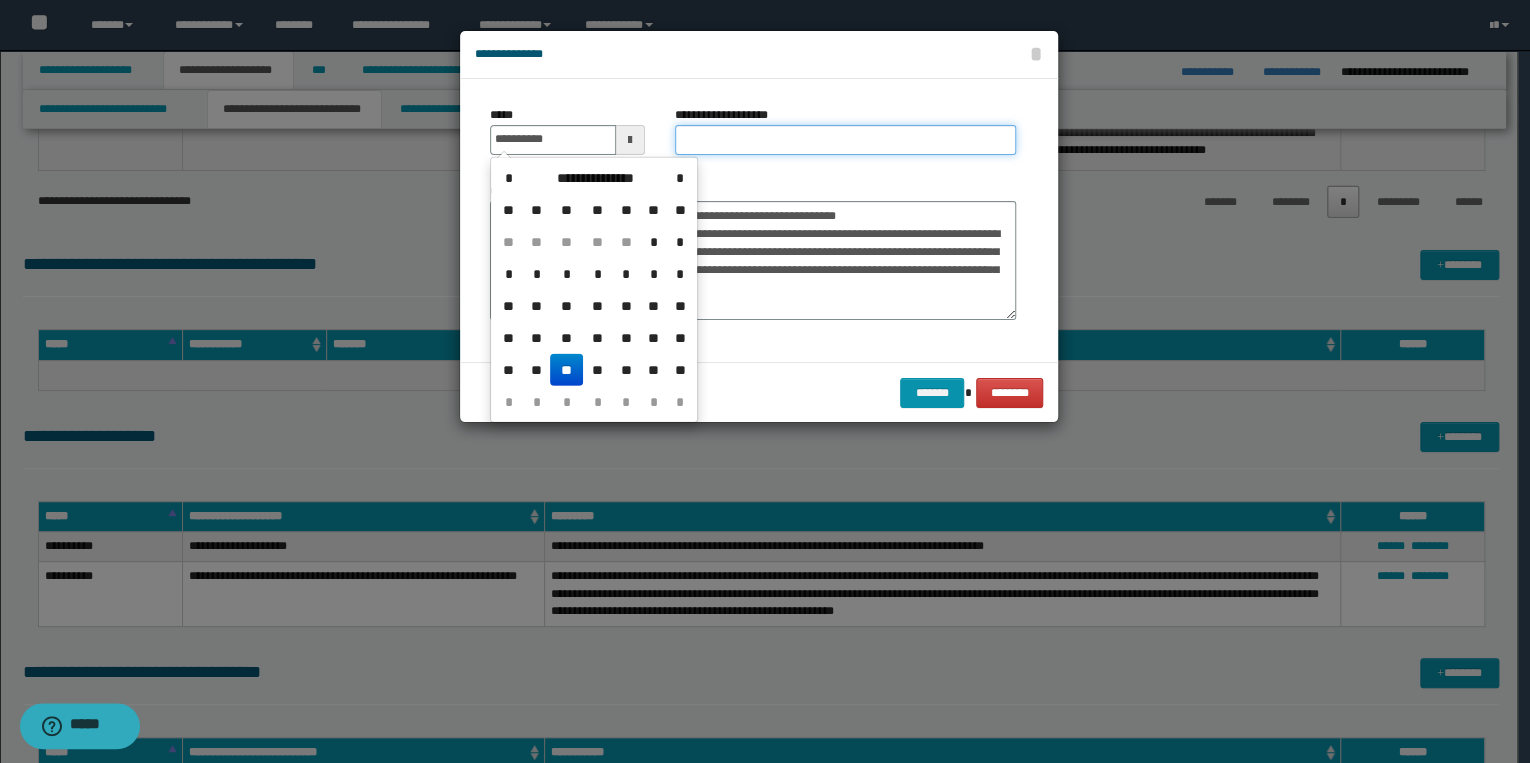 type on "**********" 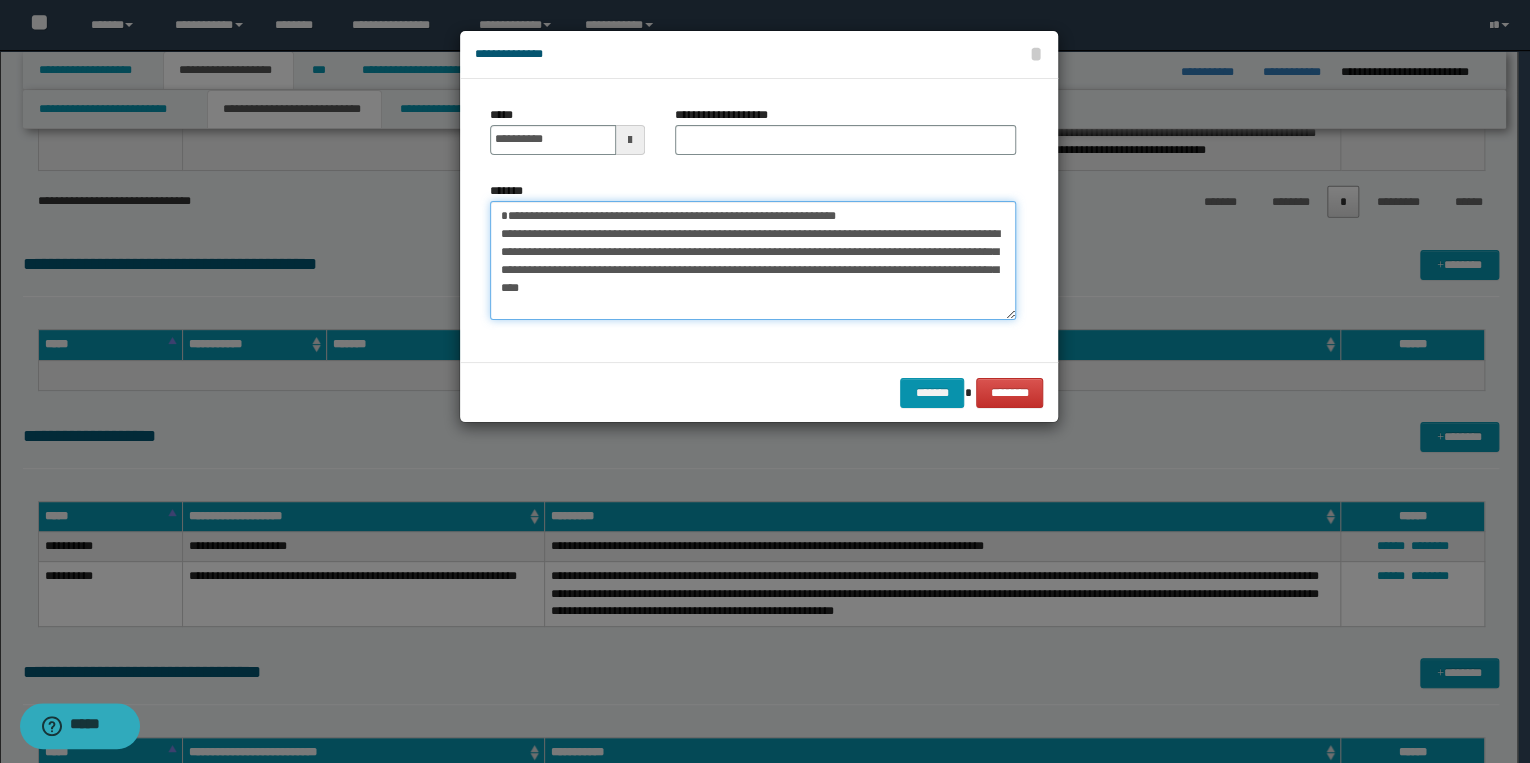 drag, startPoint x: 498, startPoint y: 215, endPoint x: 898, endPoint y: 217, distance: 400.005 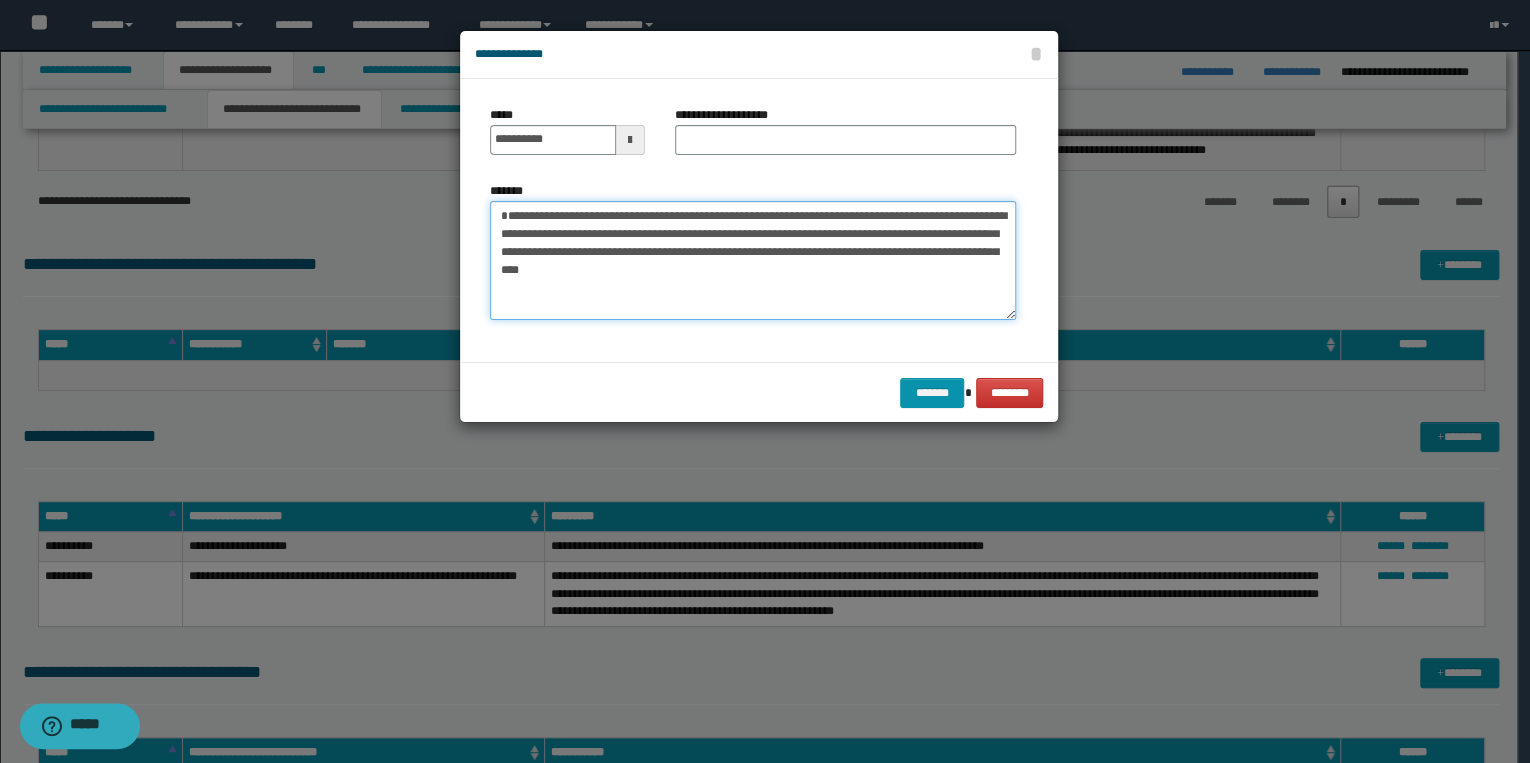type on "**********" 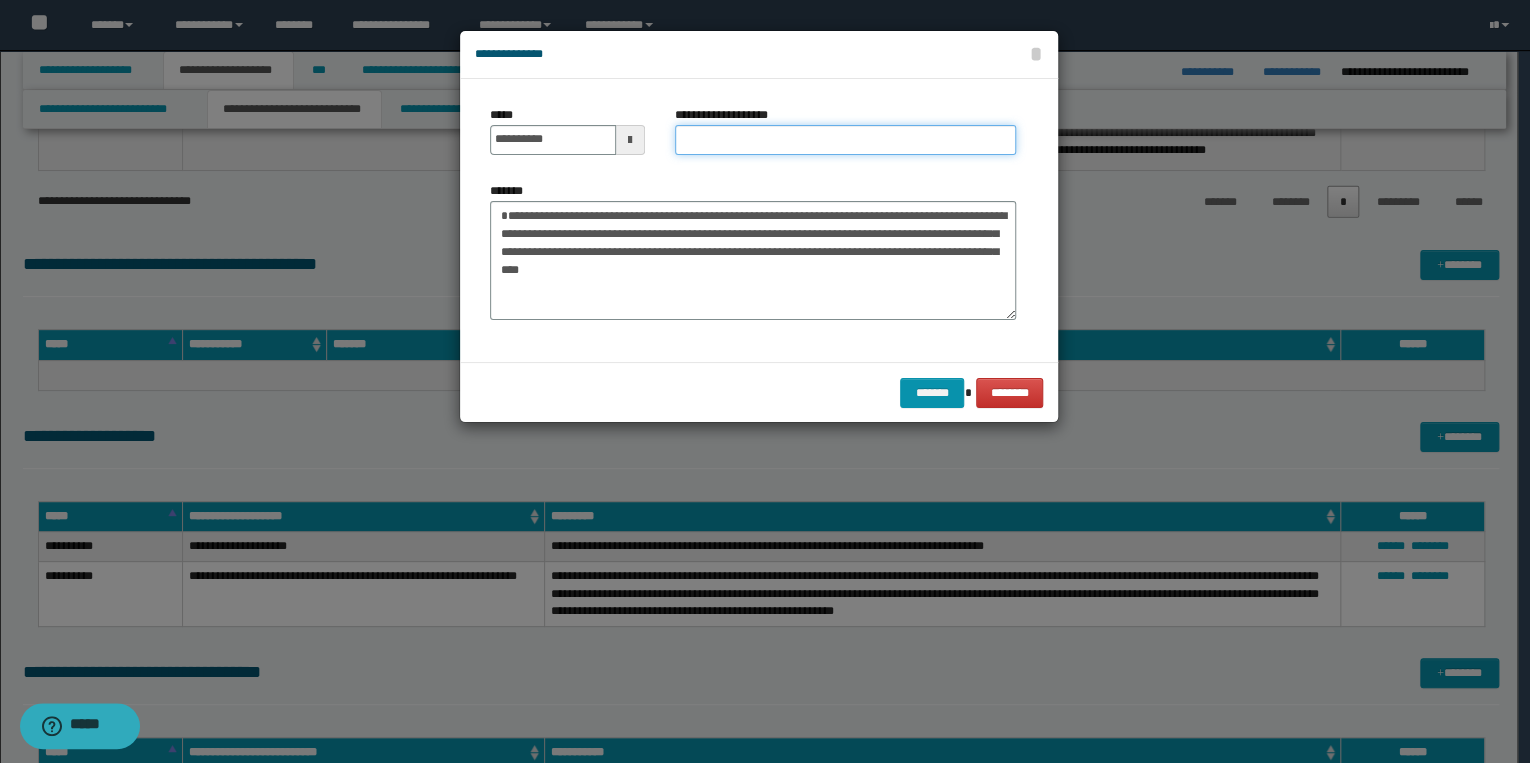 click on "**********" at bounding box center [845, 140] 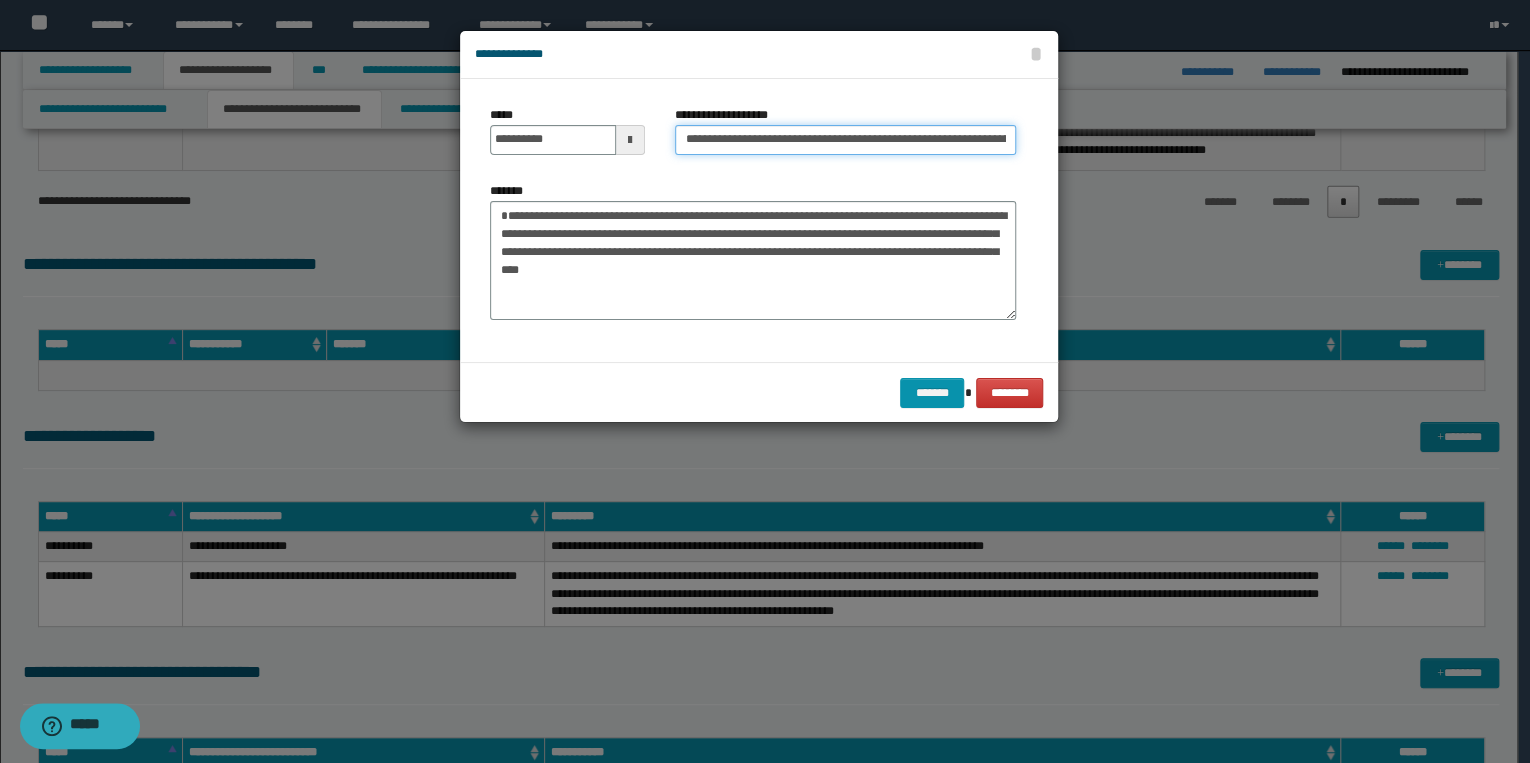 scroll, scrollTop: 0, scrollLeft: 43, axis: horizontal 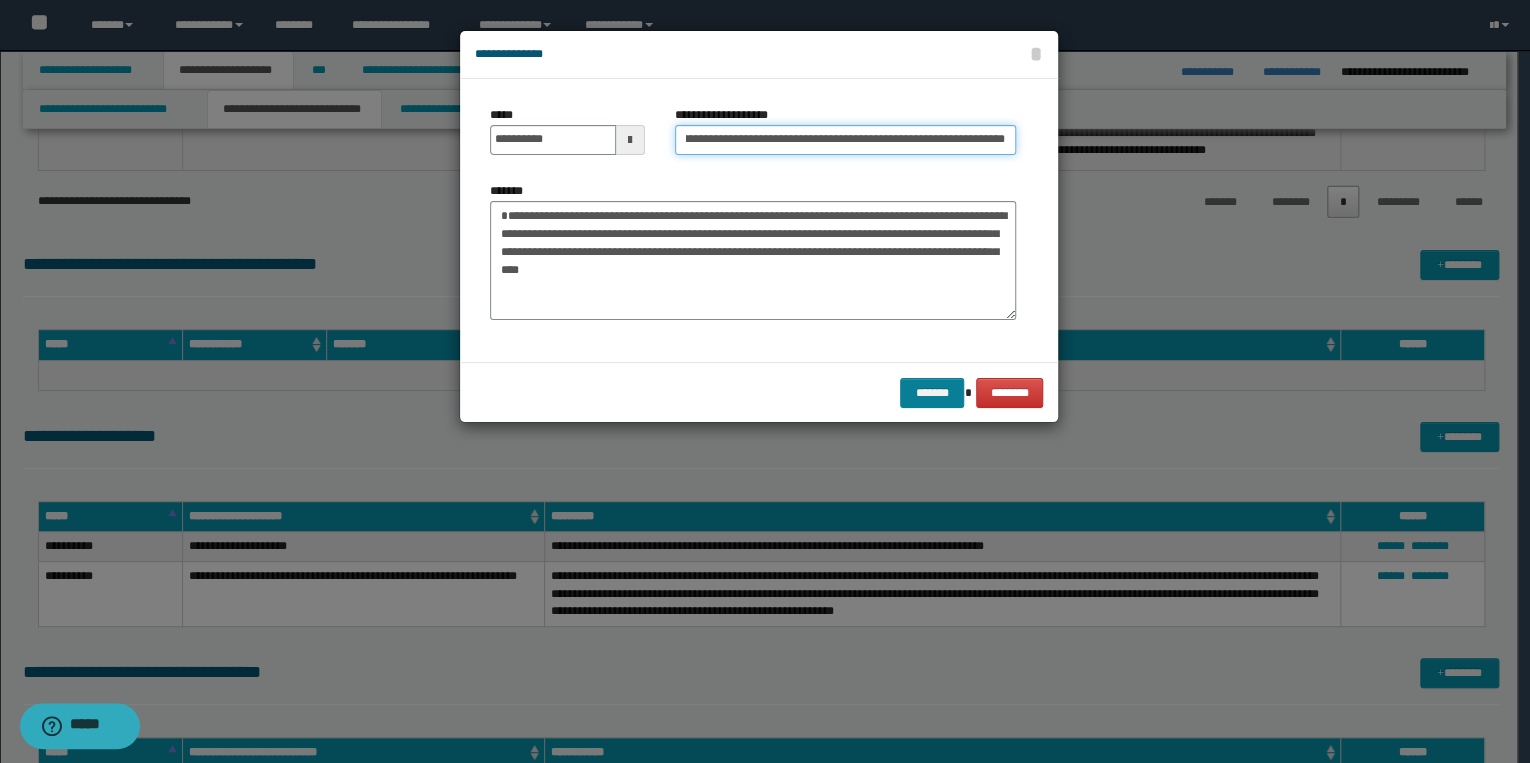 type on "**********" 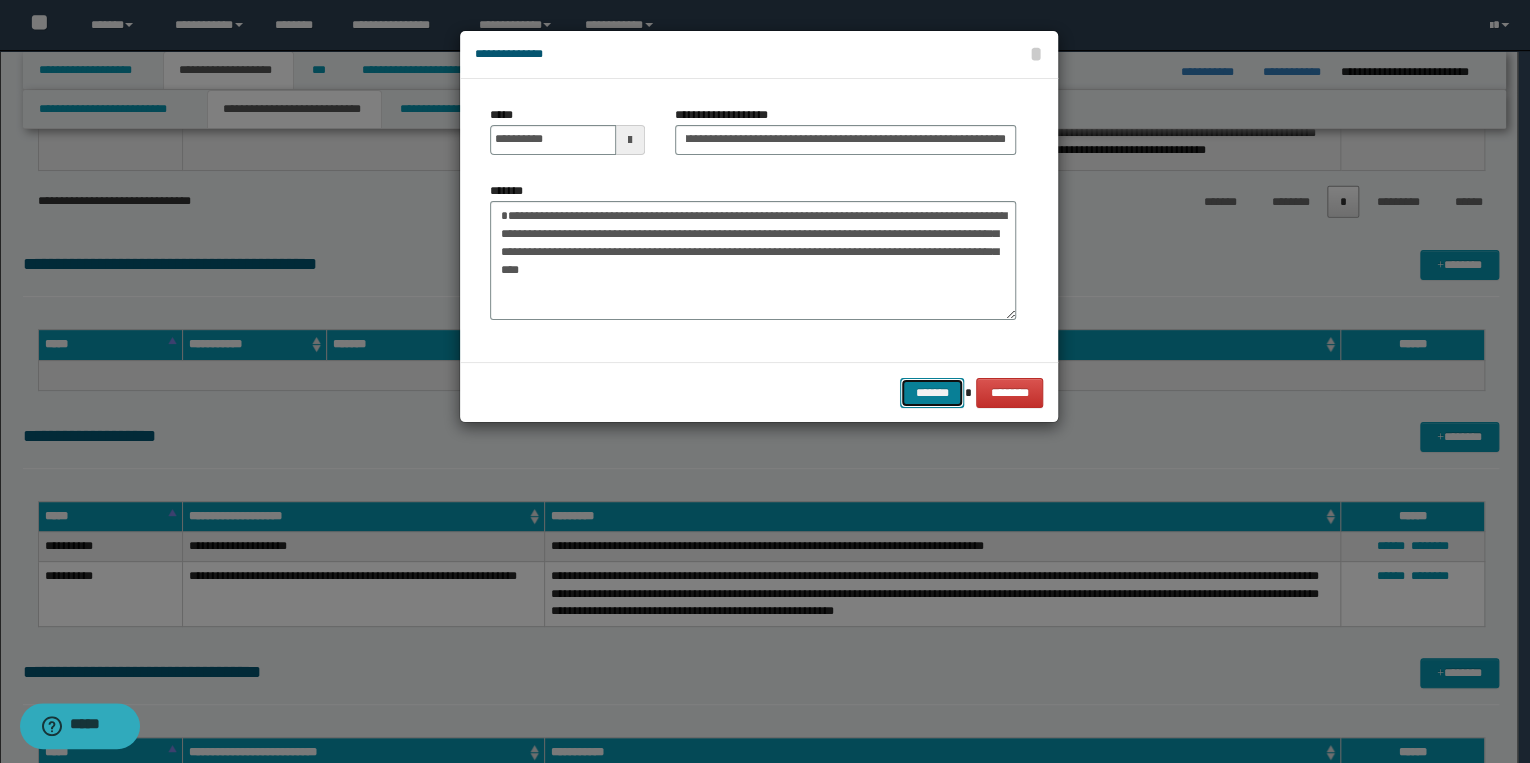 click on "*******" at bounding box center (932, 393) 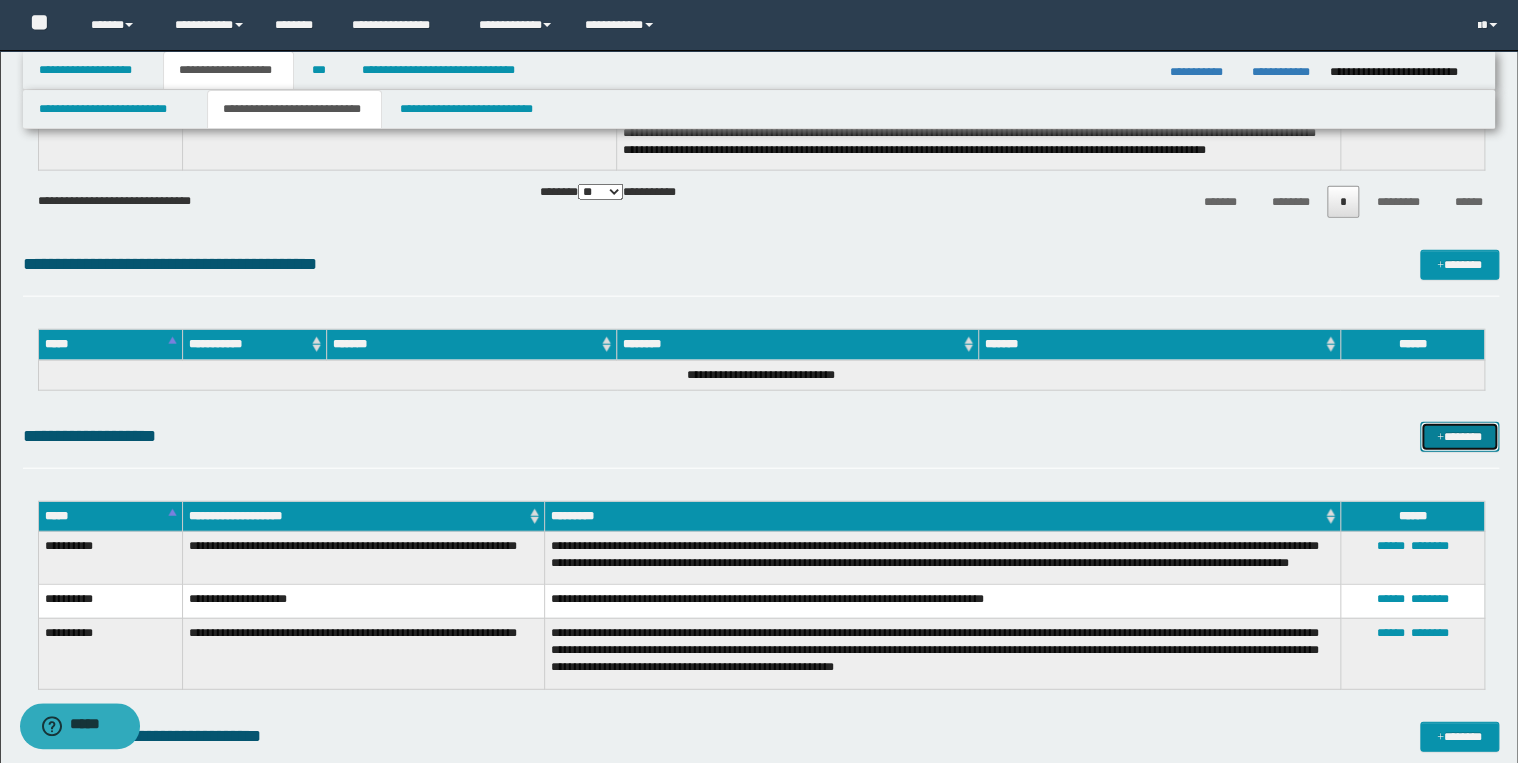 click at bounding box center [1440, 438] 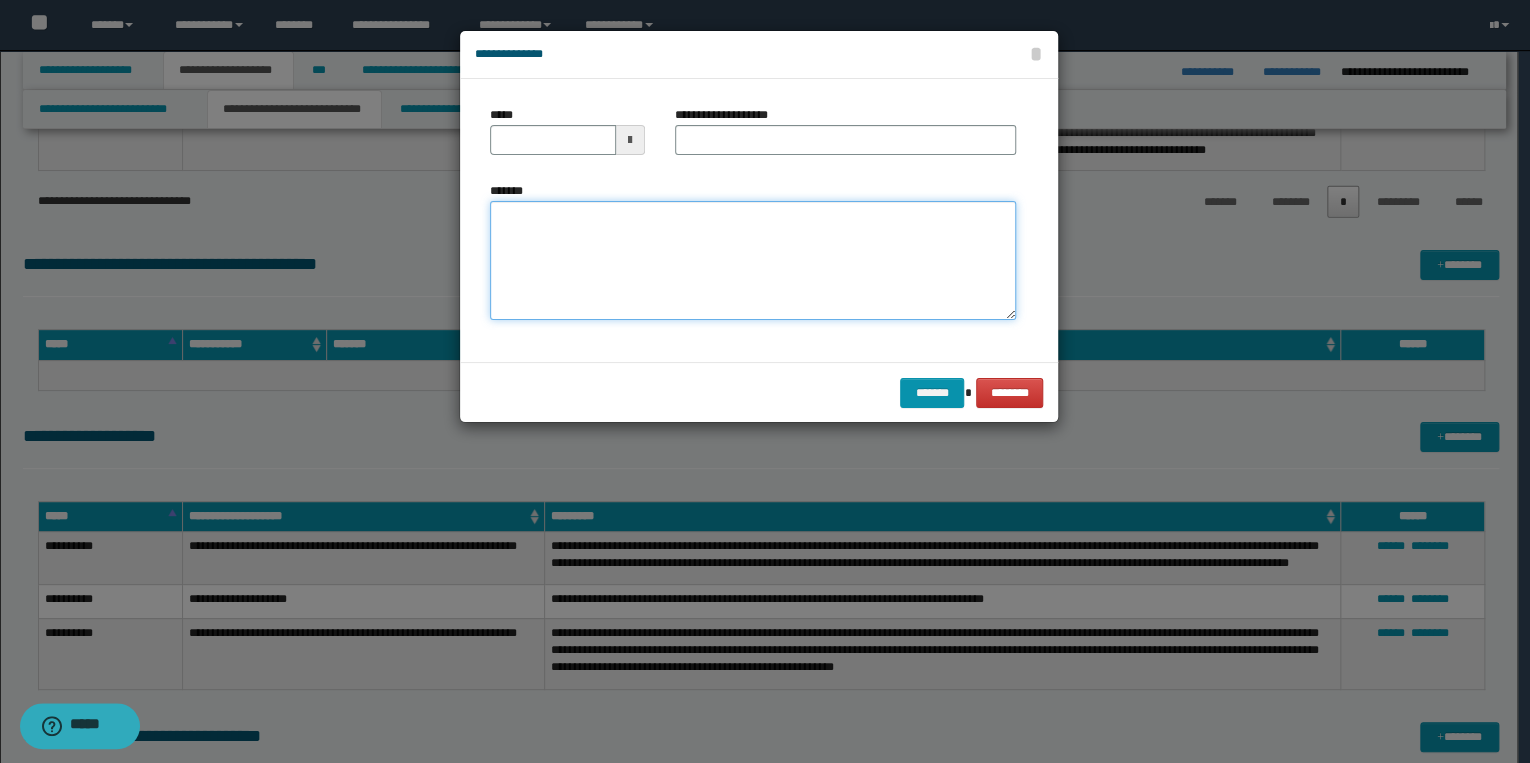 click on "*******" at bounding box center (753, 261) 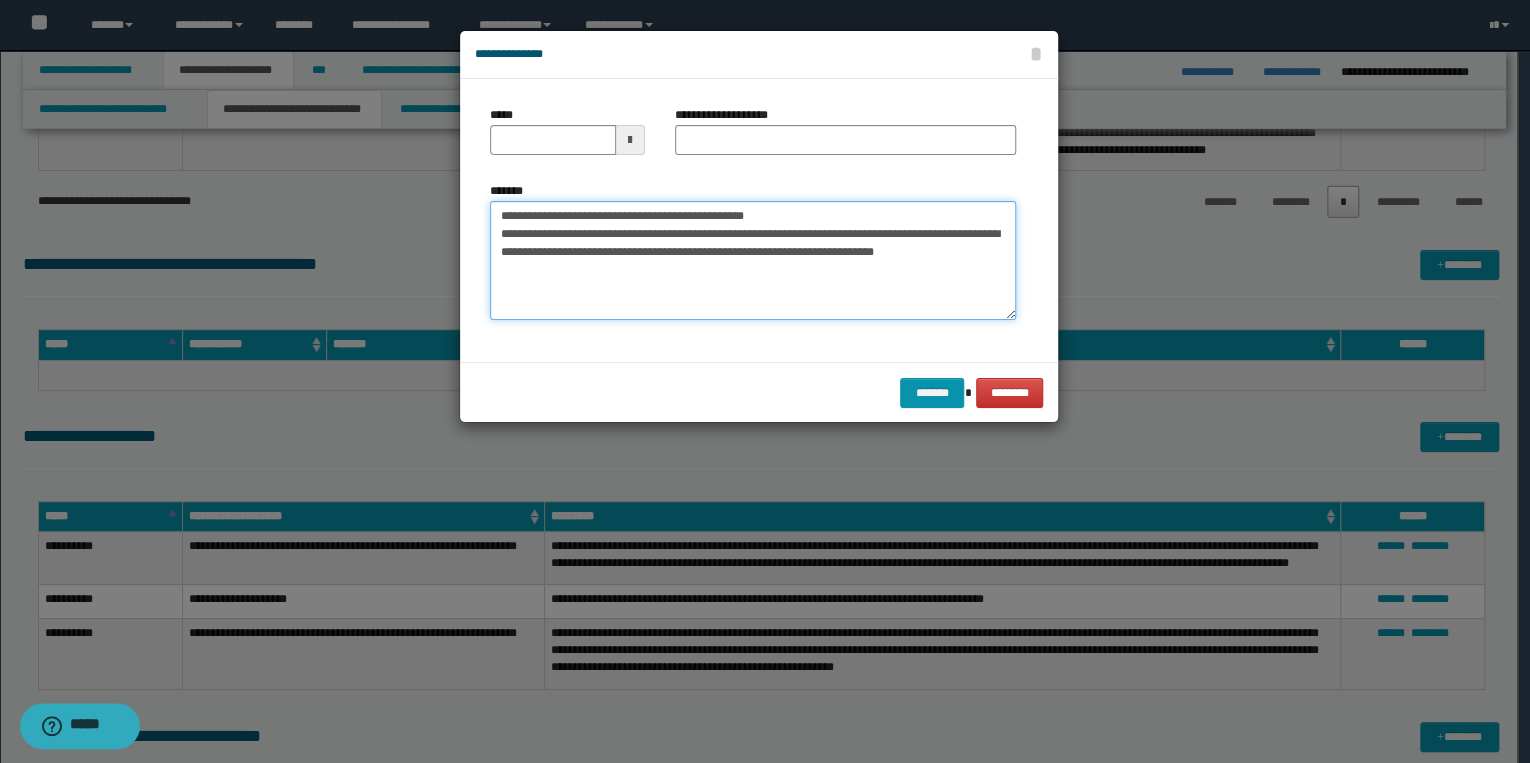 drag, startPoint x: 561, startPoint y: 217, endPoint x: 488, endPoint y: 217, distance: 73 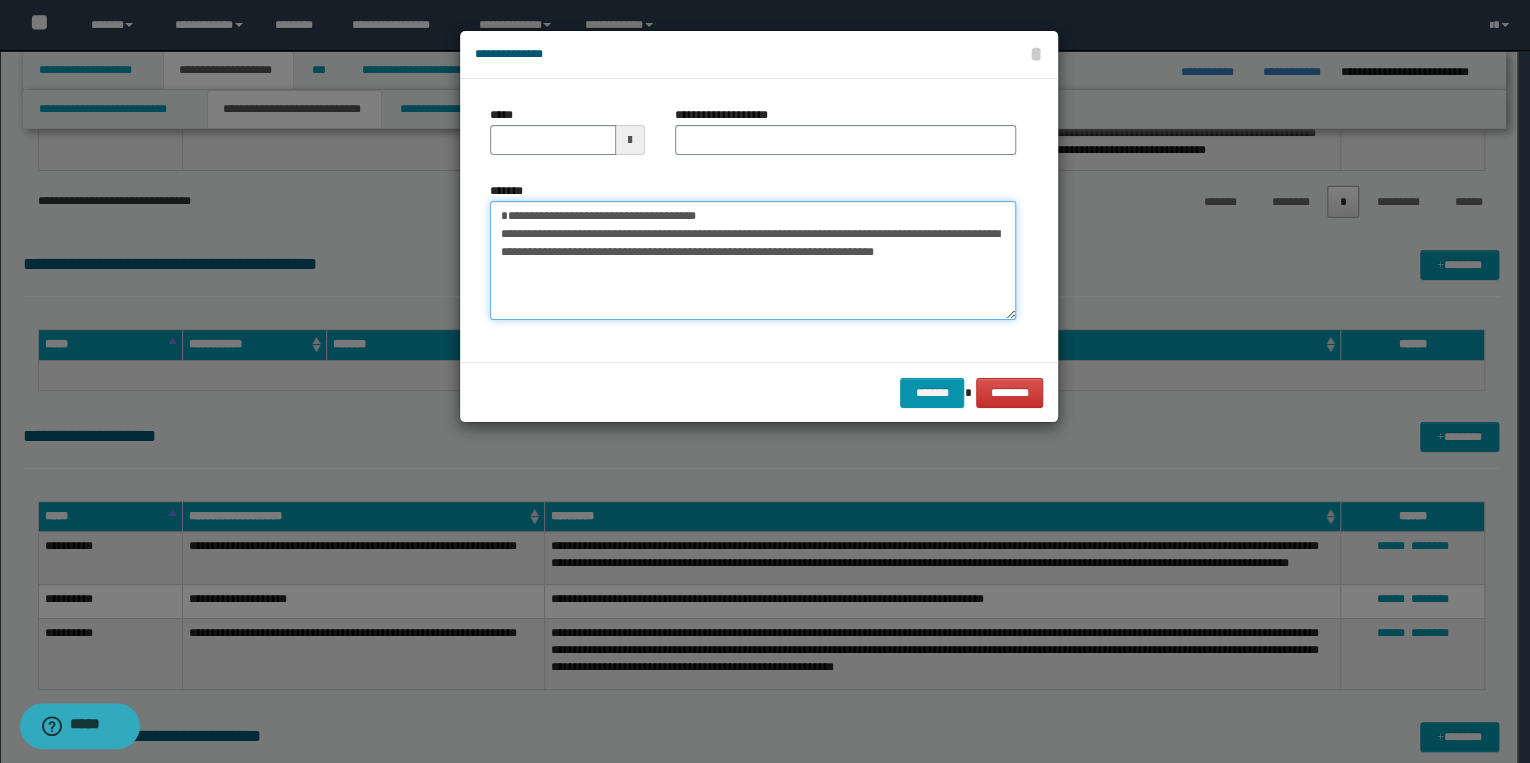 type 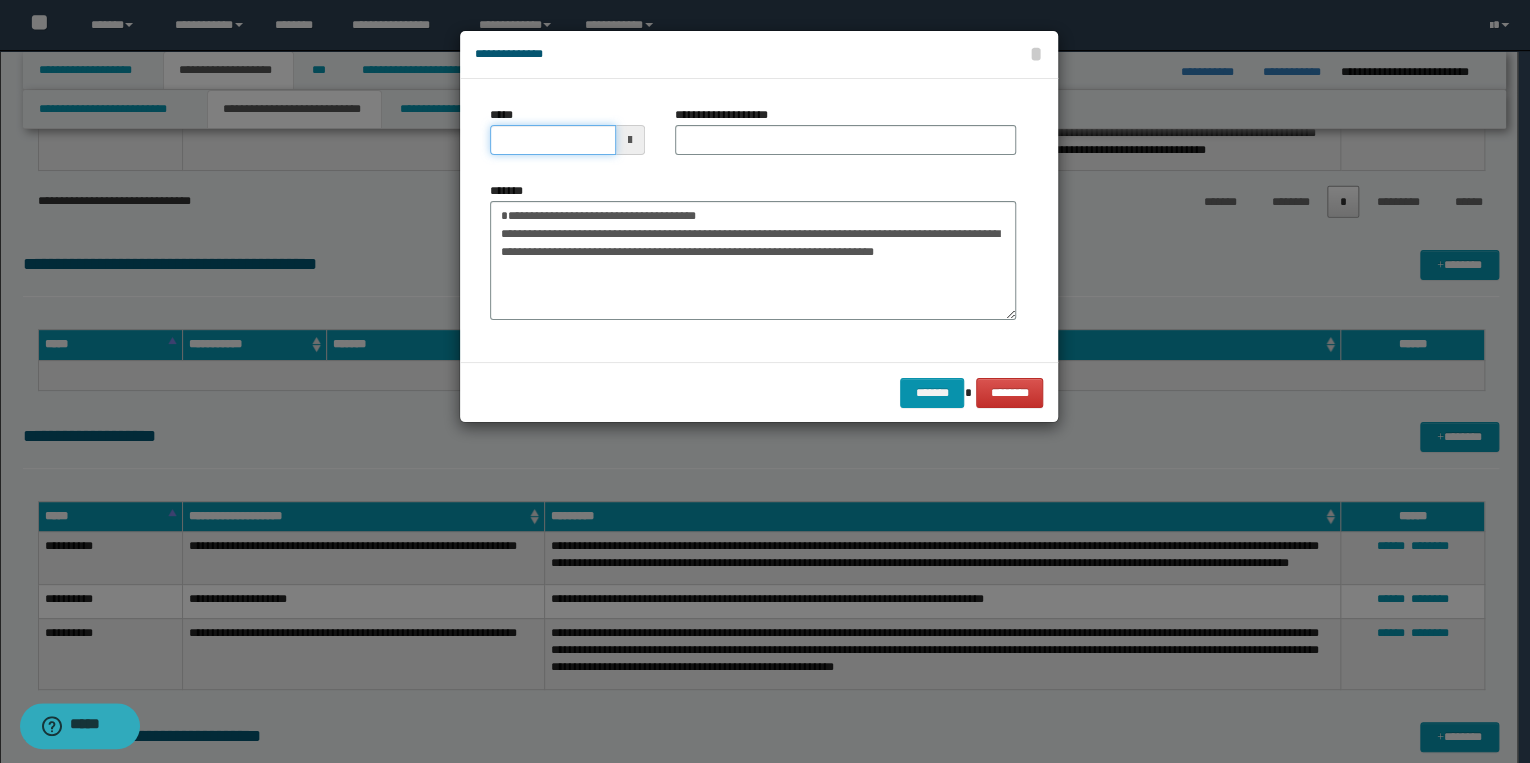 click on "*****" at bounding box center [553, 140] 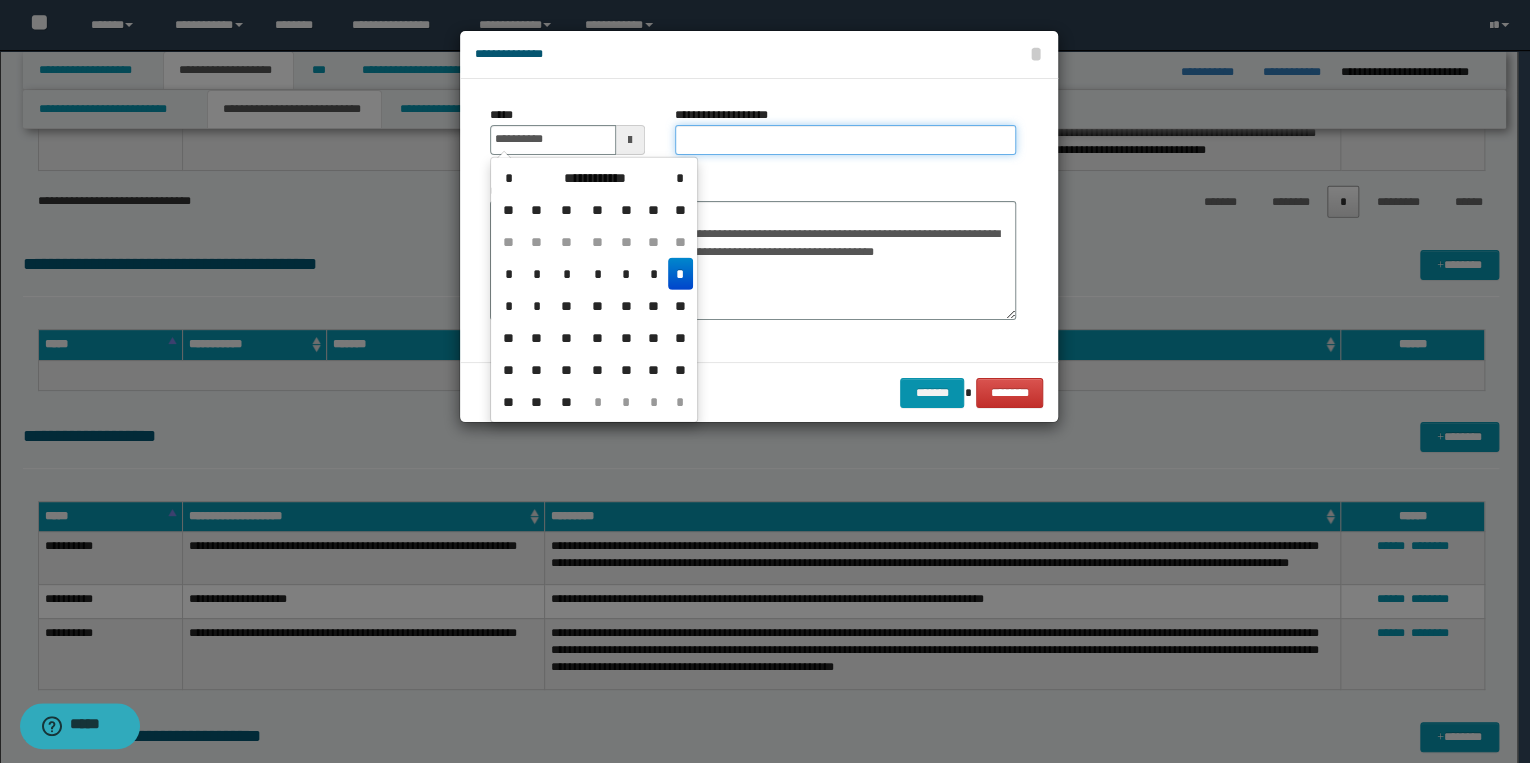 type on "**********" 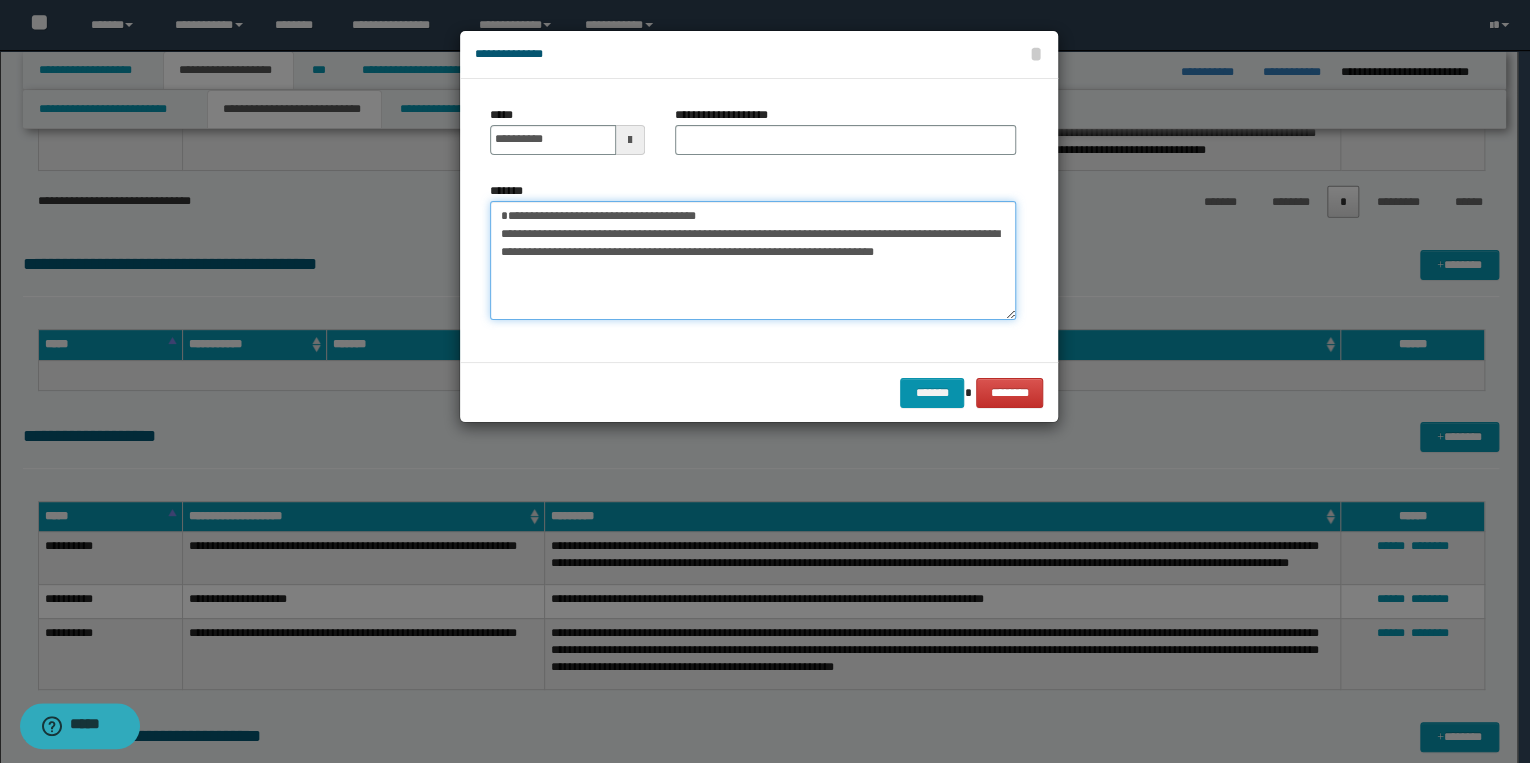 drag, startPoint x: 498, startPoint y: 215, endPoint x: 746, endPoint y: 219, distance: 248.03226 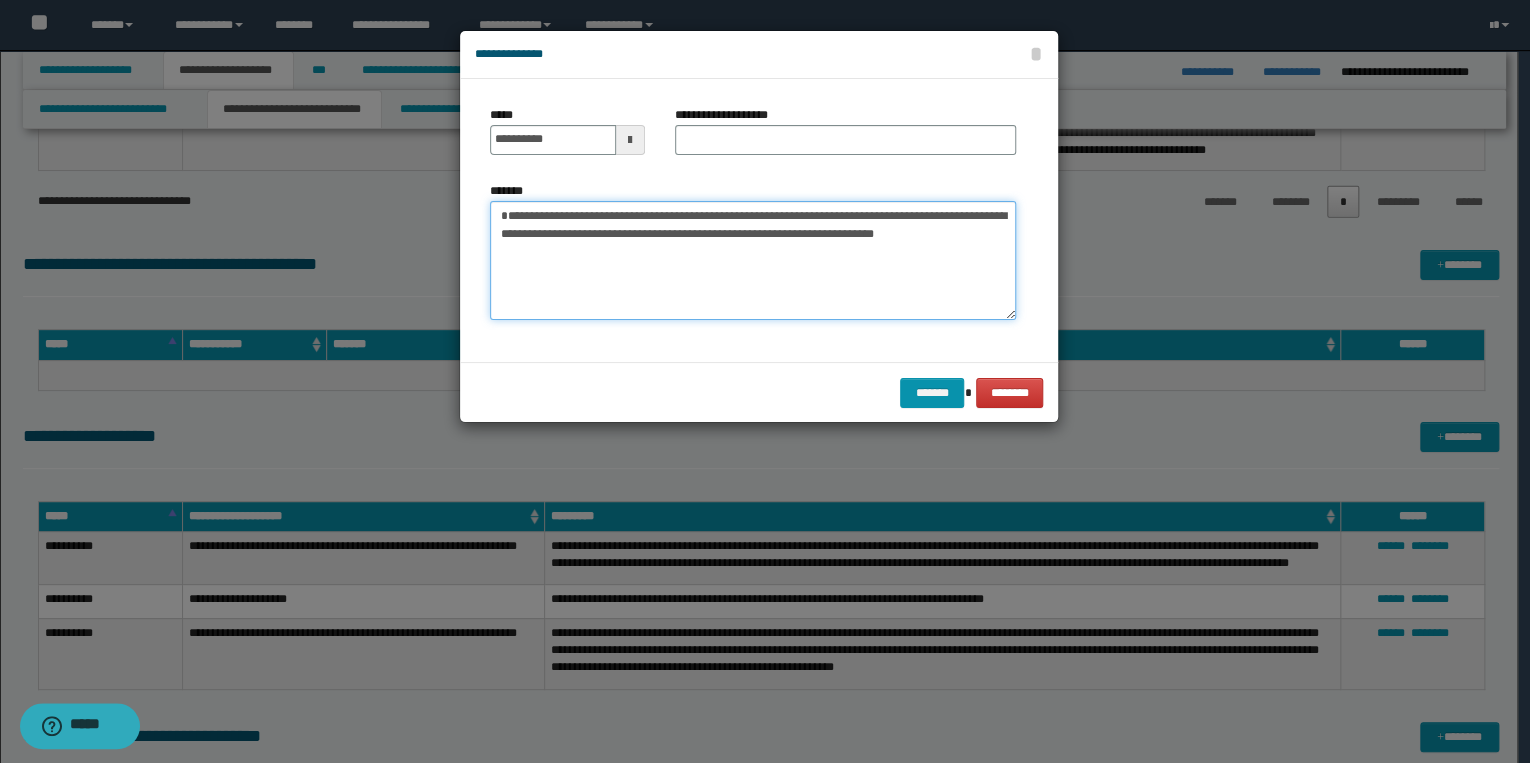 type on "**********" 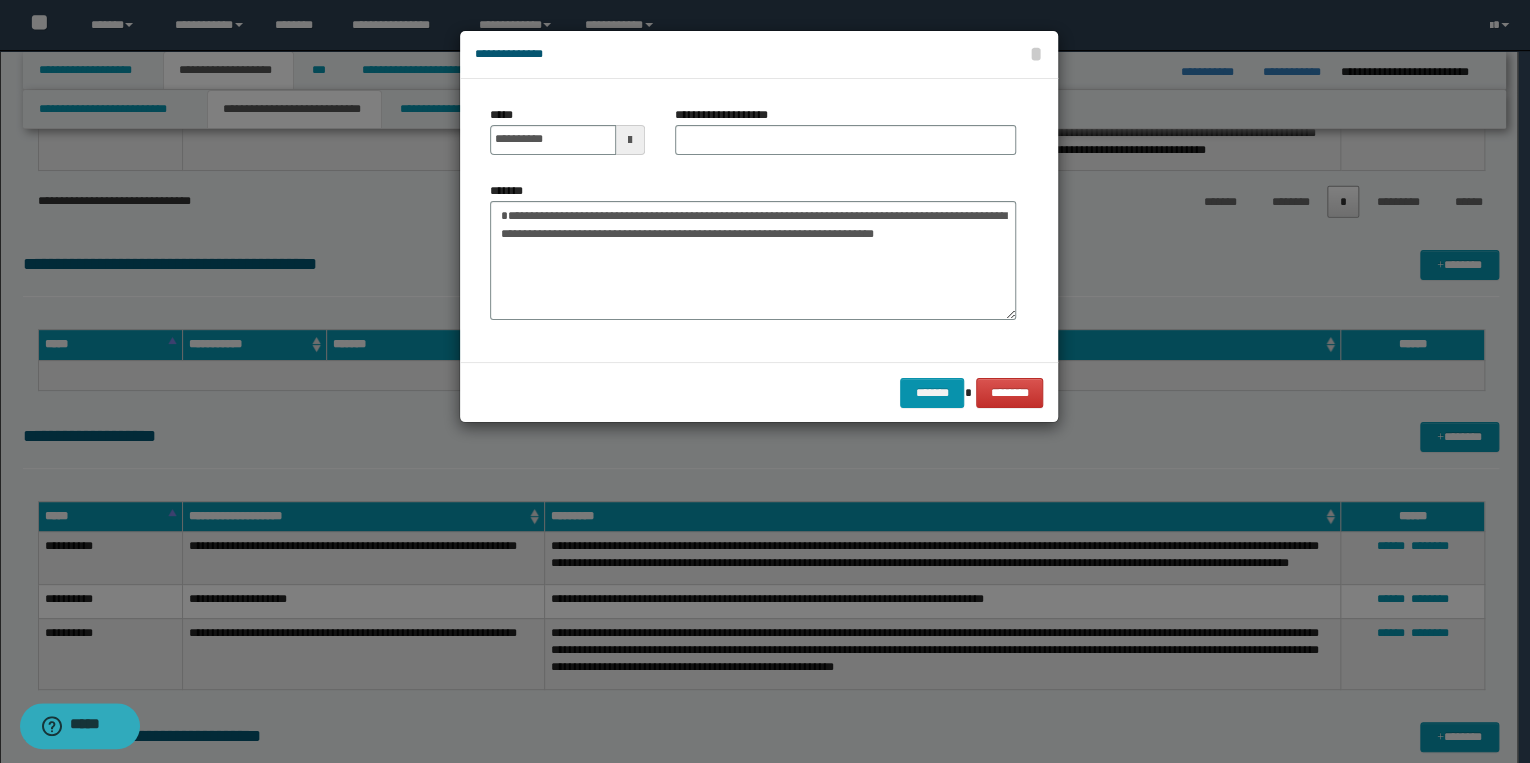 click on "**********" at bounding box center [845, 138] 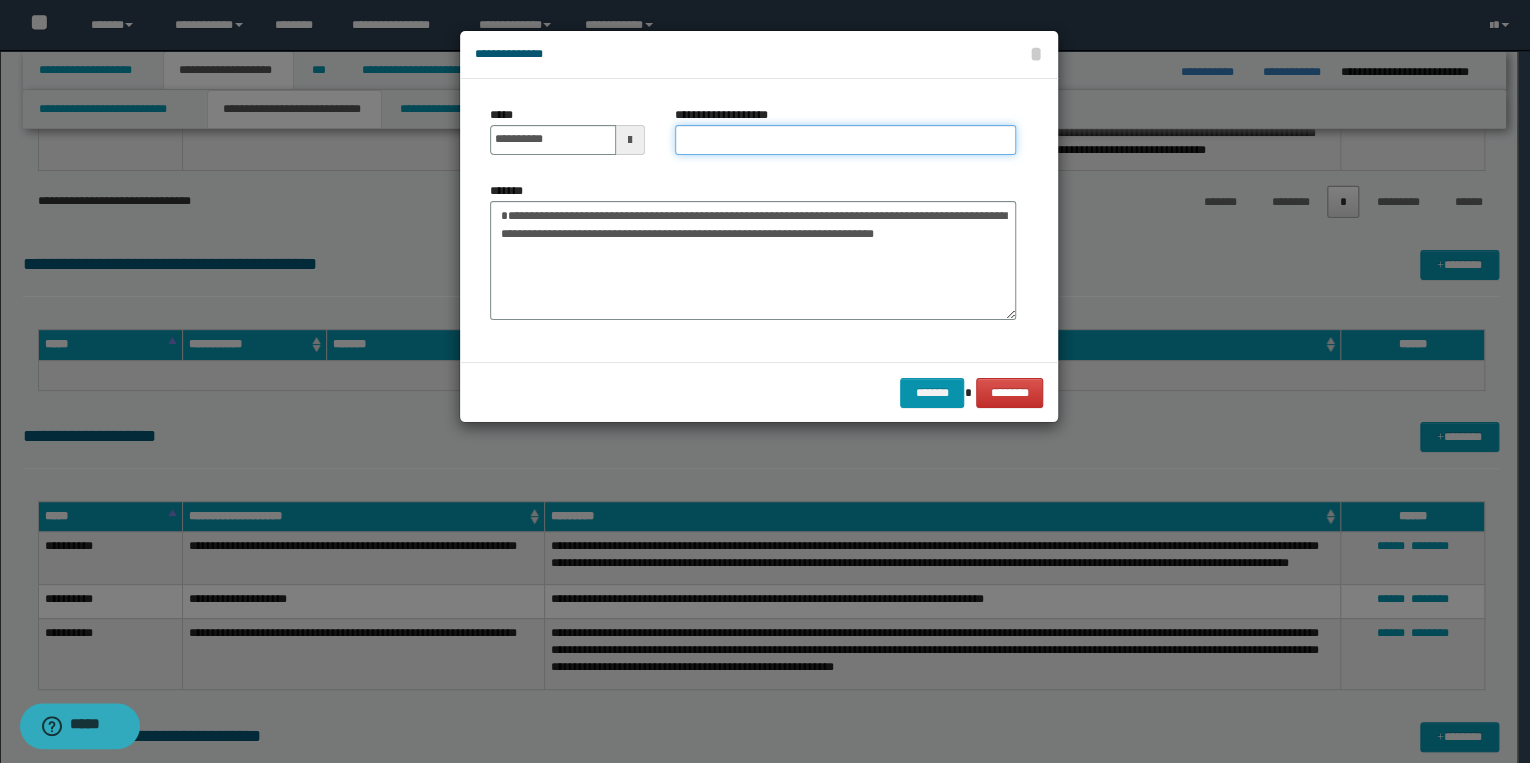 click on "**********" at bounding box center (845, 140) 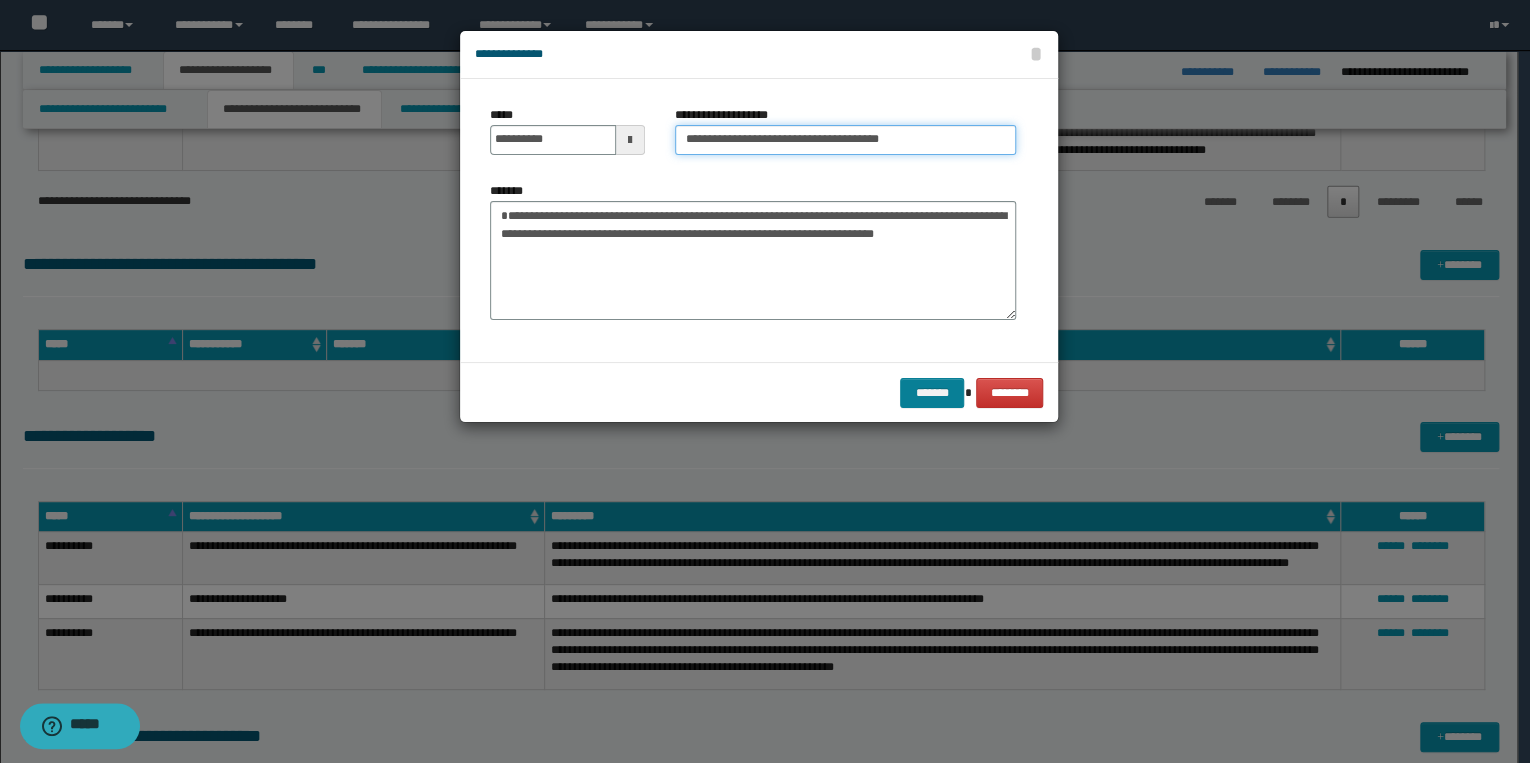 type on "**********" 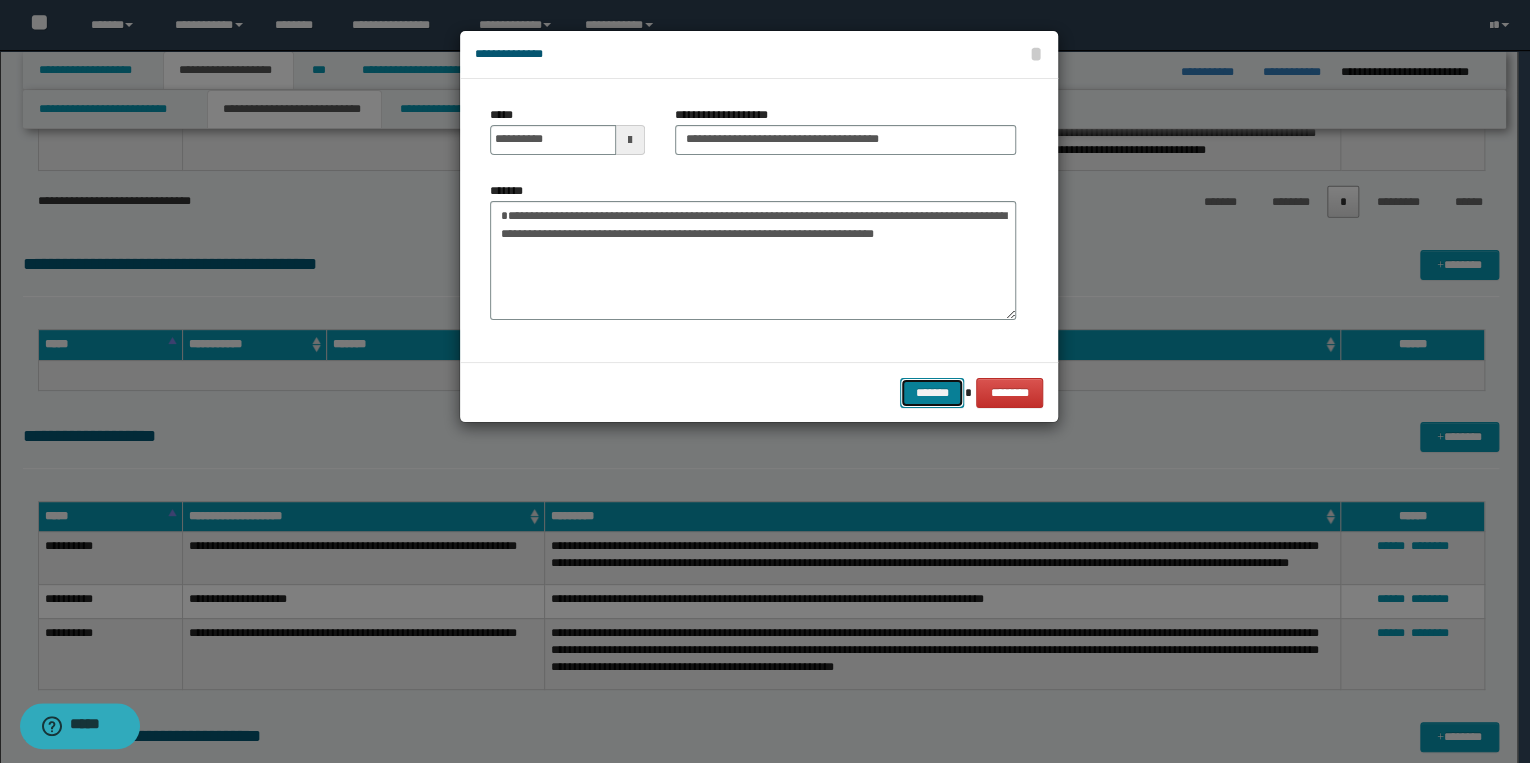 click on "*******" at bounding box center (932, 393) 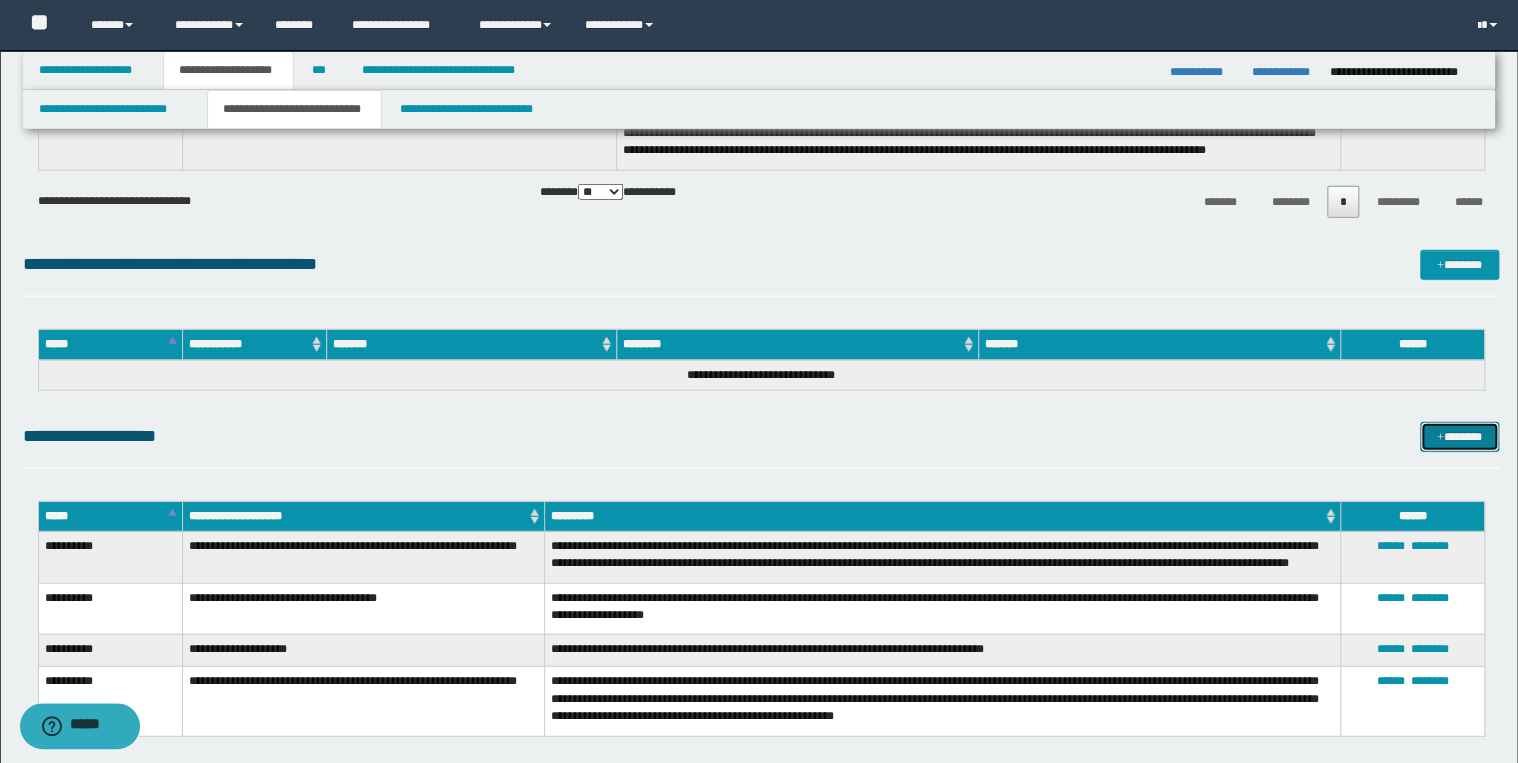 click on "*******" at bounding box center [1459, 437] 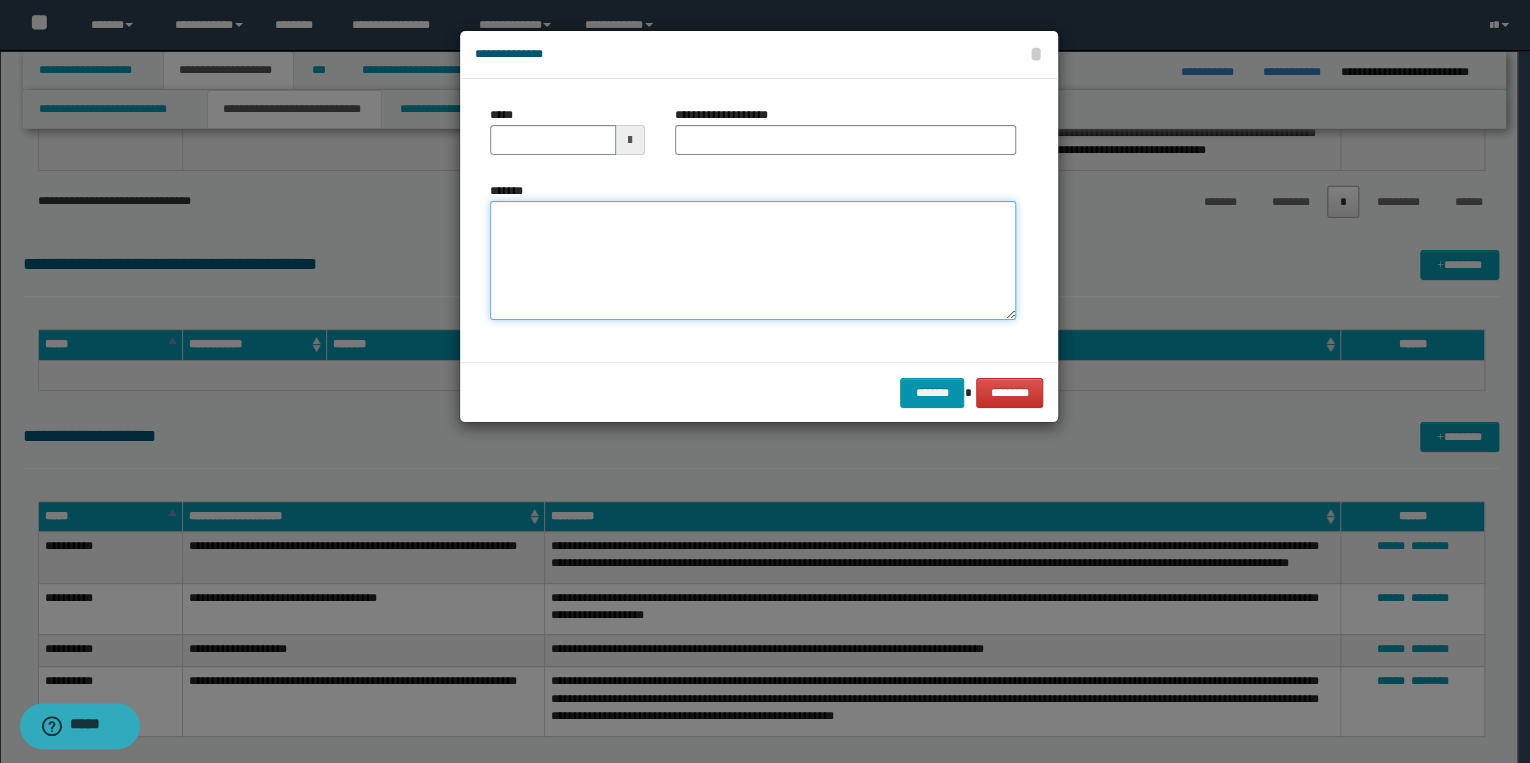 click on "*******" at bounding box center [753, 261] 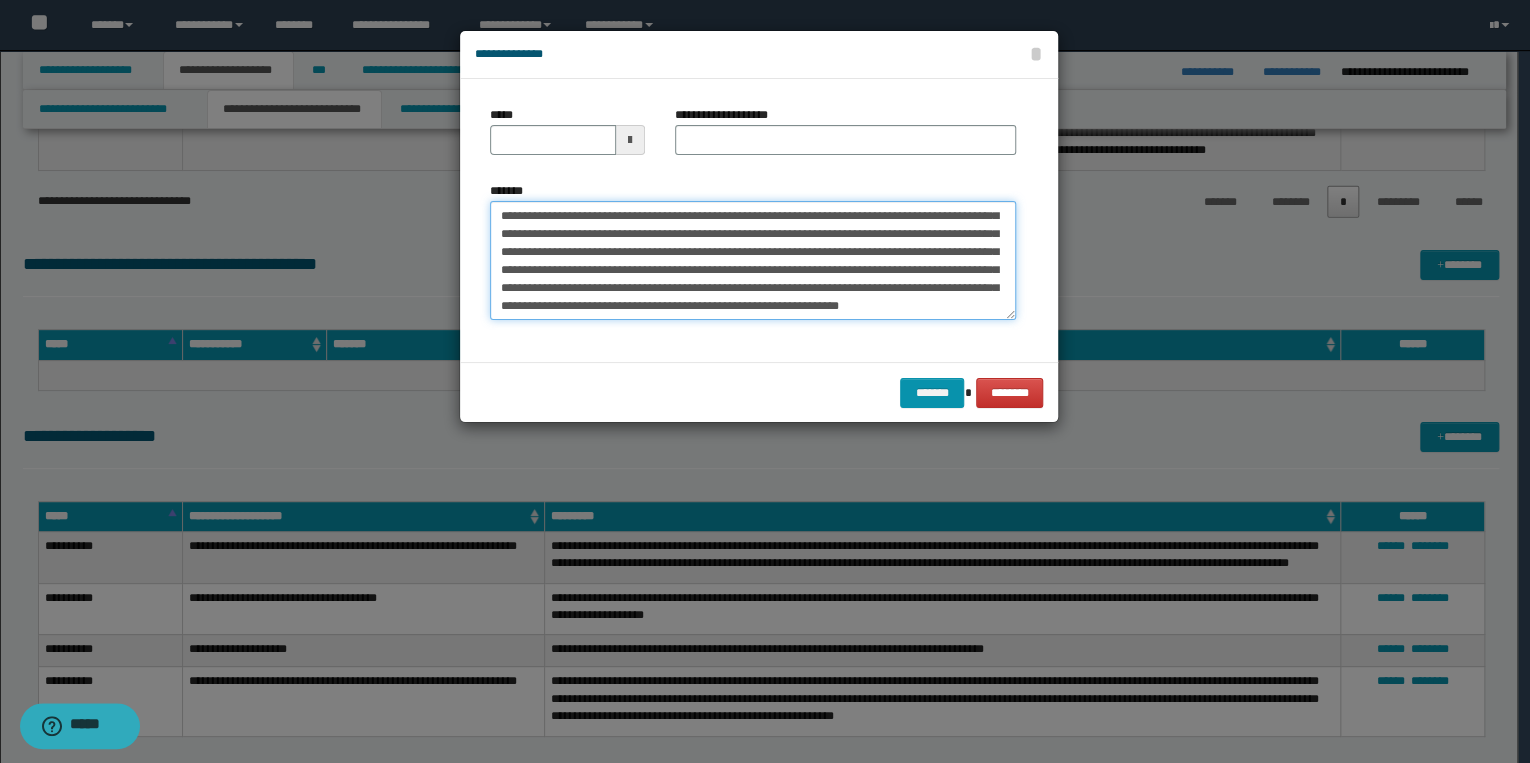 scroll, scrollTop: 0, scrollLeft: 0, axis: both 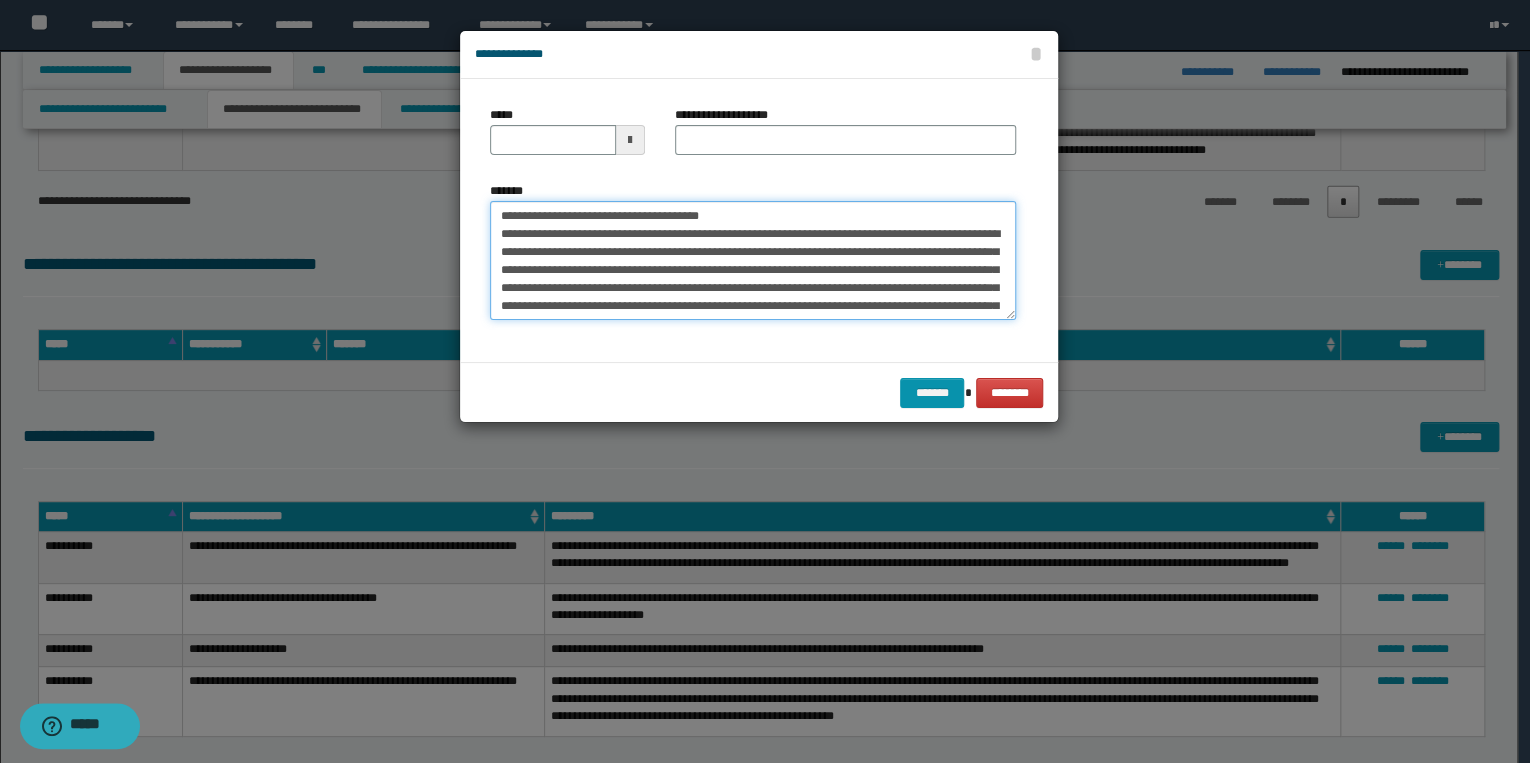 drag, startPoint x: 559, startPoint y: 217, endPoint x: 496, endPoint y: 214, distance: 63.07139 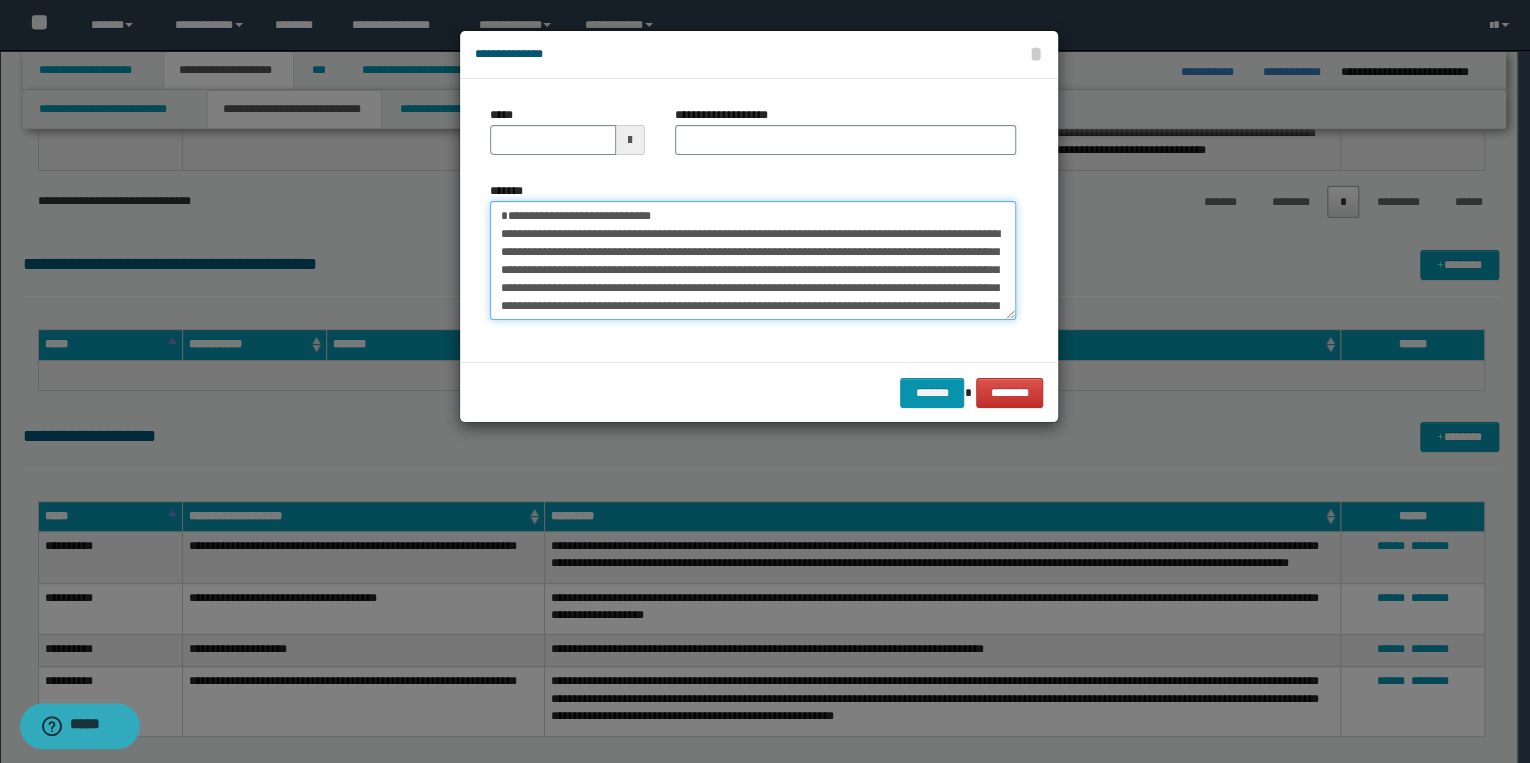 type 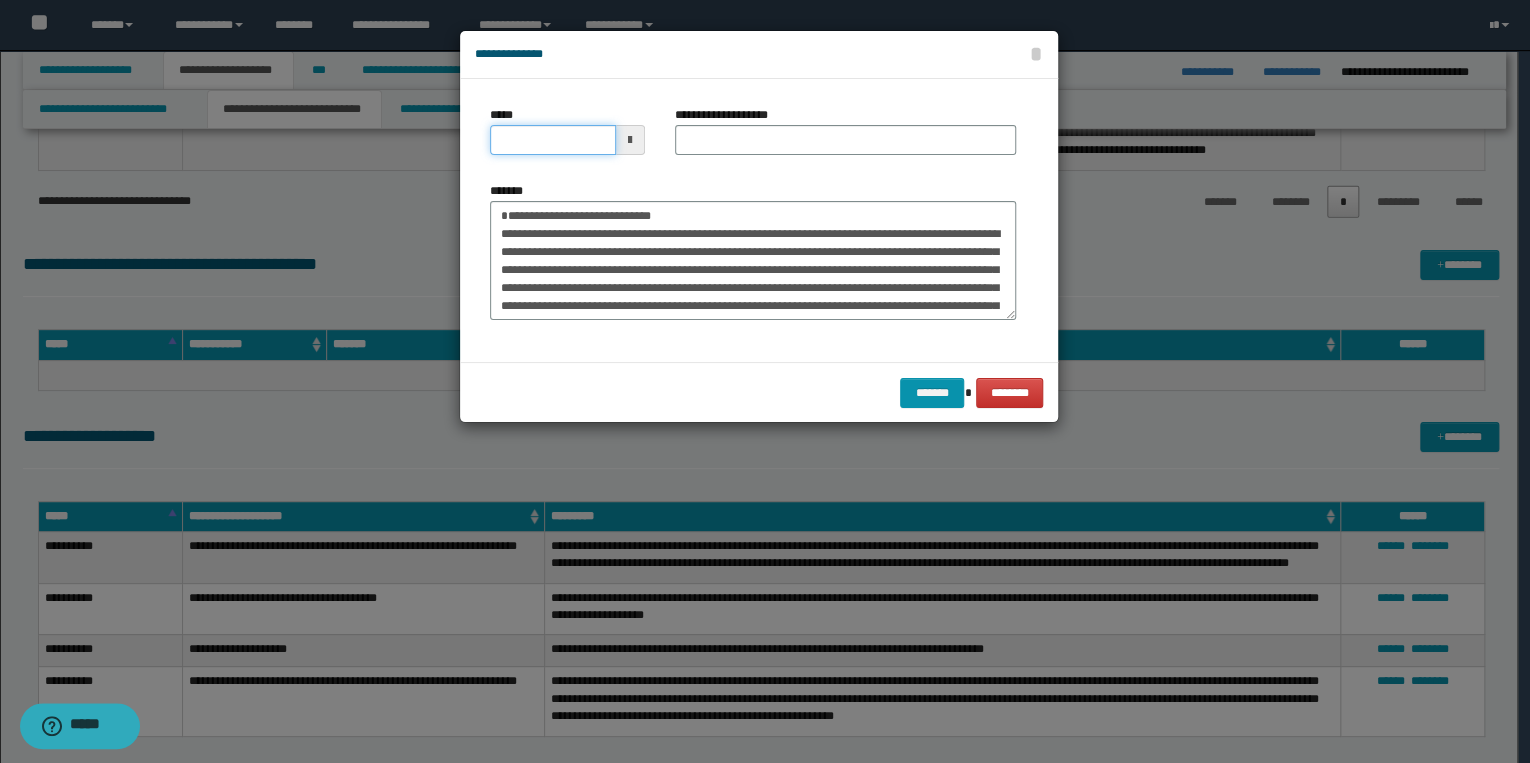 click on "*****" at bounding box center [553, 140] 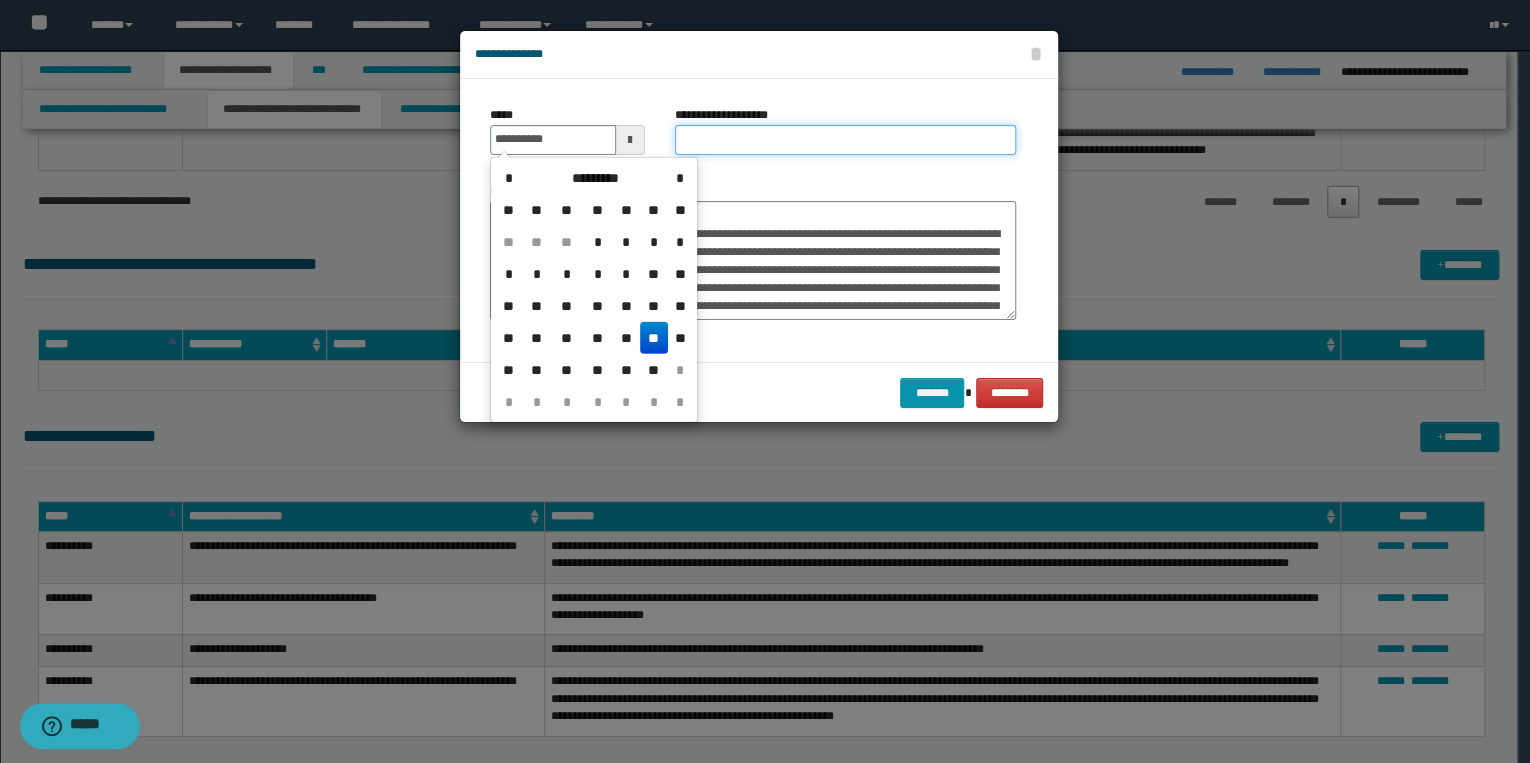 type on "**********" 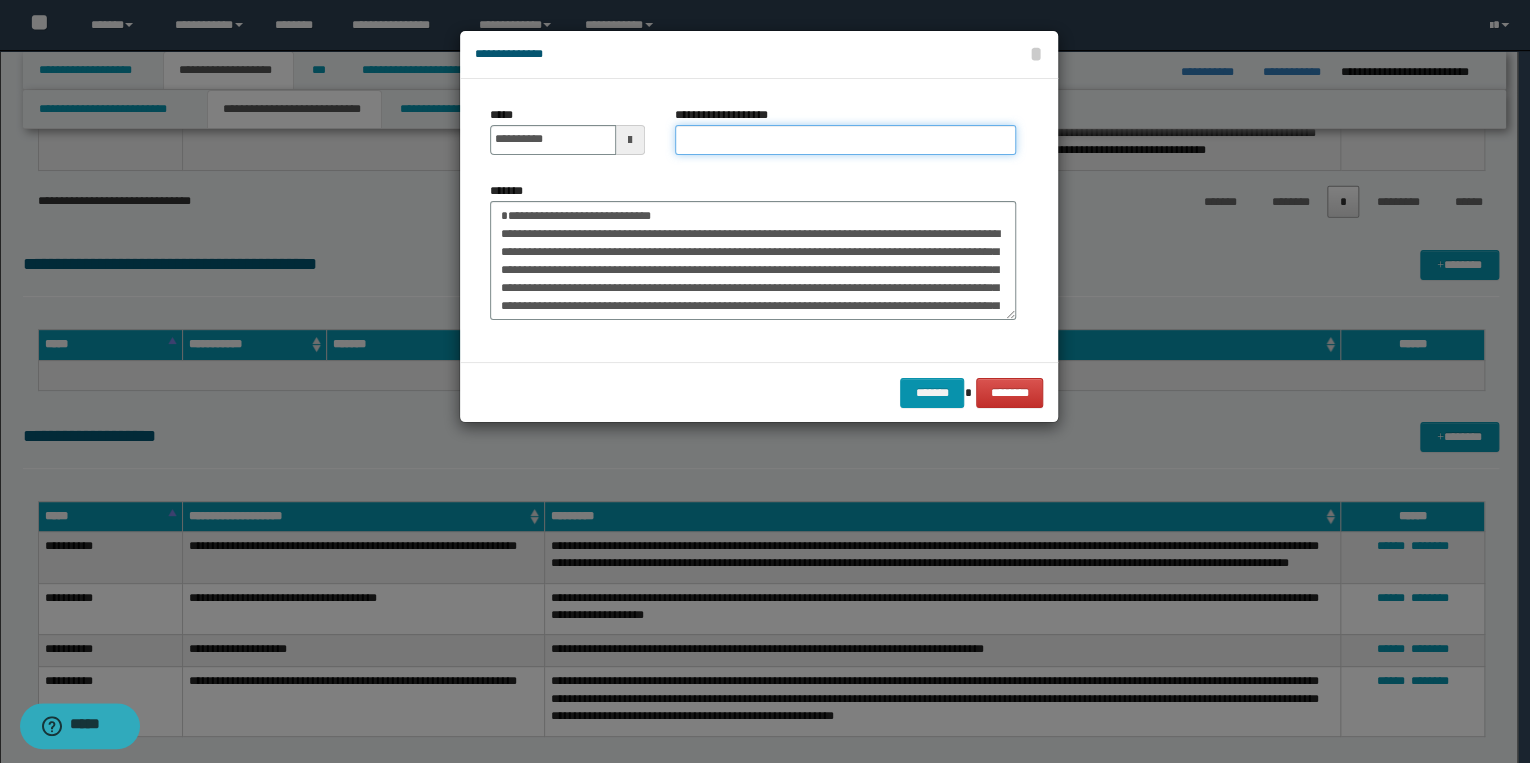 click on "**********" at bounding box center [845, 140] 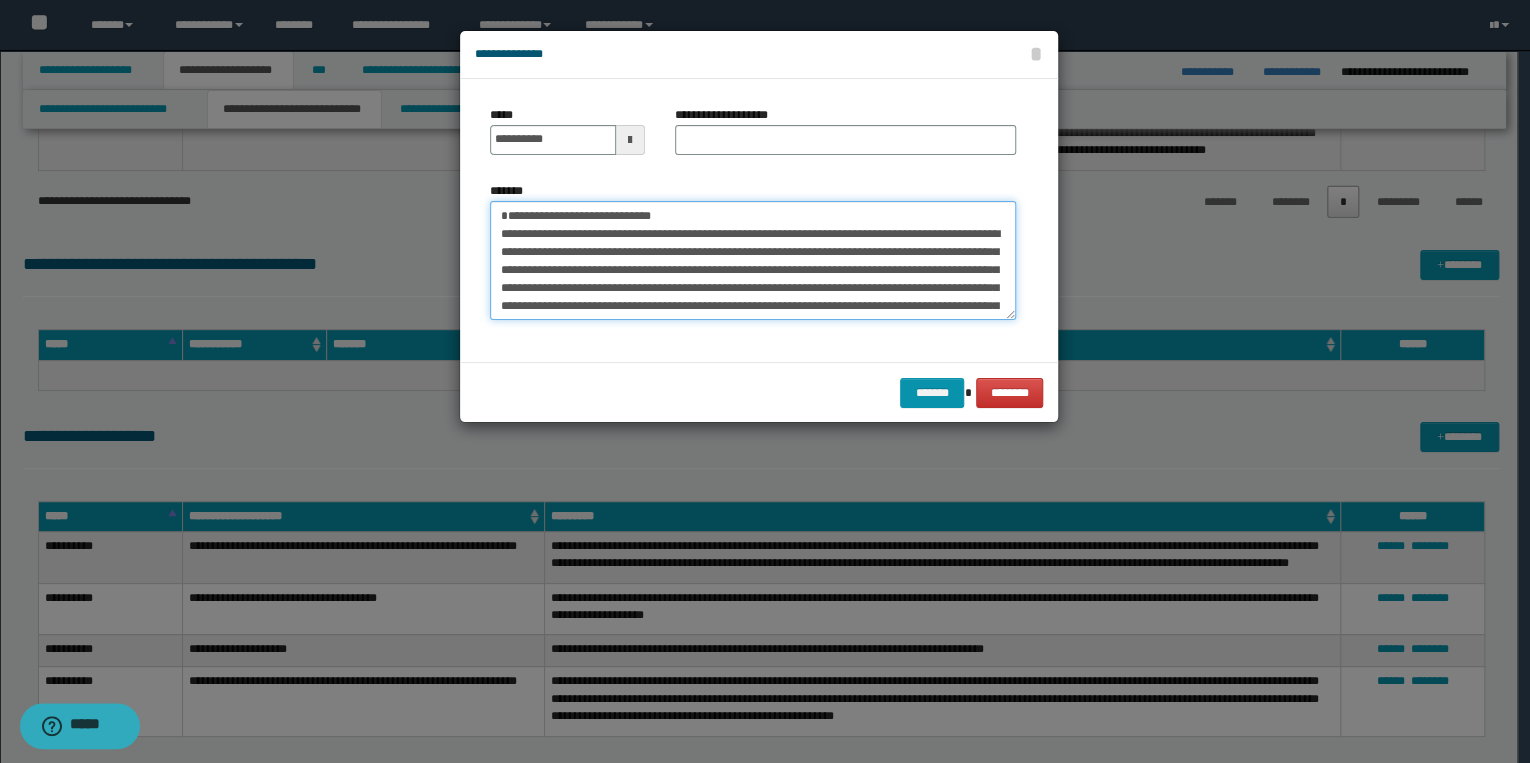 drag, startPoint x: 500, startPoint y: 216, endPoint x: 699, endPoint y: 215, distance: 199.00252 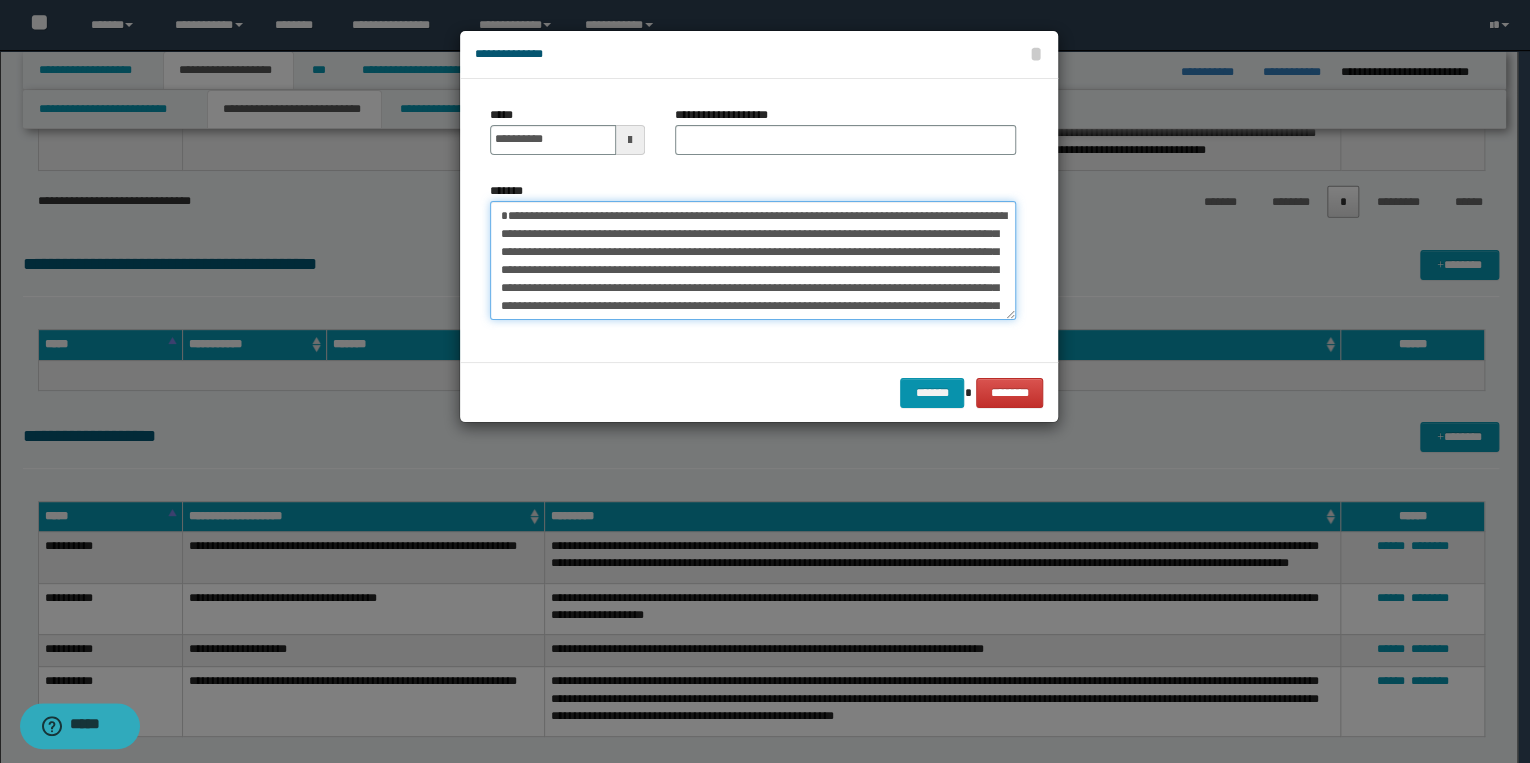 type on "**********" 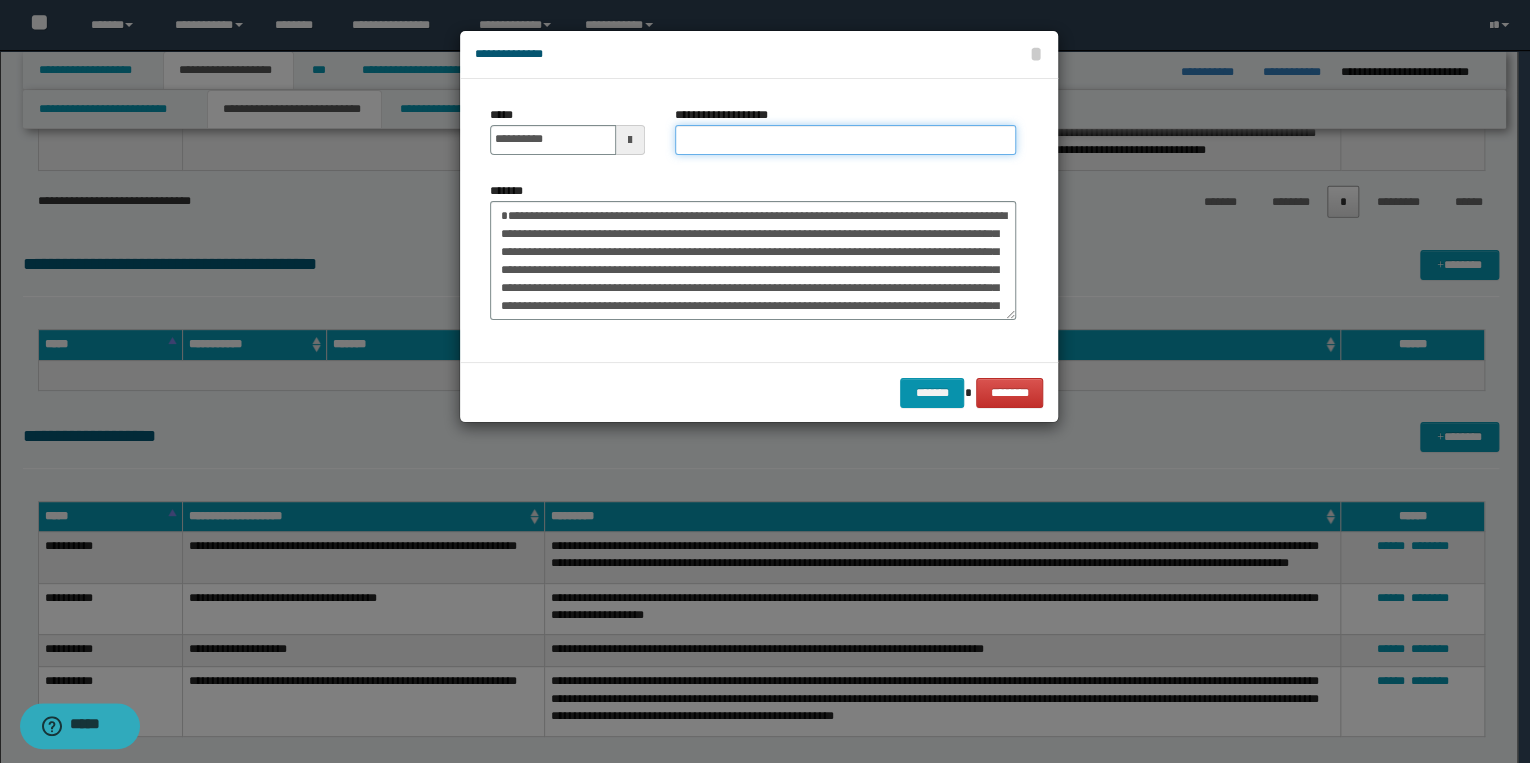 click on "**********" at bounding box center (845, 140) 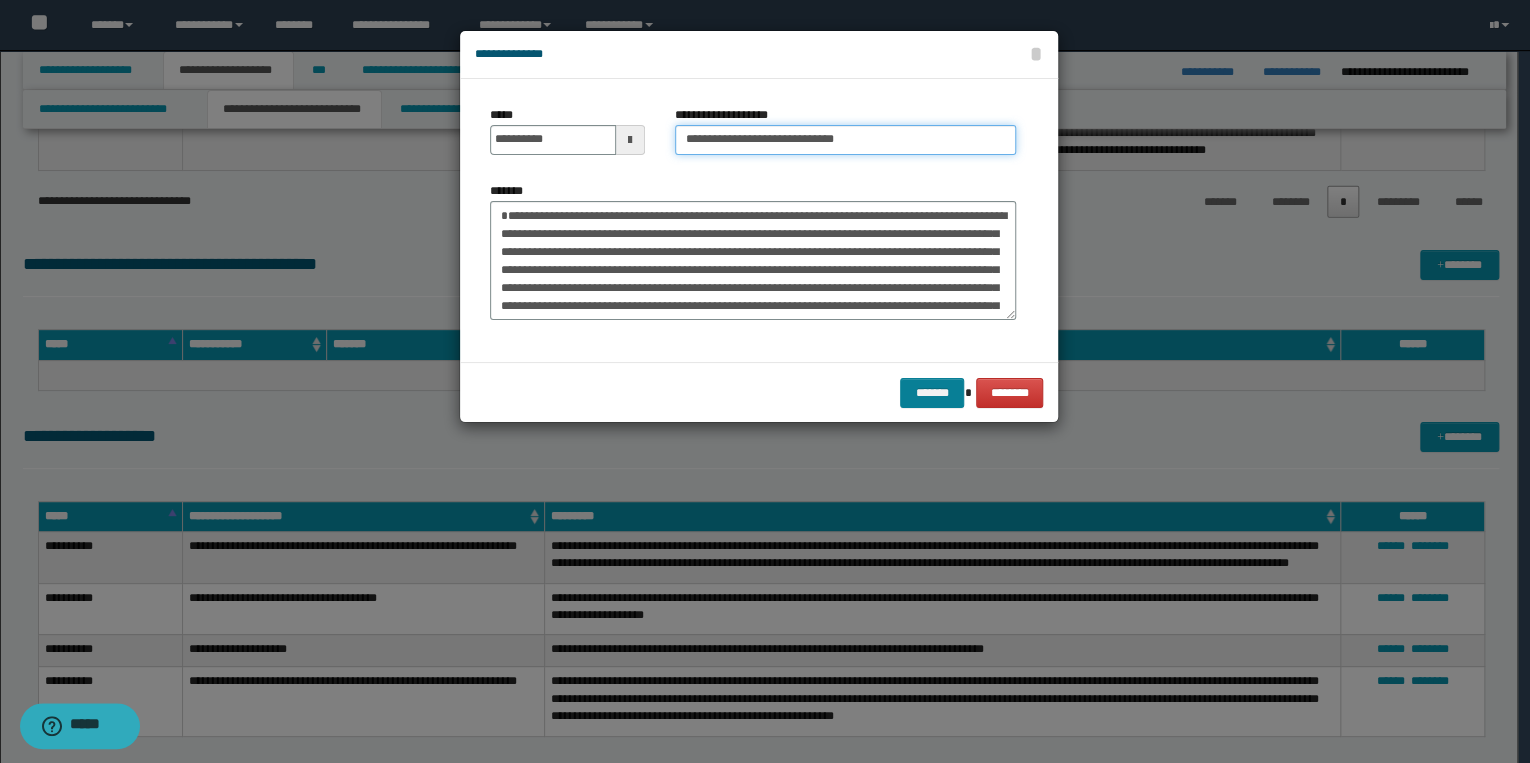 type on "**********" 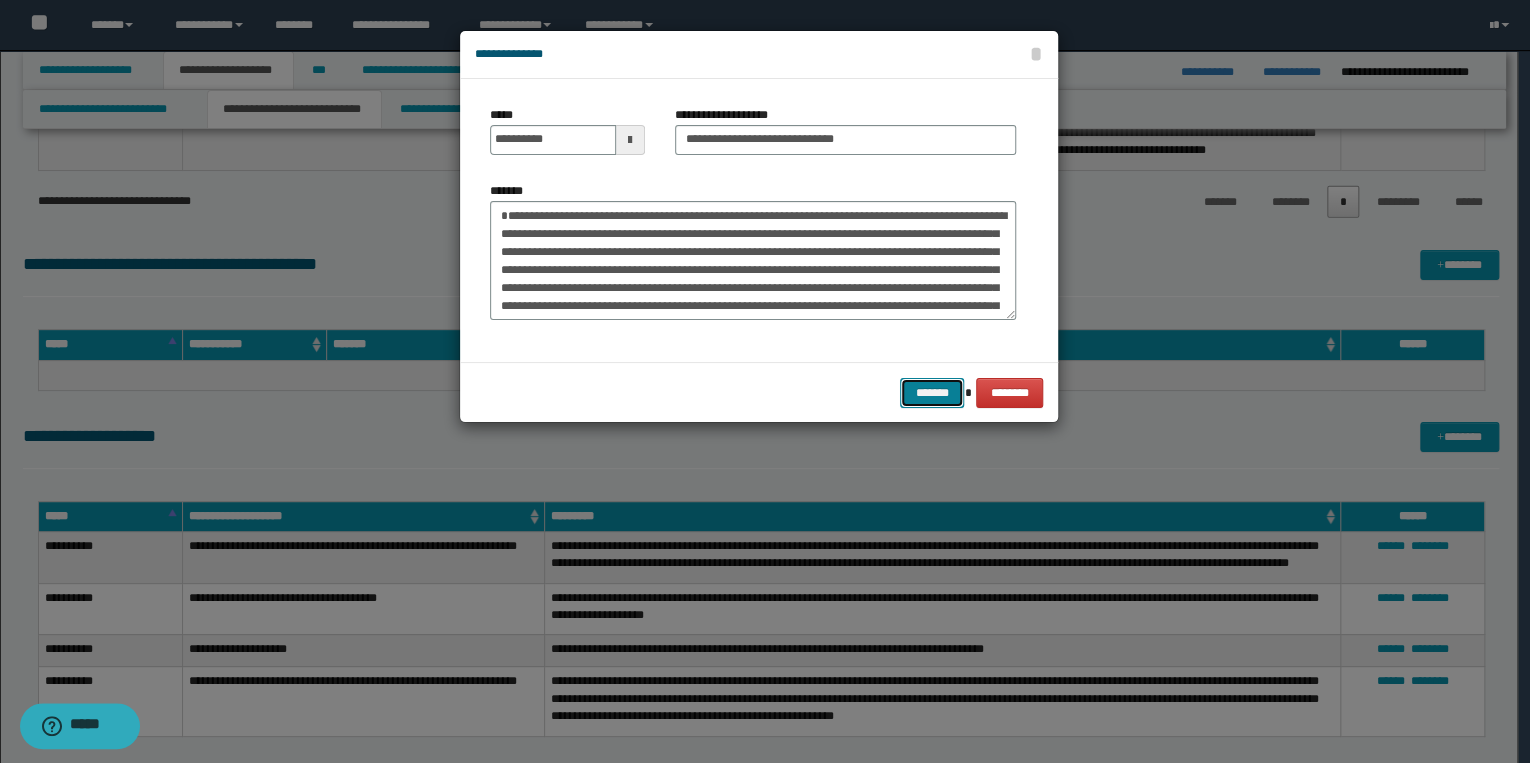 click on "*******" at bounding box center (932, 393) 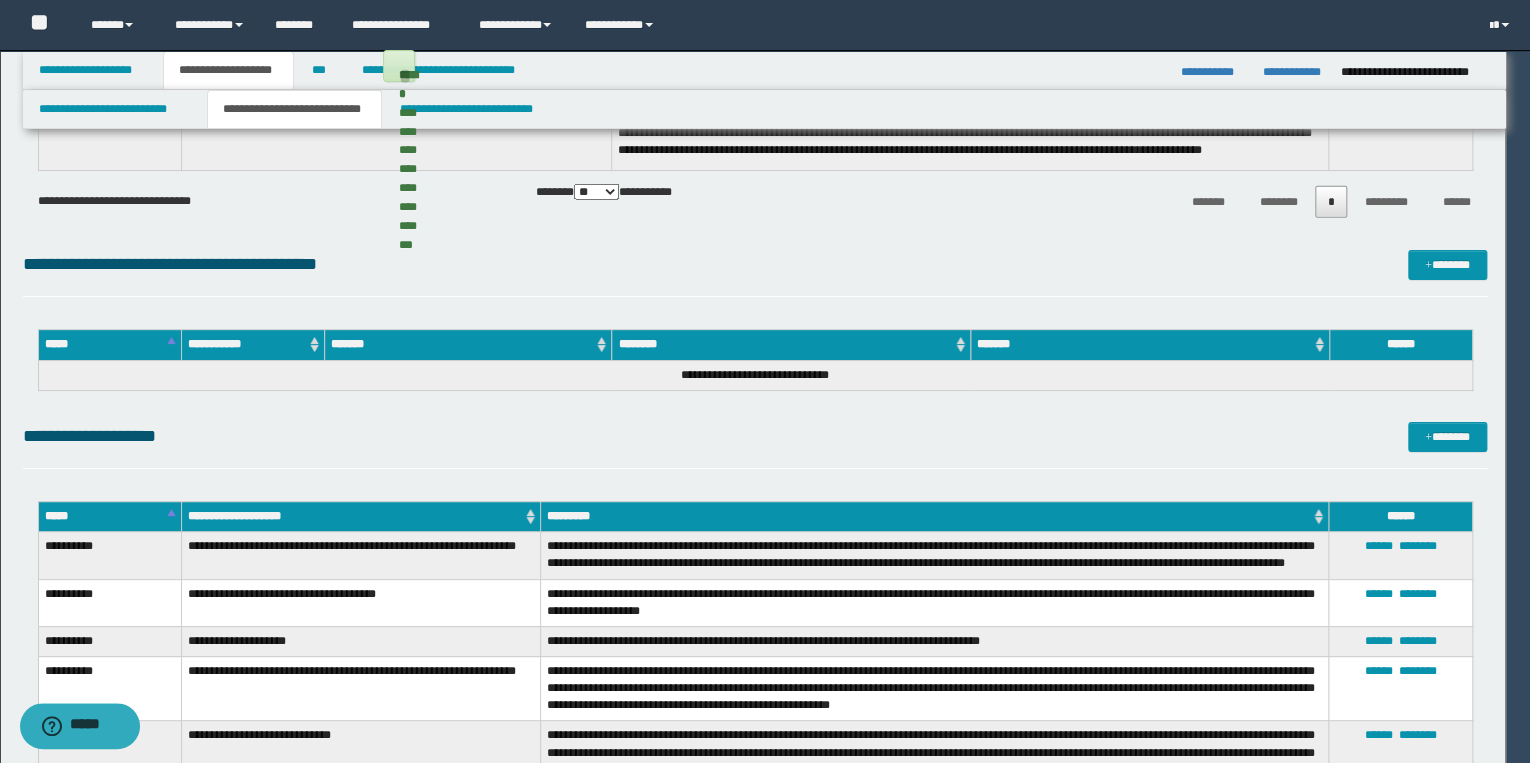 type 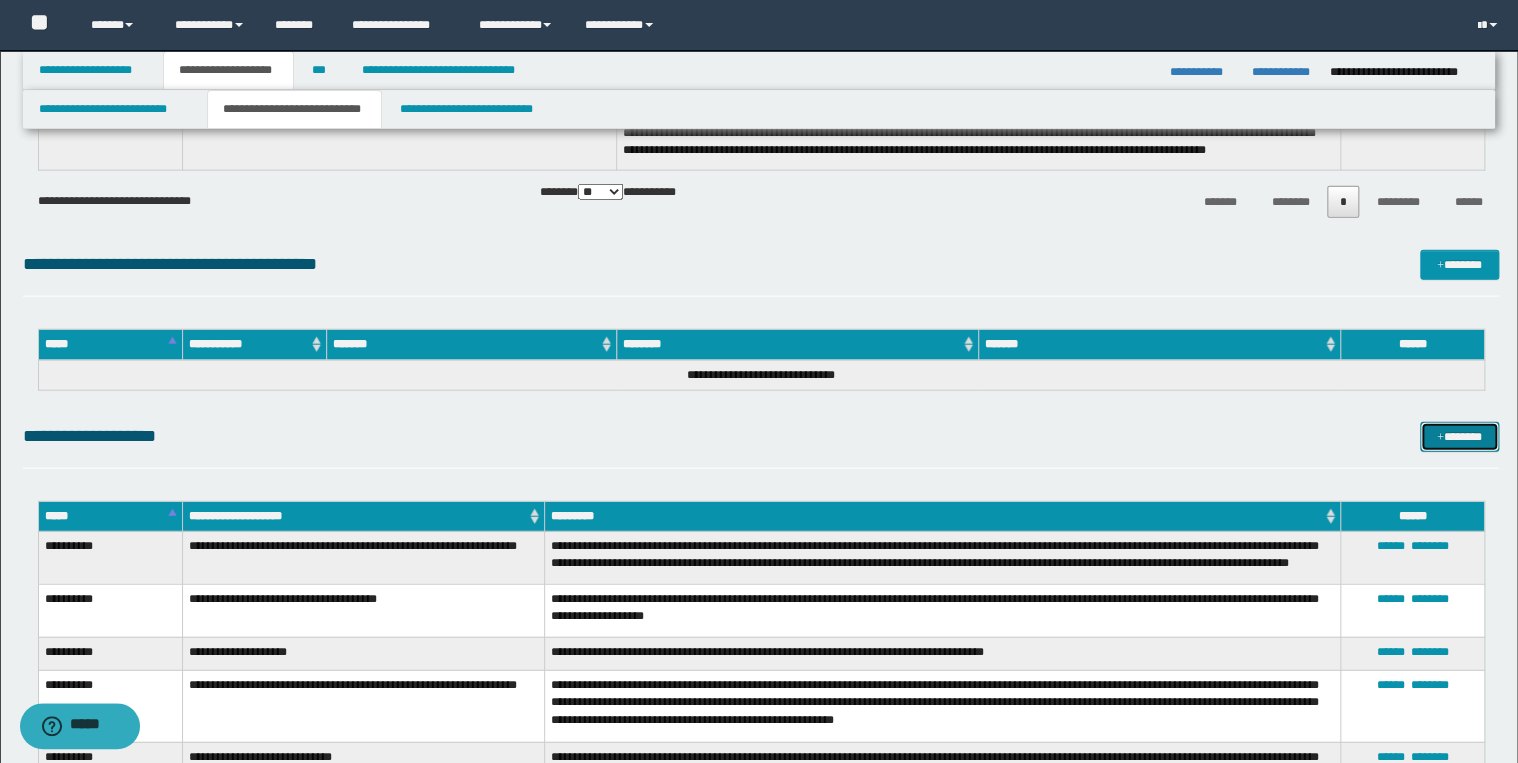 click on "*******" at bounding box center [1459, 437] 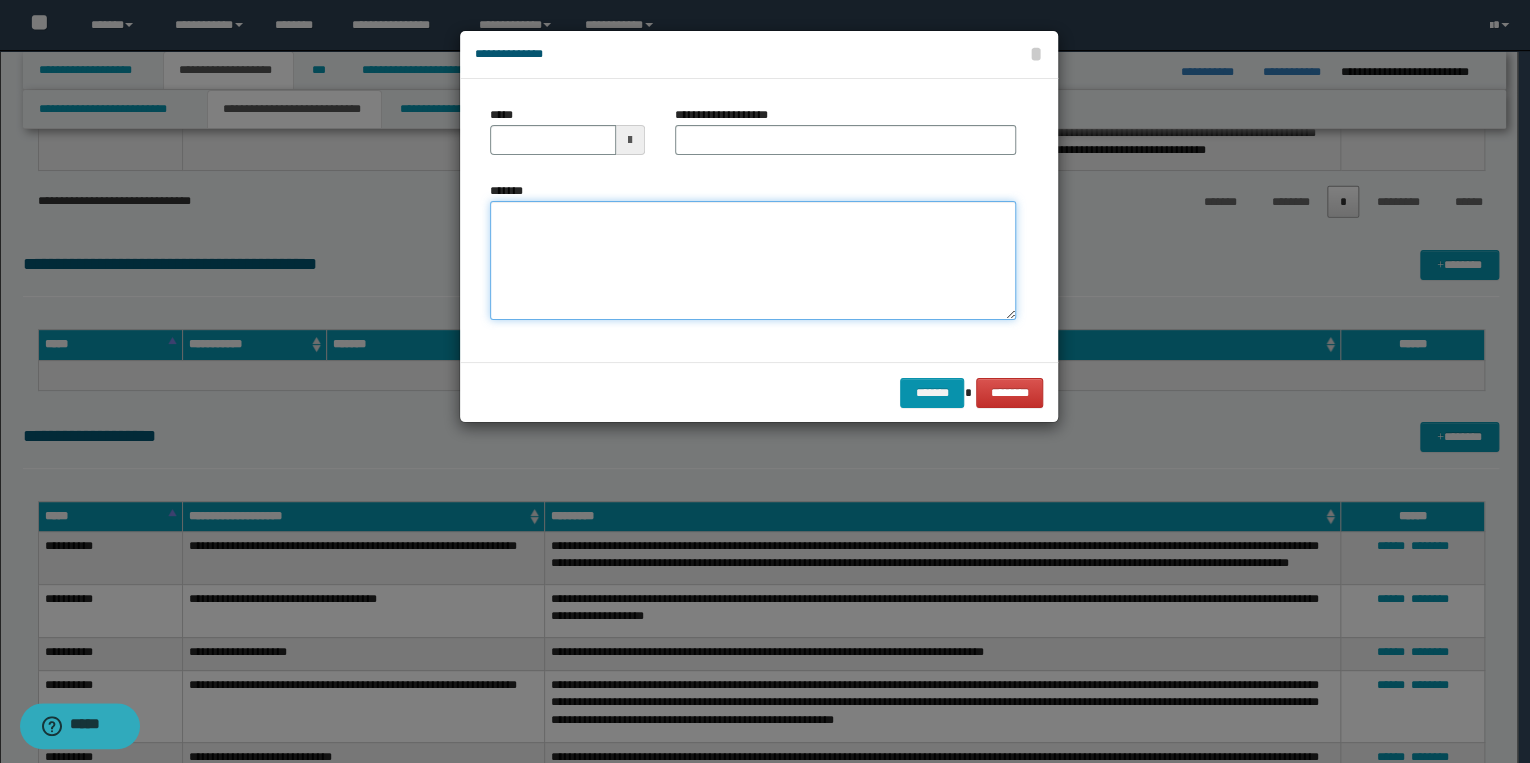 click on "*******" at bounding box center [753, 261] 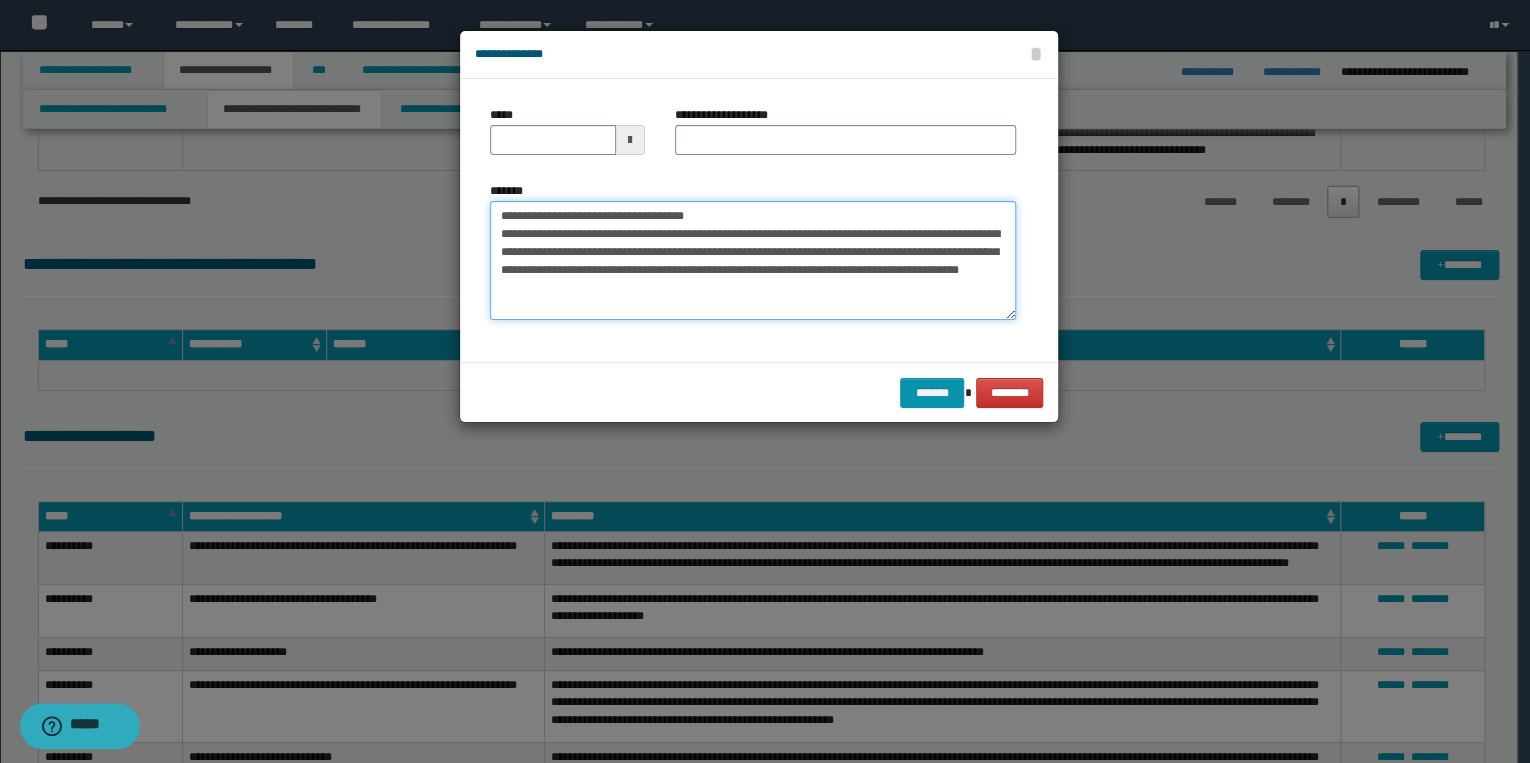 drag, startPoint x: 564, startPoint y: 219, endPoint x: 496, endPoint y: 211, distance: 68.46897 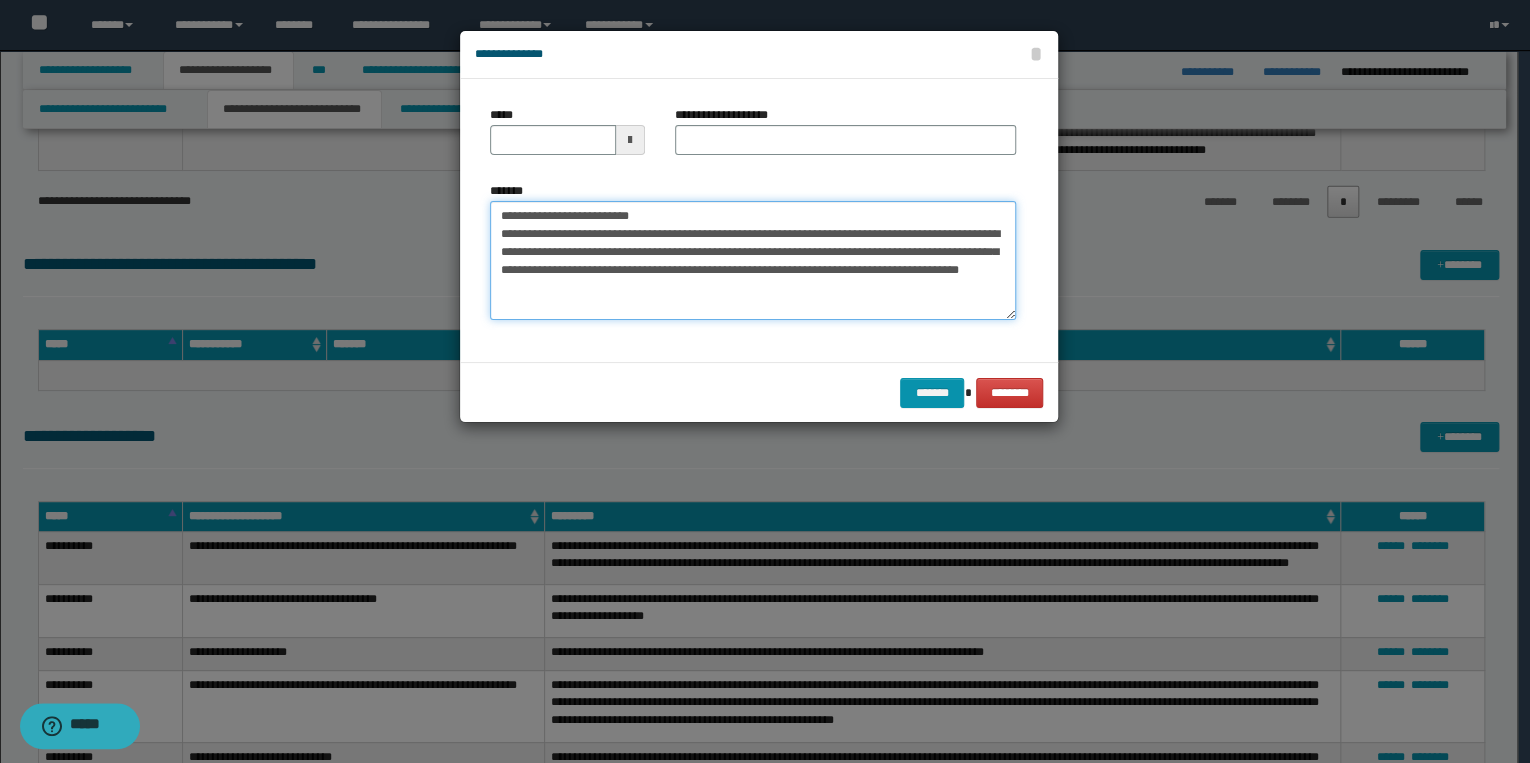 type 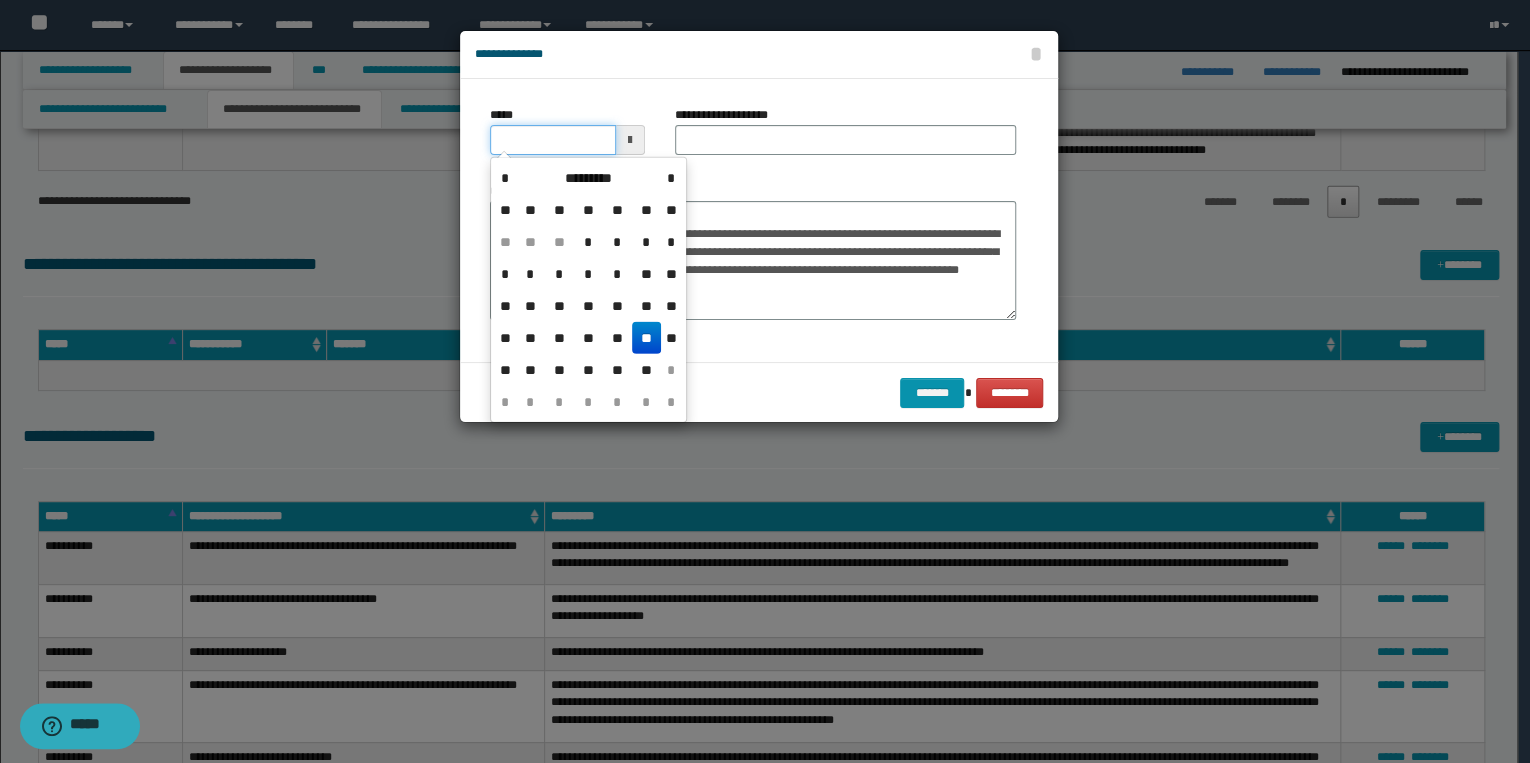 click on "*****" at bounding box center (553, 140) 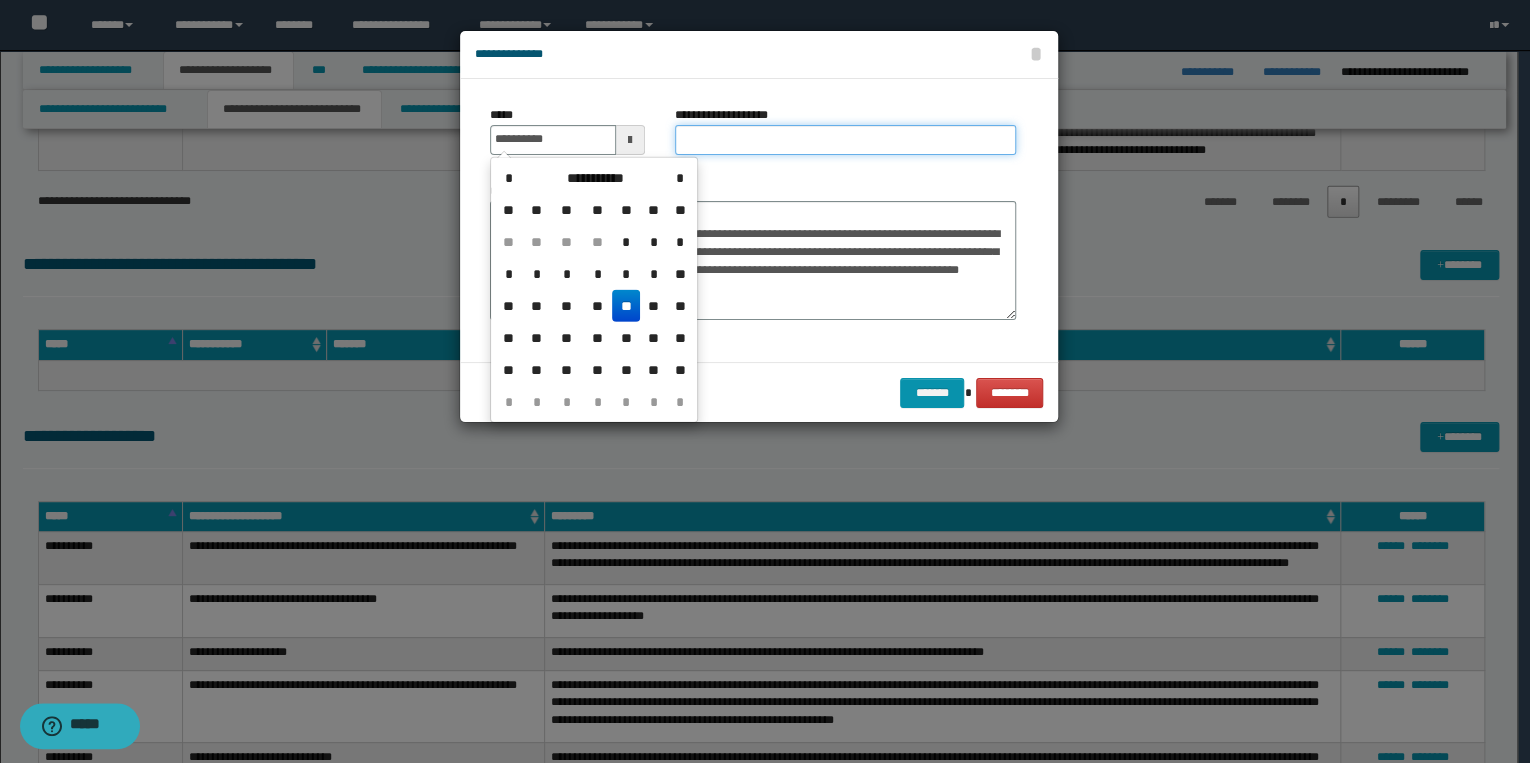 type on "**********" 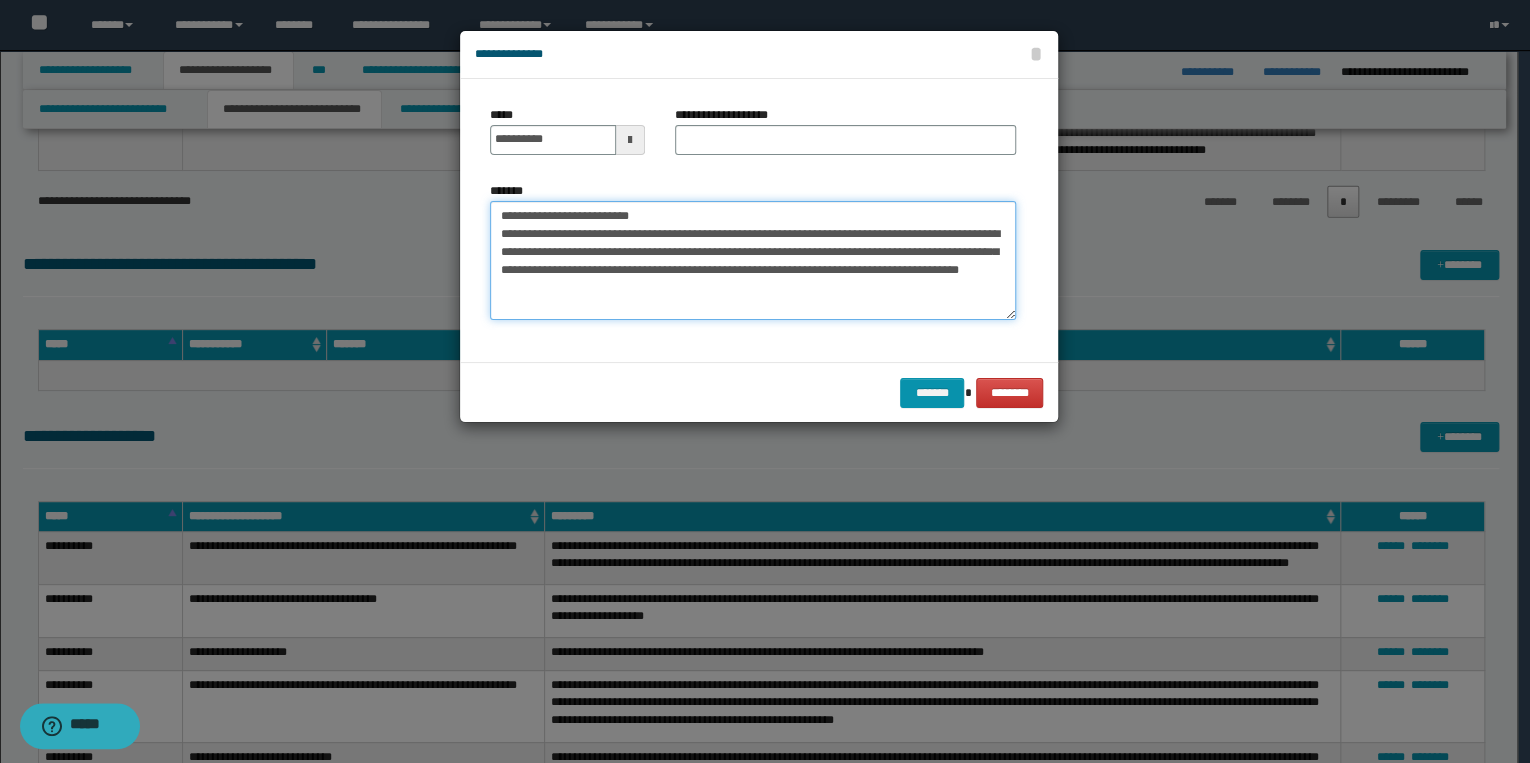 drag, startPoint x: 495, startPoint y: 216, endPoint x: 660, endPoint y: 211, distance: 165.07574 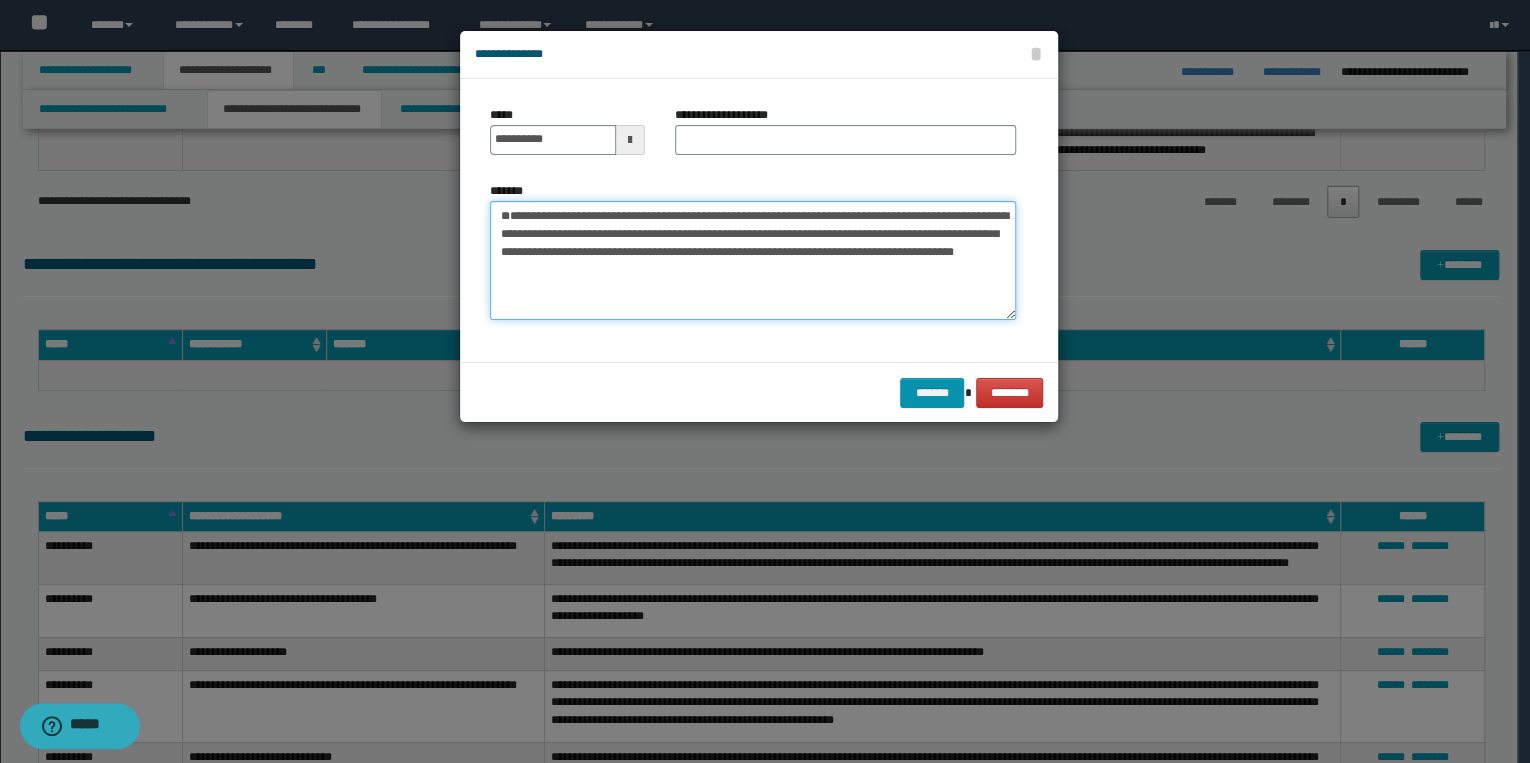 type on "**********" 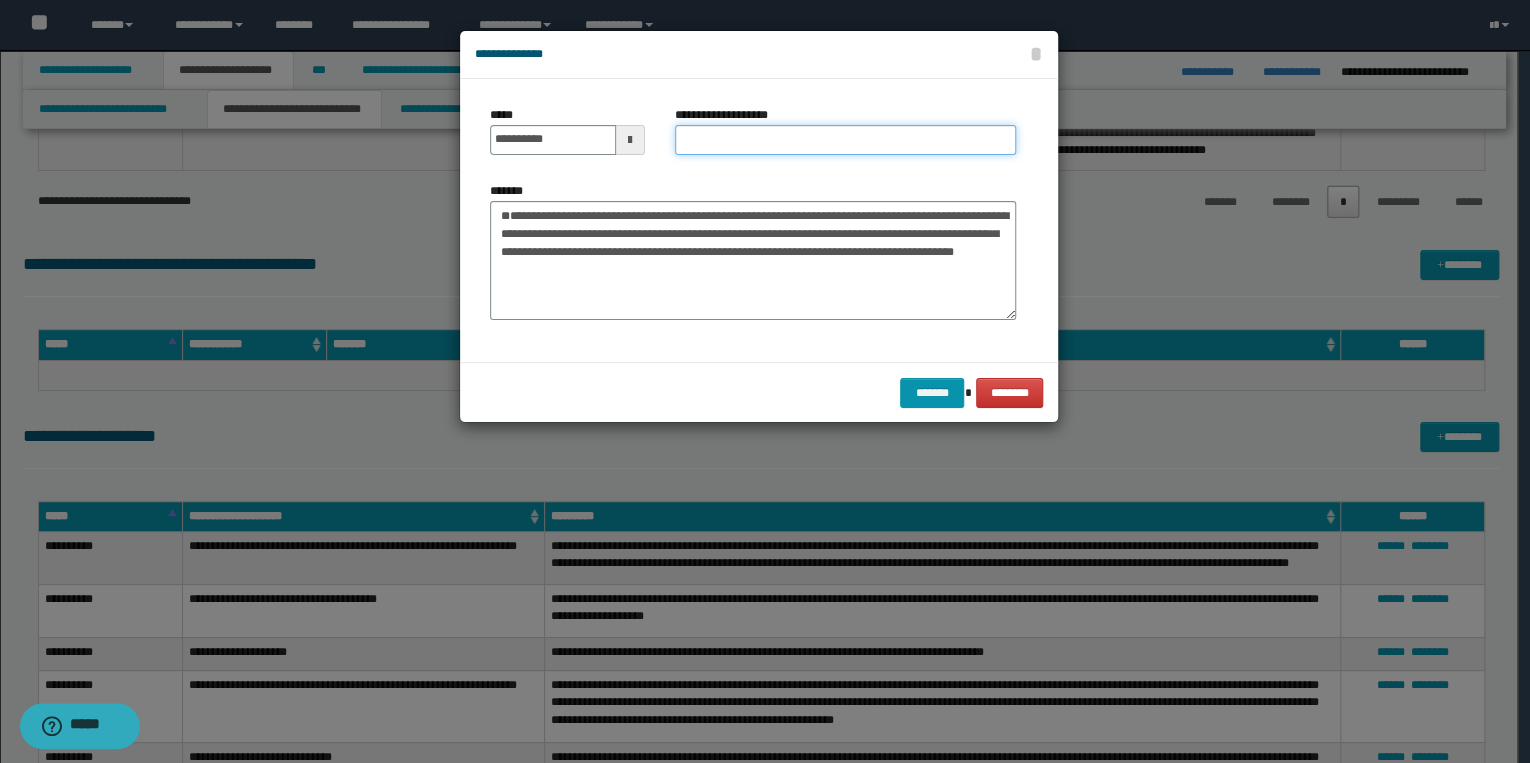 click on "**********" at bounding box center [845, 140] 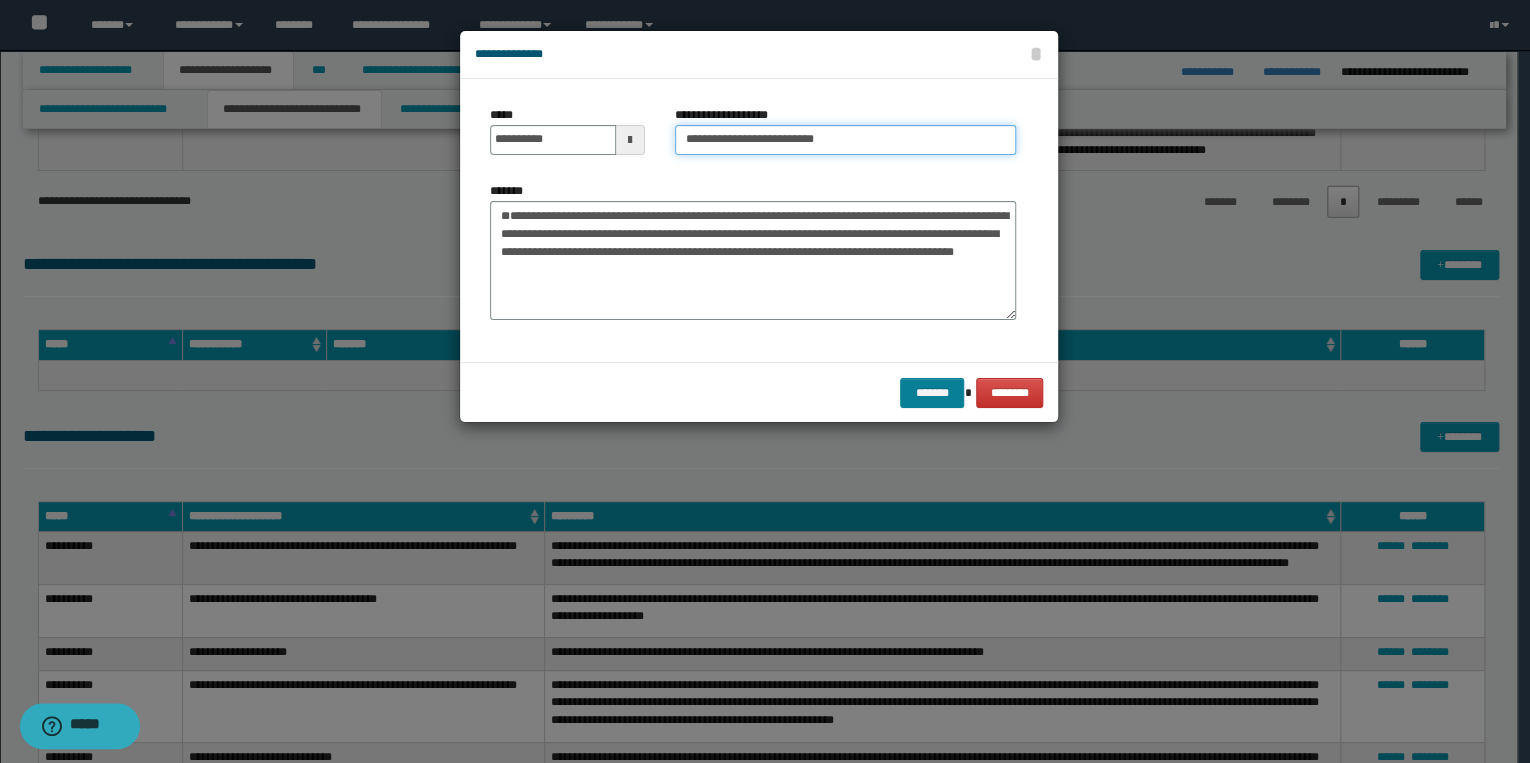 type on "**********" 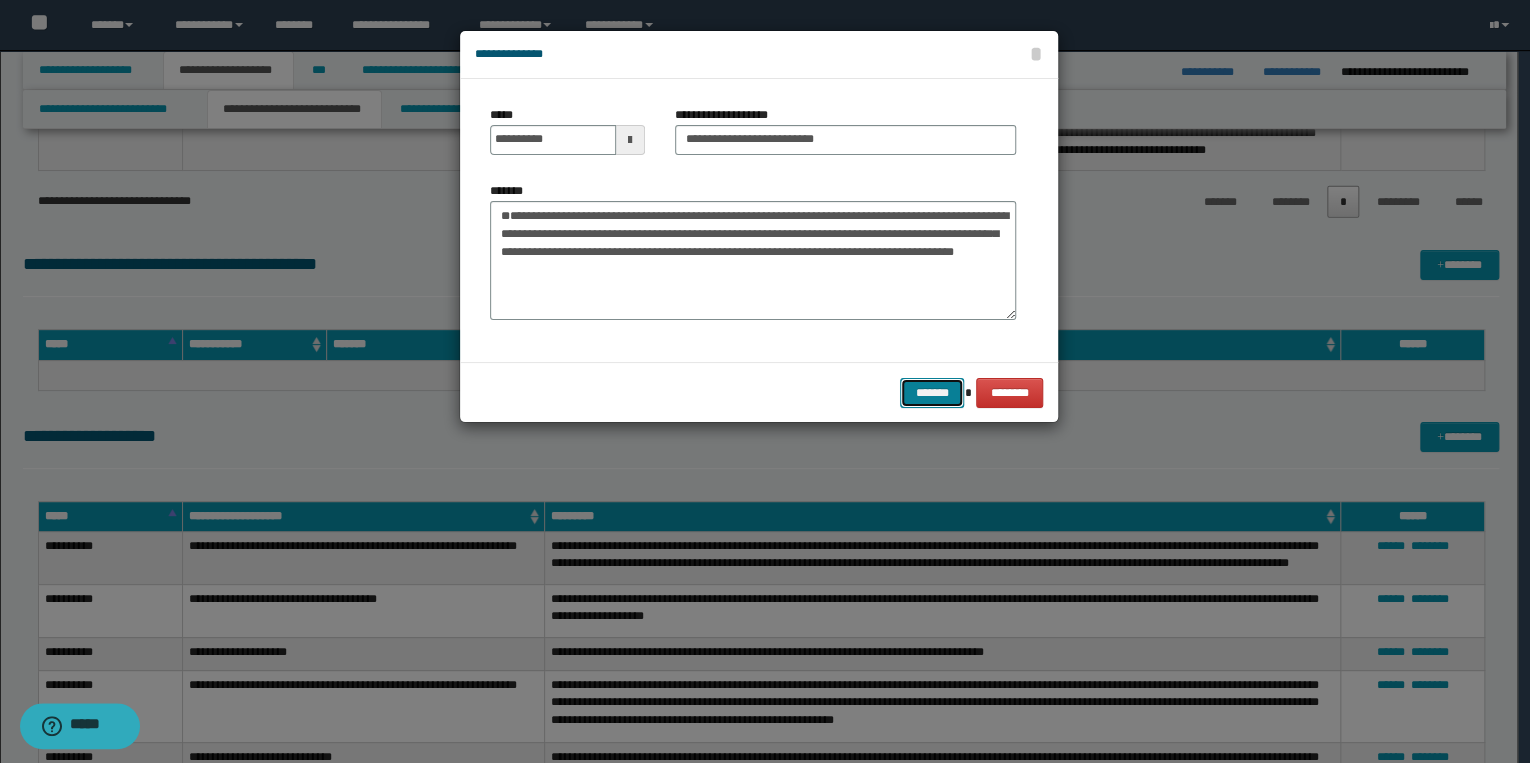 click on "*******" at bounding box center [932, 393] 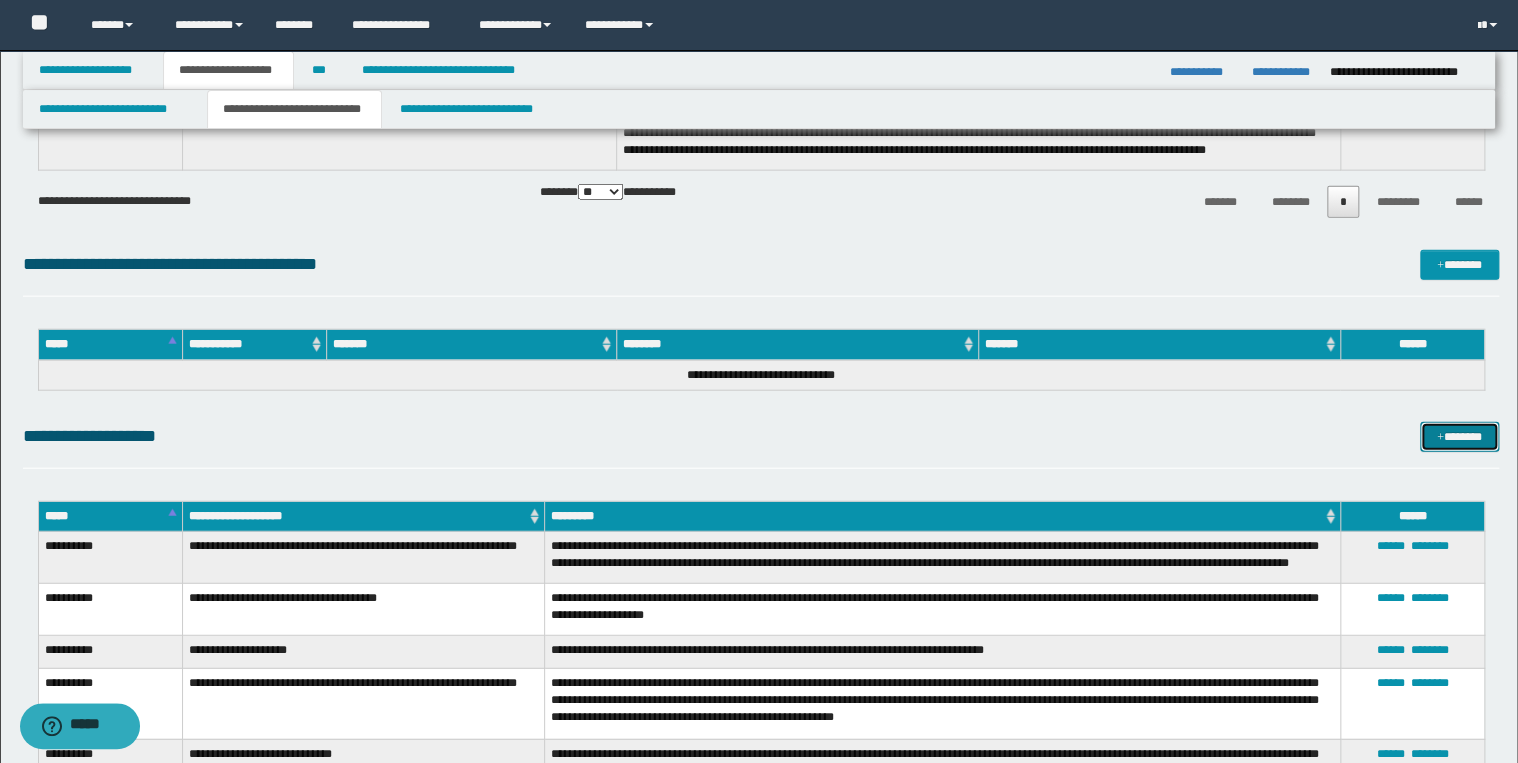click on "*******" at bounding box center (1459, 437) 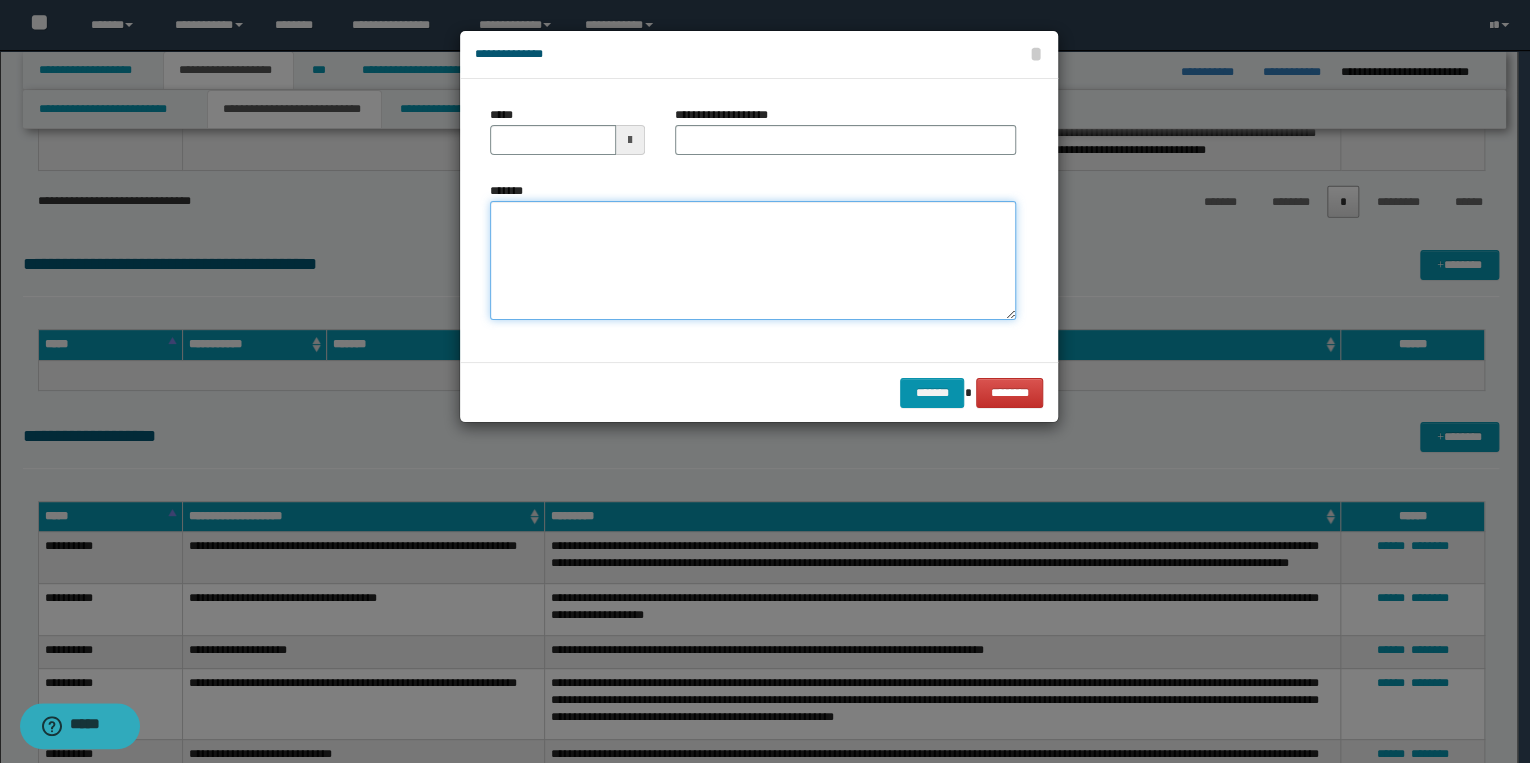 click on "*******" at bounding box center [753, 261] 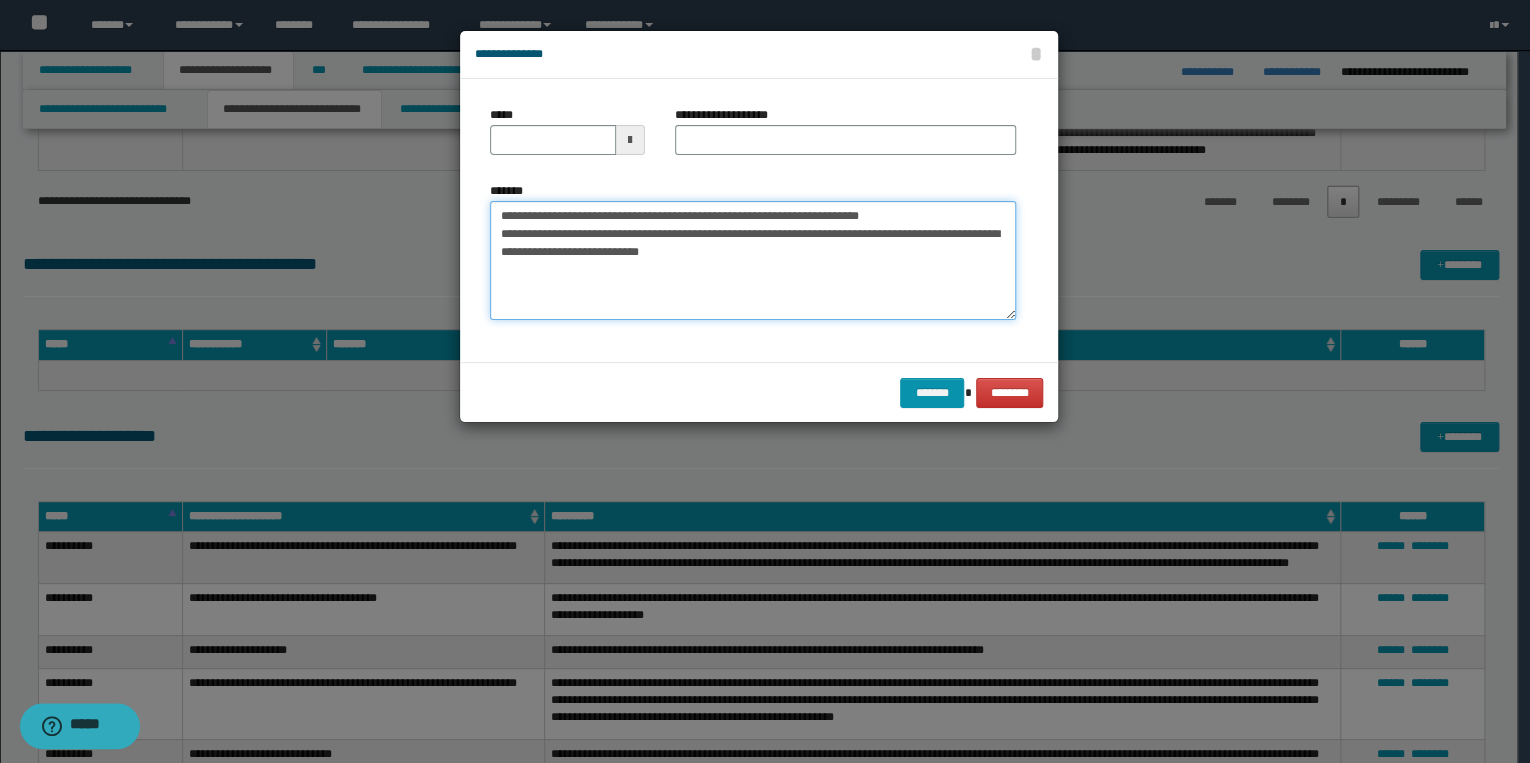 drag, startPoint x: 564, startPoint y: 215, endPoint x: 498, endPoint y: 213, distance: 66.0303 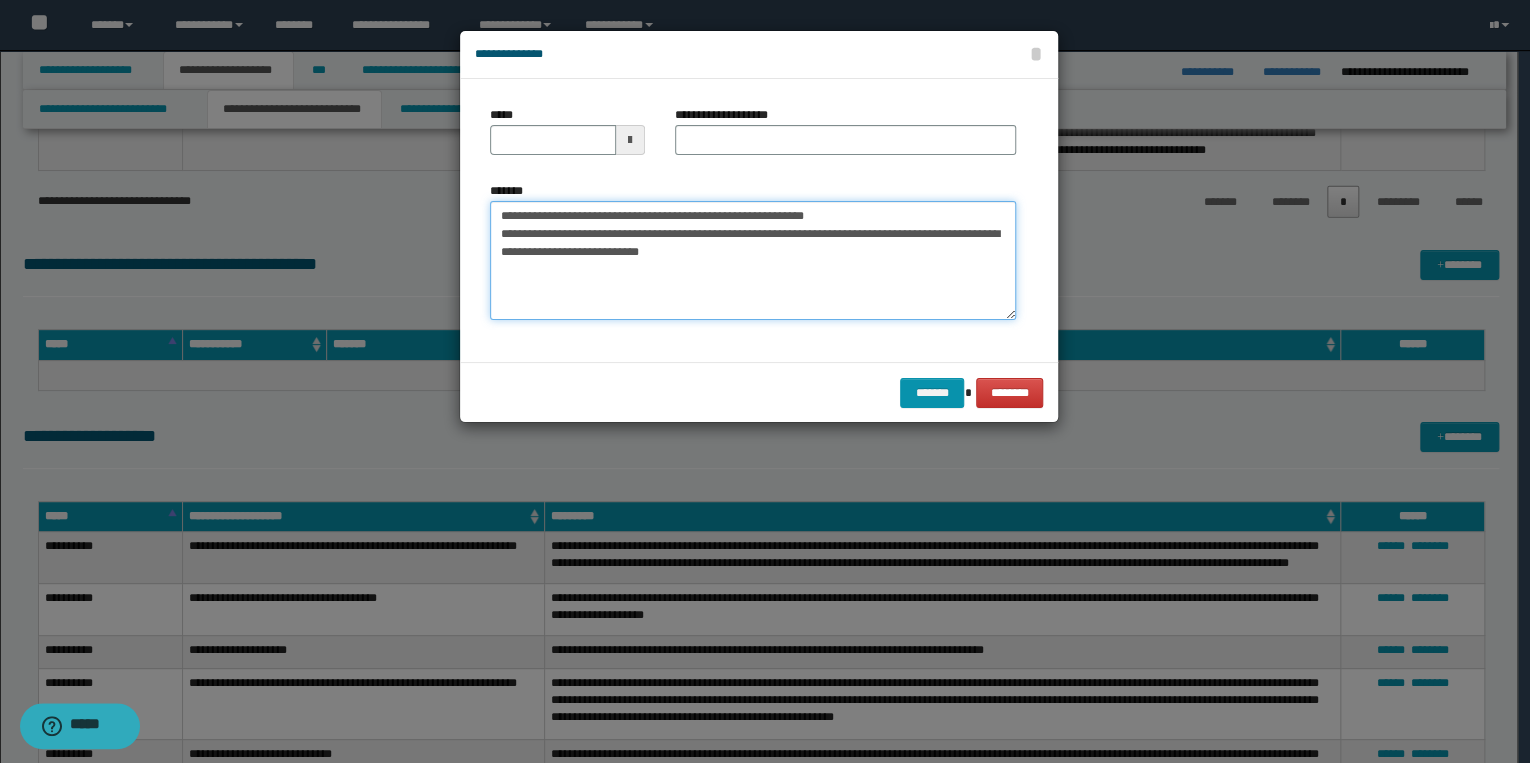 type 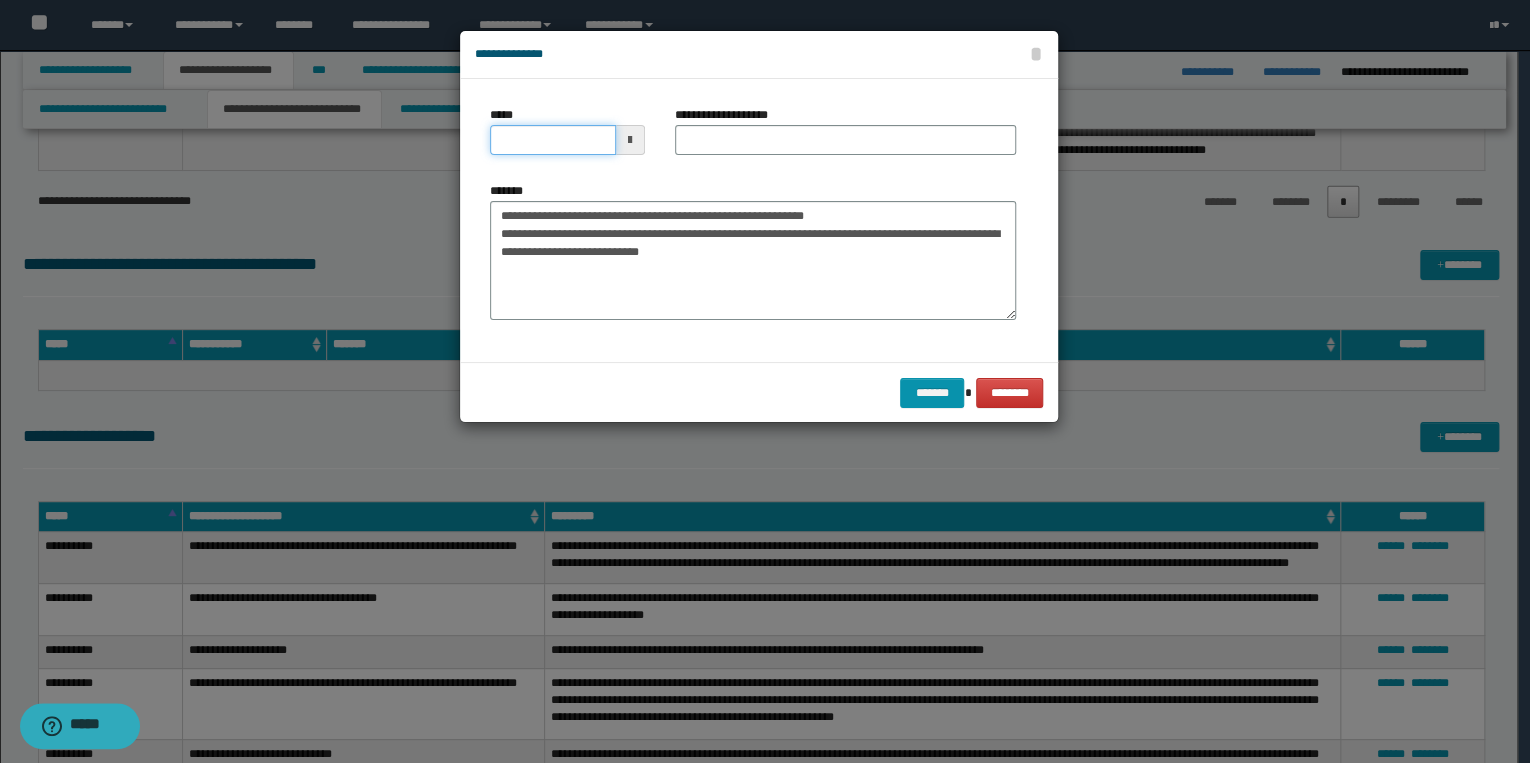 click on "*****" at bounding box center (553, 140) 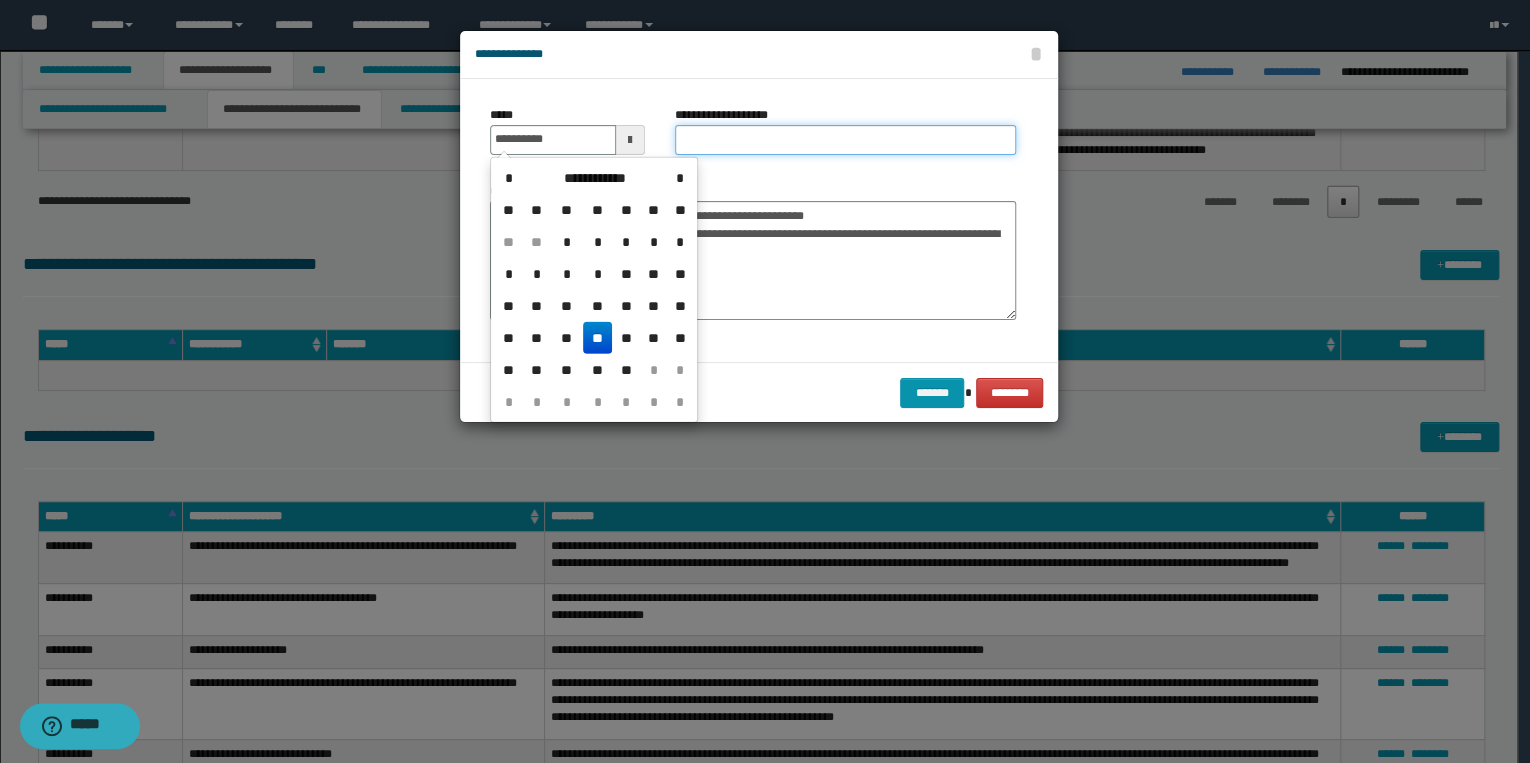 type on "**********" 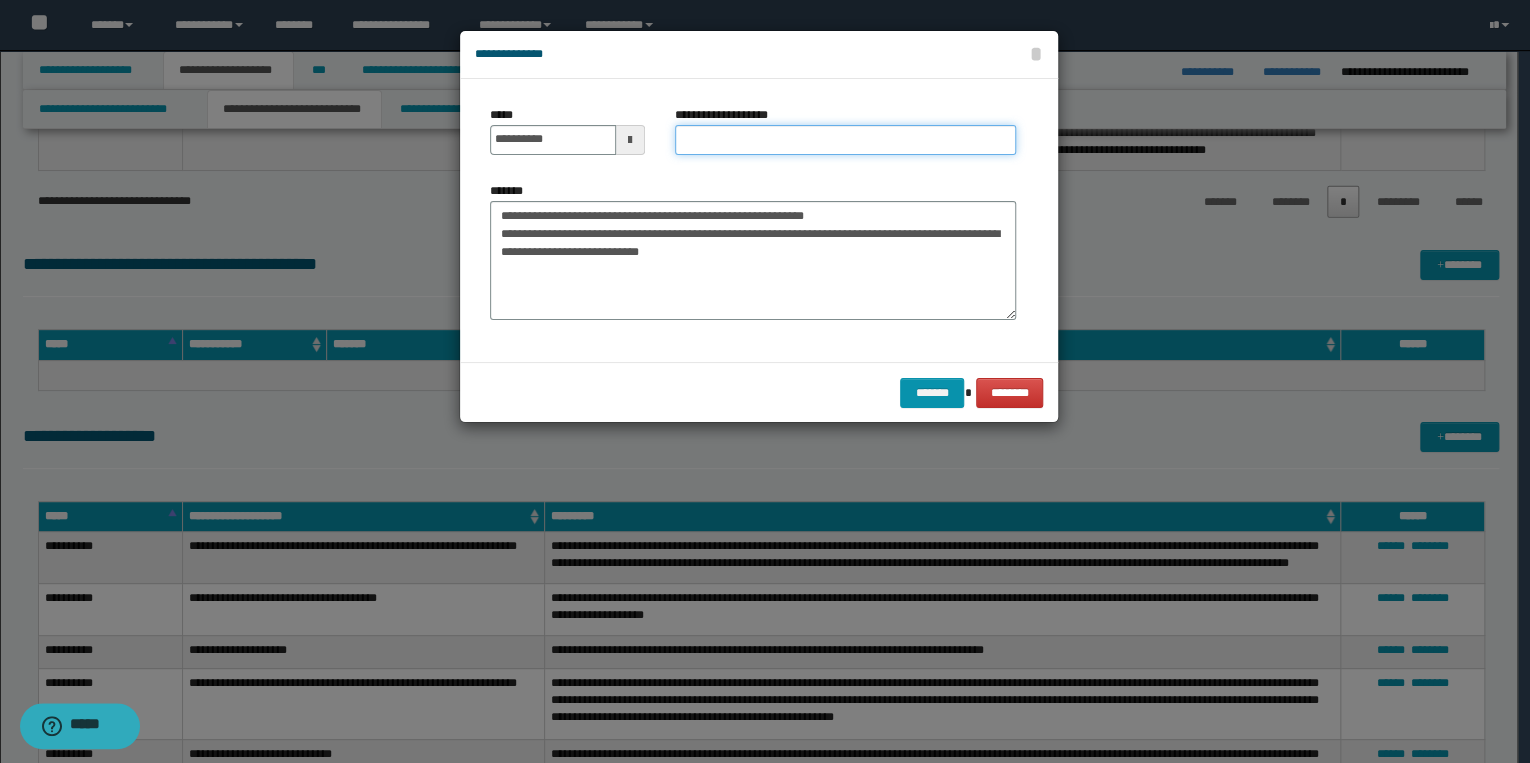 drag, startPoint x: 720, startPoint y: 143, endPoint x: 675, endPoint y: 160, distance: 48.104053 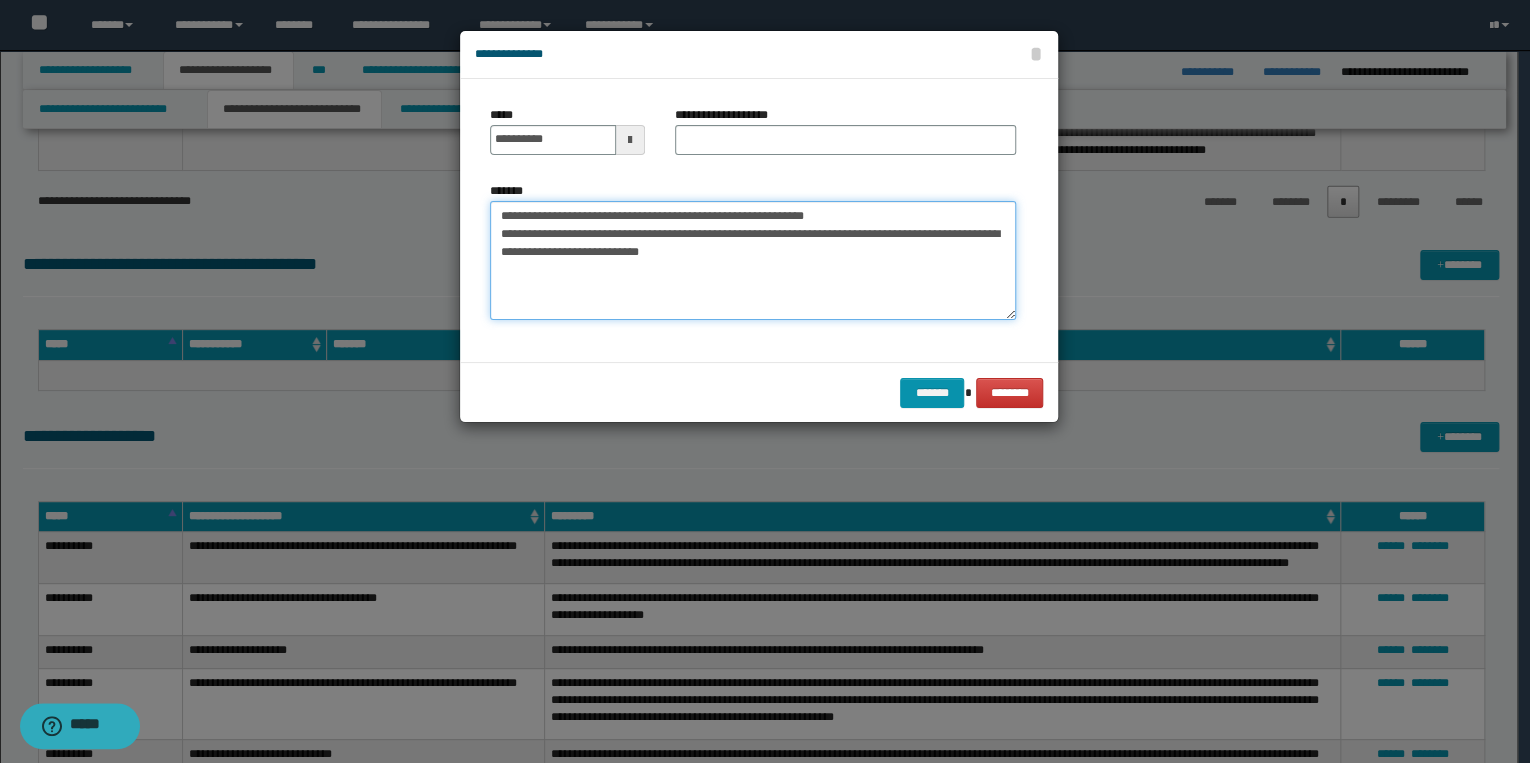 drag, startPoint x: 495, startPoint y: 211, endPoint x: 837, endPoint y: 216, distance: 342.03656 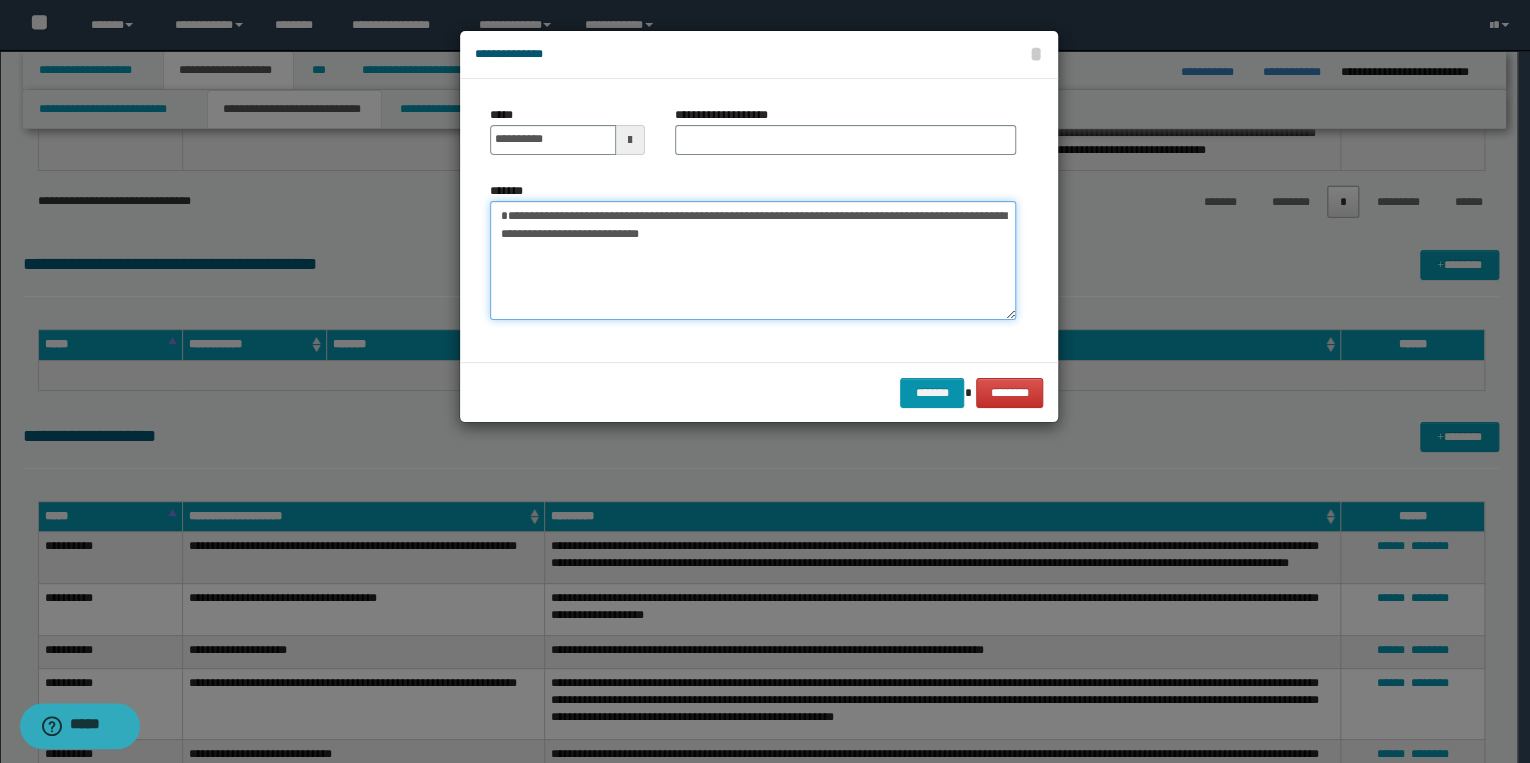 type on "**********" 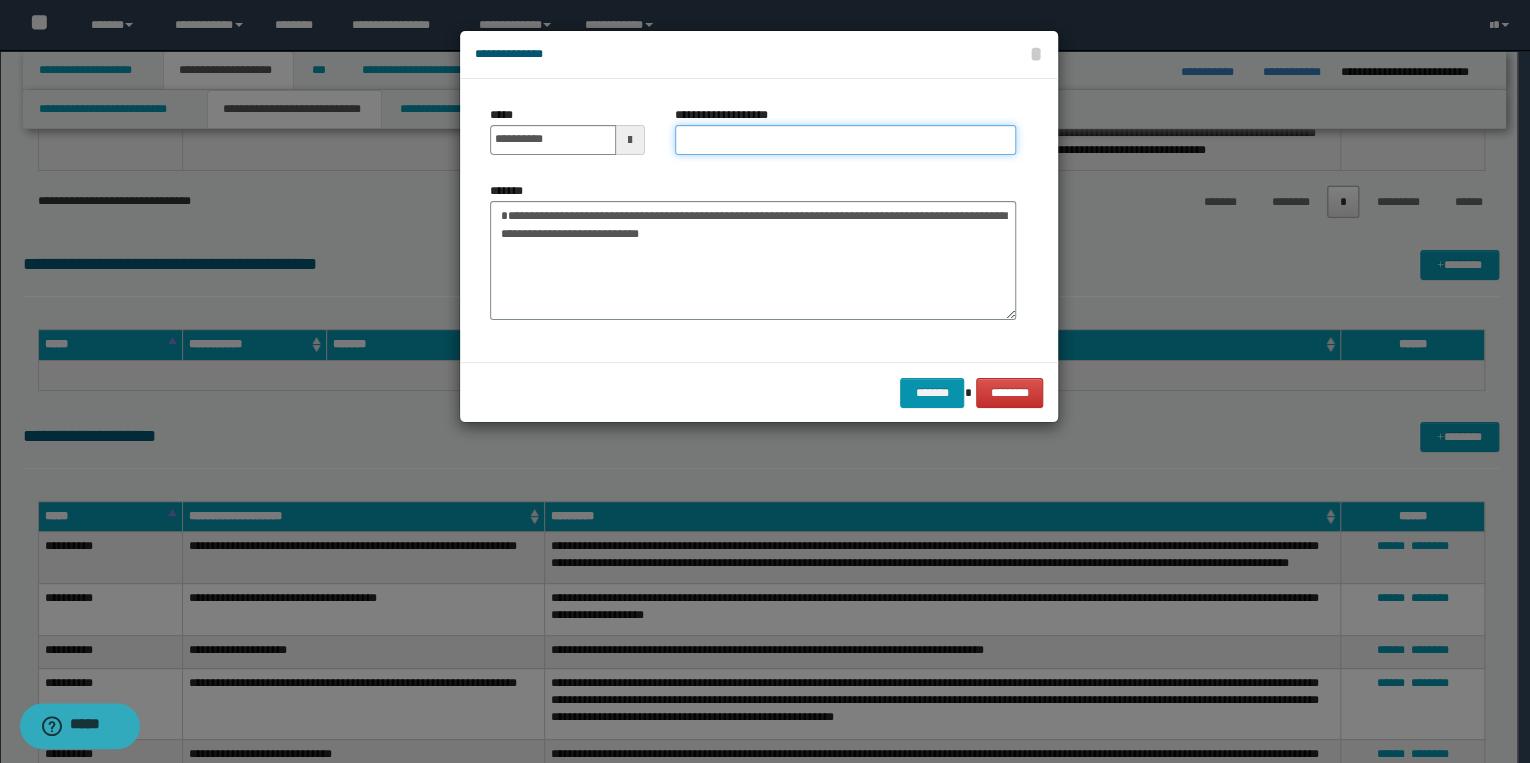 click on "**********" at bounding box center [845, 140] 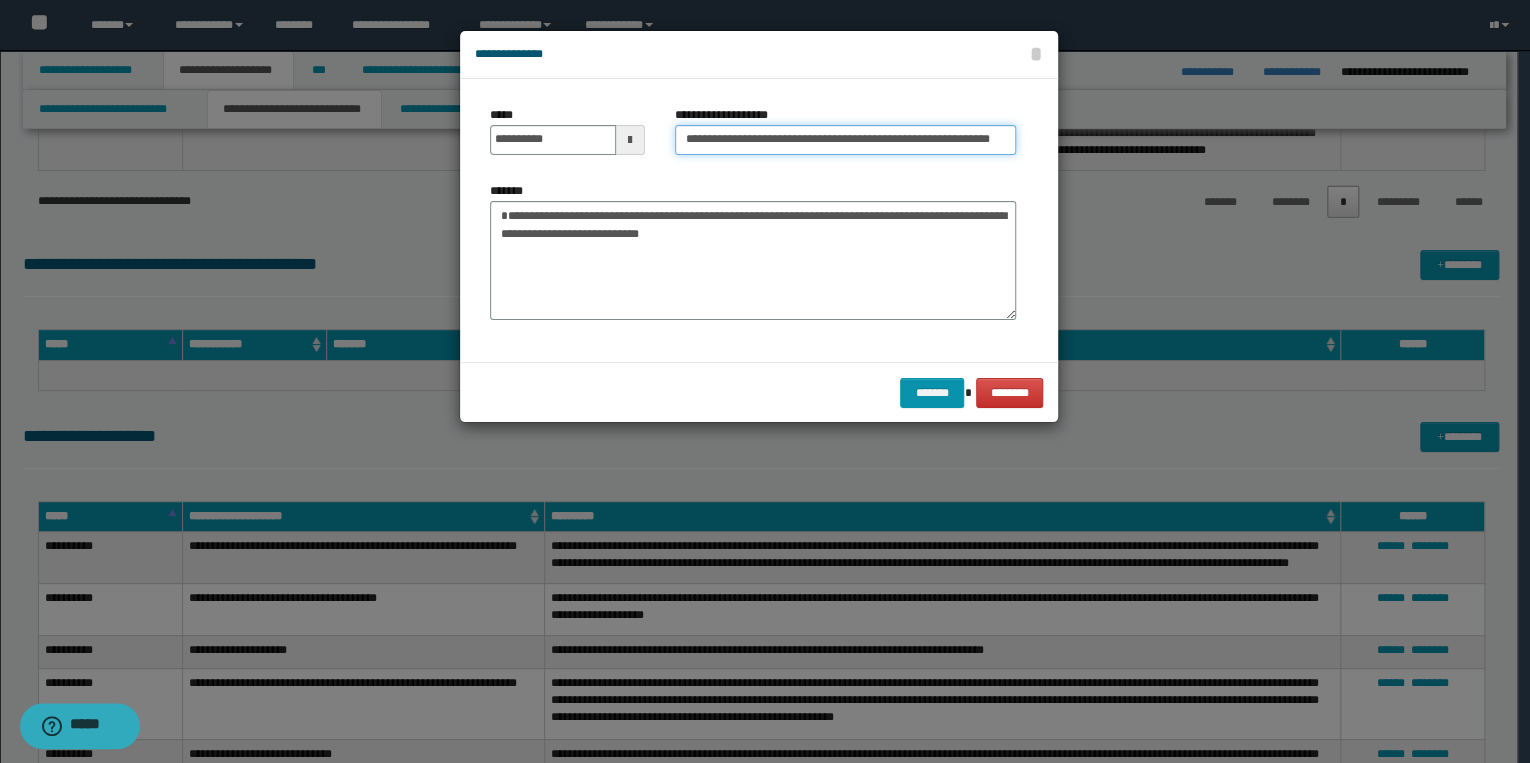 scroll, scrollTop: 0, scrollLeft: 10, axis: horizontal 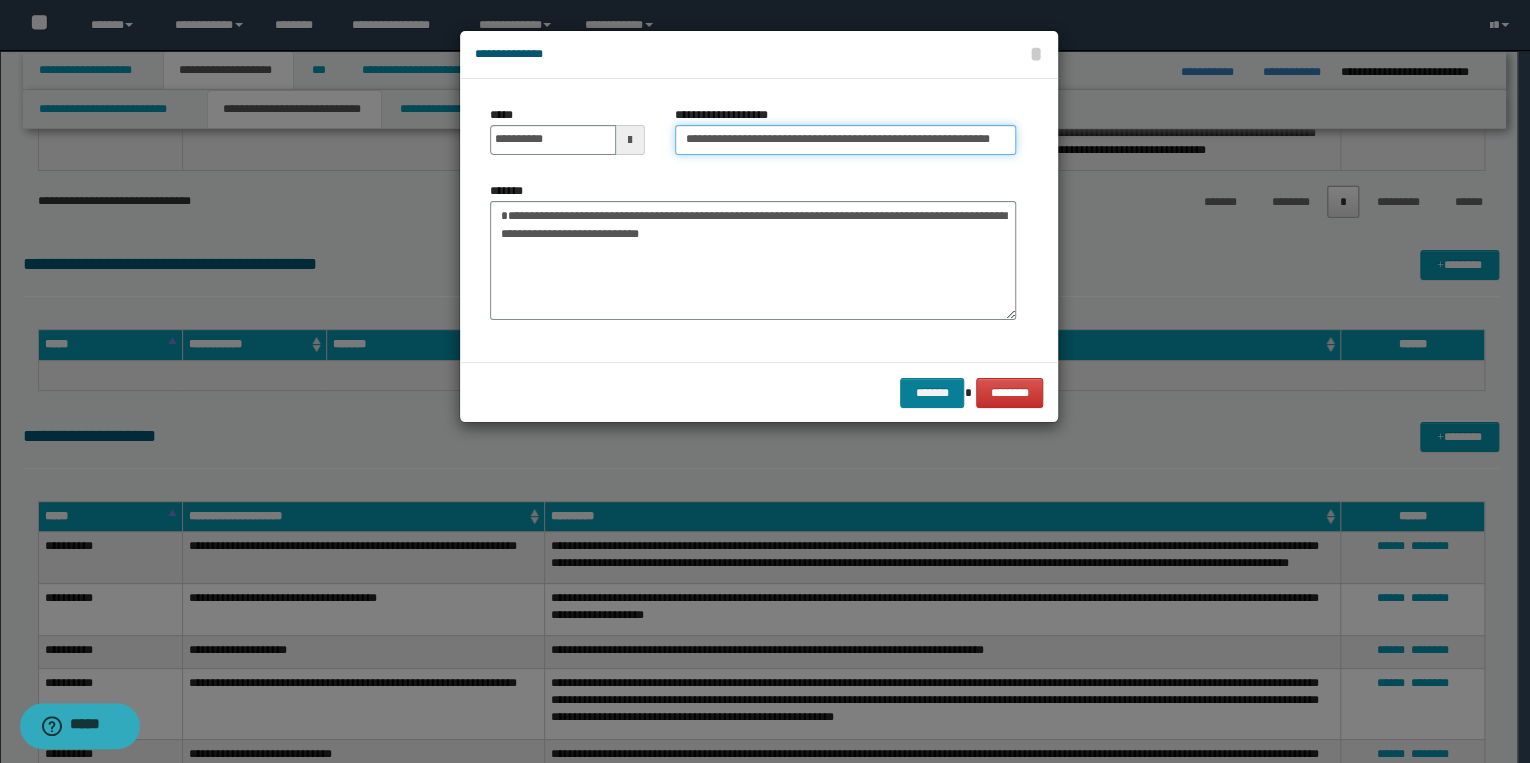 type on "**********" 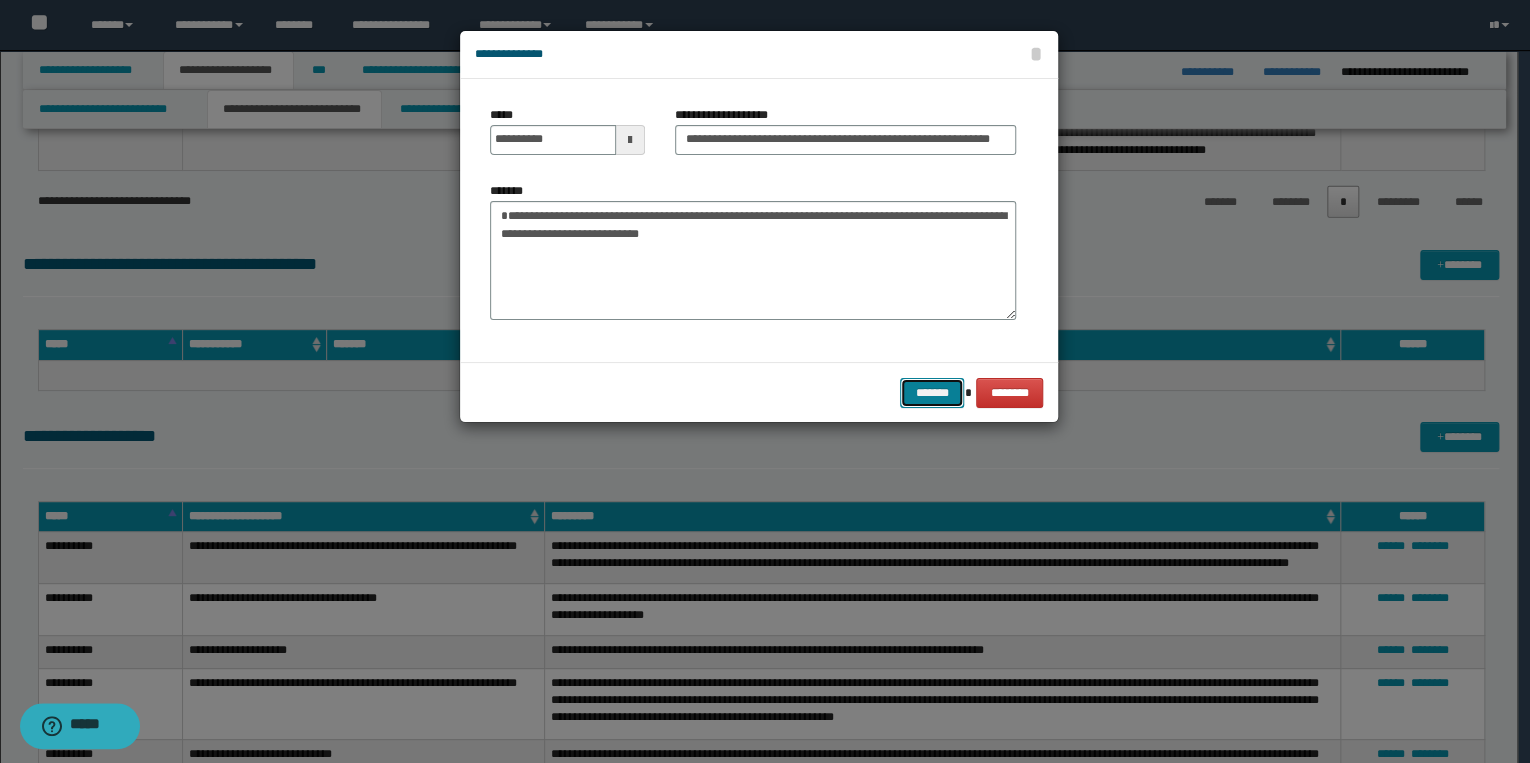 click on "*******" at bounding box center (932, 393) 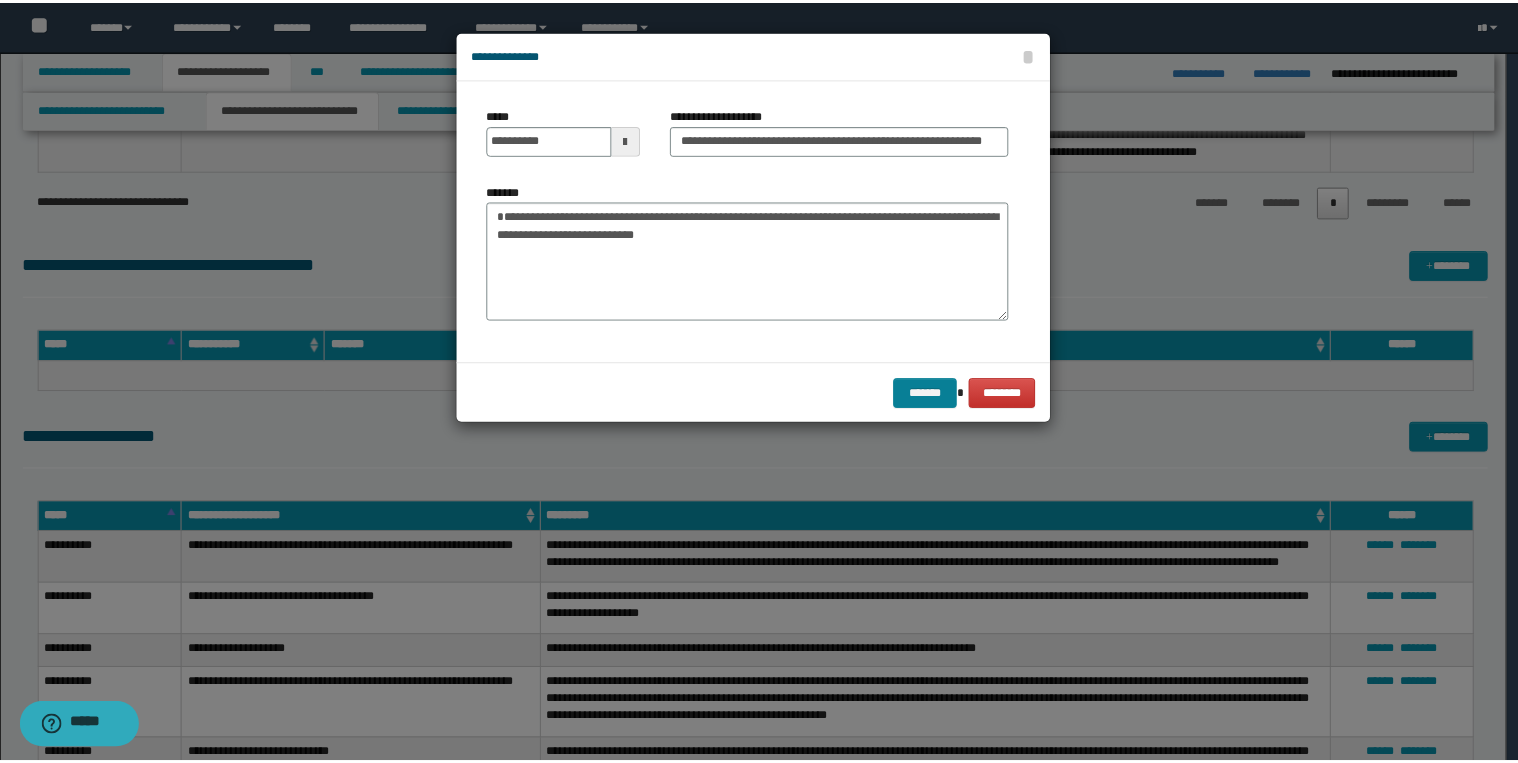 scroll, scrollTop: 0, scrollLeft: 0, axis: both 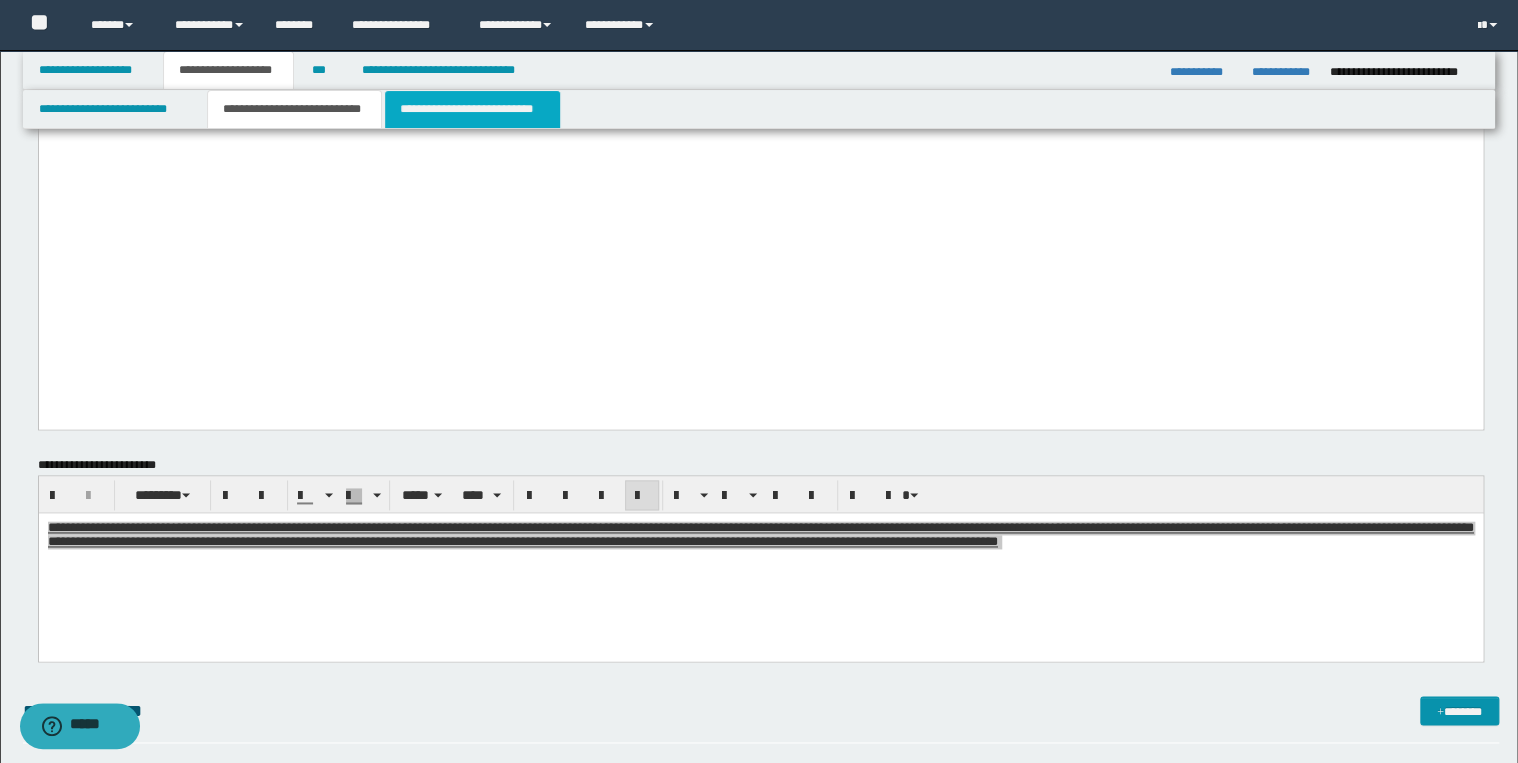 click on "**********" at bounding box center [472, 109] 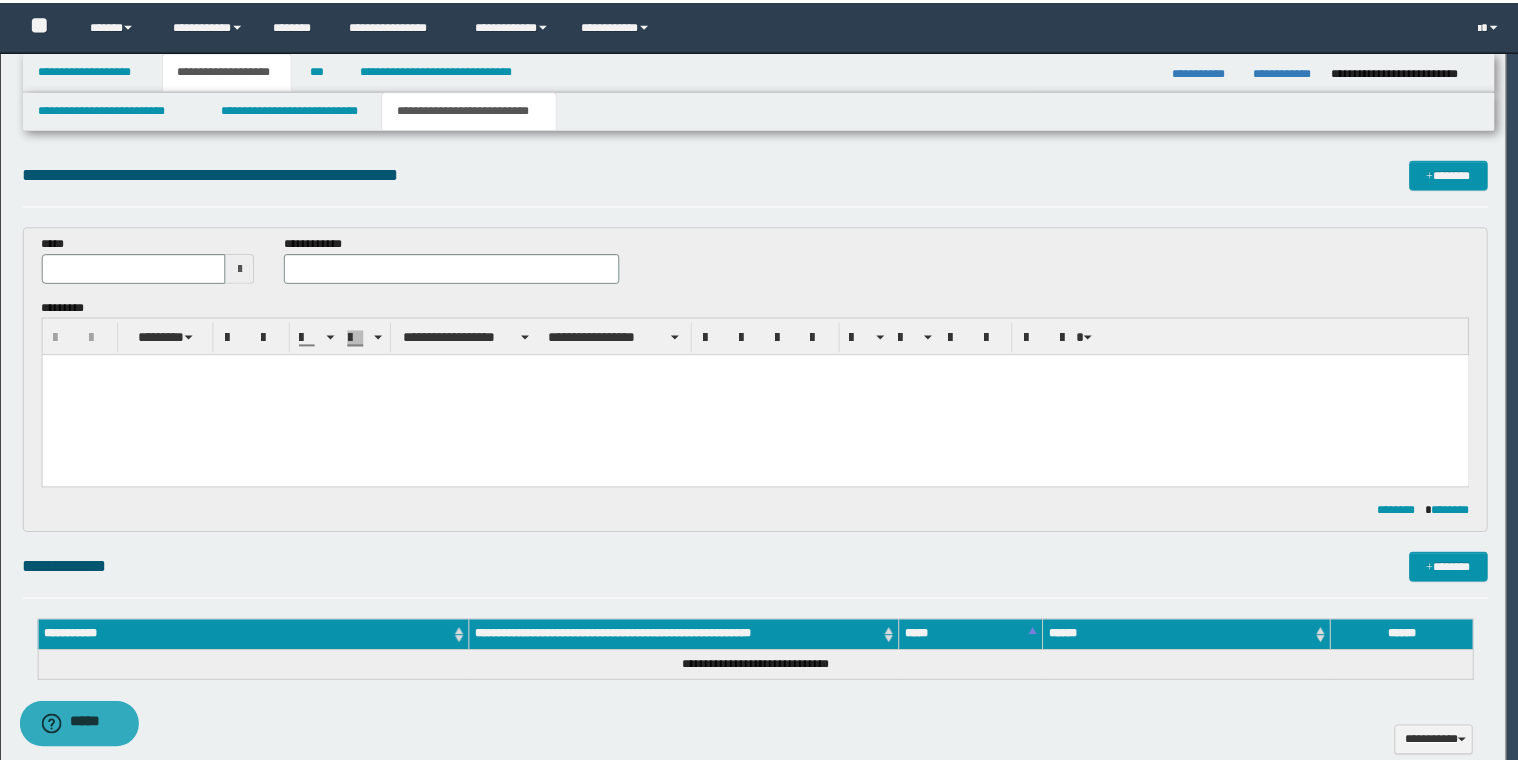 scroll, scrollTop: 0, scrollLeft: 0, axis: both 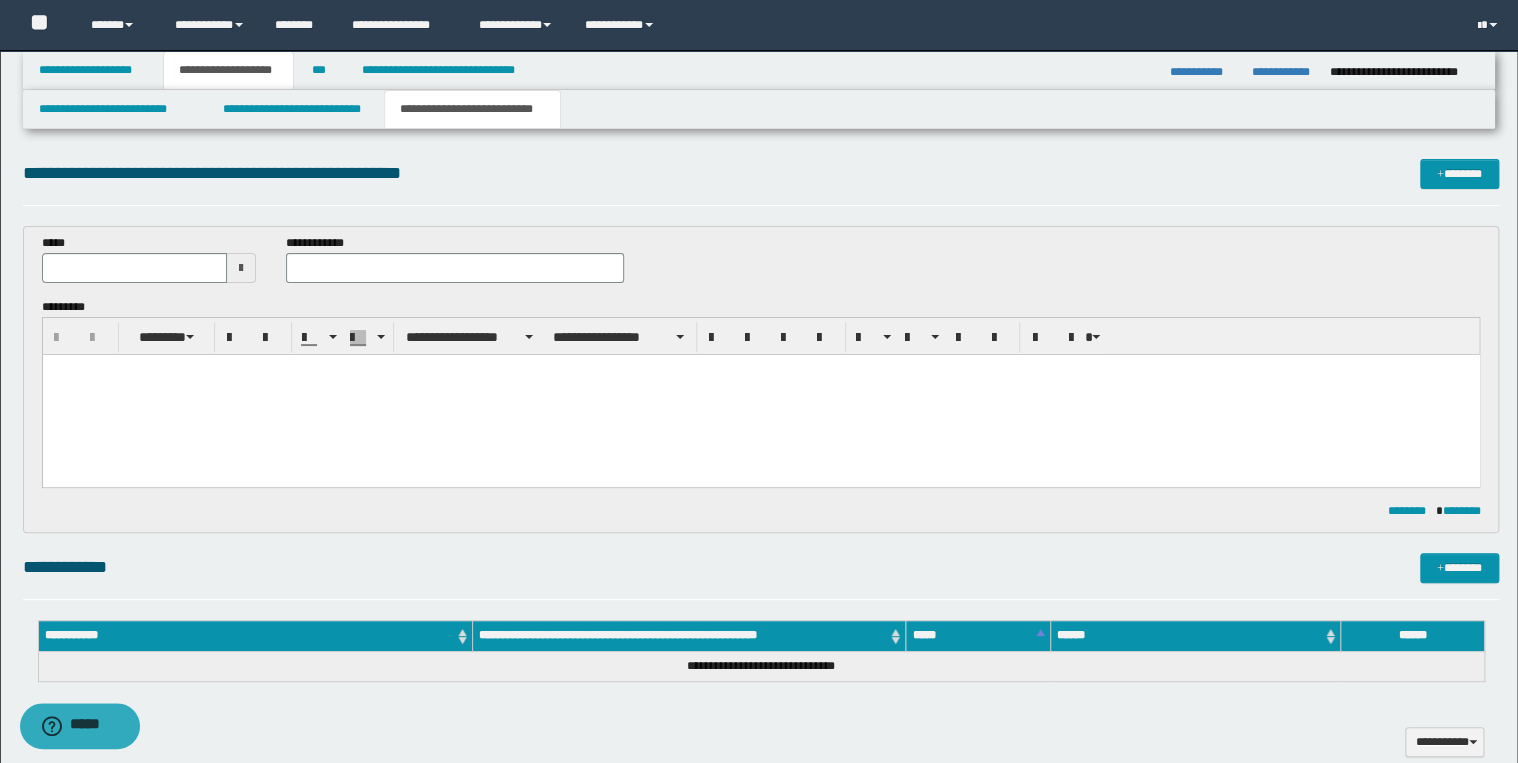 click at bounding box center [760, 395] 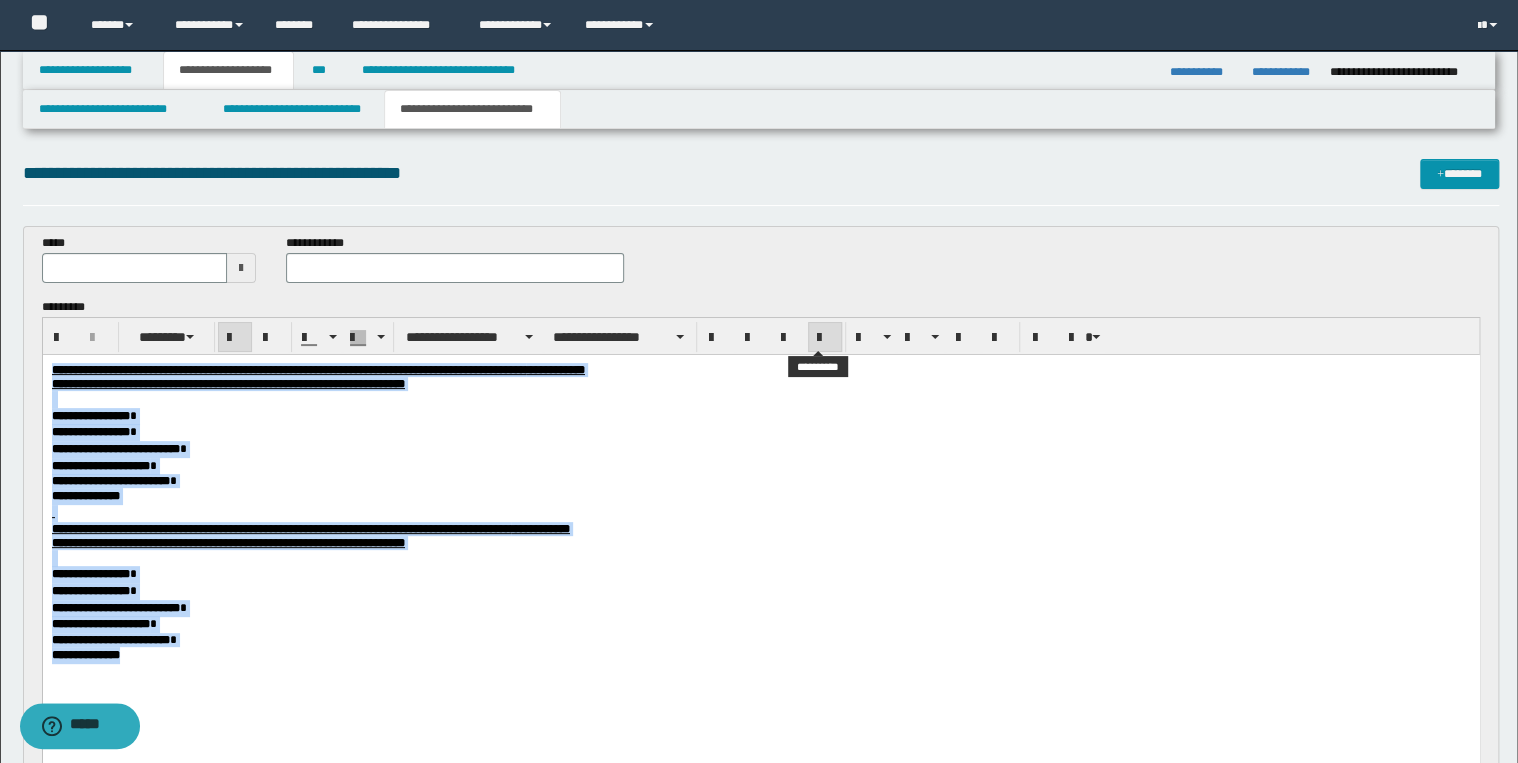 click at bounding box center (825, 337) 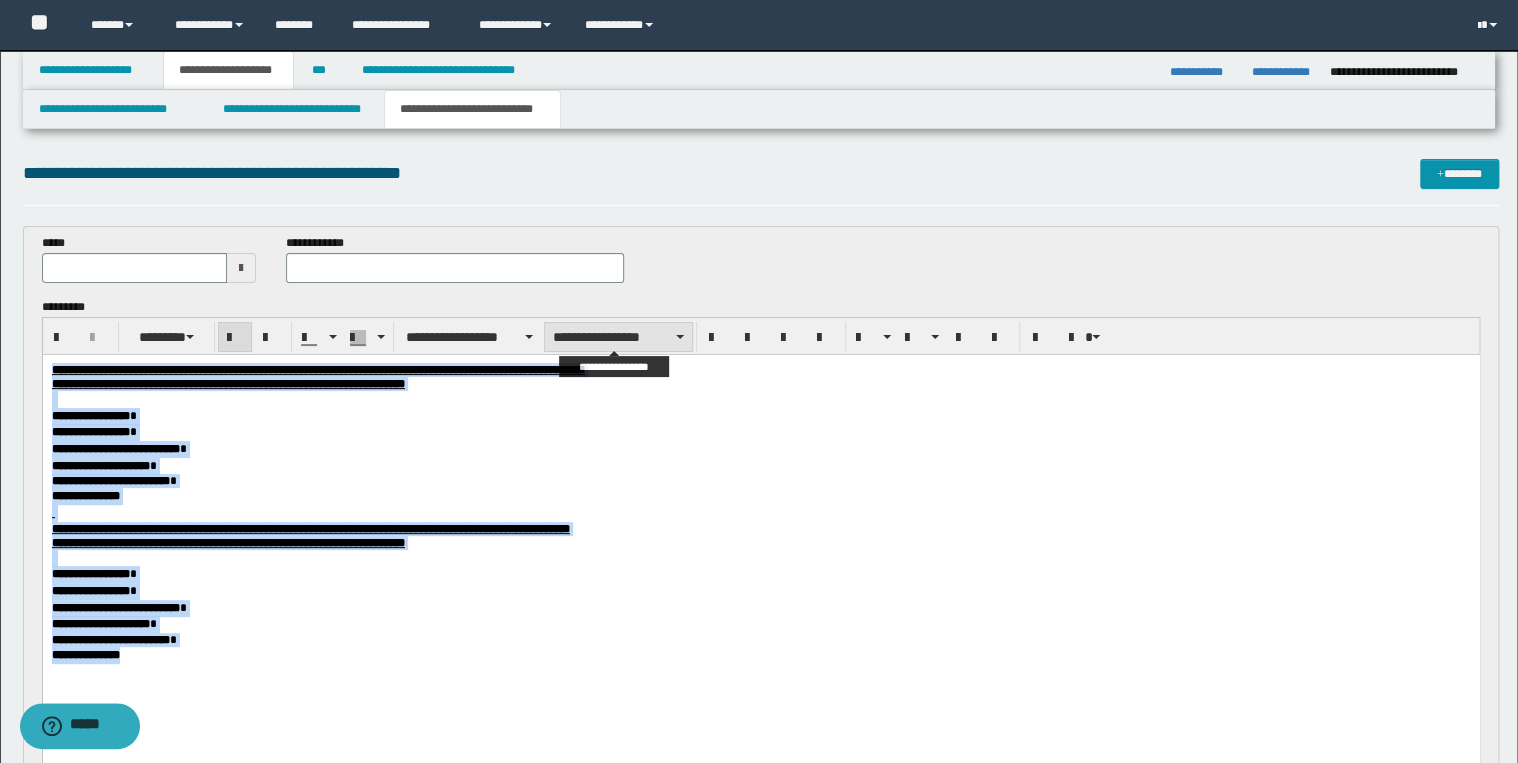 click on "**********" at bounding box center (618, 337) 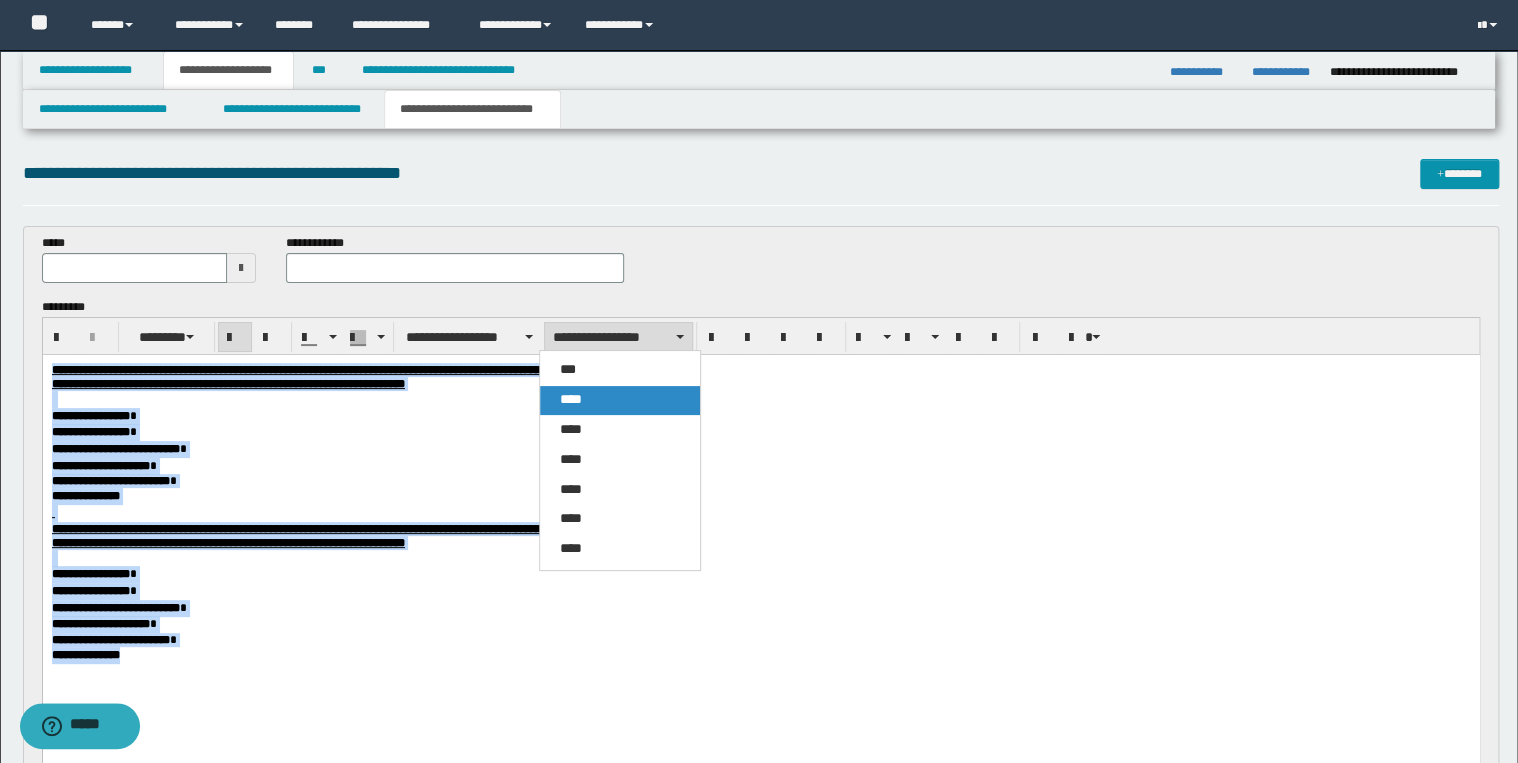 click on "****" at bounding box center (620, 400) 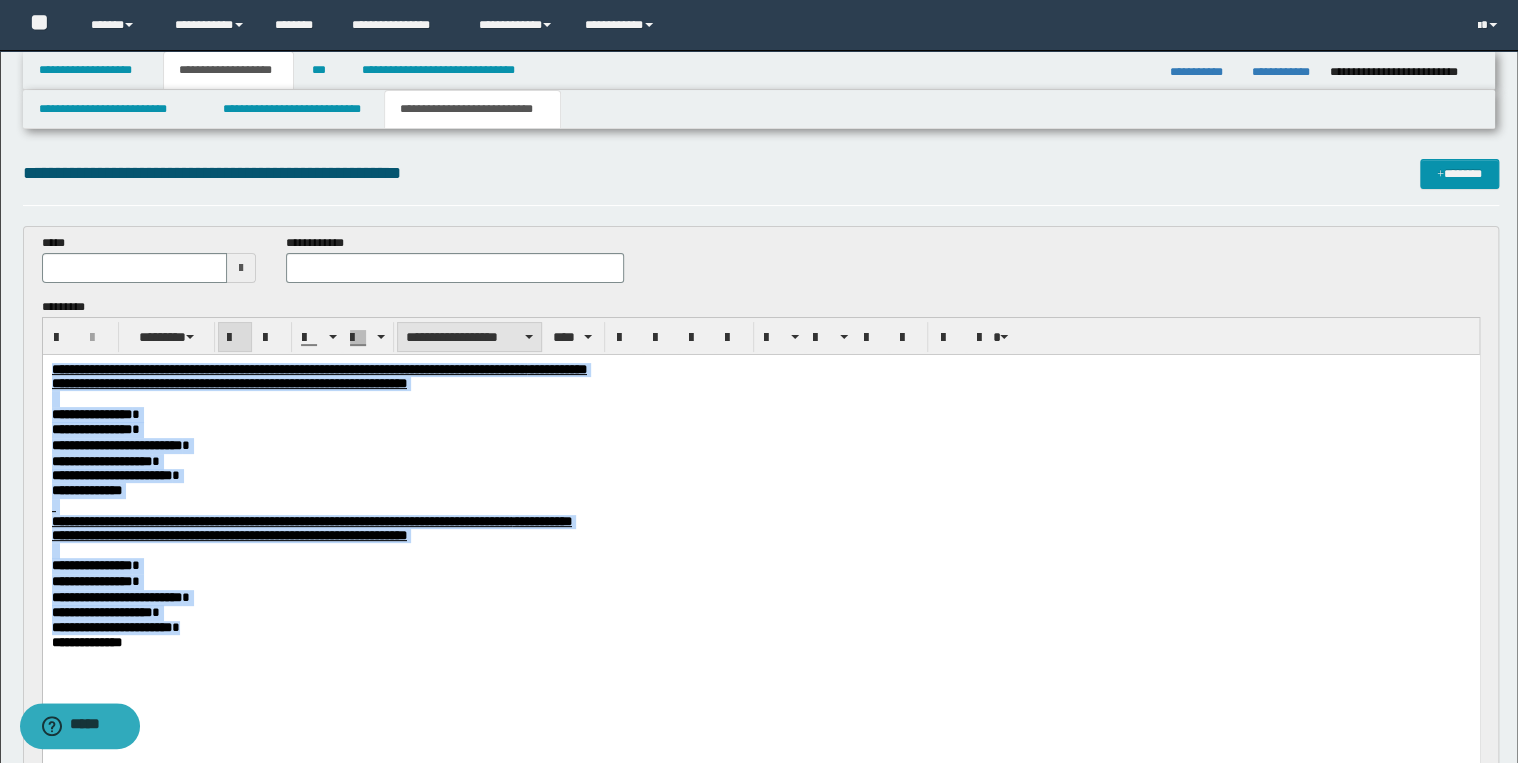 click on "**********" at bounding box center (469, 337) 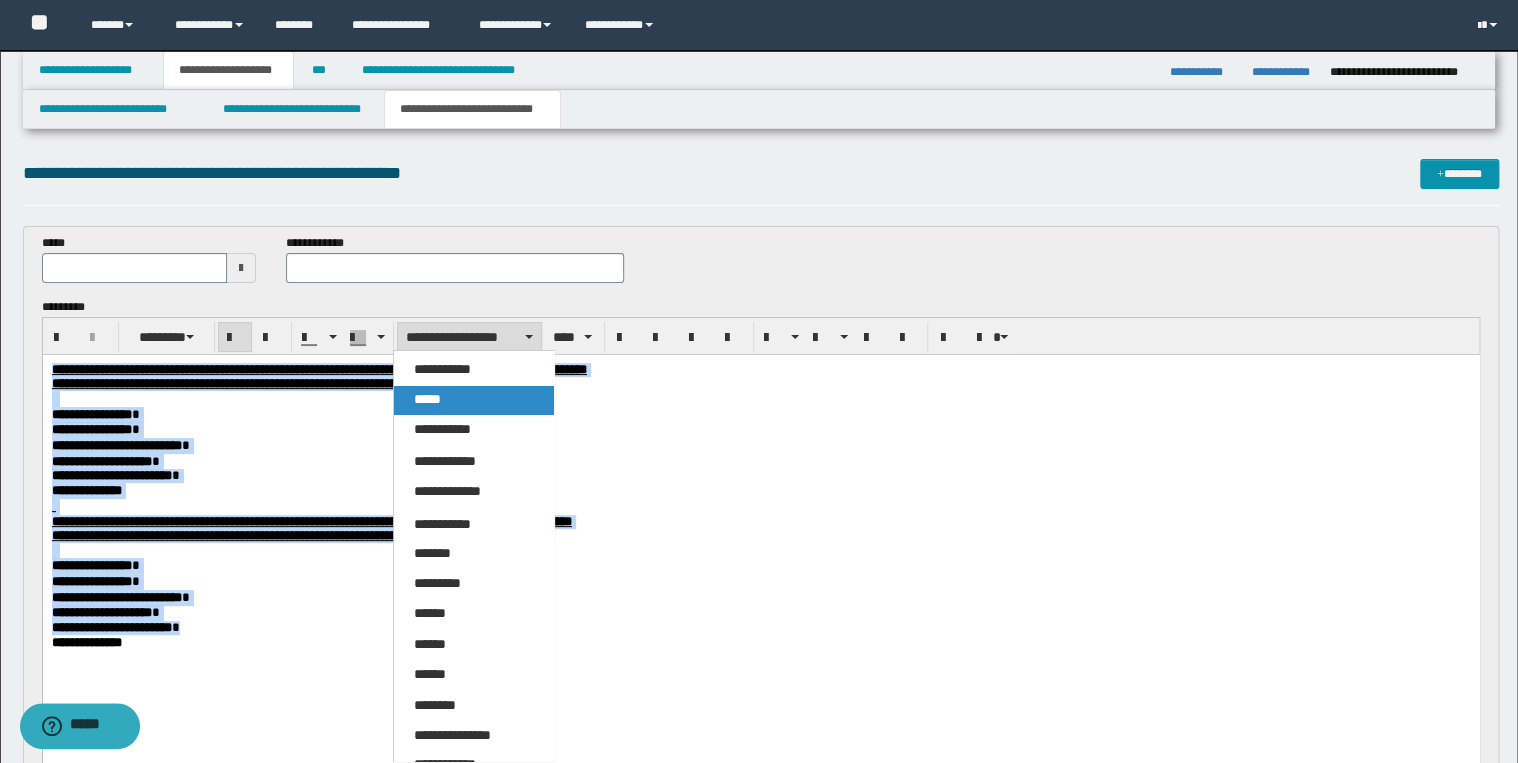 drag, startPoint x: 474, startPoint y: 399, endPoint x: 546, endPoint y: 77, distance: 329.9515 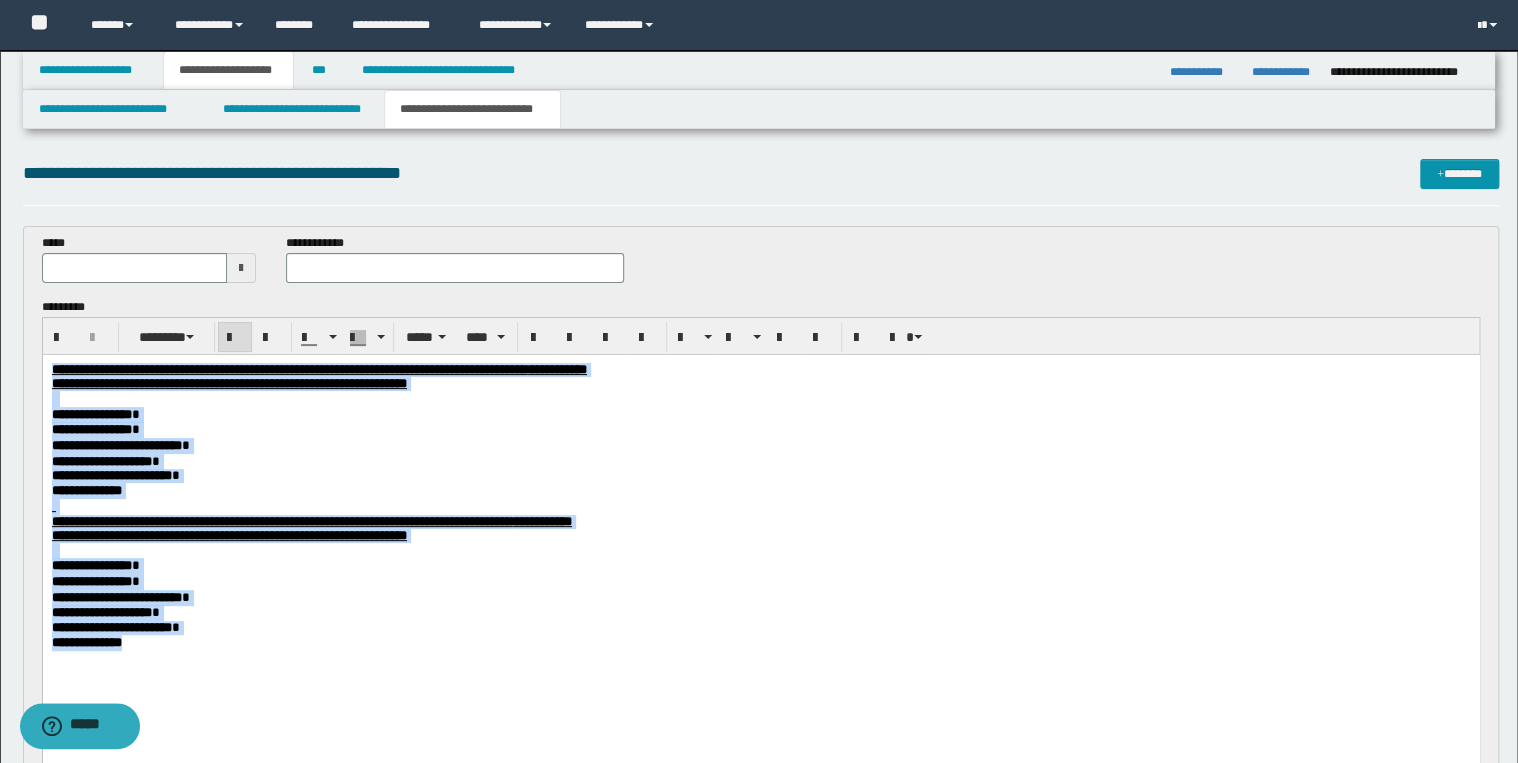 click on "**********" at bounding box center [760, 446] 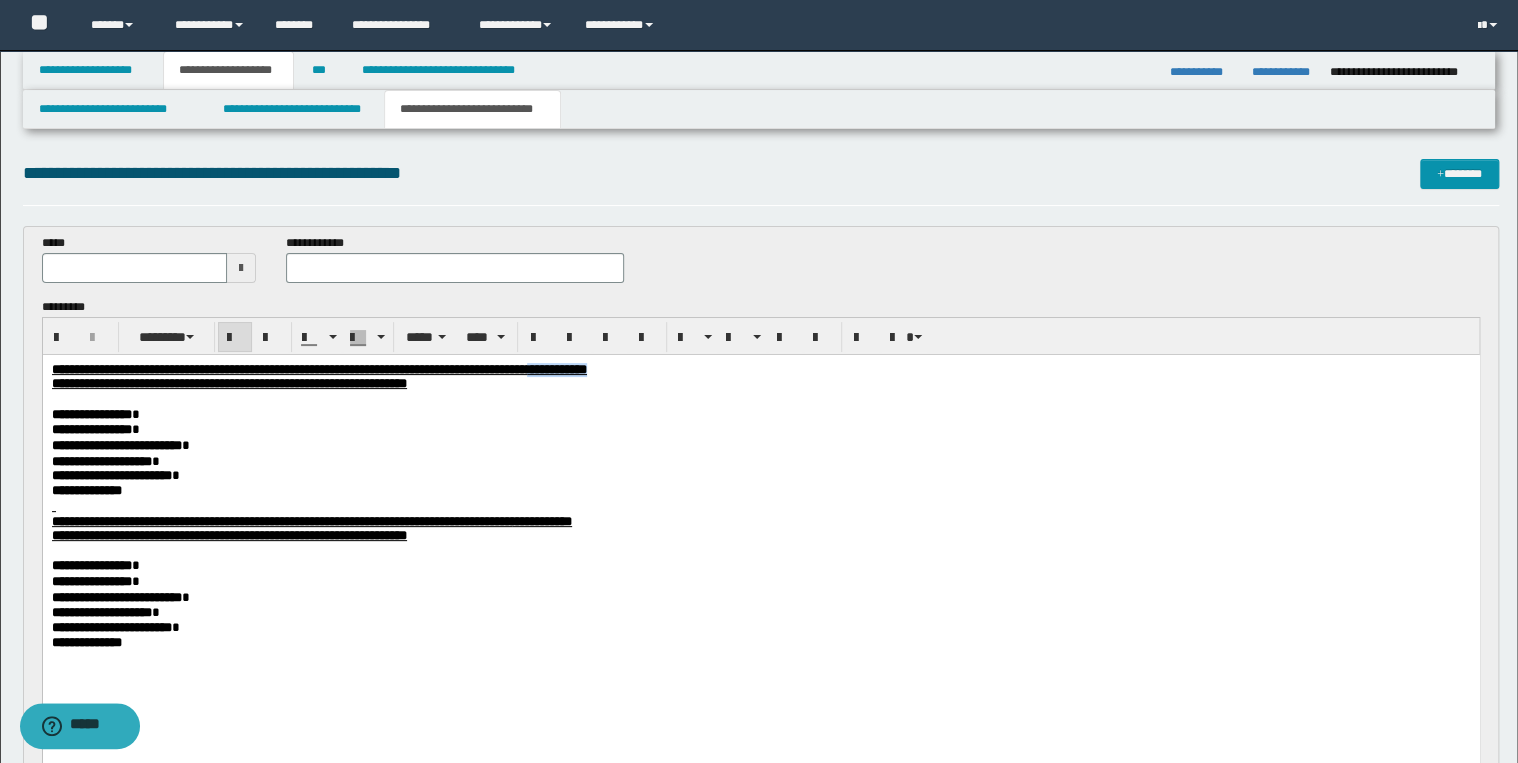 drag, startPoint x: 758, startPoint y: 372, endPoint x: 843, endPoint y: 373, distance: 85.00588 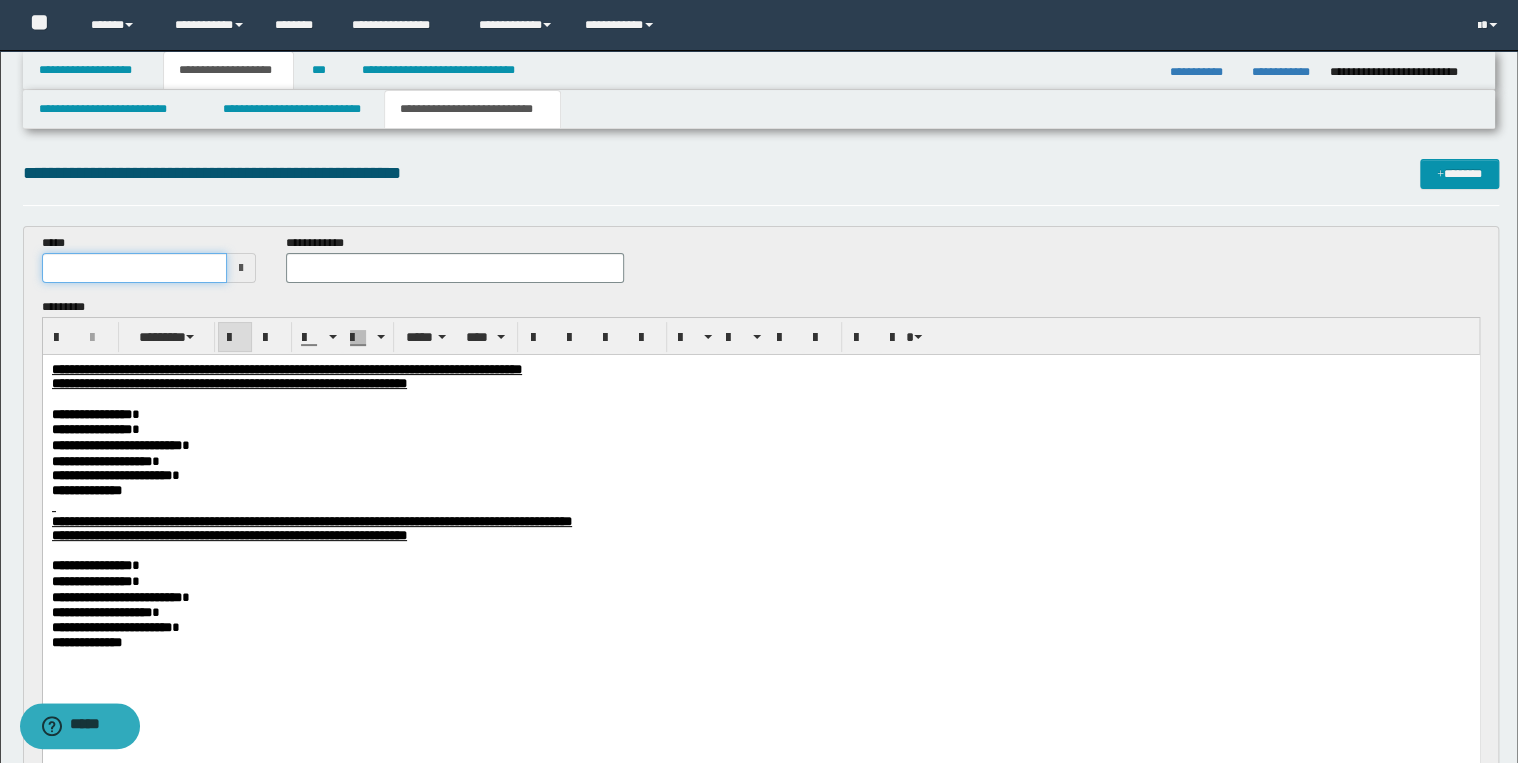 drag, startPoint x: 52, startPoint y: 272, endPoint x: 74, endPoint y: 273, distance: 22.022715 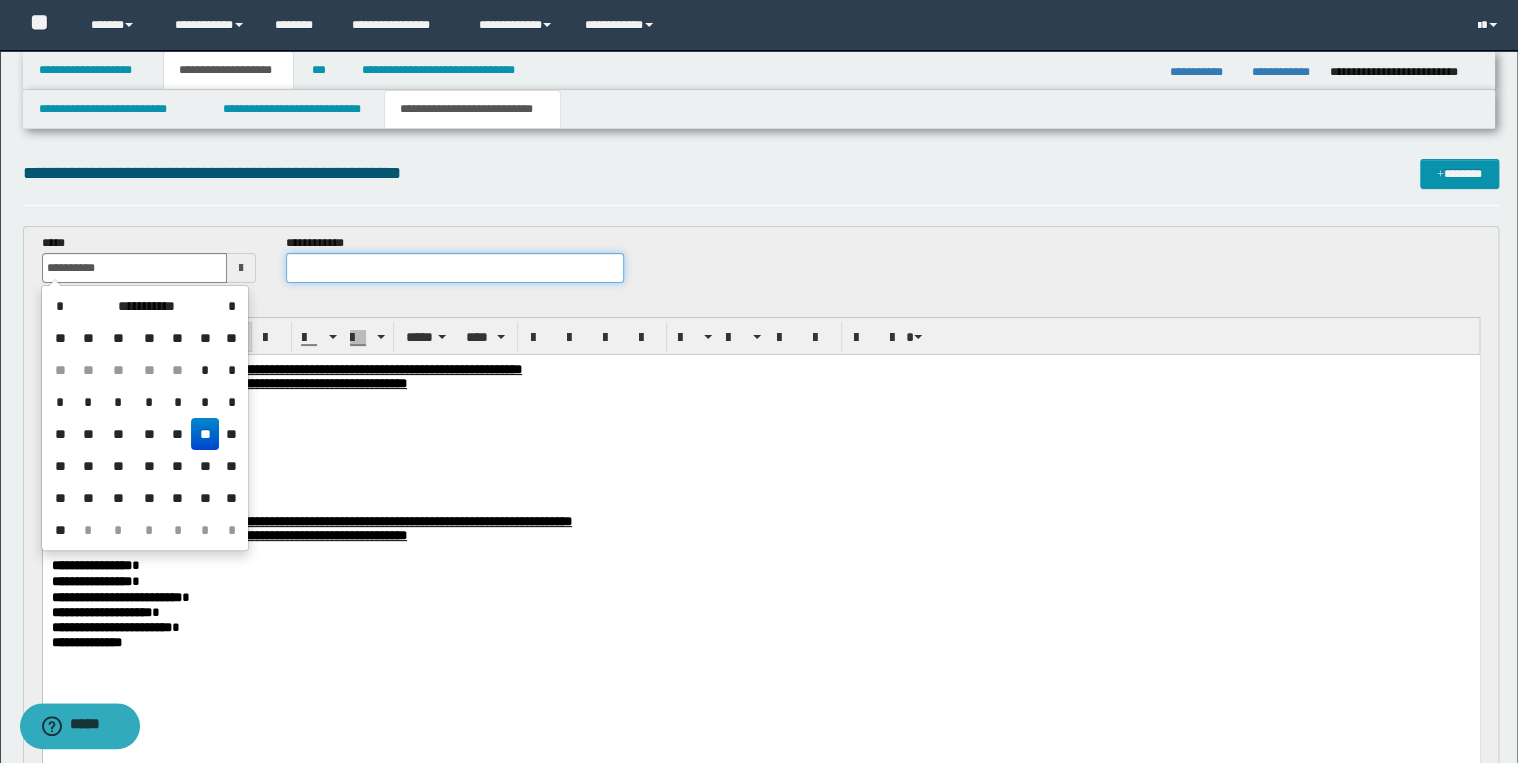 type on "**********" 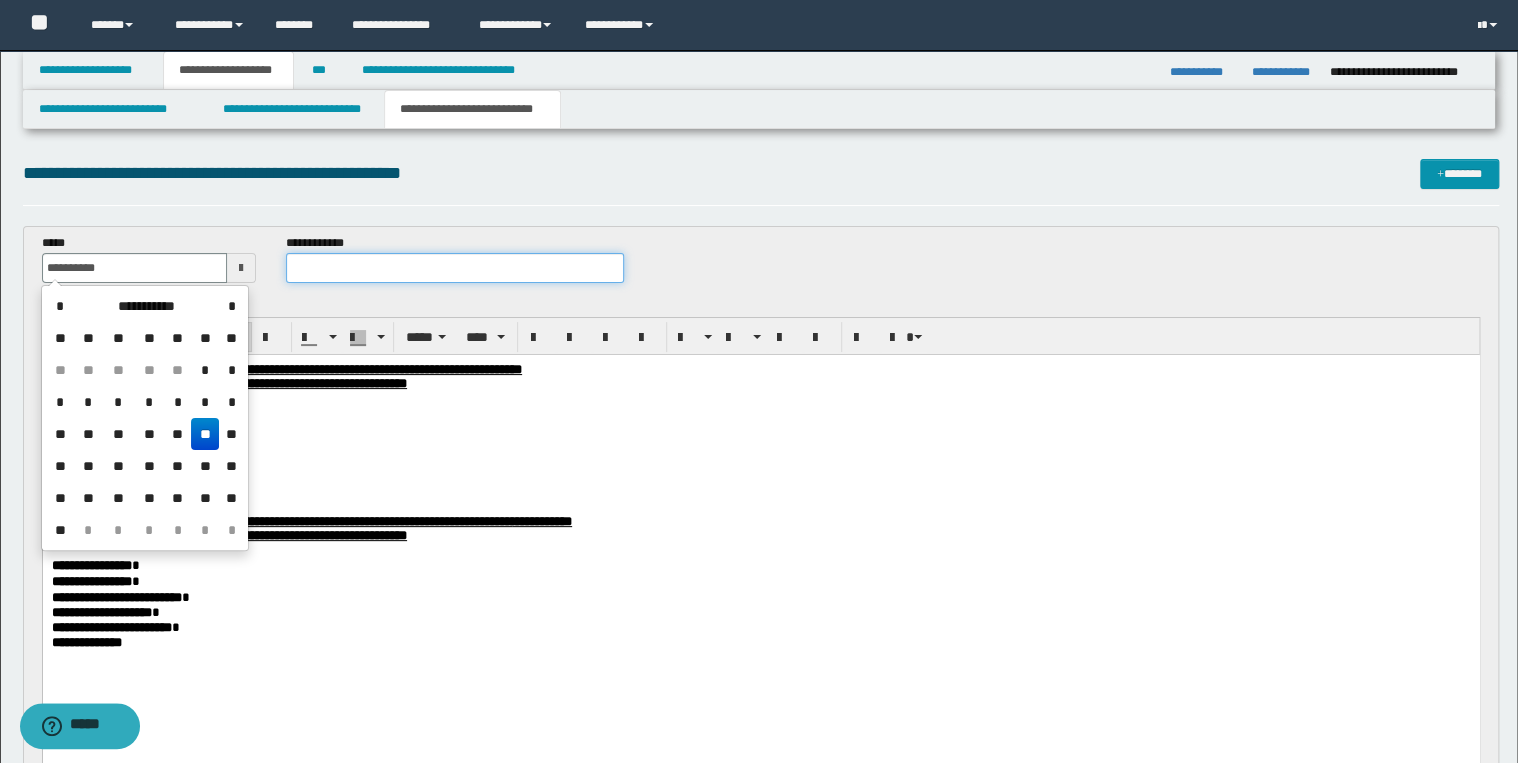 click at bounding box center [454, 268] 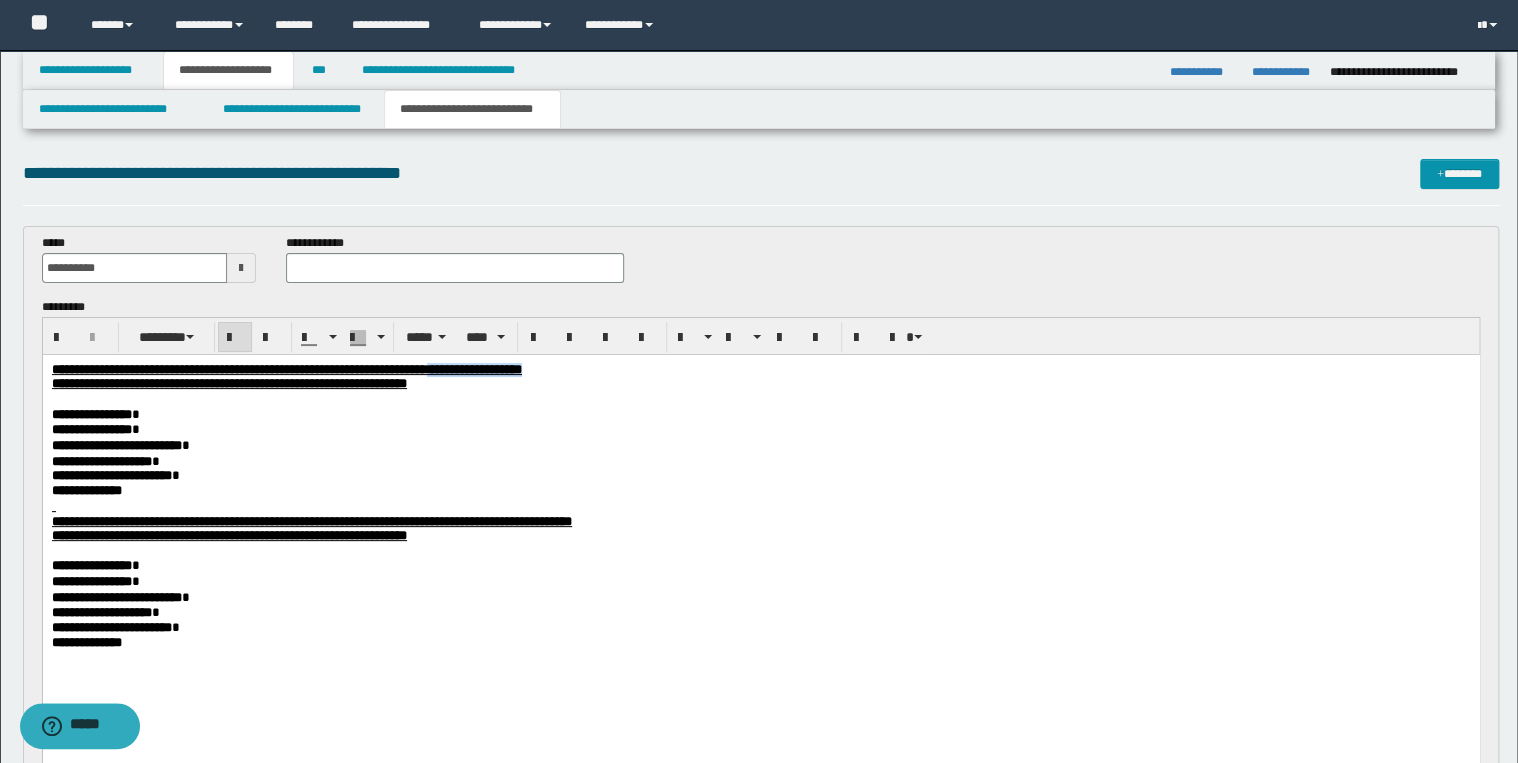 drag, startPoint x: 628, startPoint y: 373, endPoint x: 769, endPoint y: 369, distance: 141.05673 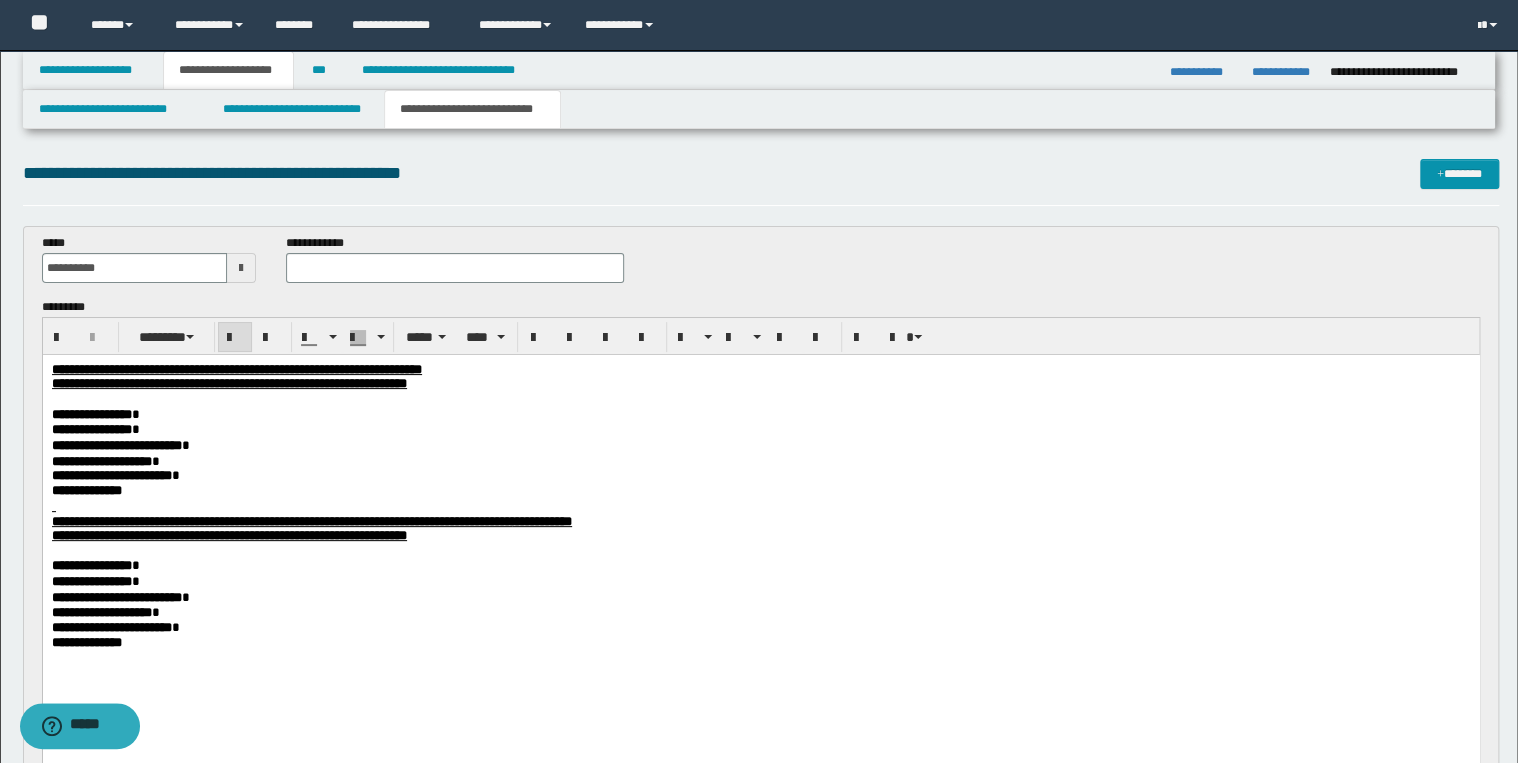click at bounding box center (454, 268) 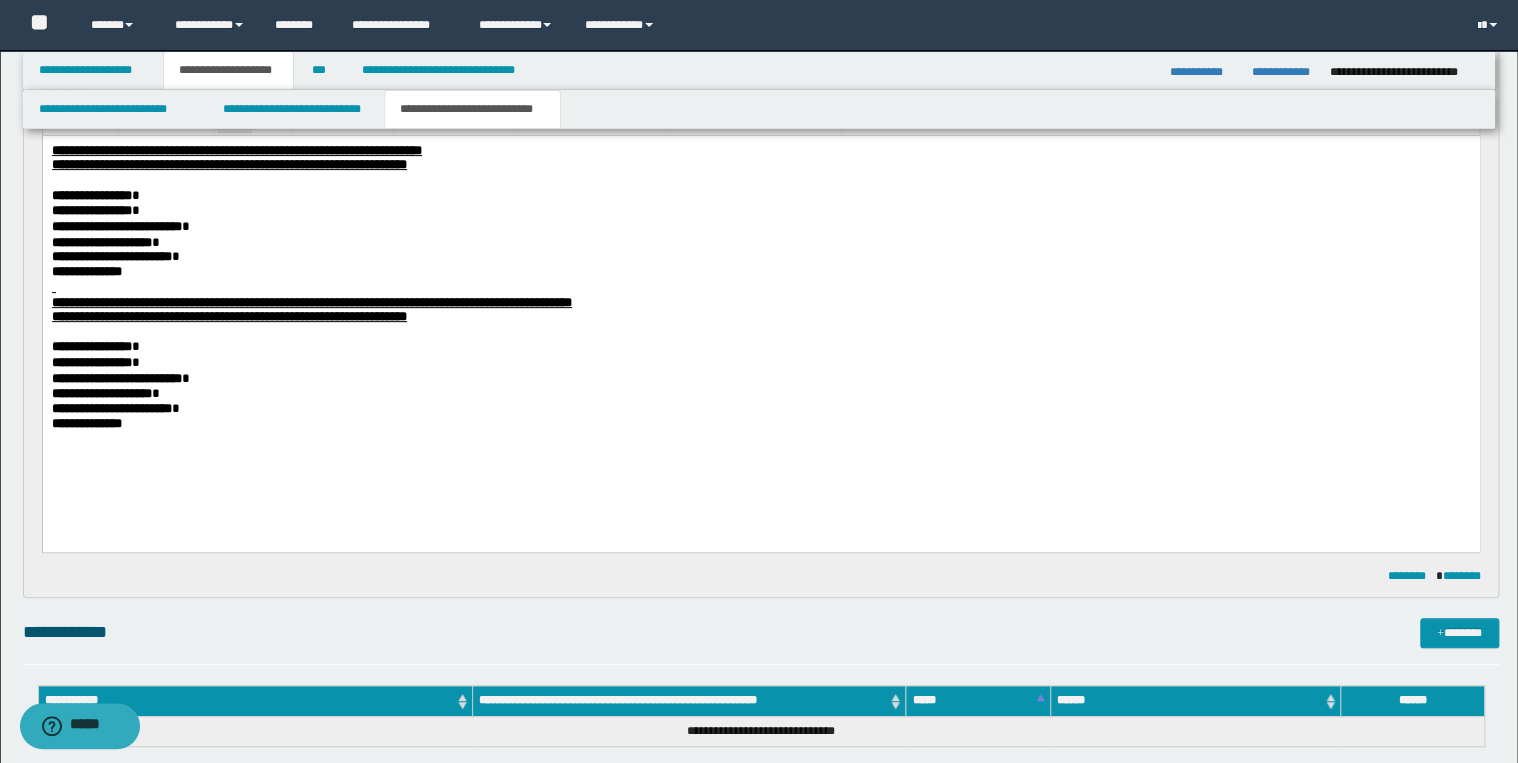 scroll, scrollTop: 240, scrollLeft: 0, axis: vertical 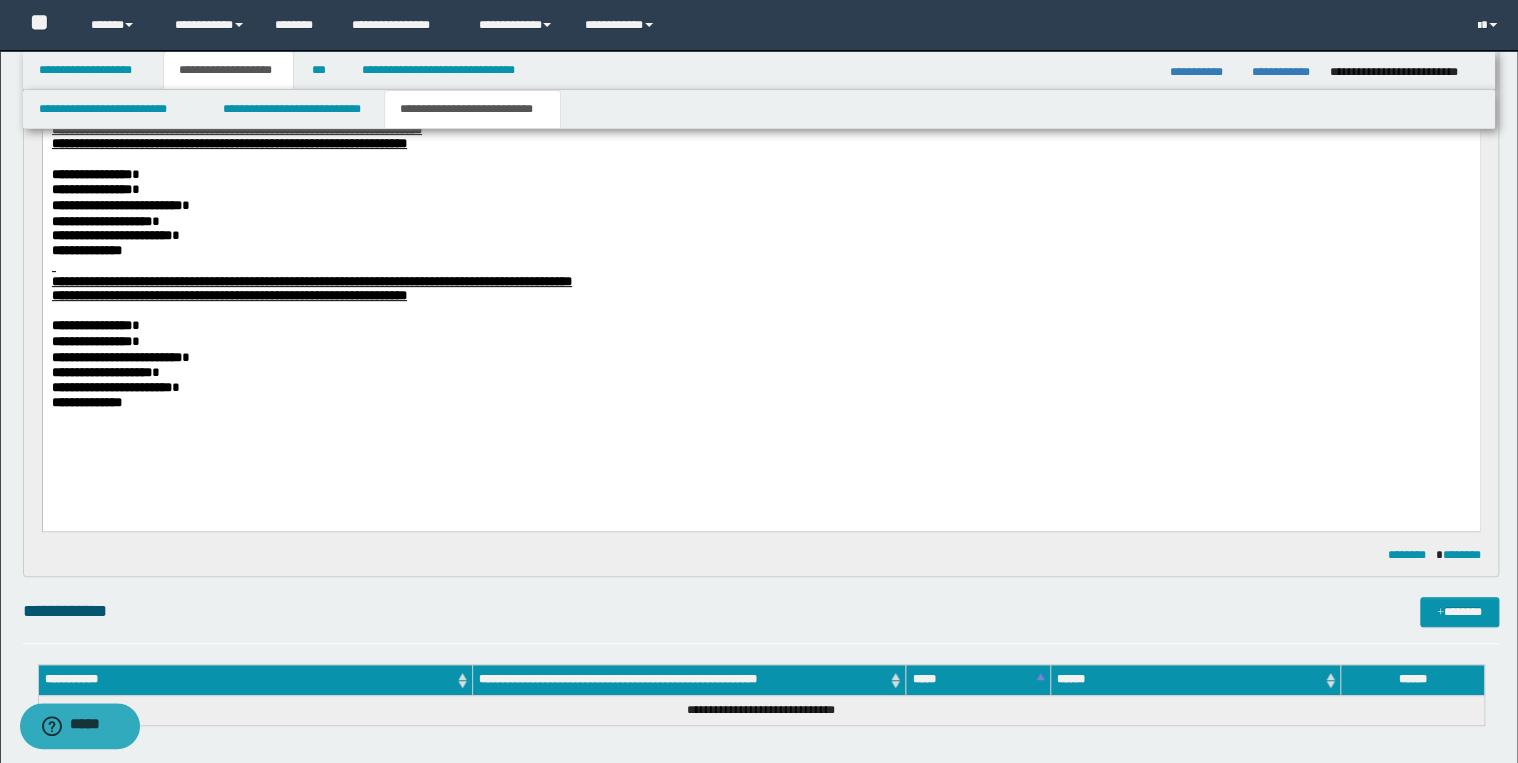 type on "**********" 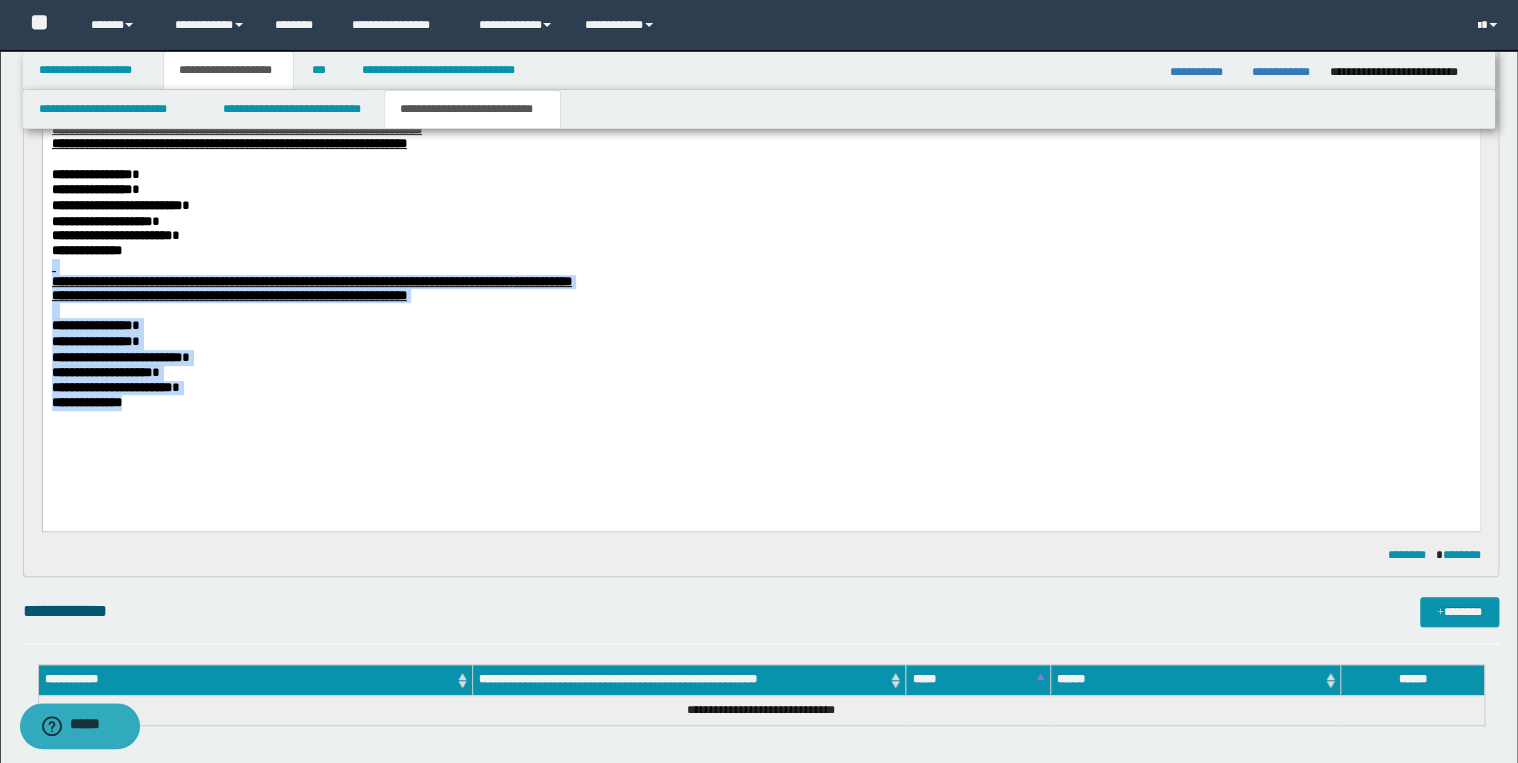 drag, startPoint x: 51, startPoint y: 277, endPoint x: 219, endPoint y: 447, distance: 239.00627 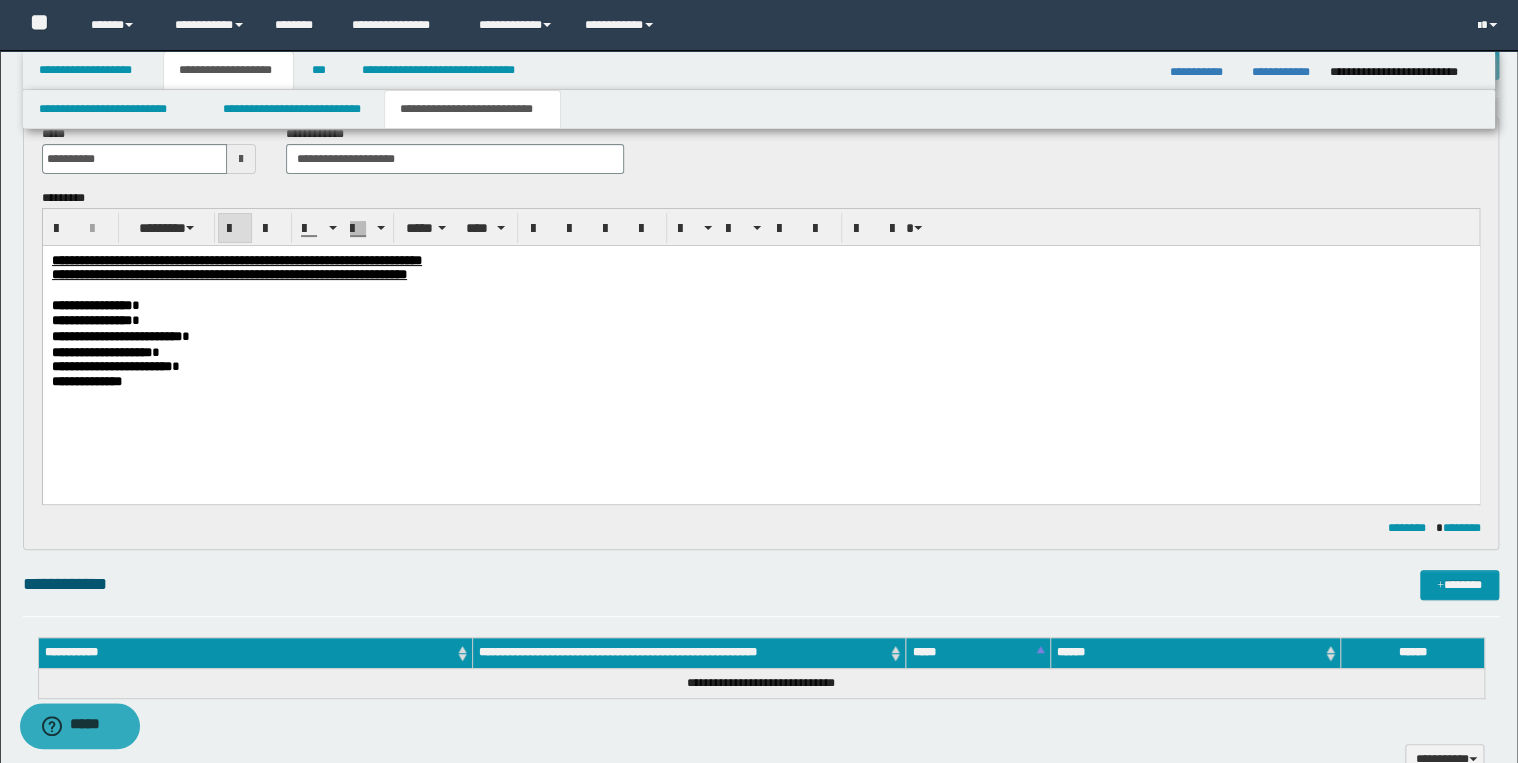 scroll, scrollTop: 0, scrollLeft: 0, axis: both 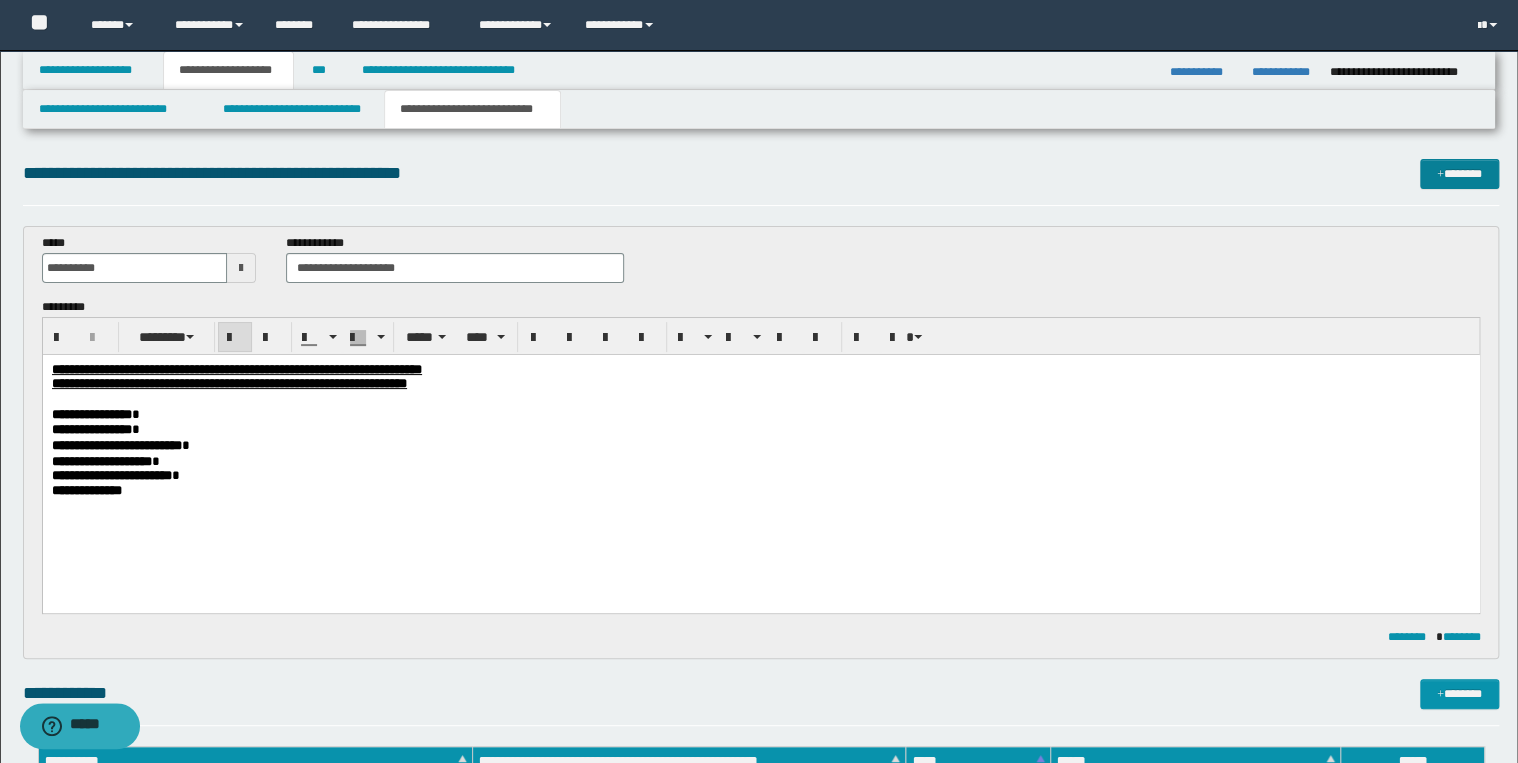 click on "*******" at bounding box center (1459, 174) 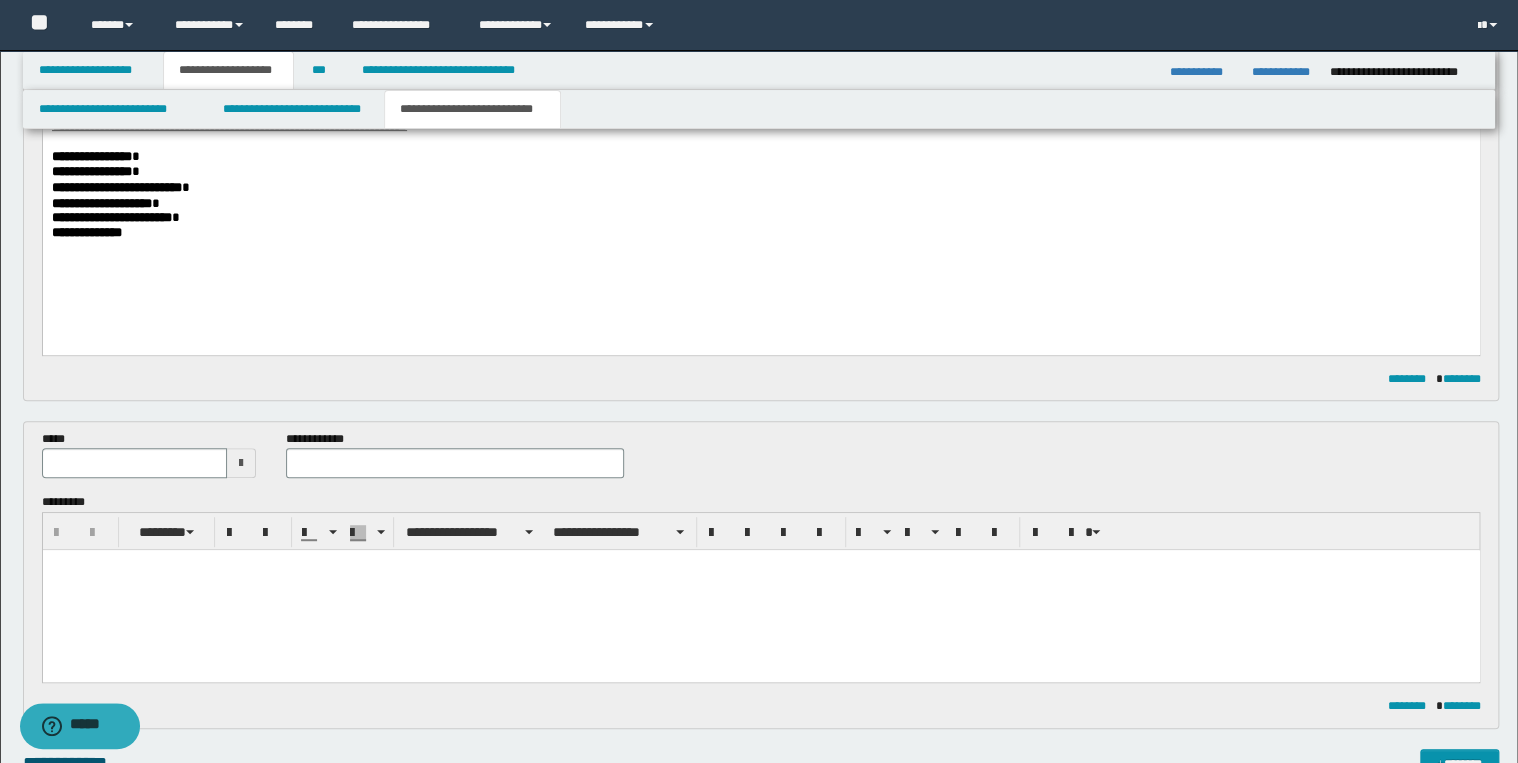 scroll, scrollTop: 446, scrollLeft: 0, axis: vertical 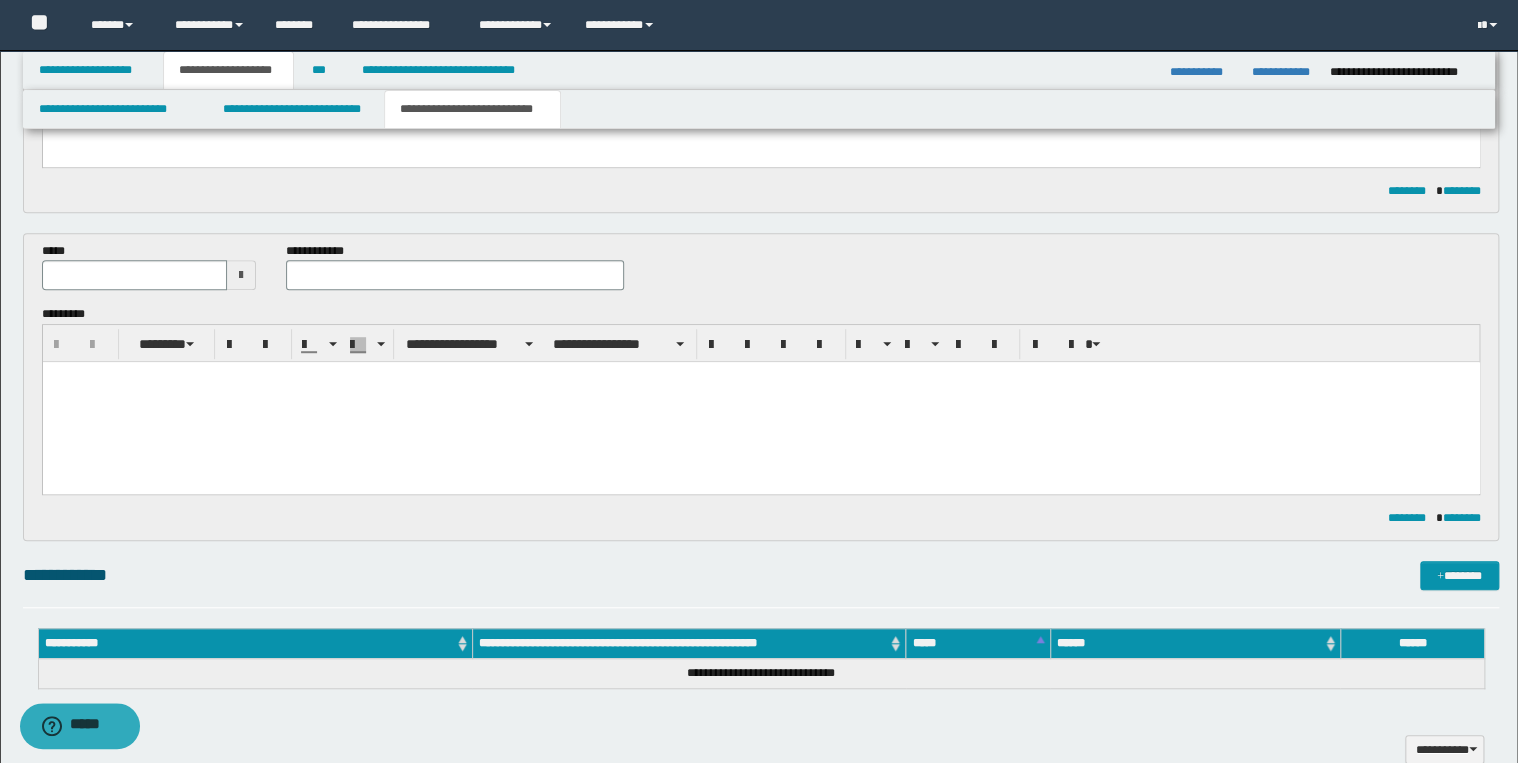 click at bounding box center [760, 402] 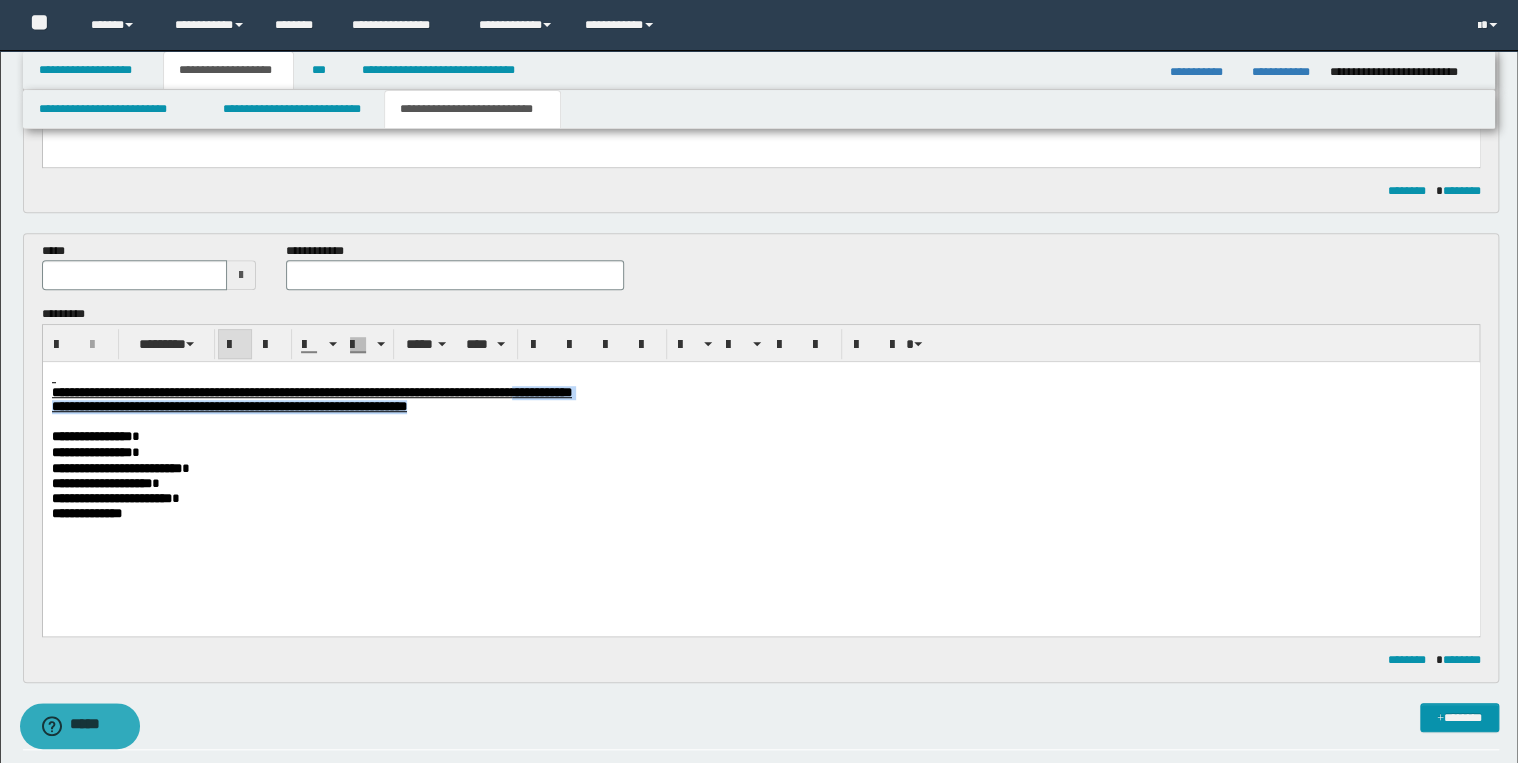drag, startPoint x: 738, startPoint y: 393, endPoint x: 842, endPoint y: 401, distance: 104.307236 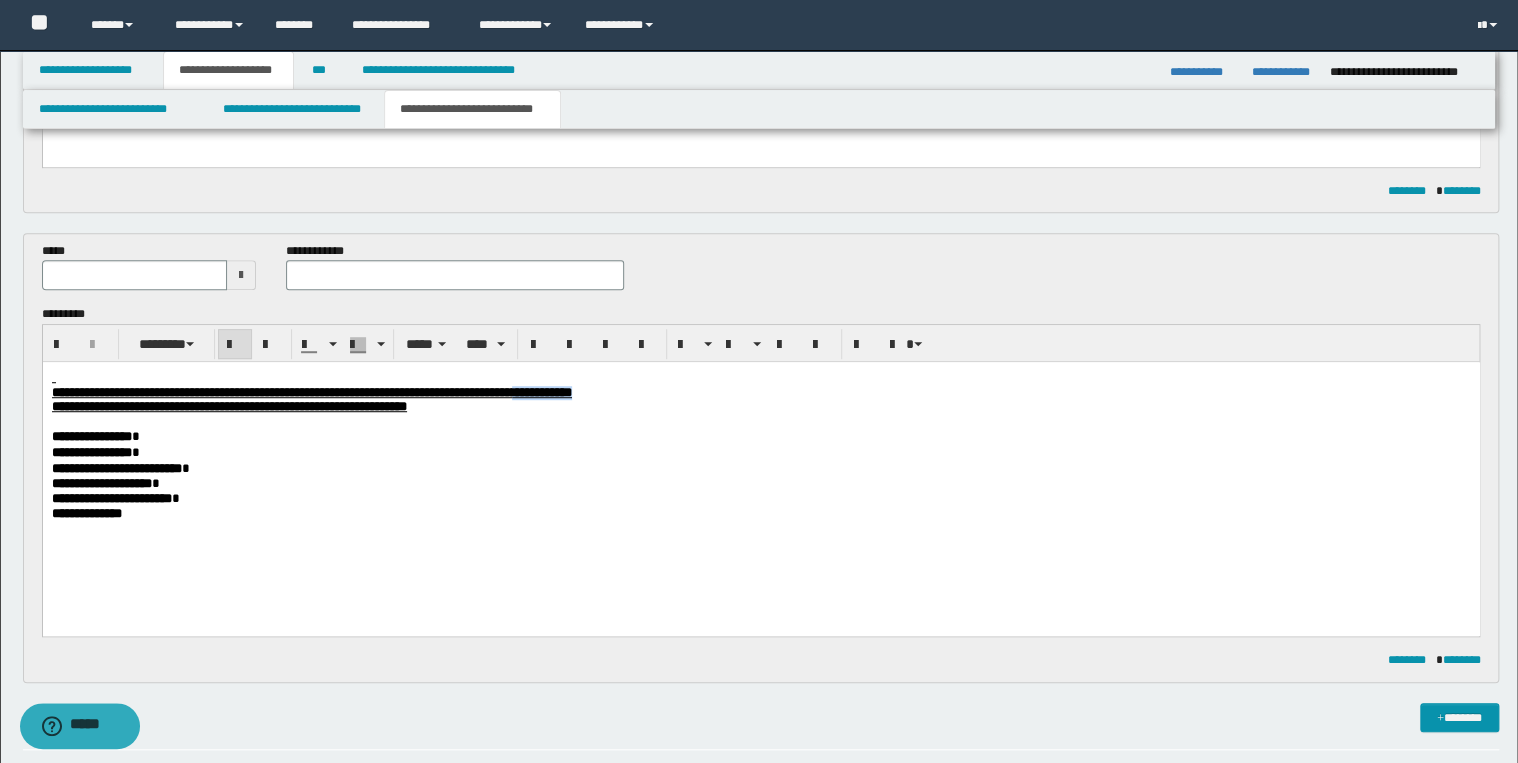 drag, startPoint x: 830, startPoint y: 398, endPoint x: 738, endPoint y: 394, distance: 92.086914 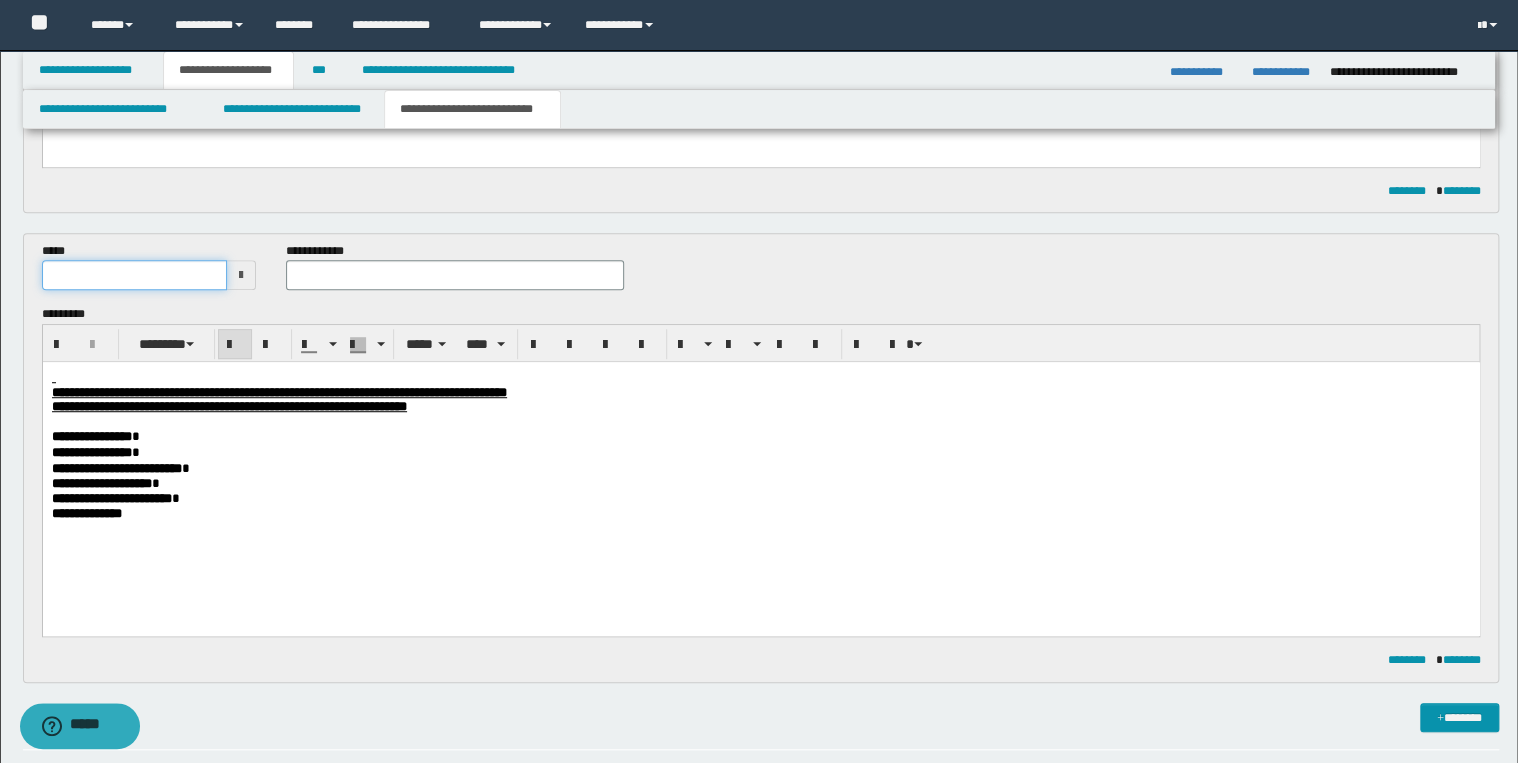 click at bounding box center [135, 275] 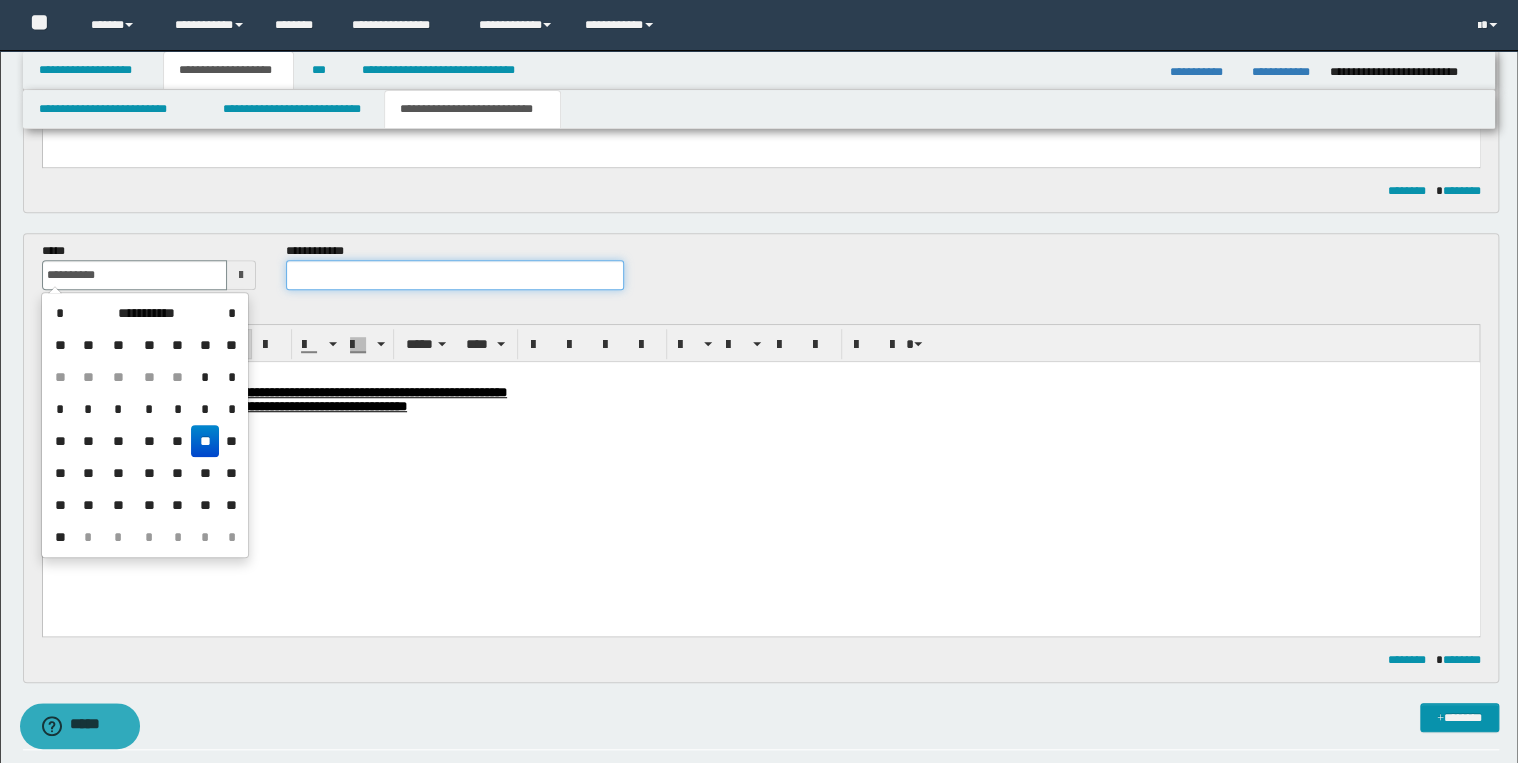 type on "**********" 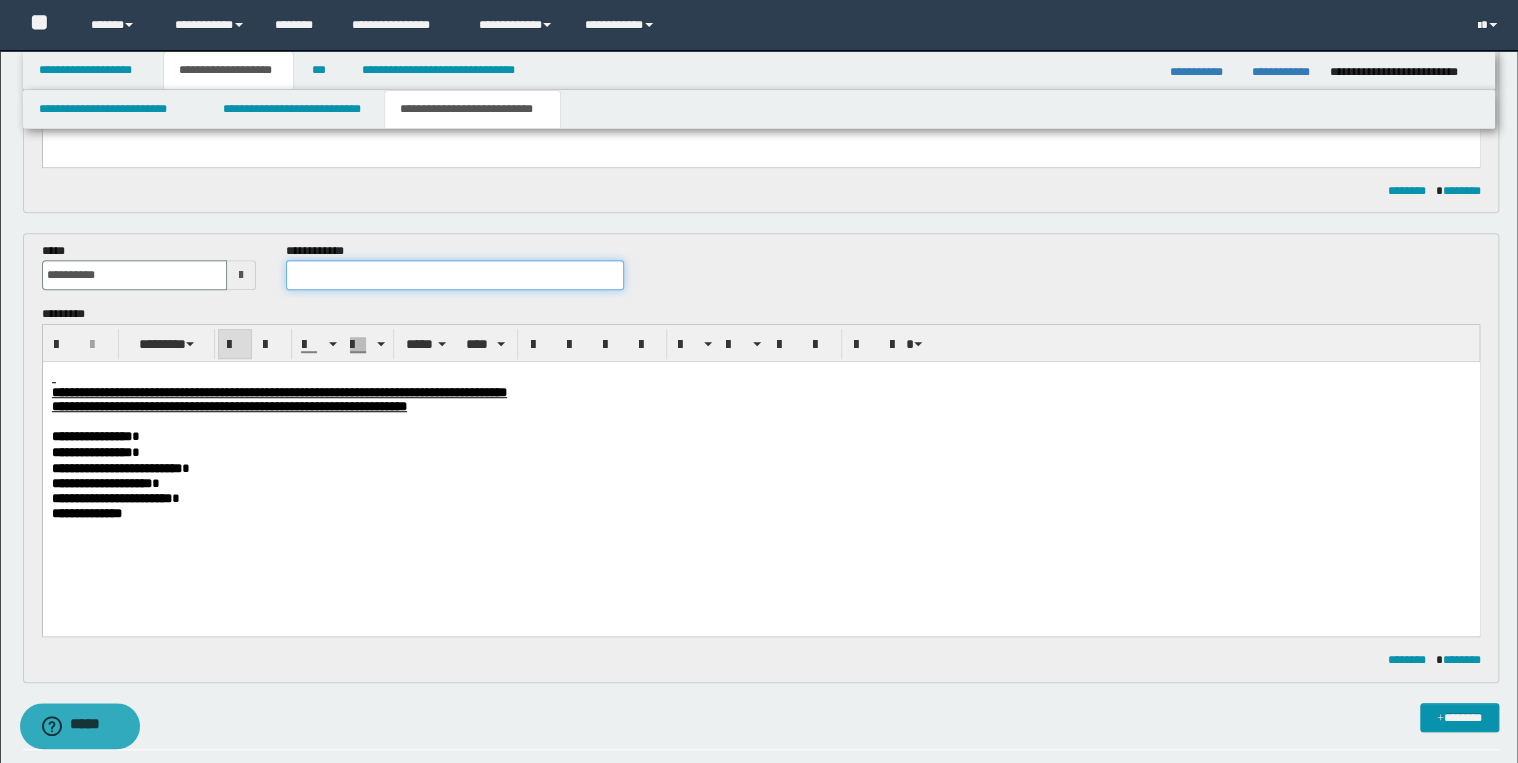 click at bounding box center [454, 275] 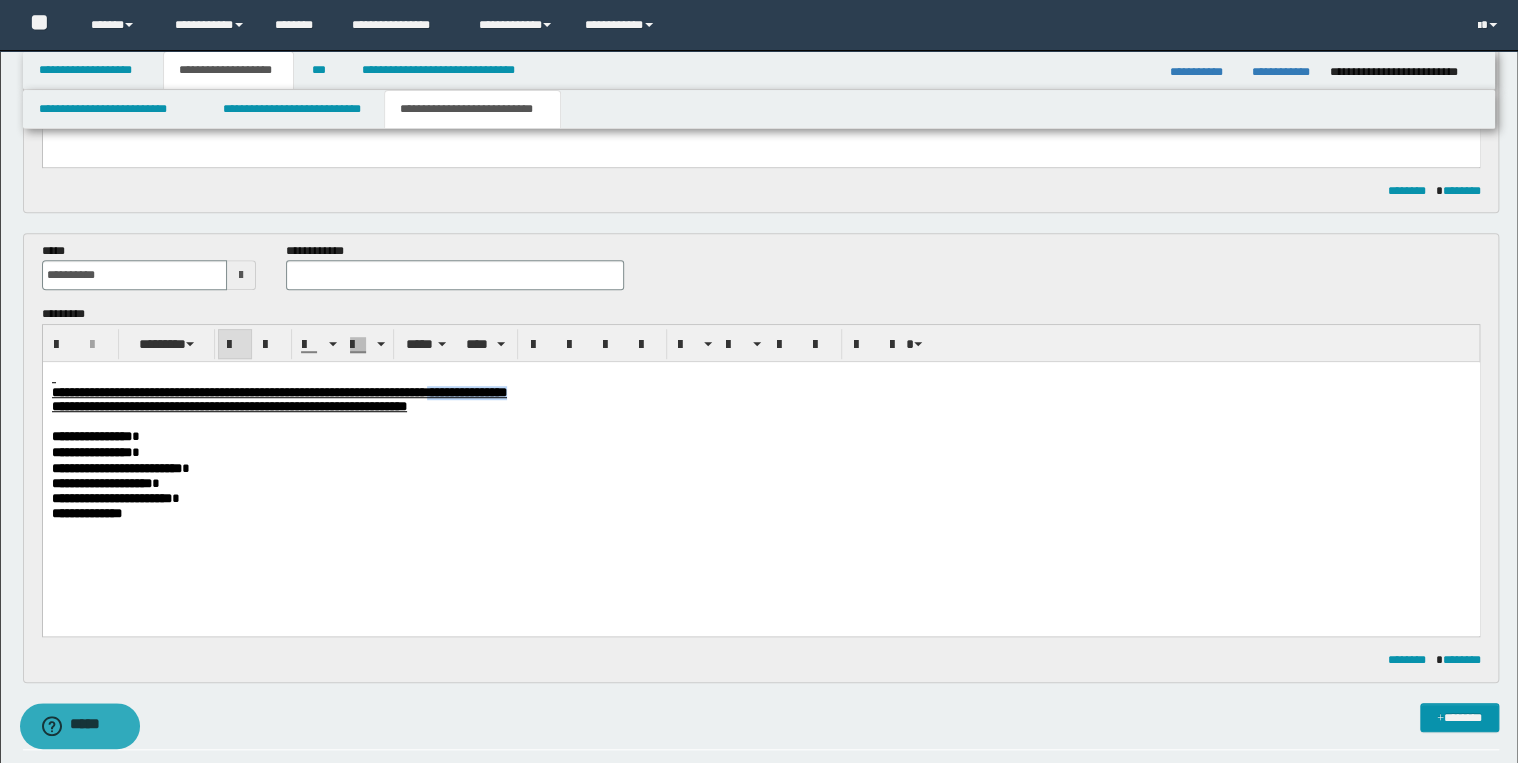 drag, startPoint x: 625, startPoint y: 389, endPoint x: 764, endPoint y: 394, distance: 139.0899 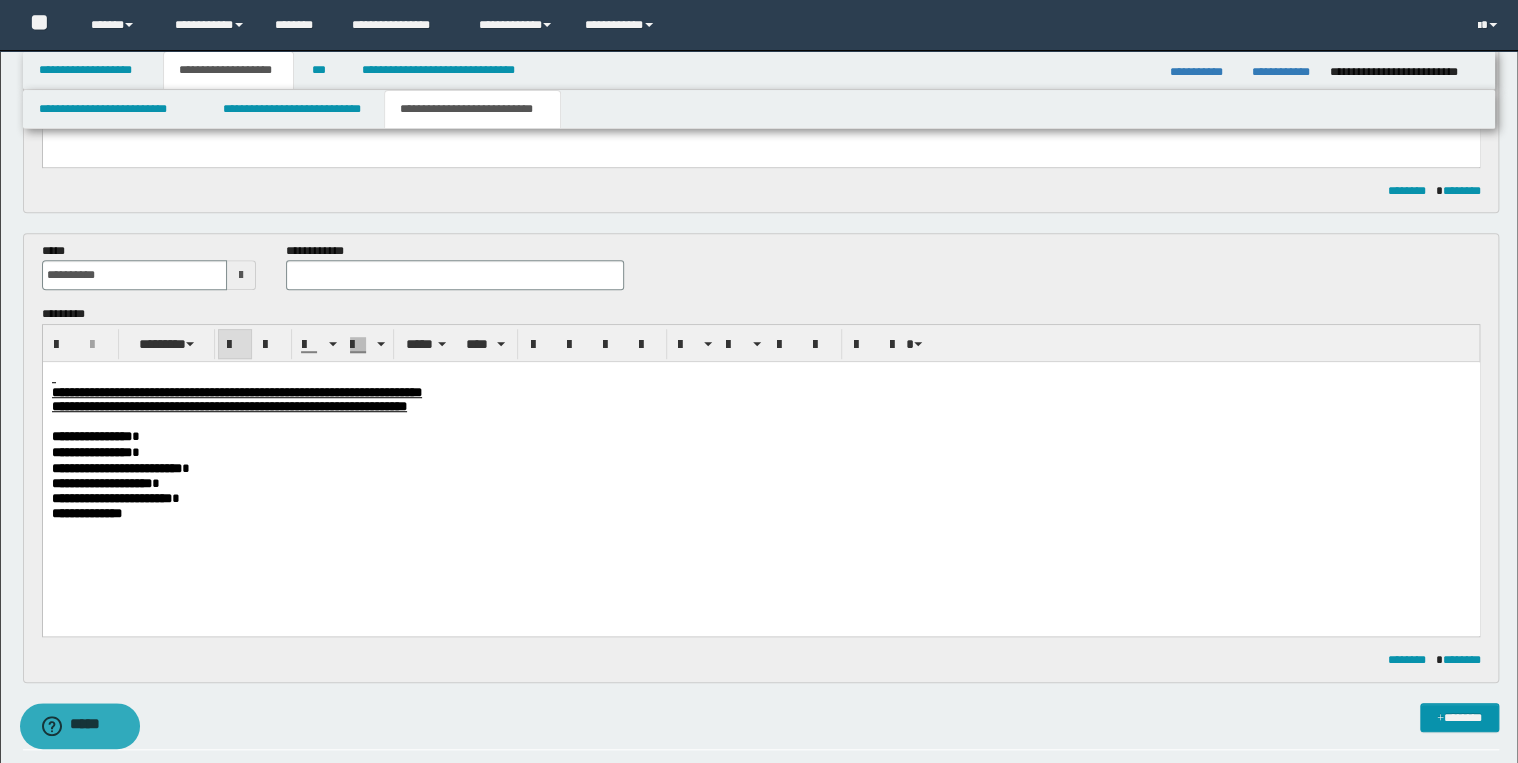 click at bounding box center (454, 275) 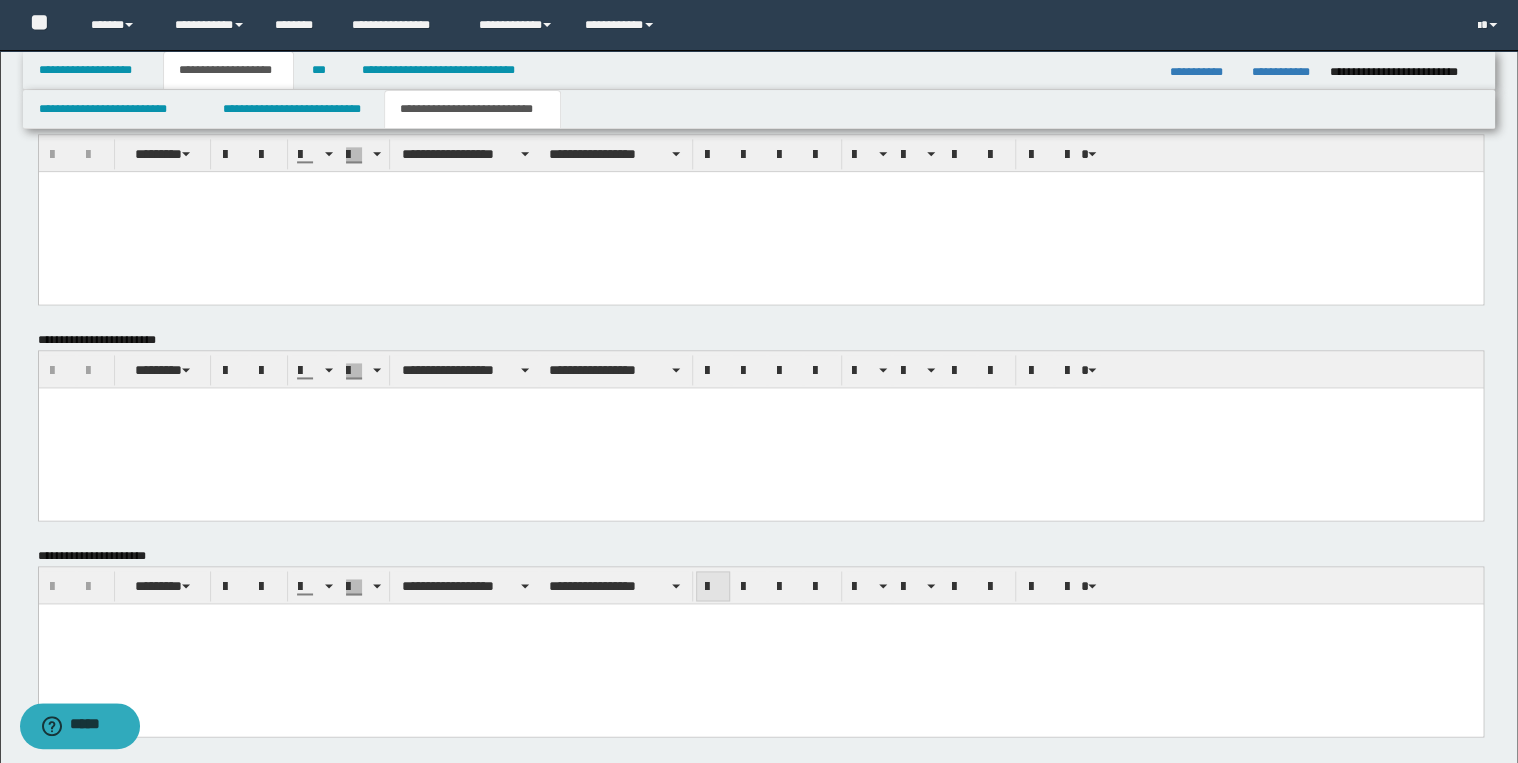 scroll, scrollTop: 1344, scrollLeft: 0, axis: vertical 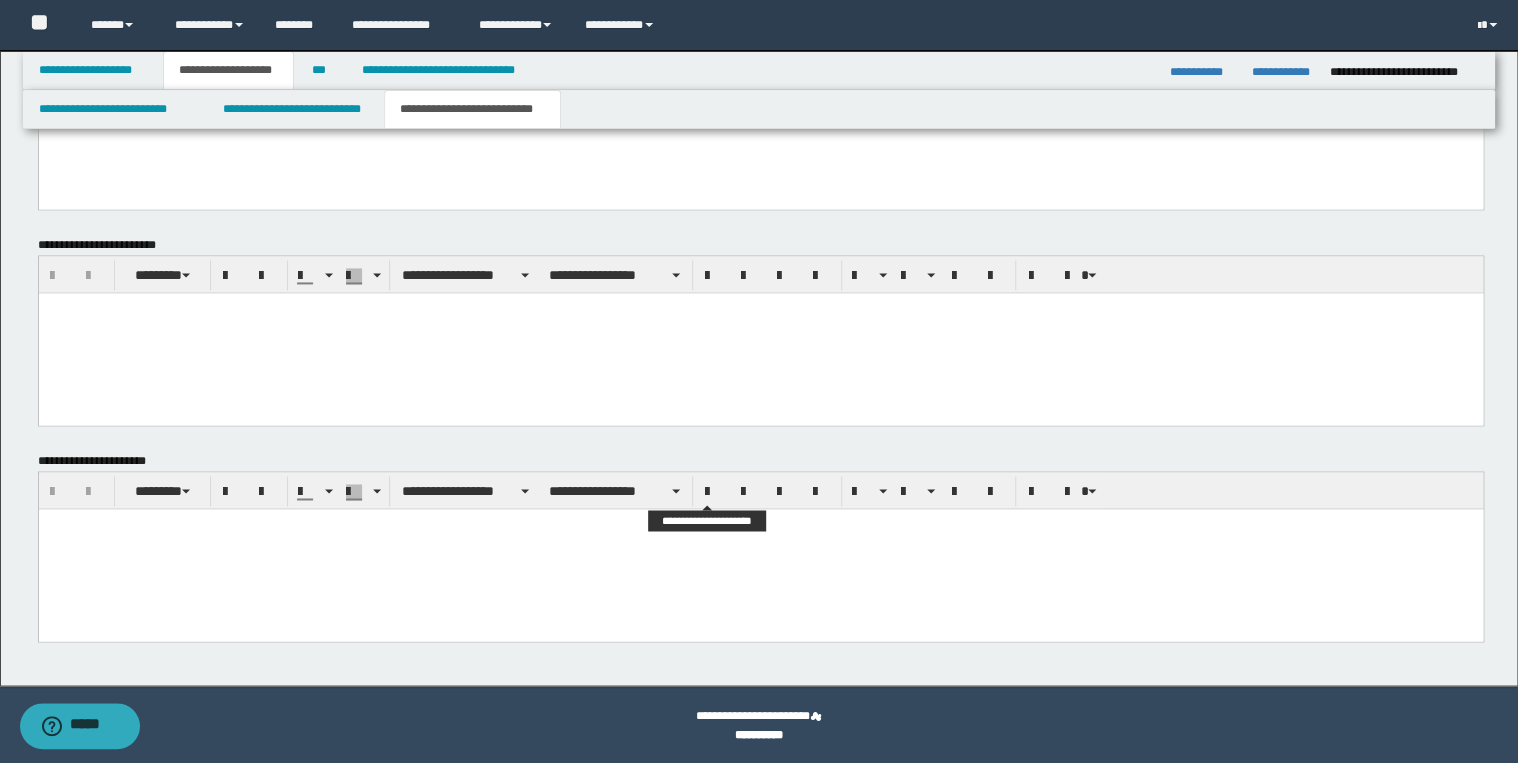 type on "**********" 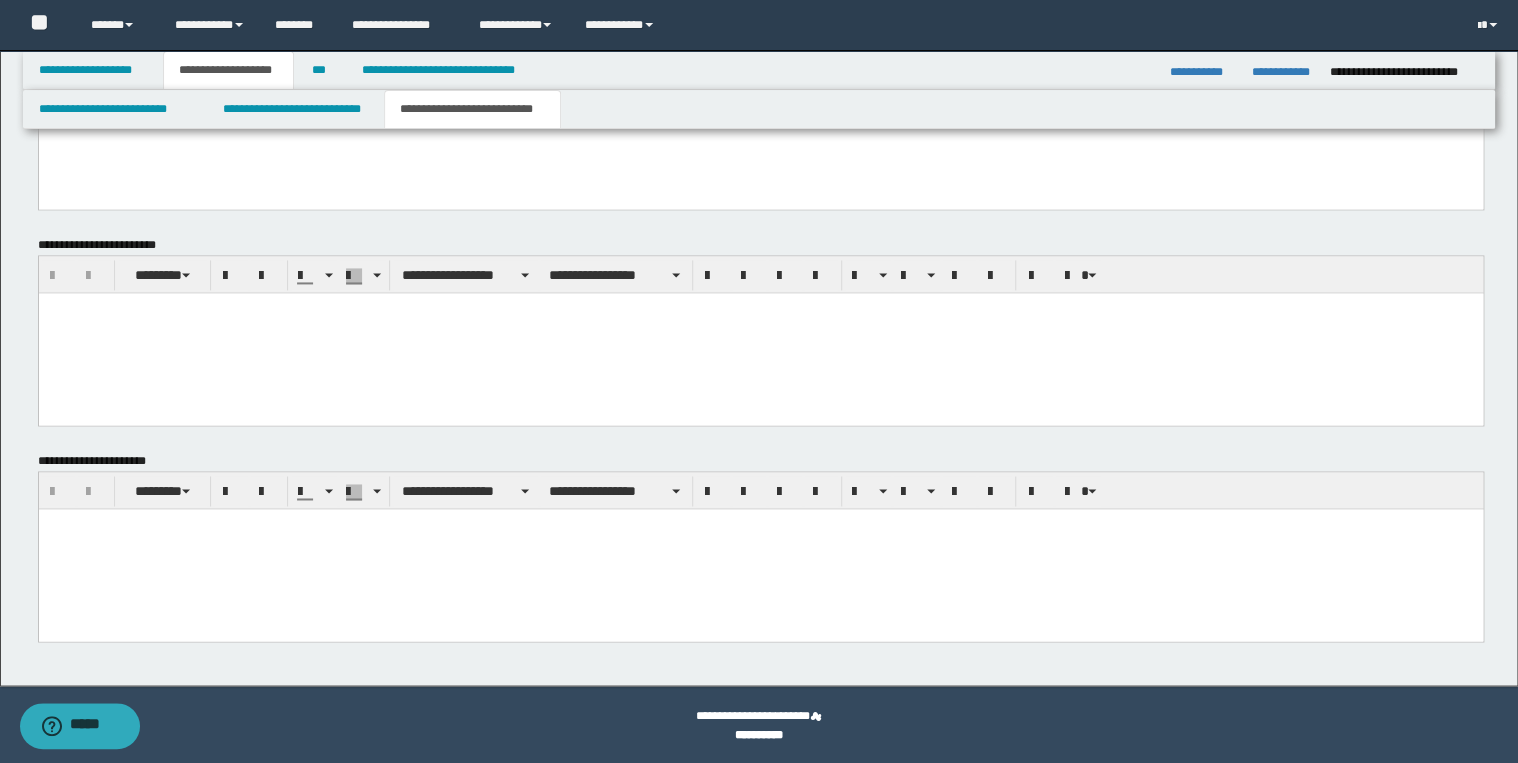 click at bounding box center (760, 548) 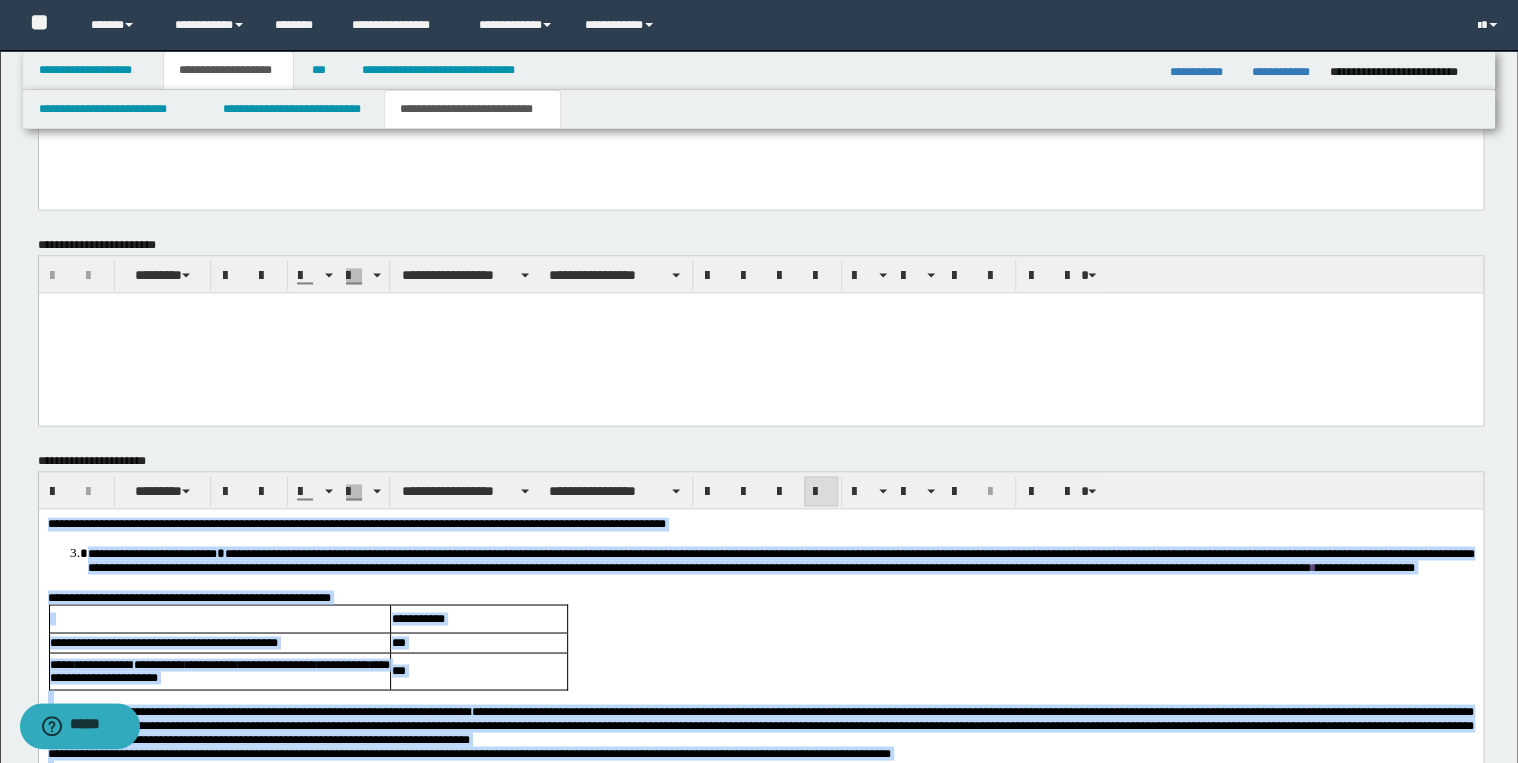 click at bounding box center (821, 491) 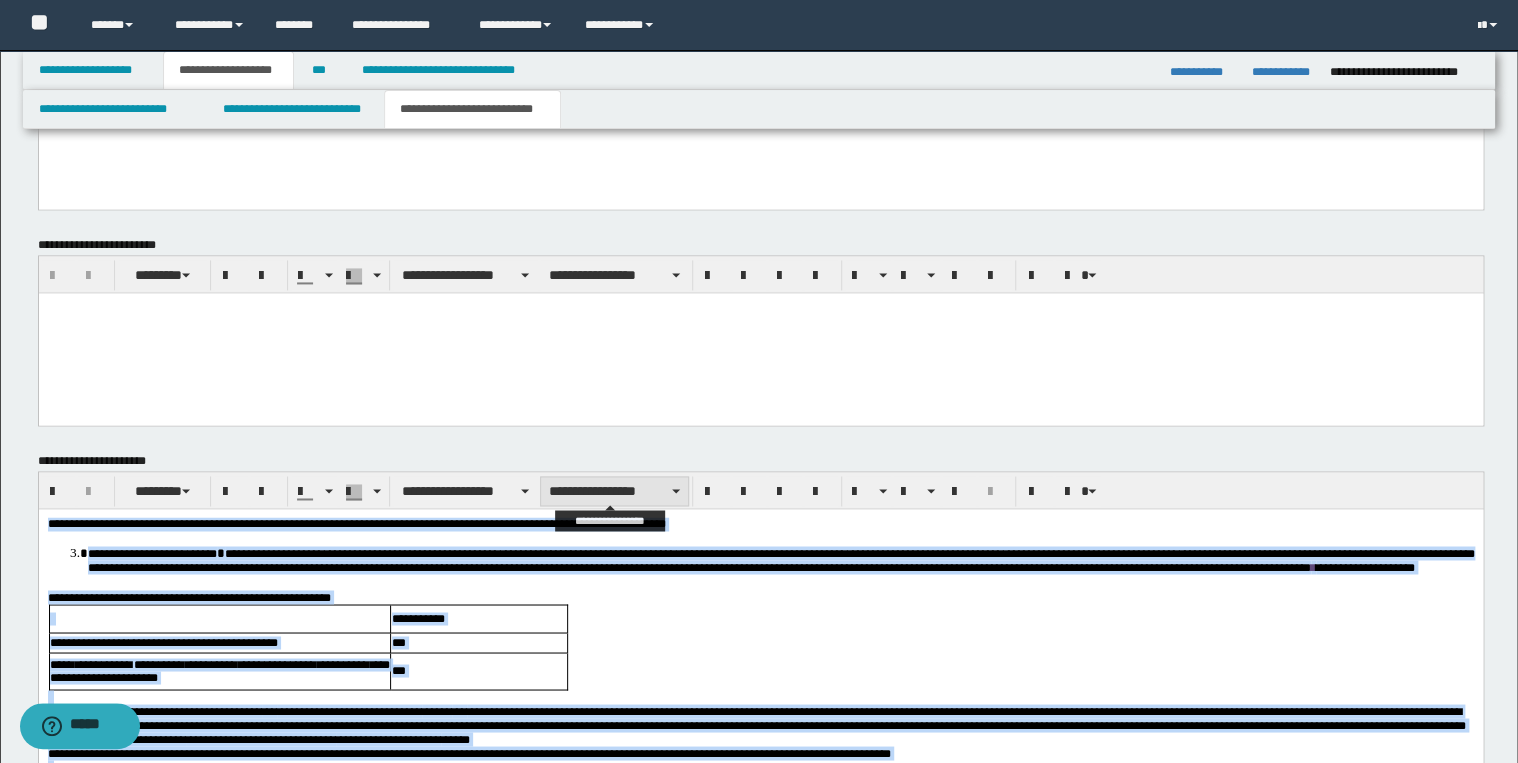 click on "**********" at bounding box center [614, 491] 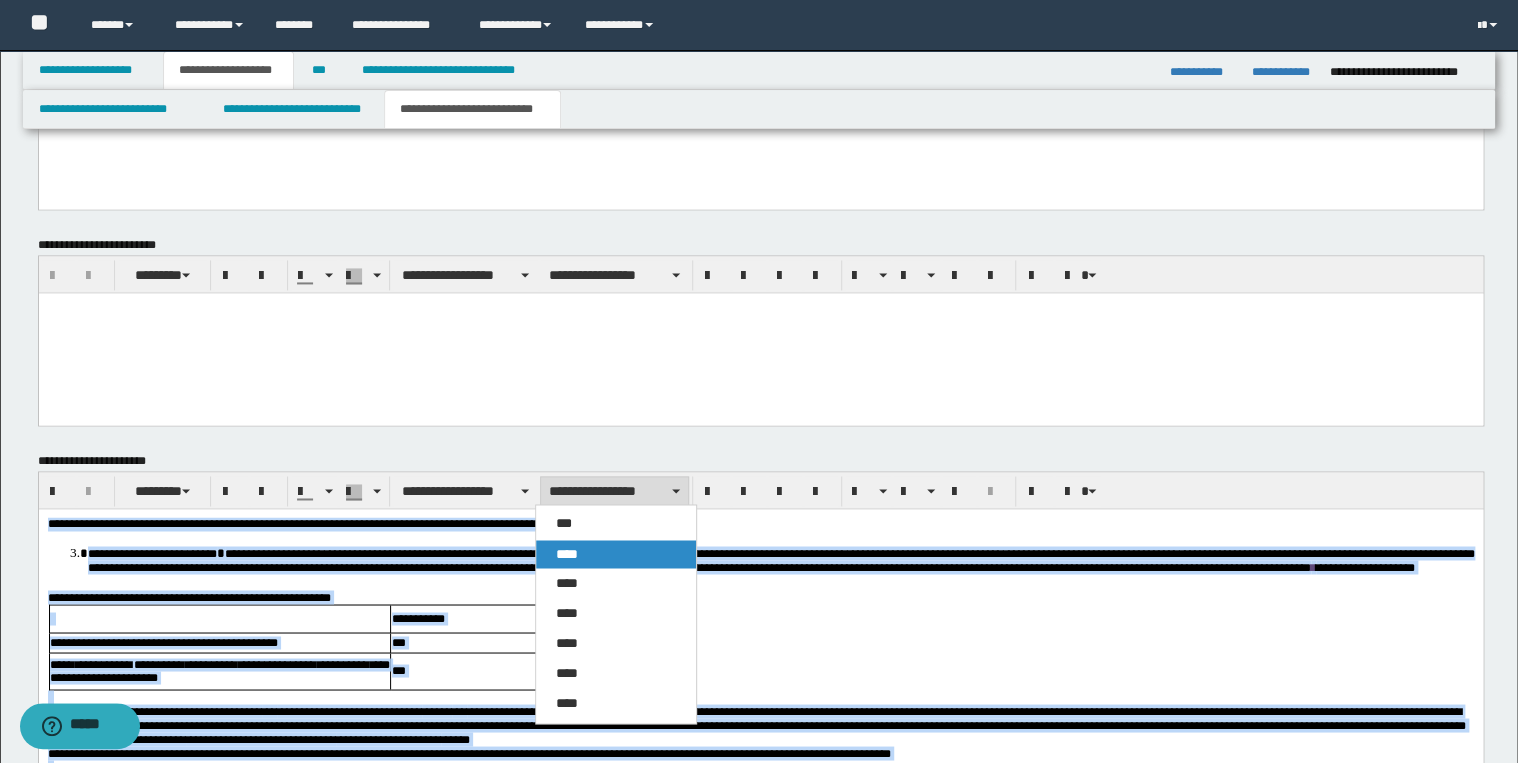 drag, startPoint x: 621, startPoint y: 545, endPoint x: 577, endPoint y: 39, distance: 507.90945 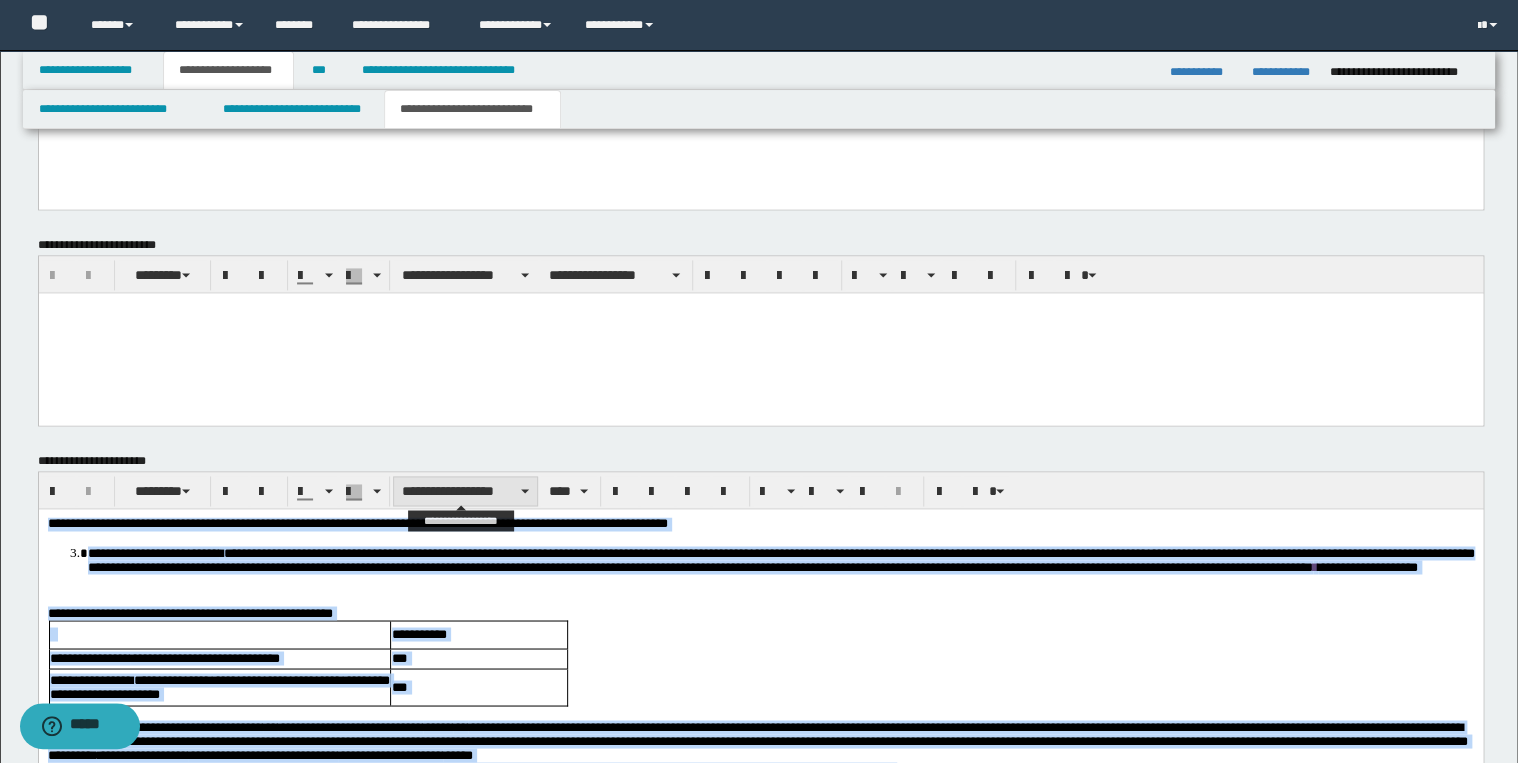click on "**********" at bounding box center [465, 491] 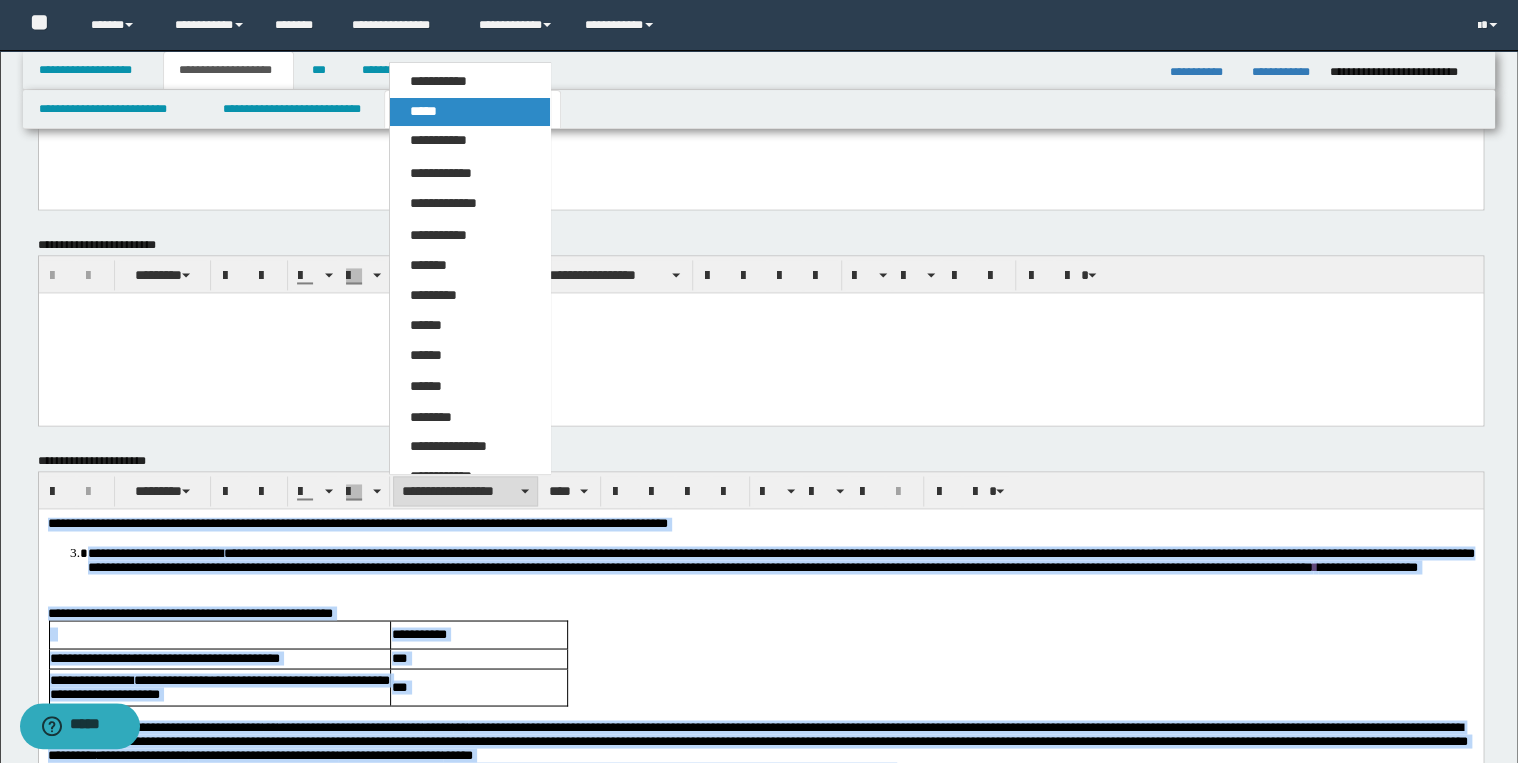 click on "*****" at bounding box center [470, 112] 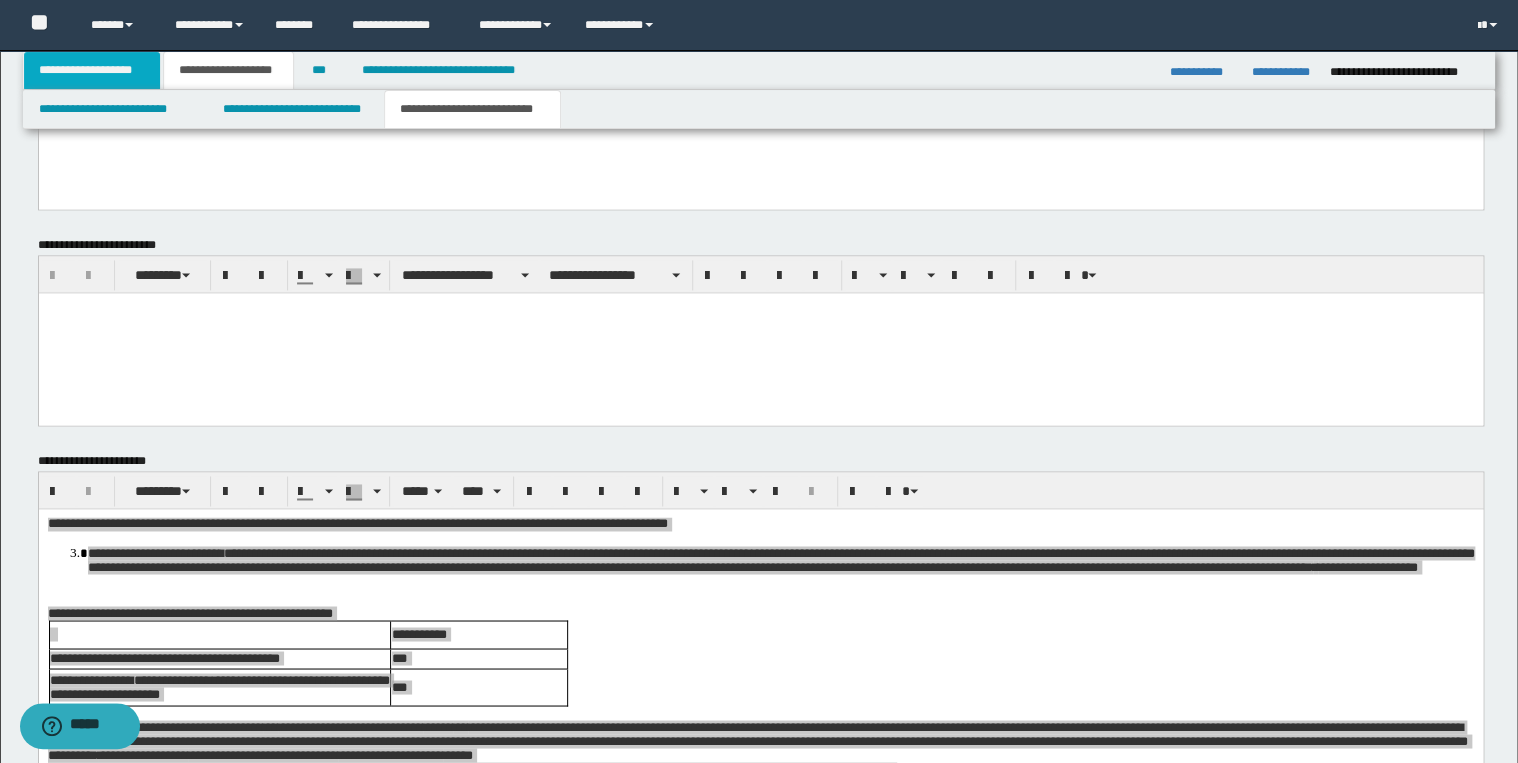 click on "**********" at bounding box center [92, 70] 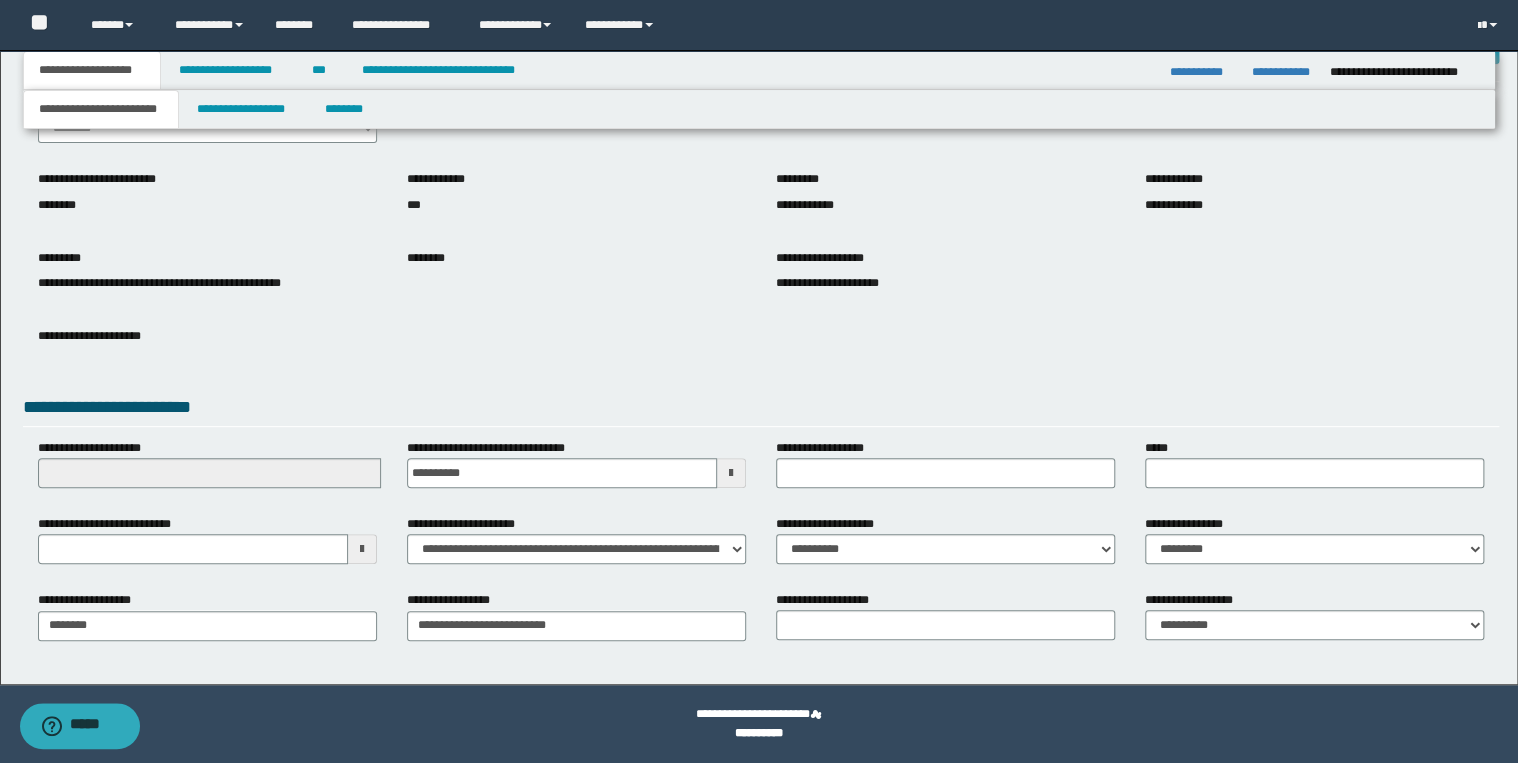 scroll, scrollTop: 120, scrollLeft: 0, axis: vertical 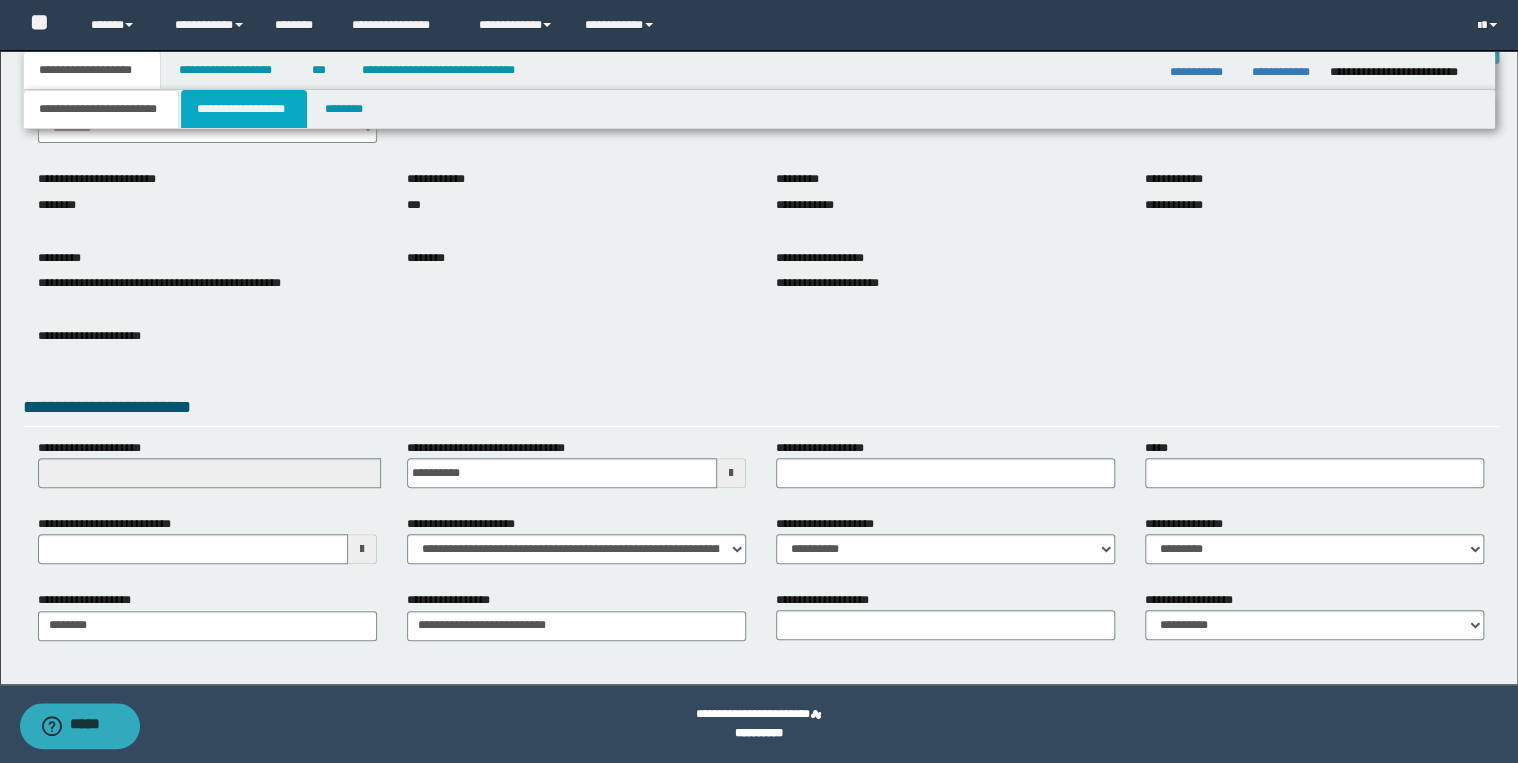 drag, startPoint x: 239, startPoint y: 111, endPoint x: 252, endPoint y: 150, distance: 41.109608 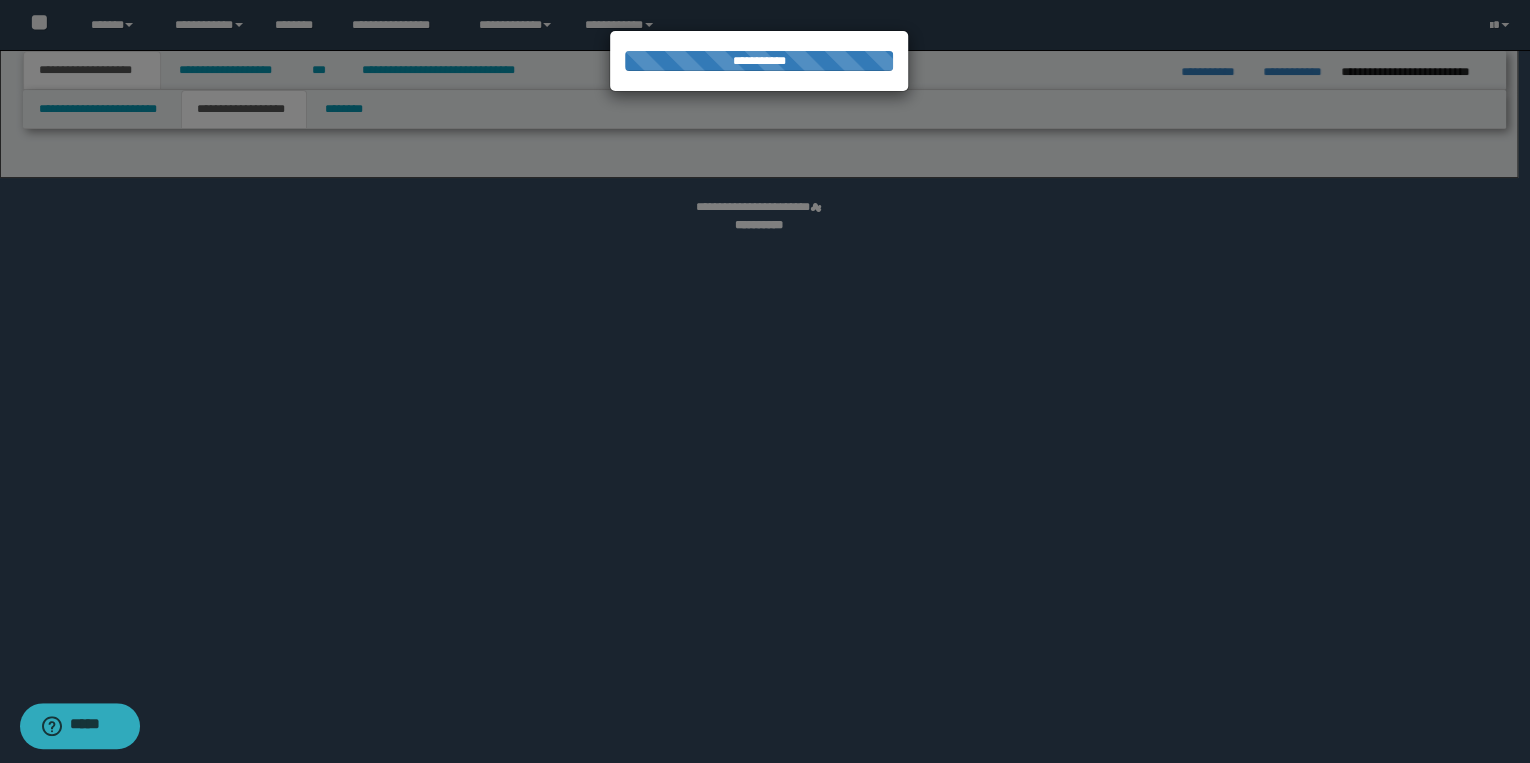 select on "*" 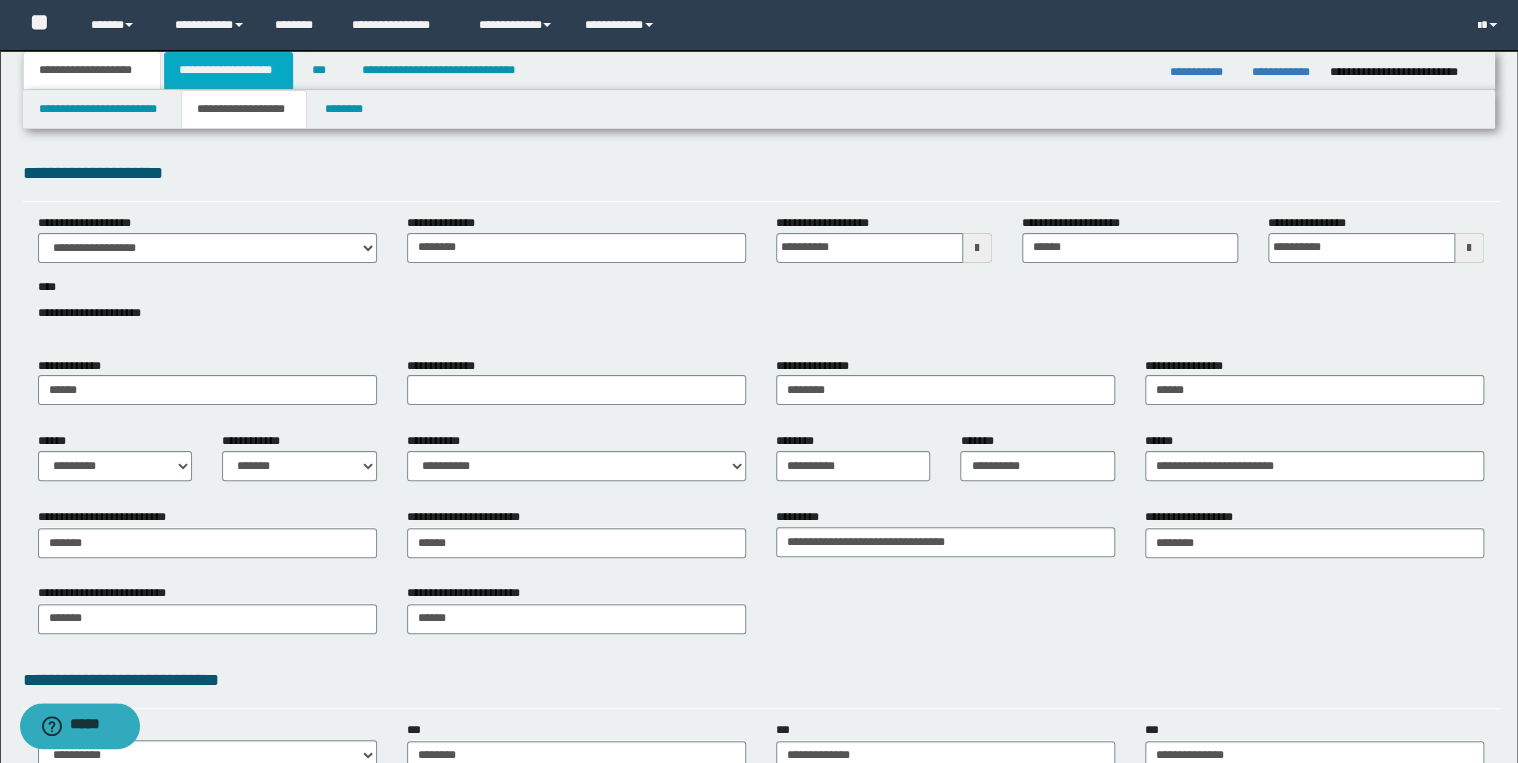 click on "**********" at bounding box center (228, 70) 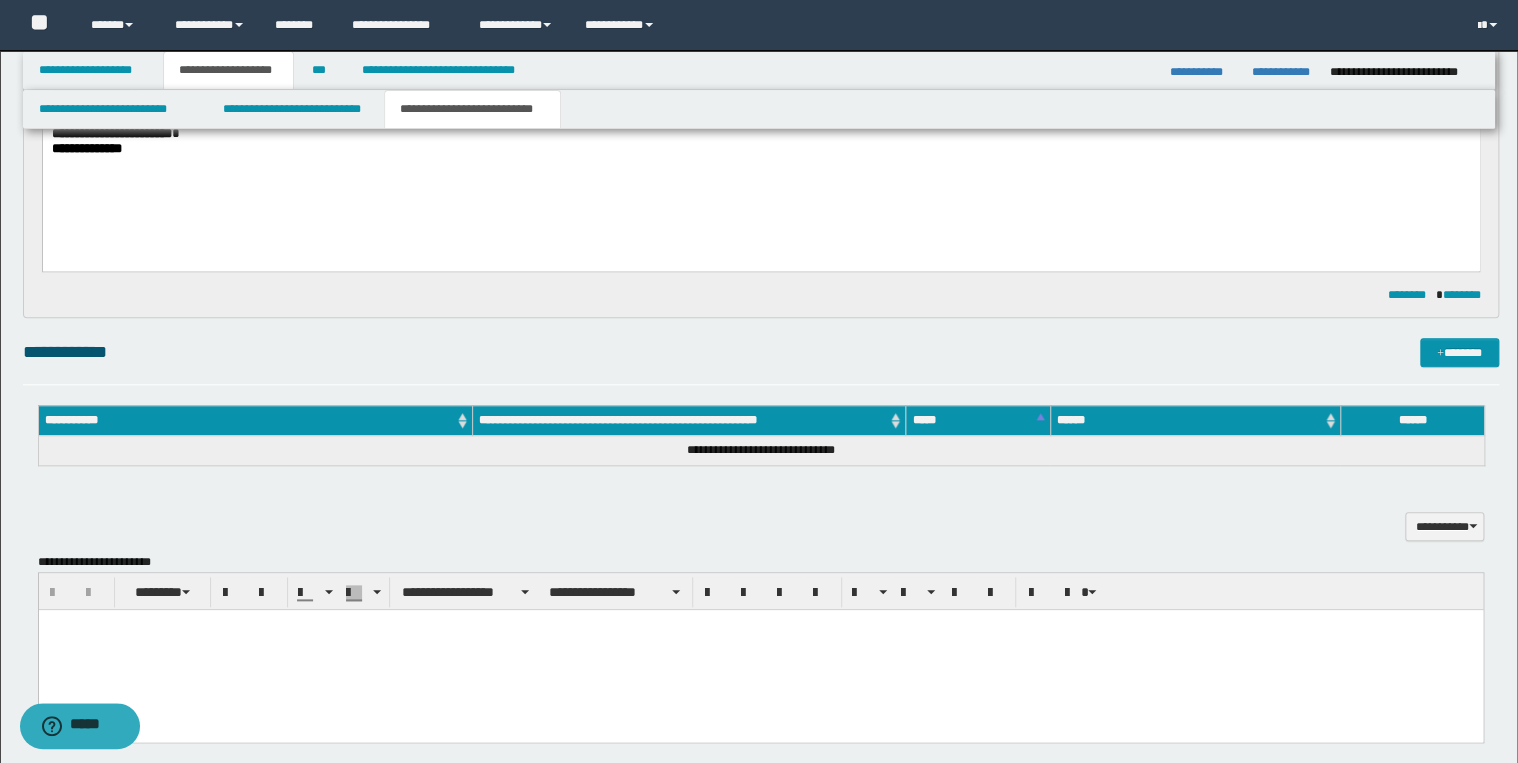 scroll, scrollTop: 800, scrollLeft: 0, axis: vertical 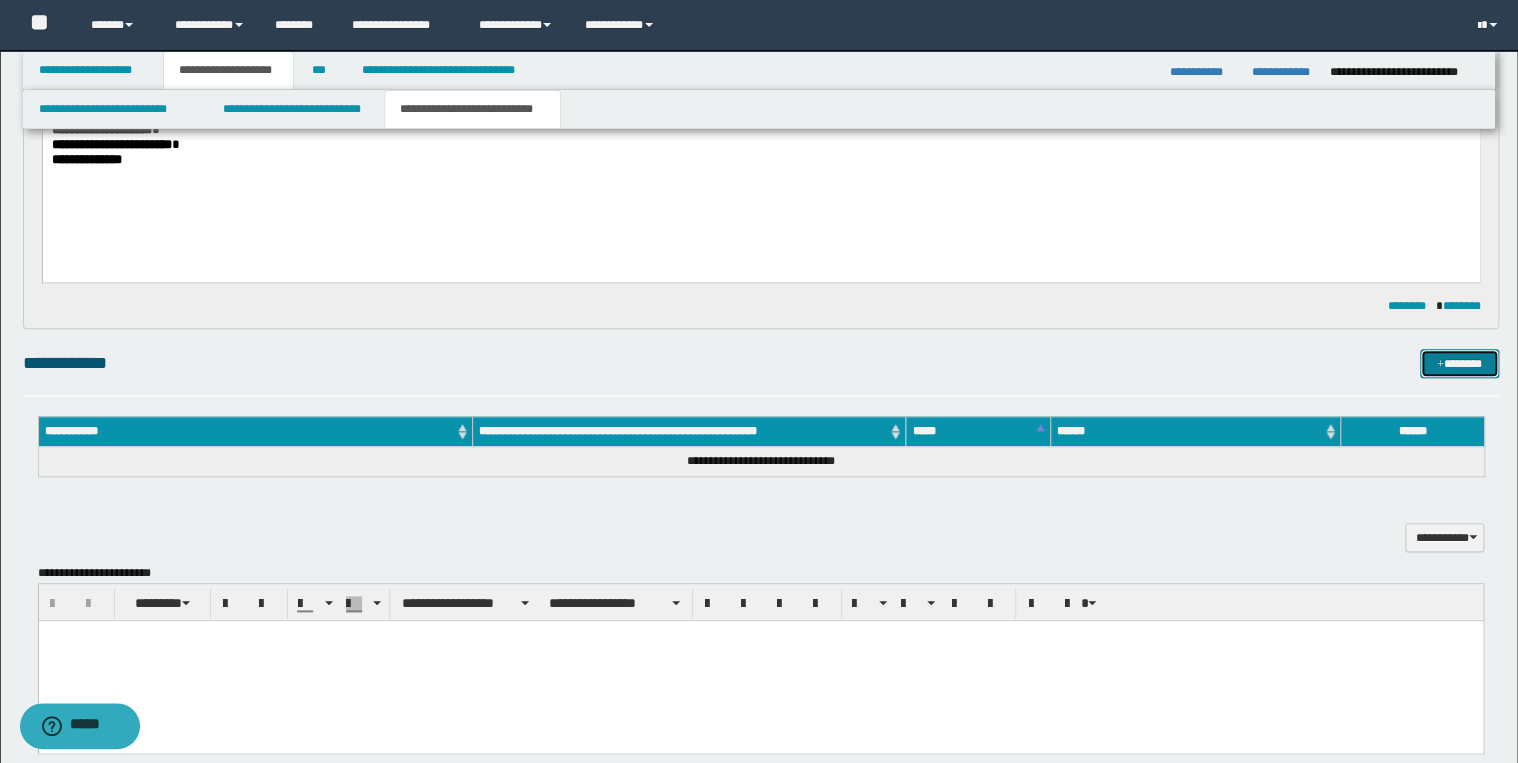 click on "*******" at bounding box center (1459, 364) 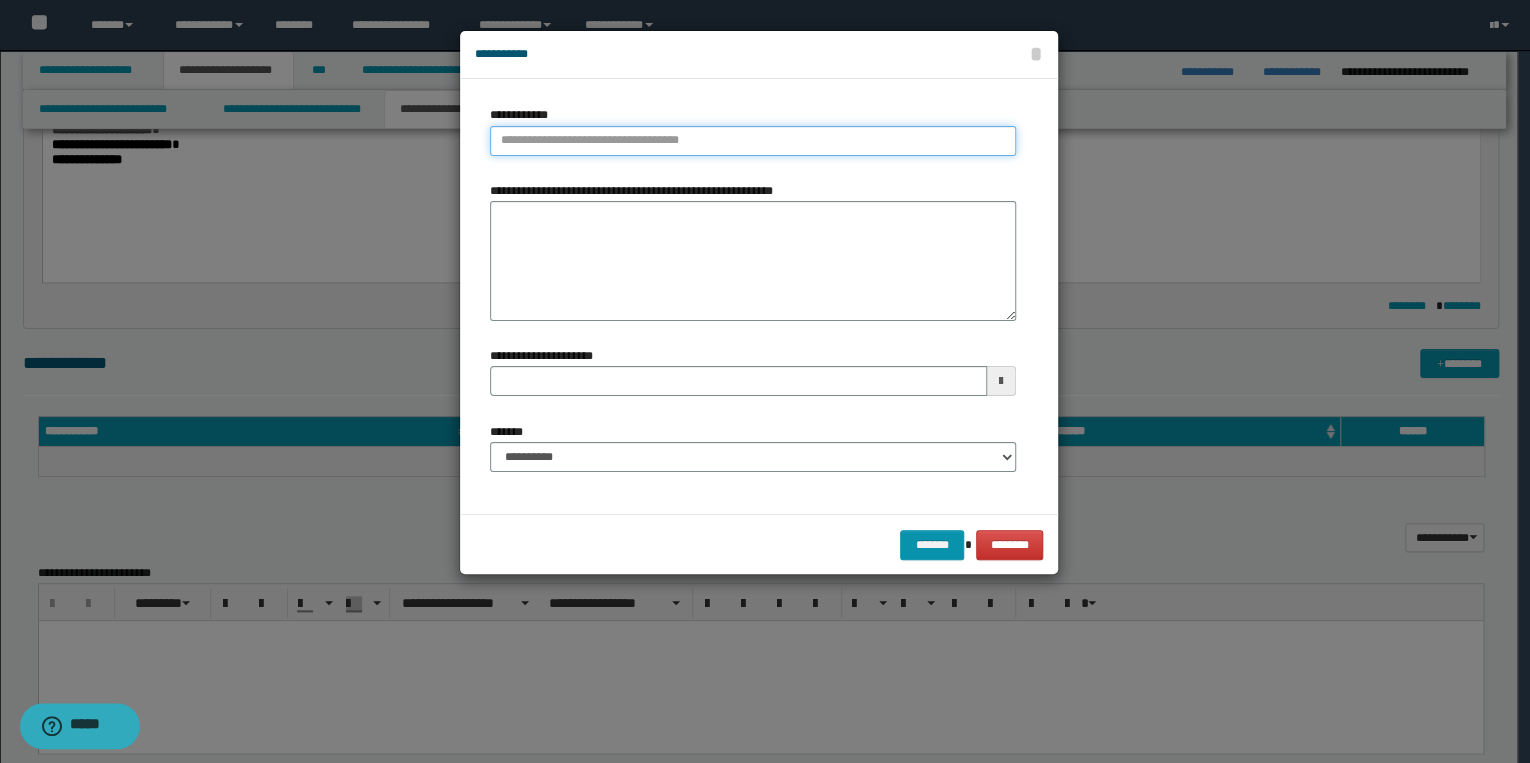 click on "**********" at bounding box center [753, 141] 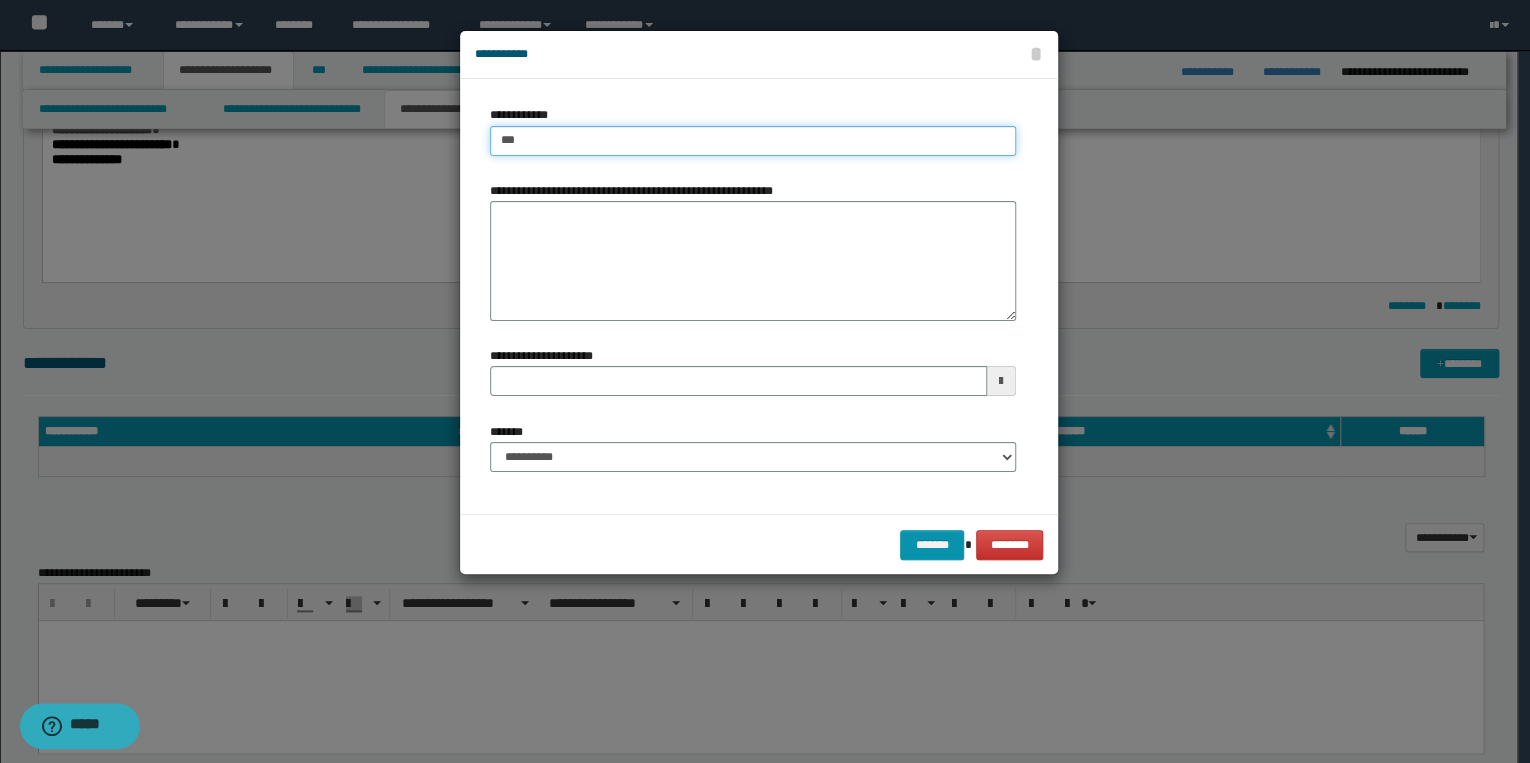 type on "****" 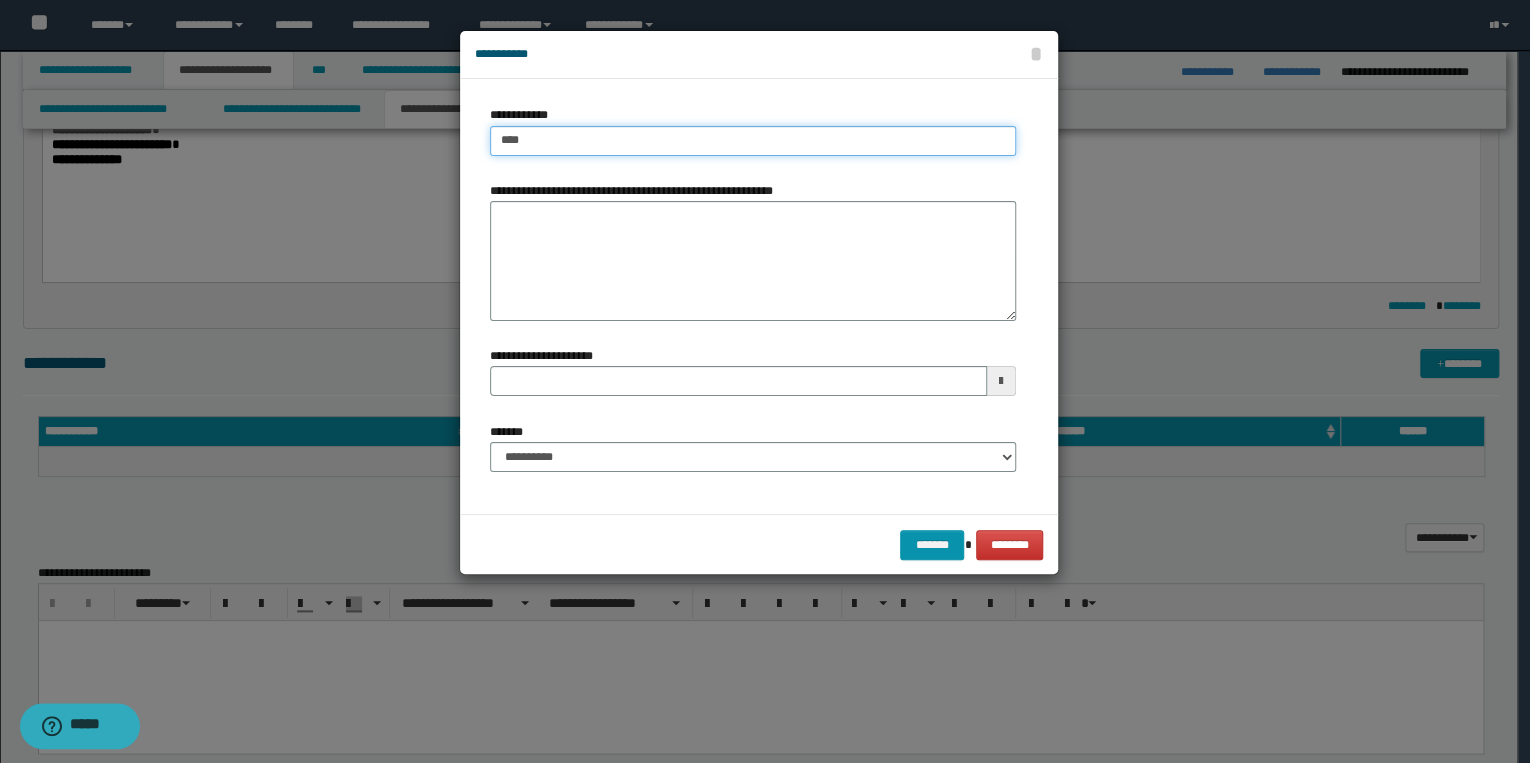 type on "****" 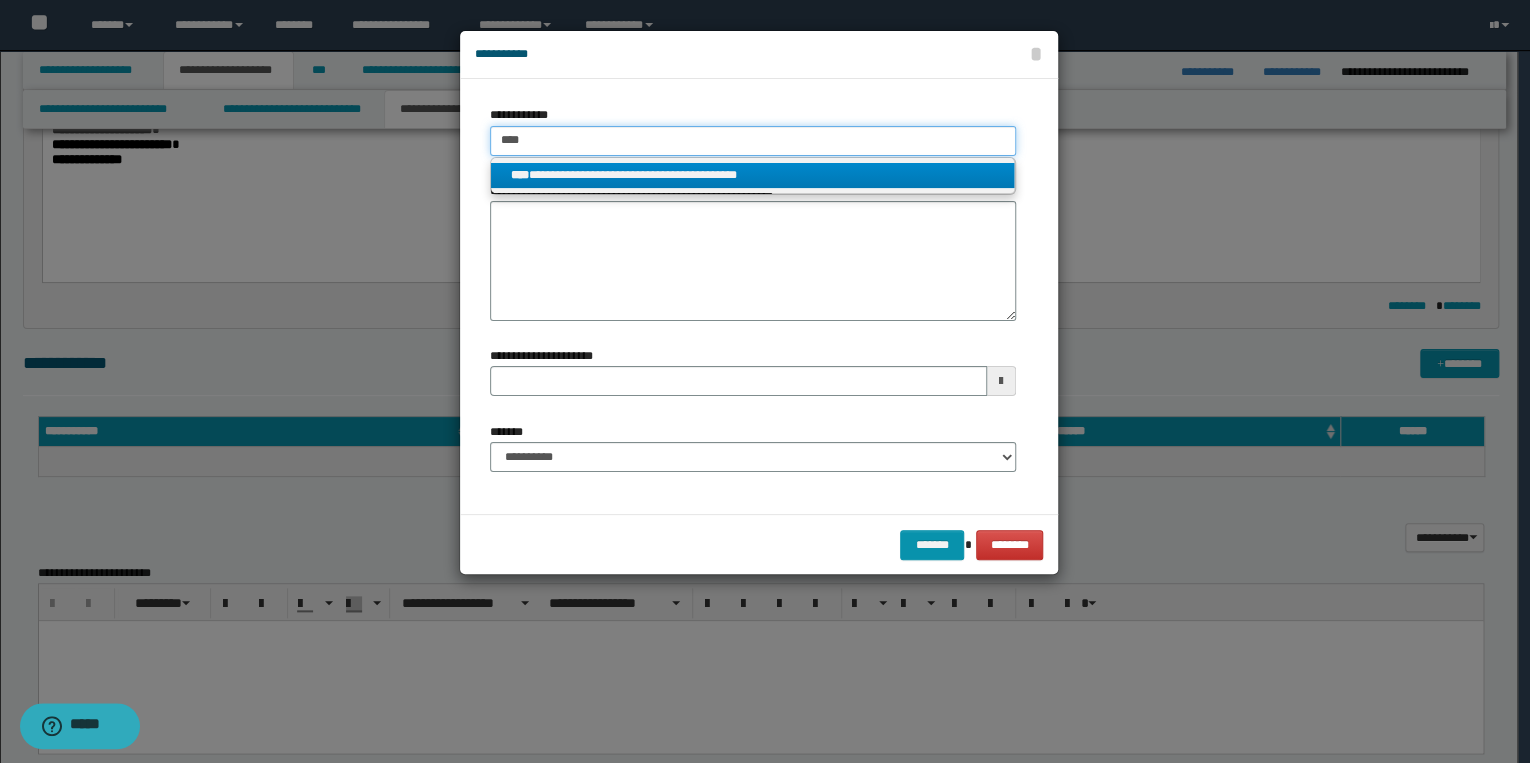 type on "****" 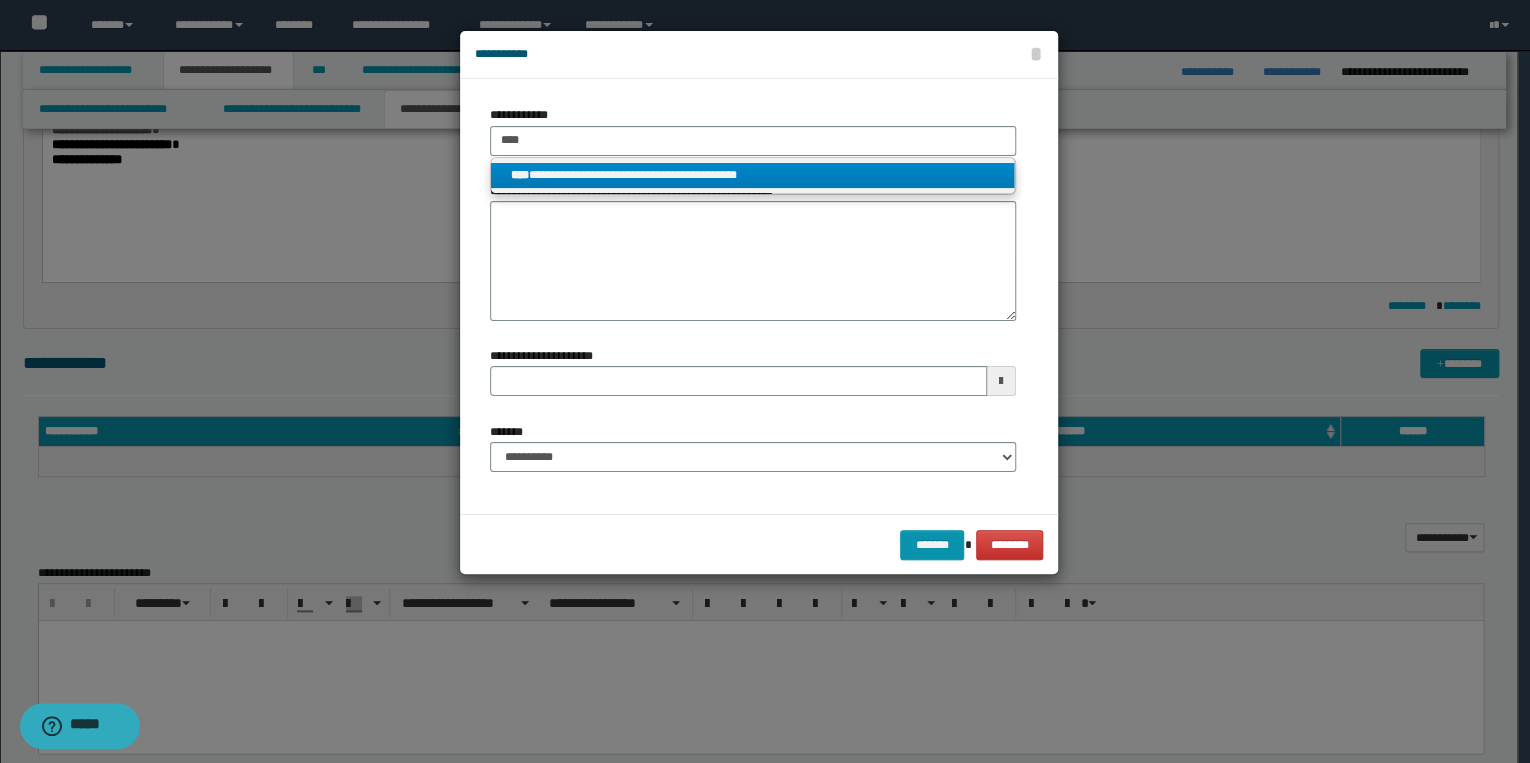 click on "**********" at bounding box center [753, 175] 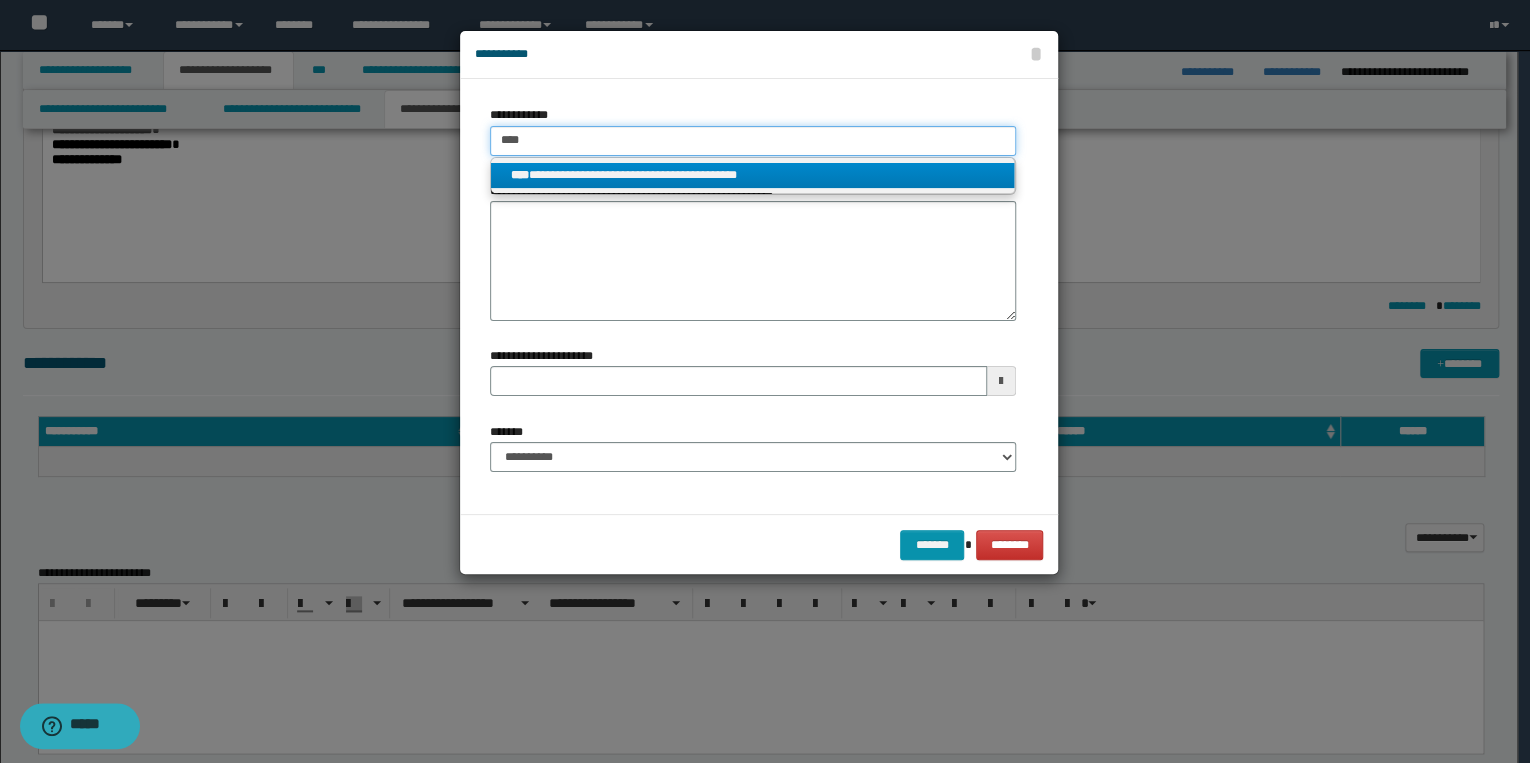 type 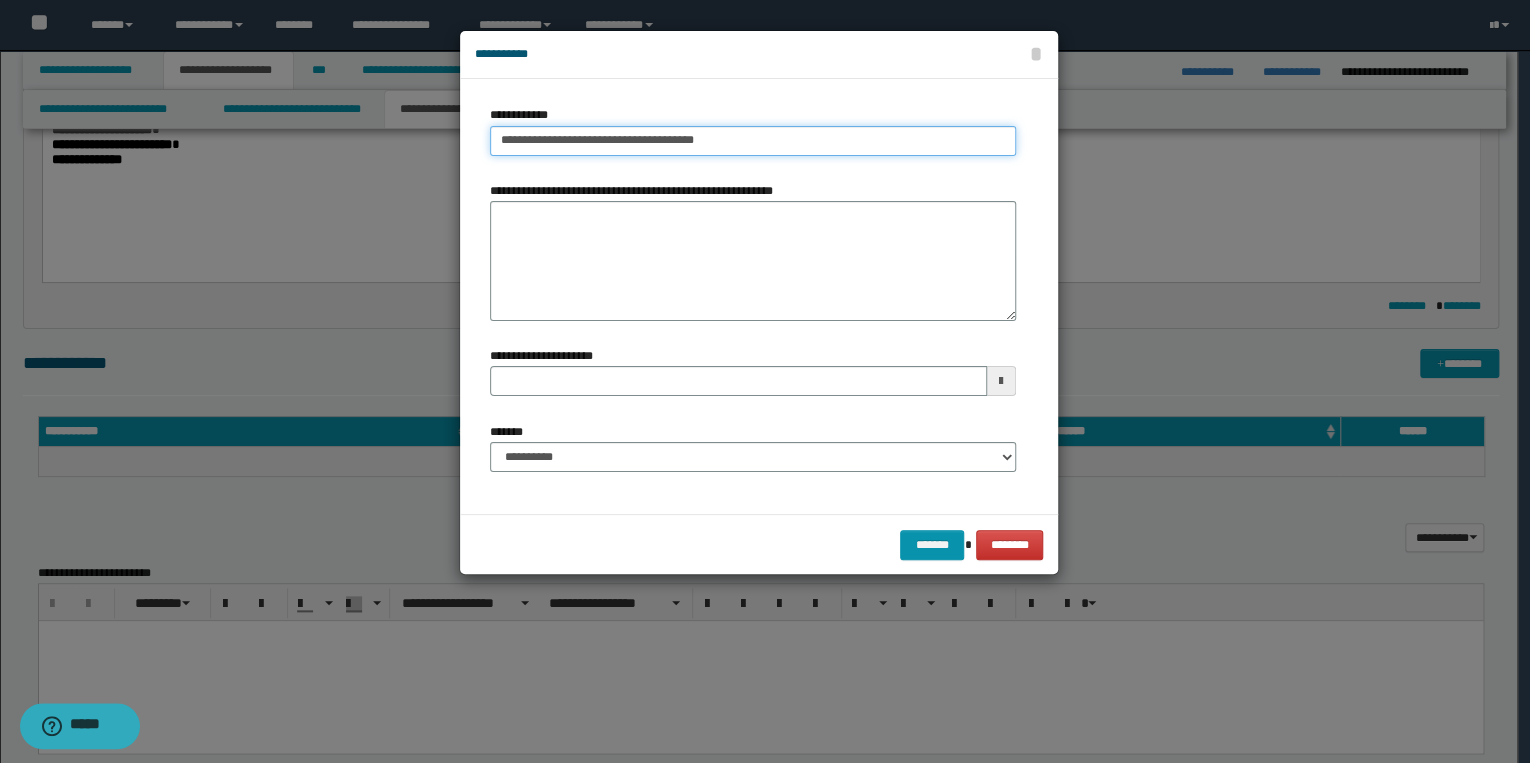 type 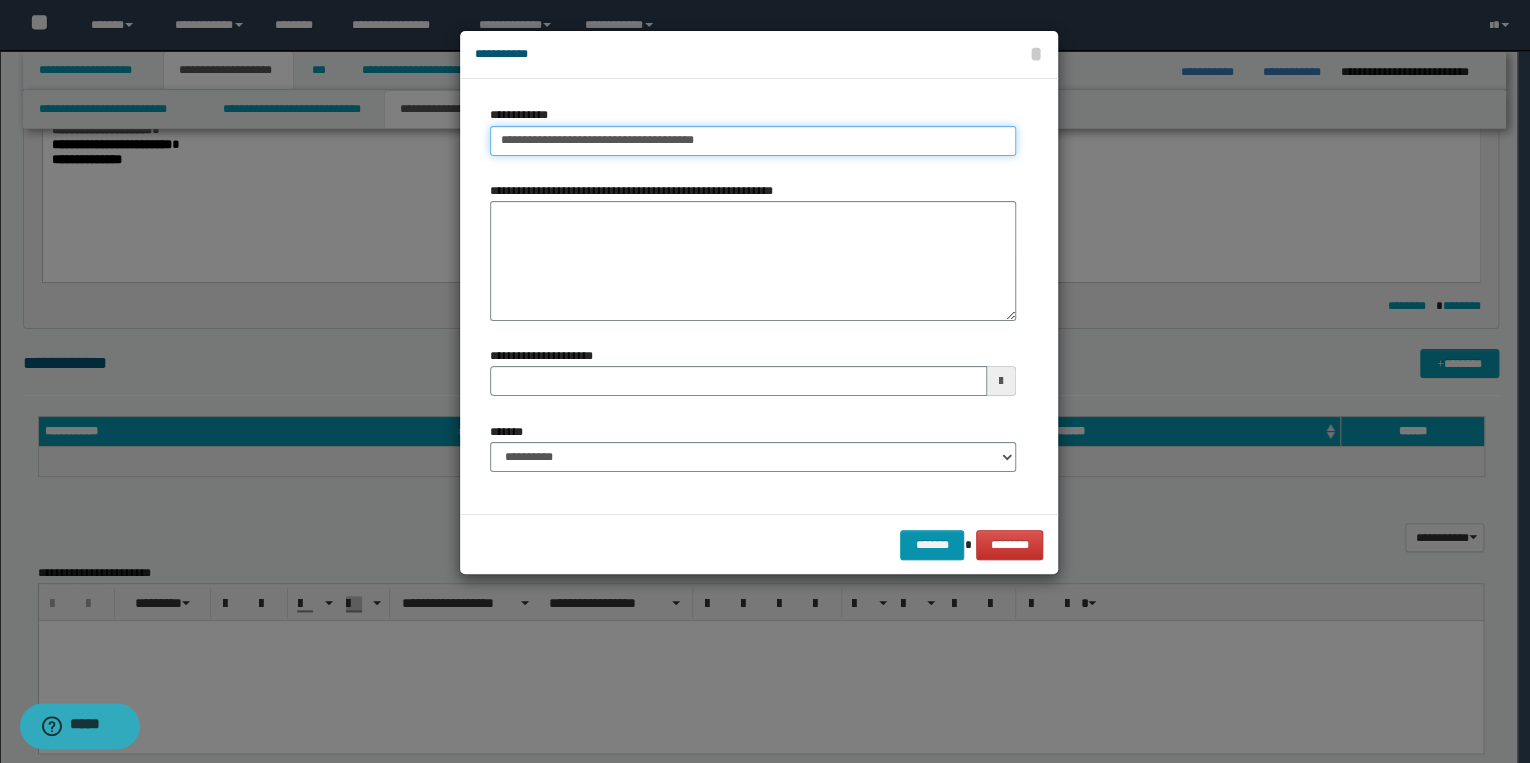 type on "**********" 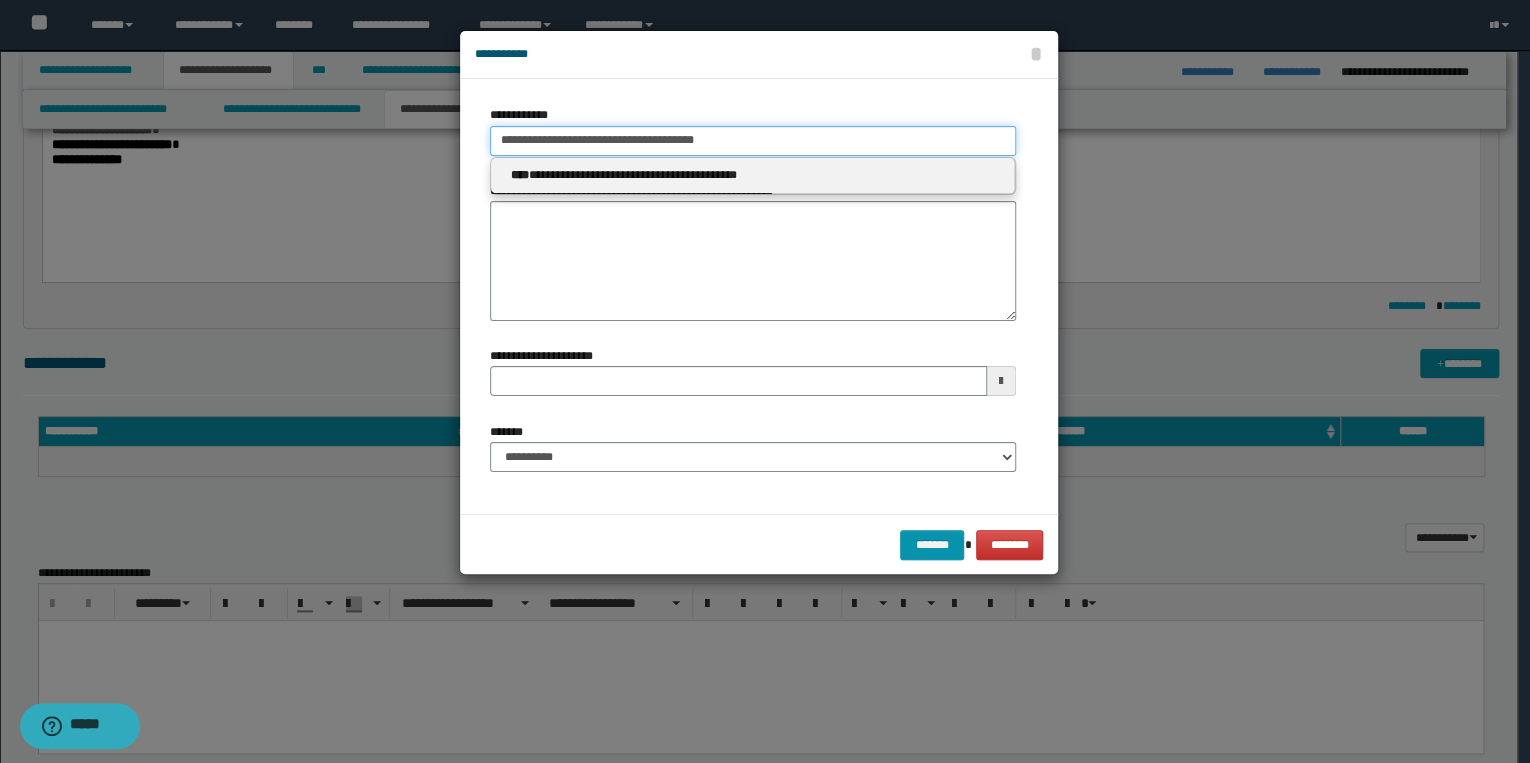 type 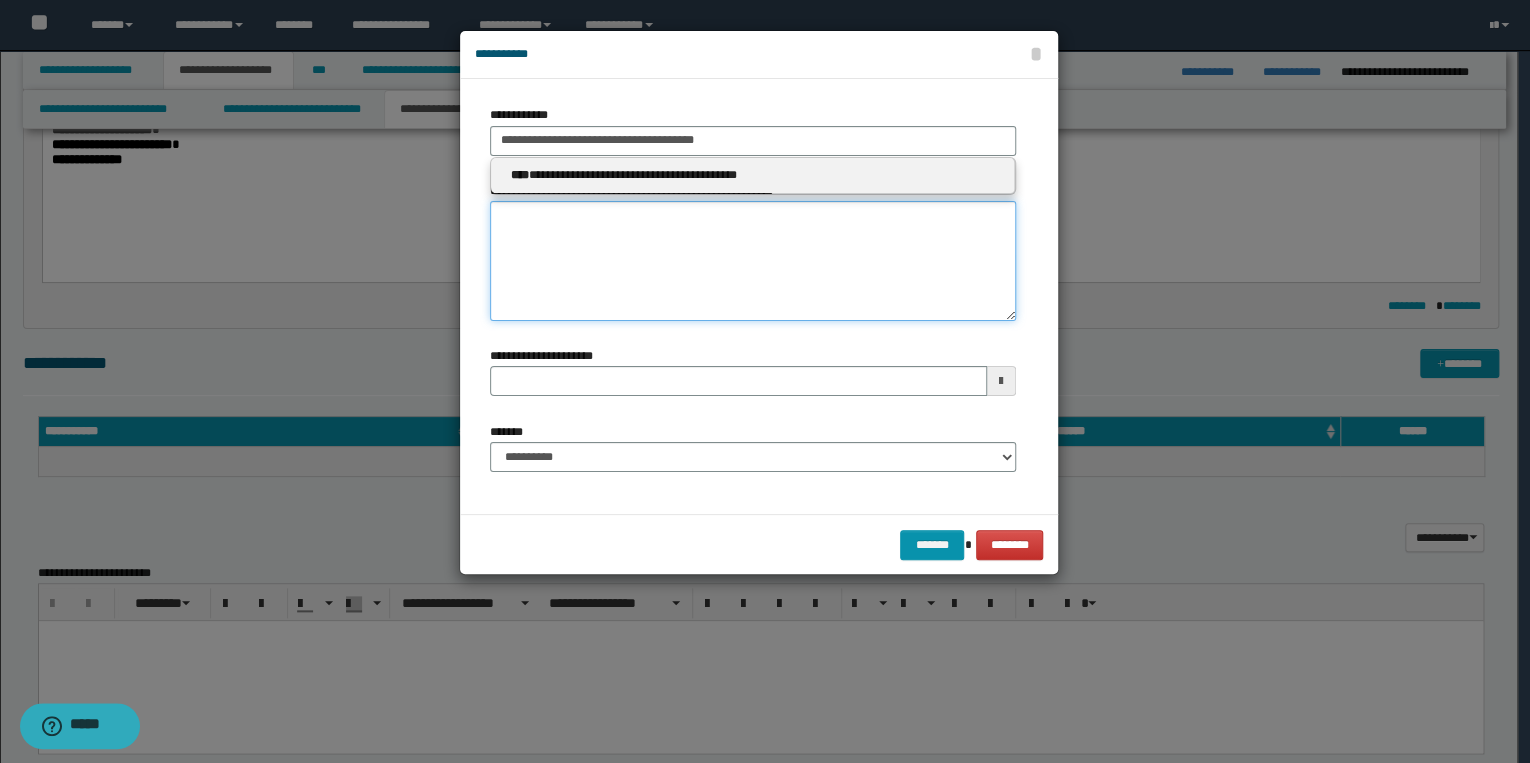type 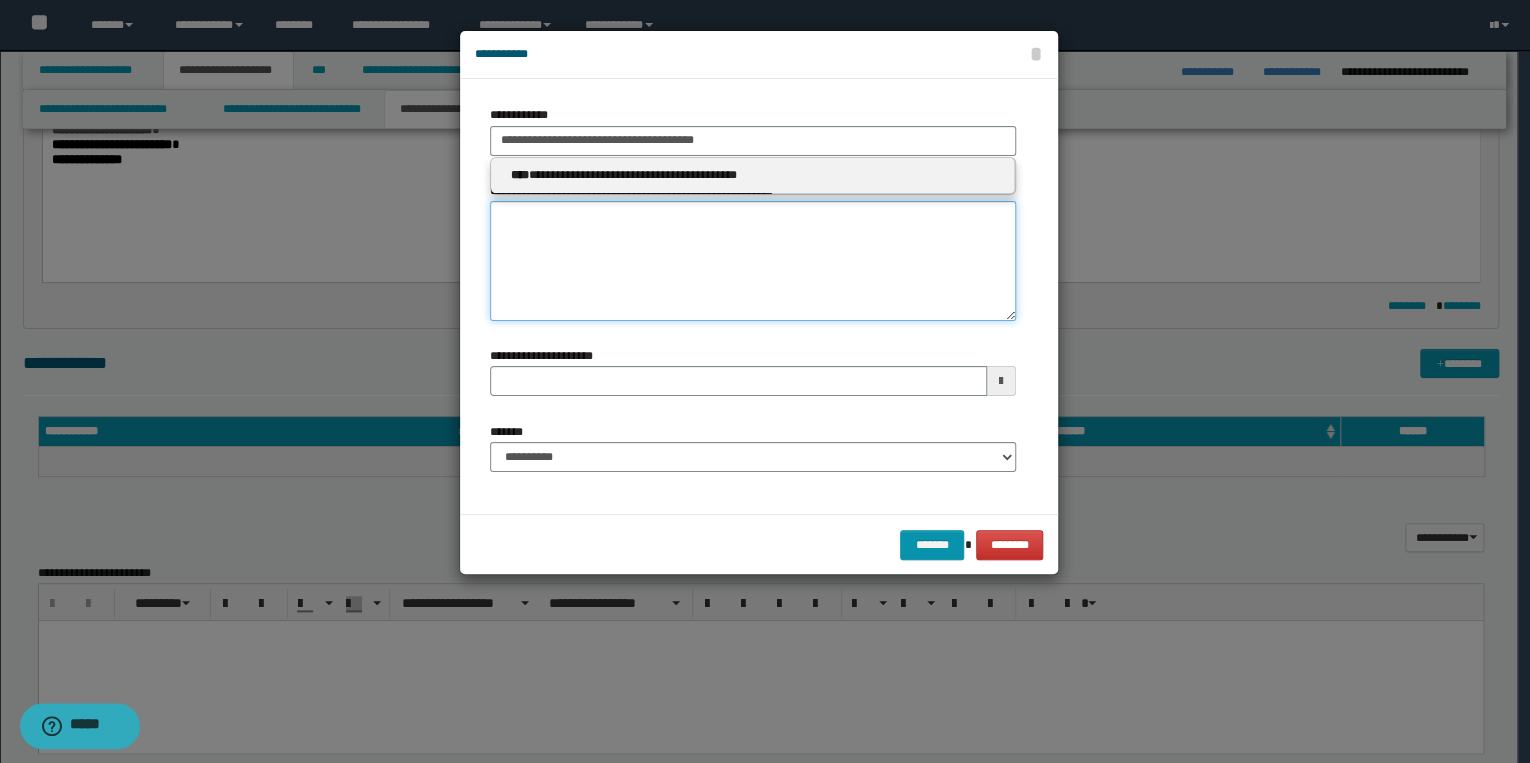 click on "**********" at bounding box center [753, 261] 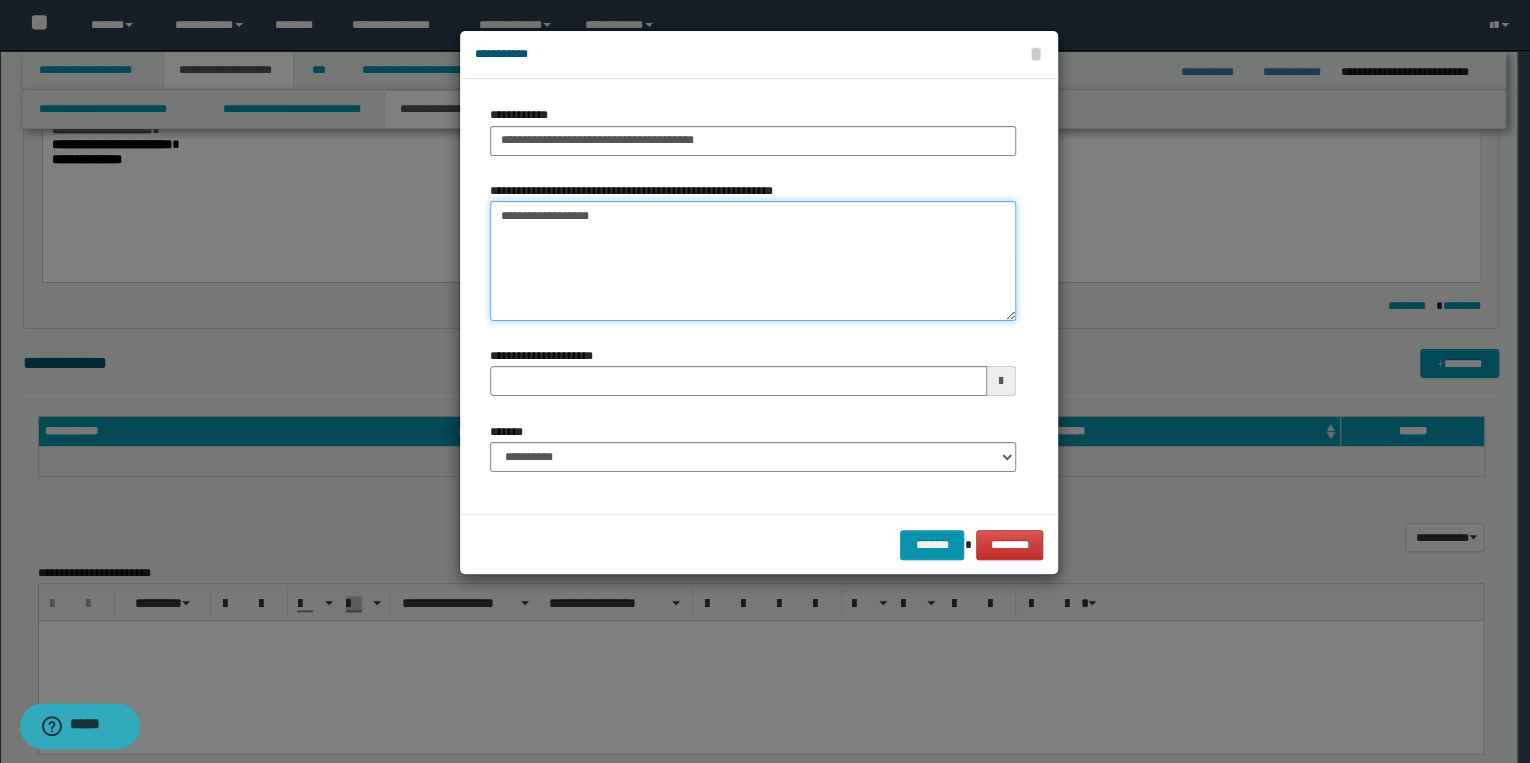 type on "**********" 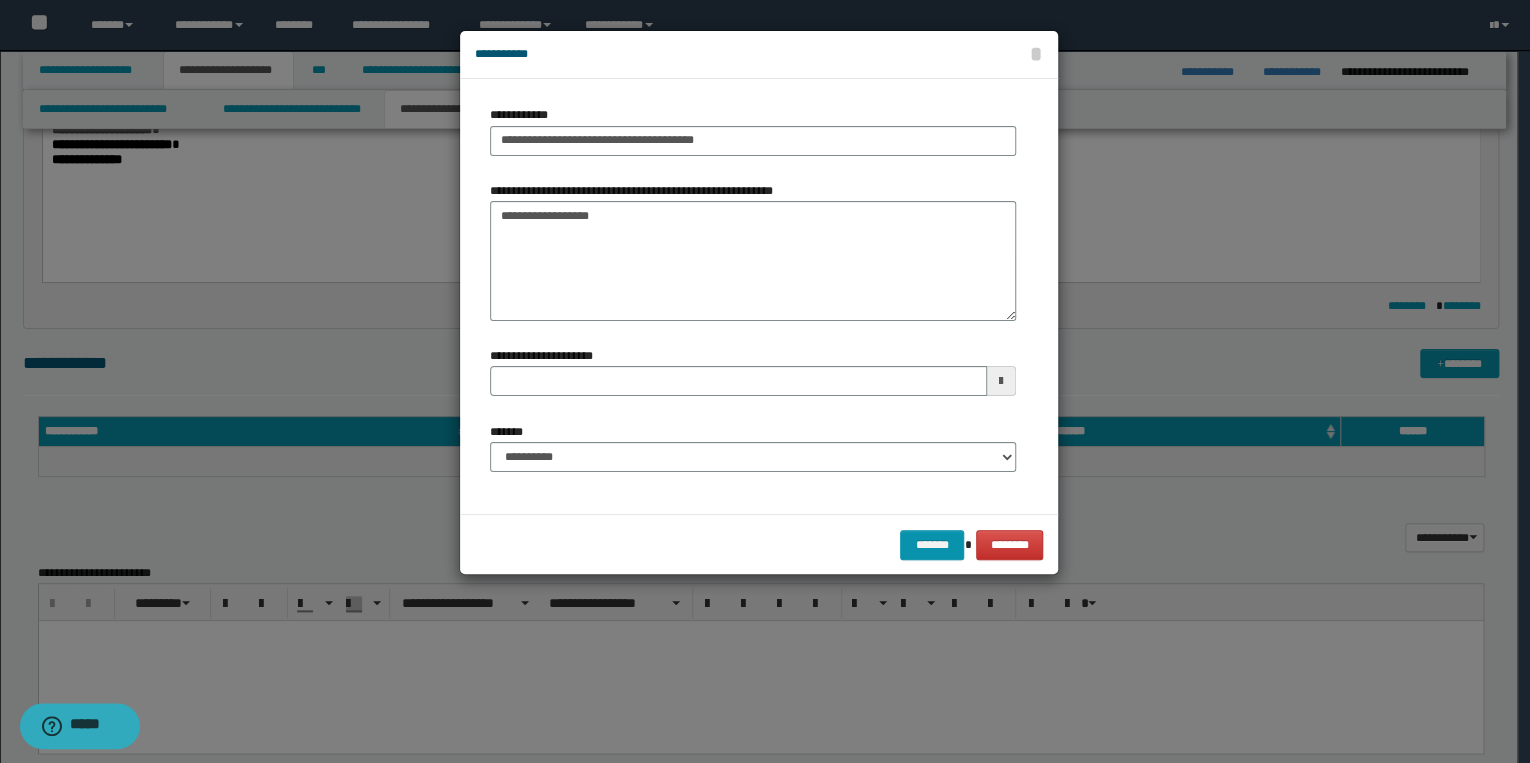 type 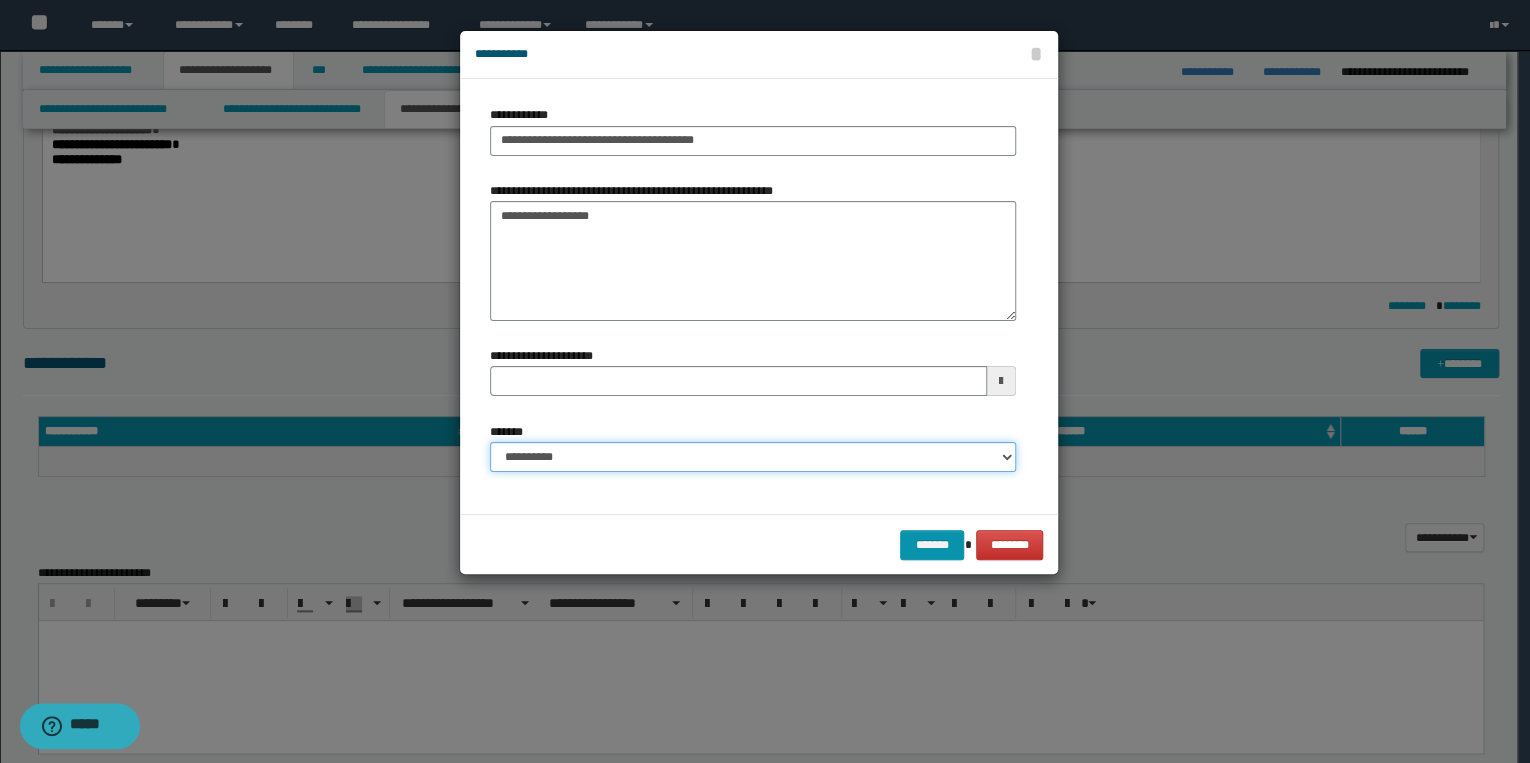 click on "**********" at bounding box center [753, 457] 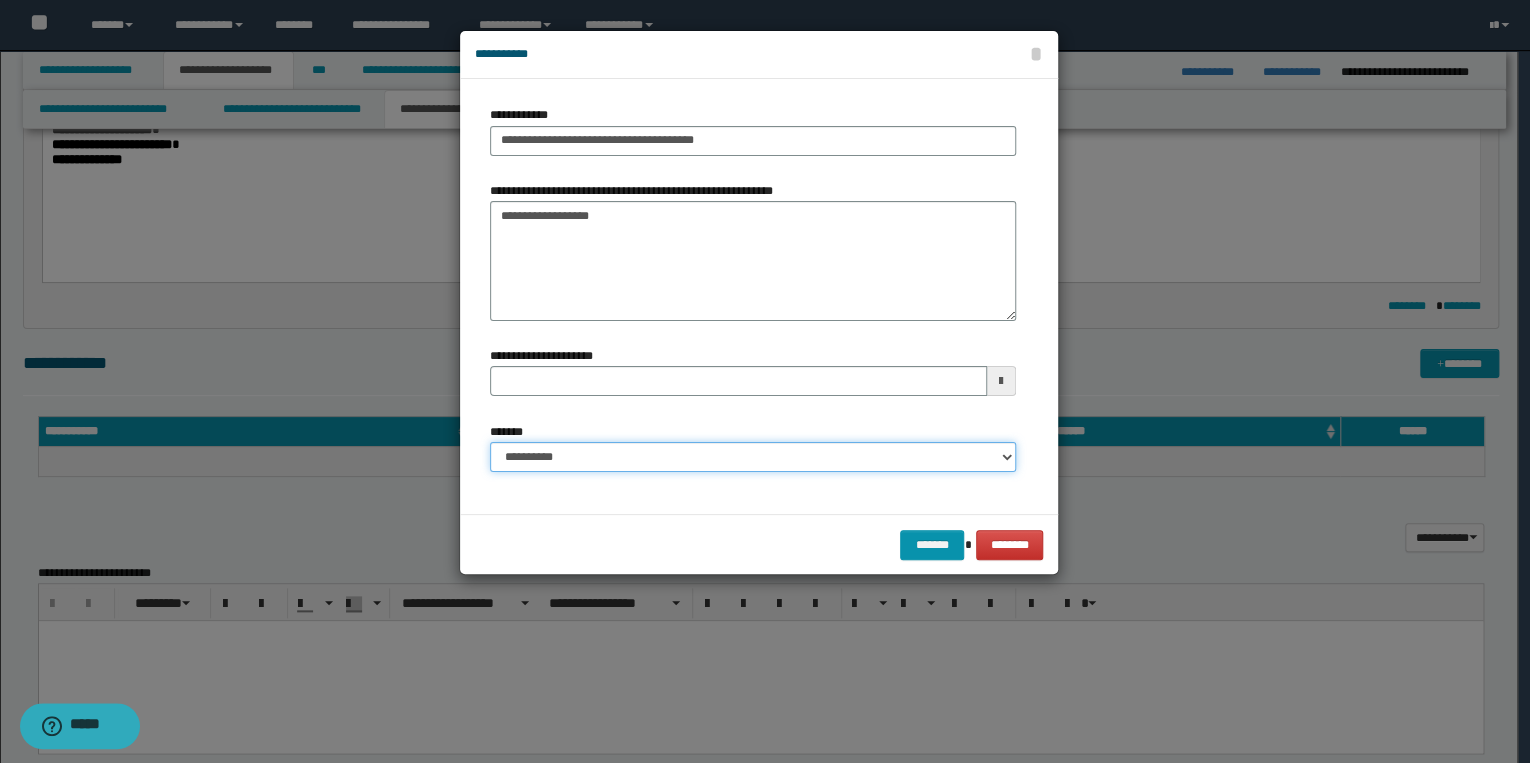 select on "*" 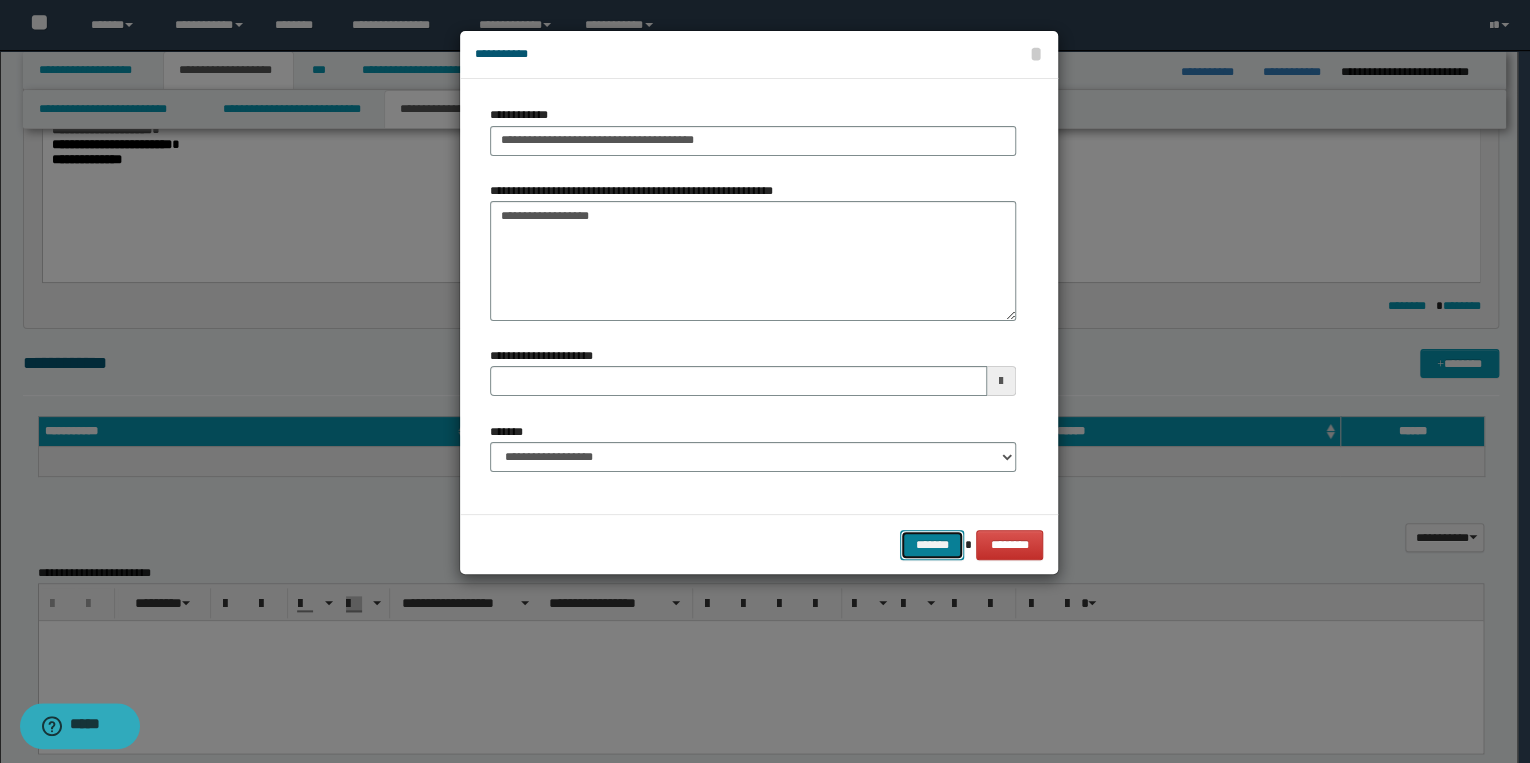 click on "*******" at bounding box center (932, 545) 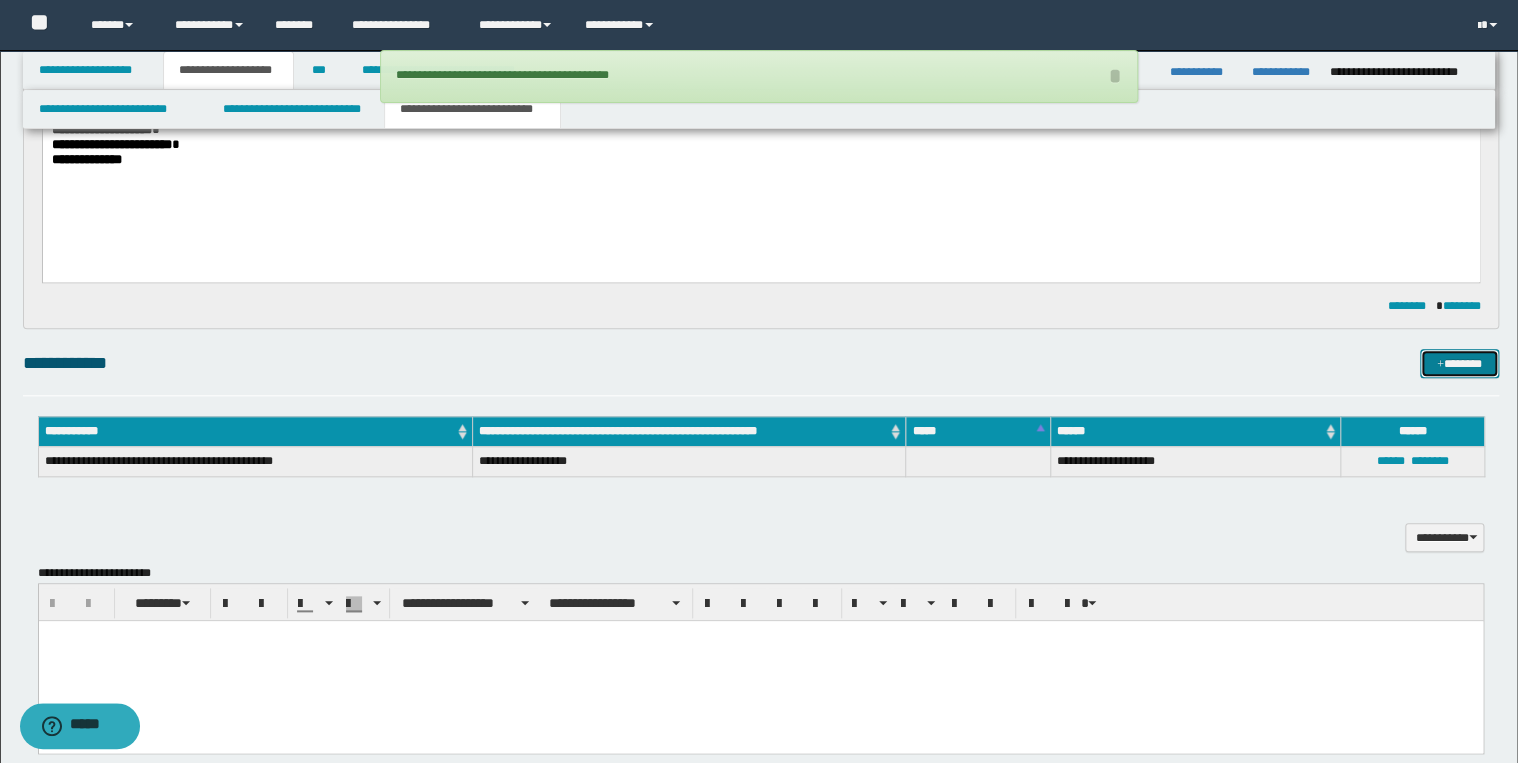 type 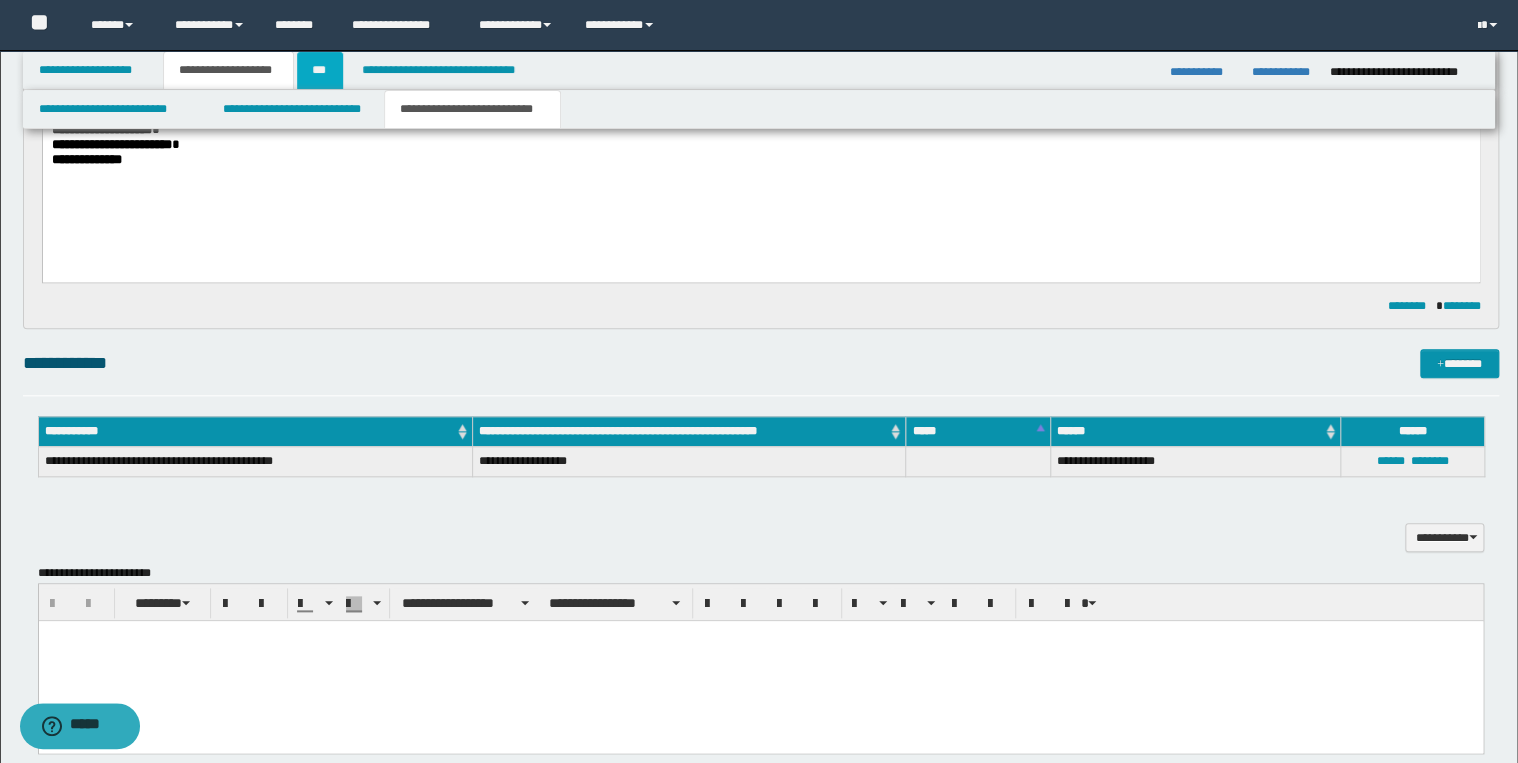 click on "***" at bounding box center (320, 70) 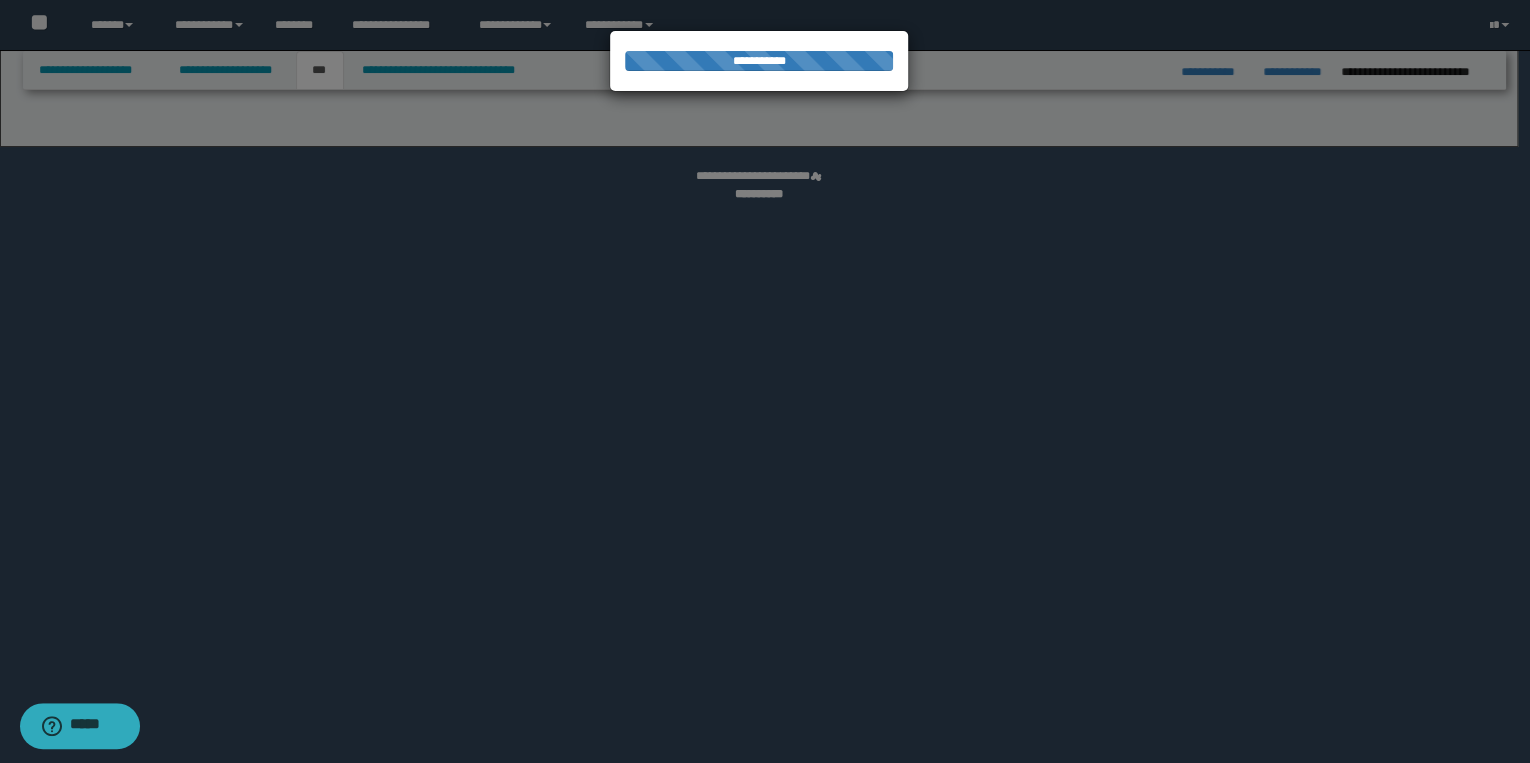 select on "***" 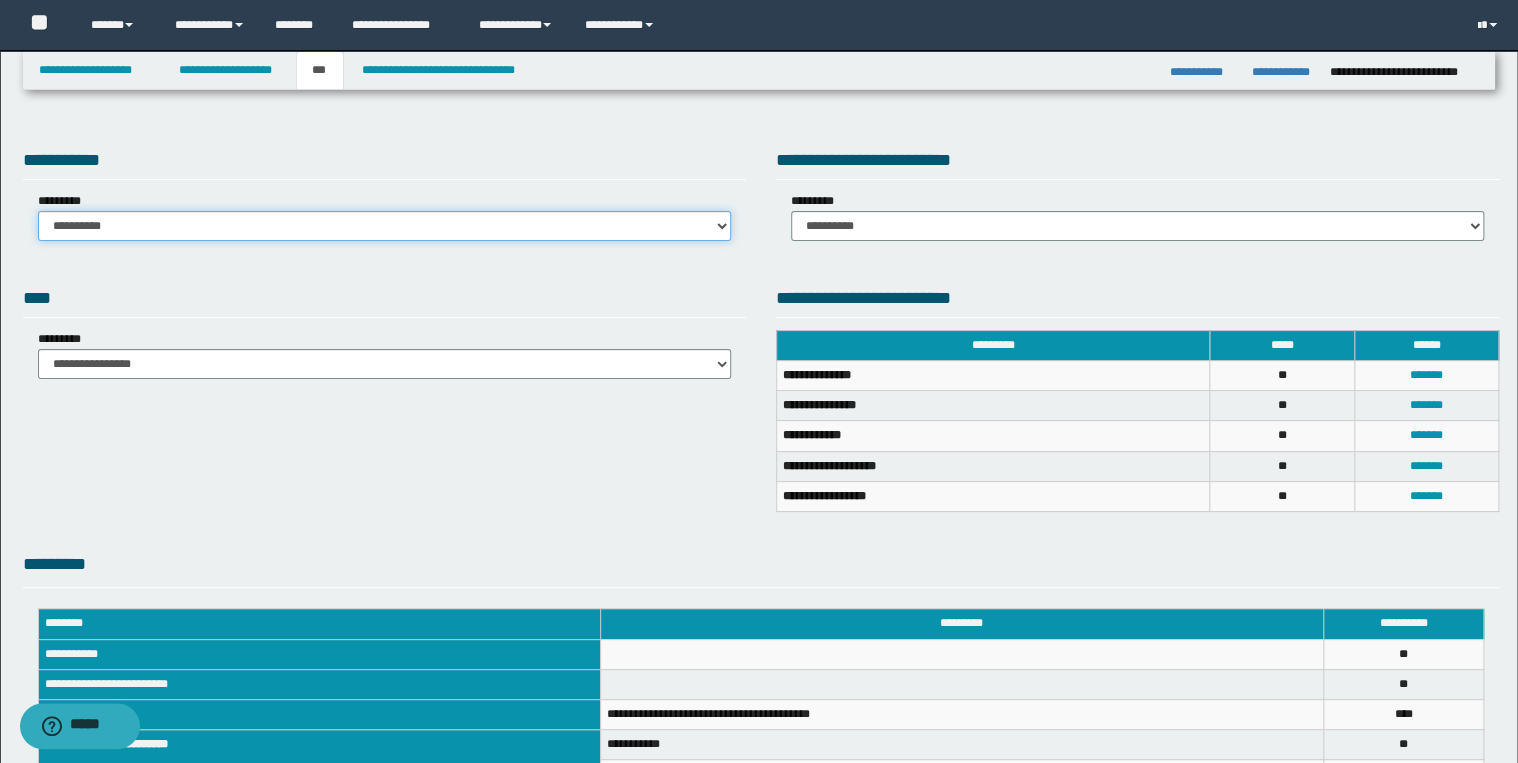click on "**********" at bounding box center [384, 226] 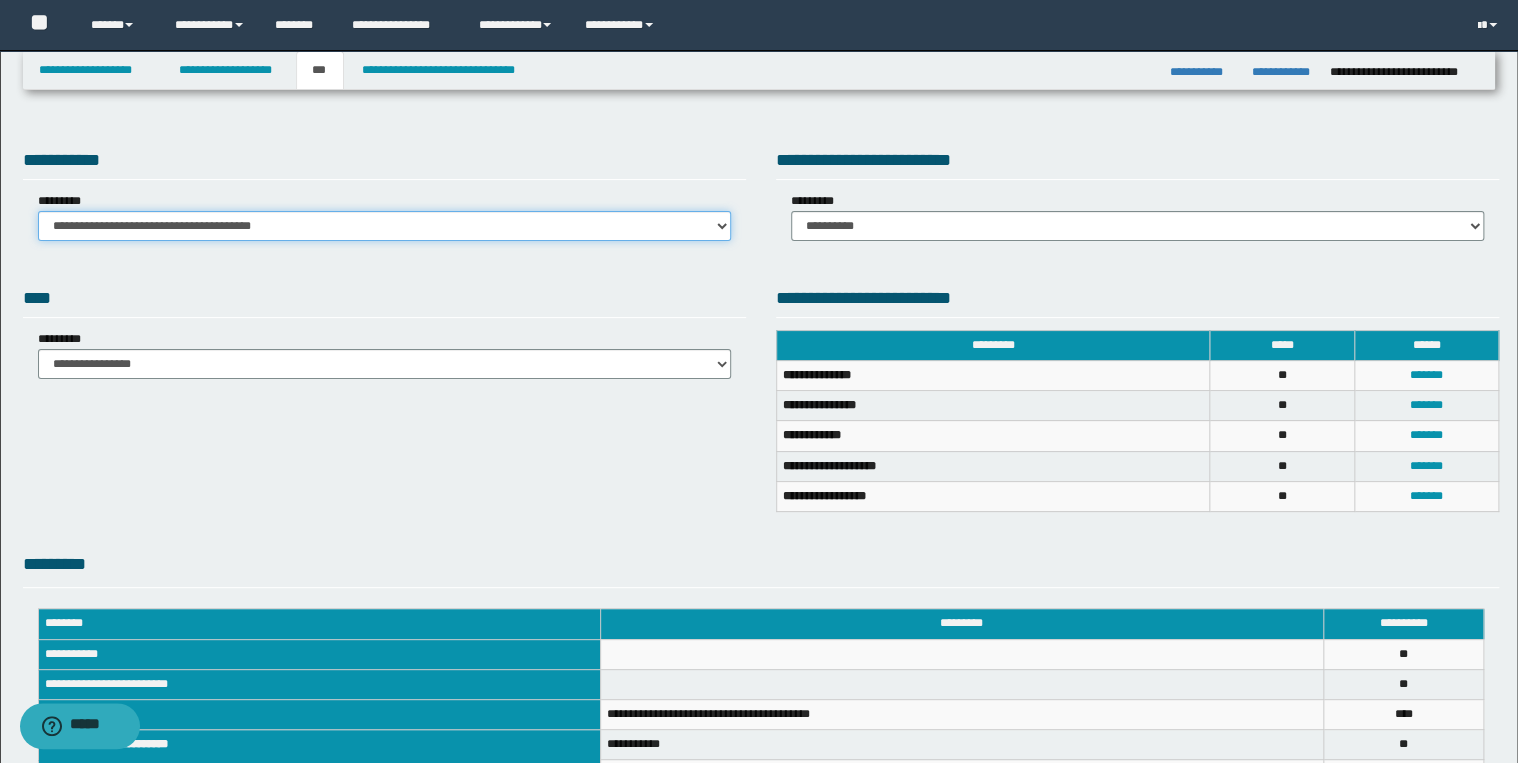 click on "**********" at bounding box center (384, 226) 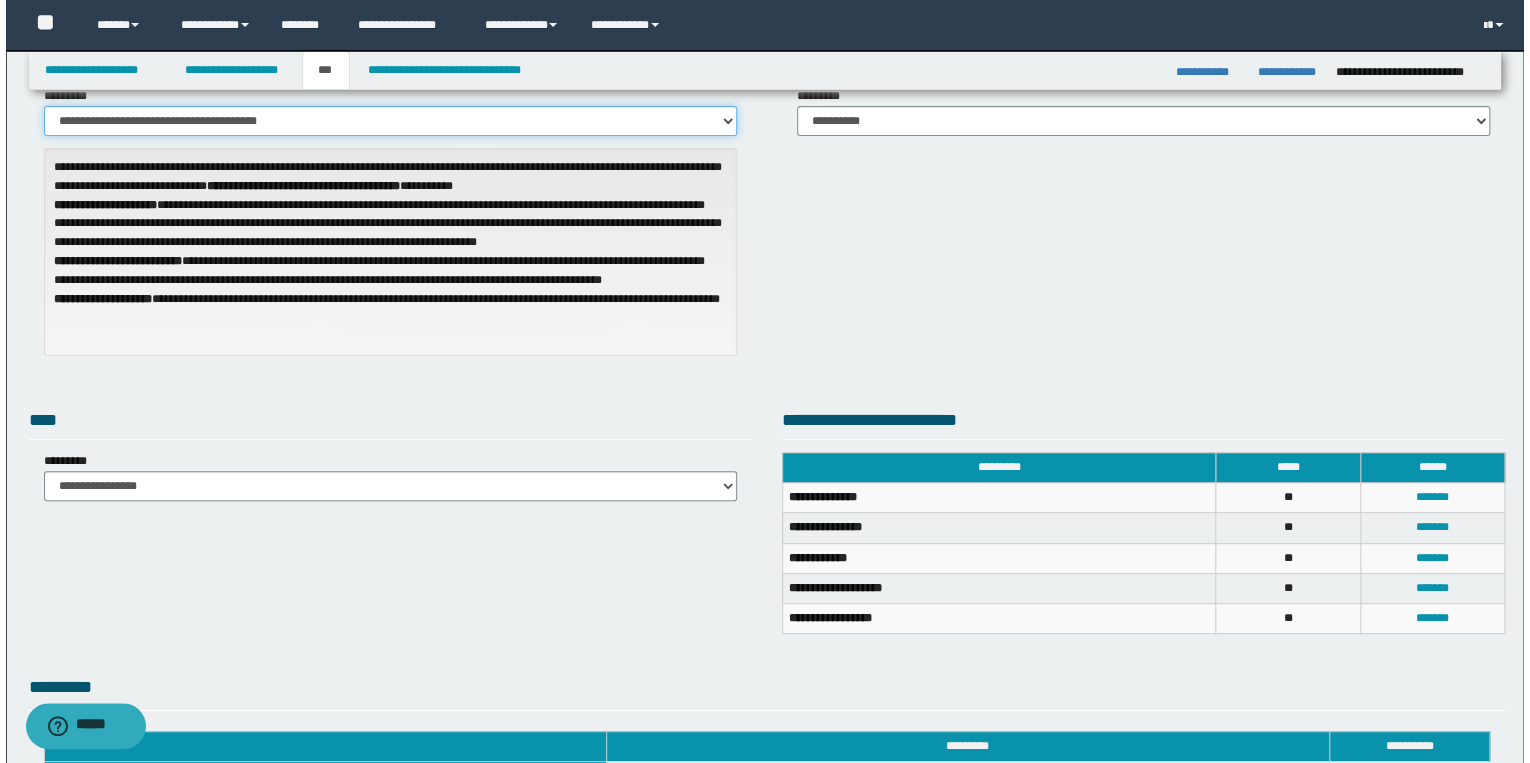 scroll, scrollTop: 400, scrollLeft: 0, axis: vertical 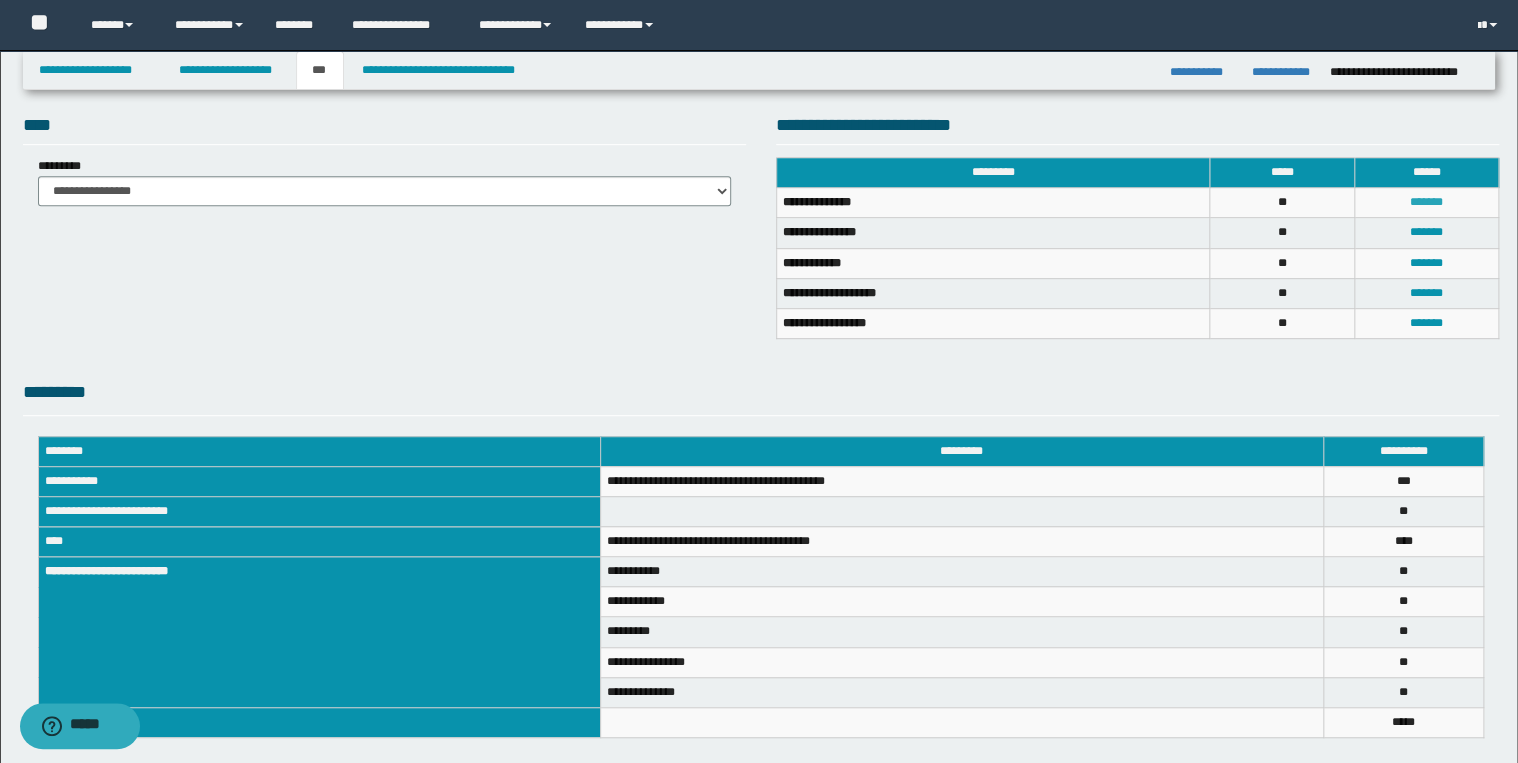 click on "*******" at bounding box center [1426, 202] 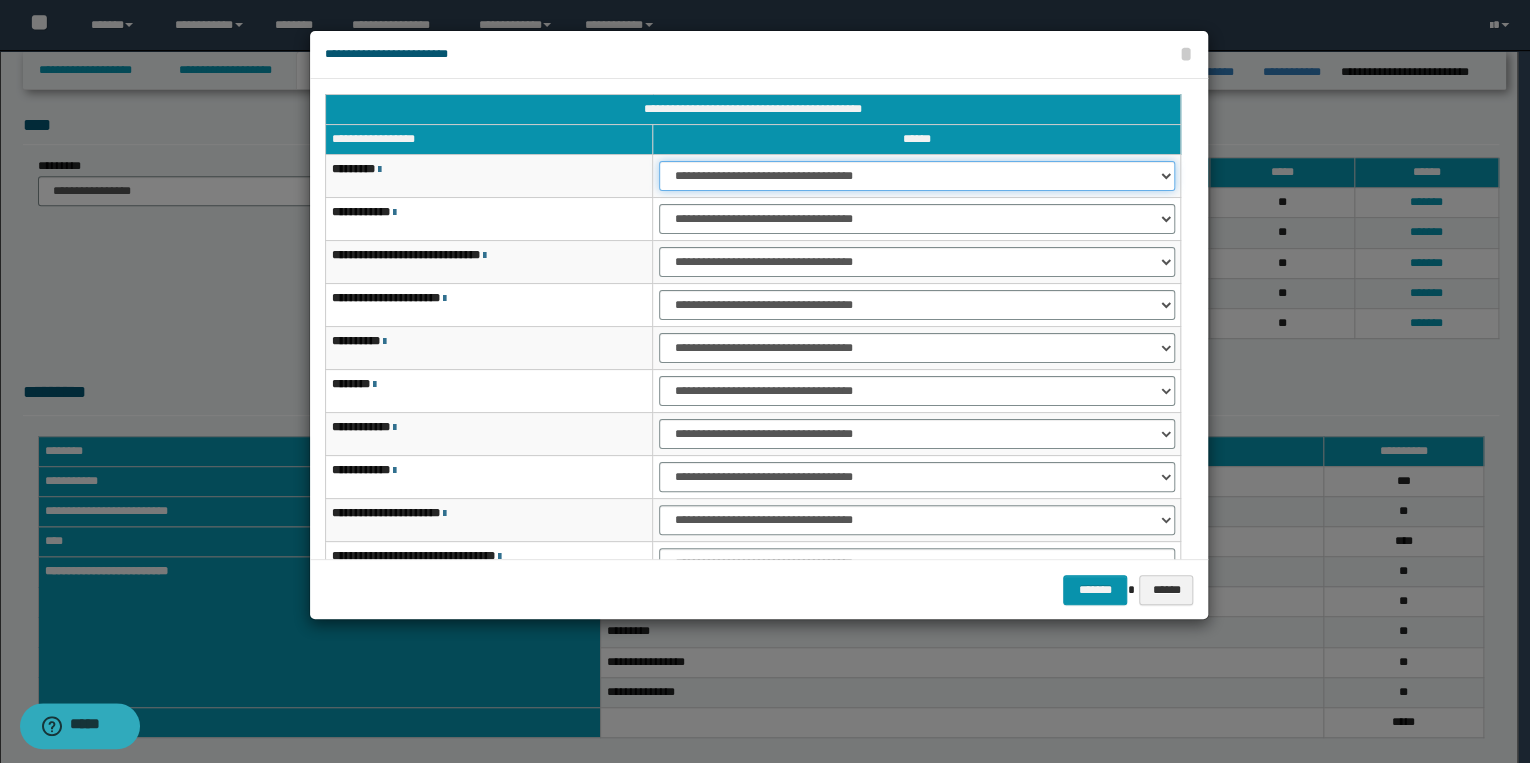 click on "**********" at bounding box center [916, 176] 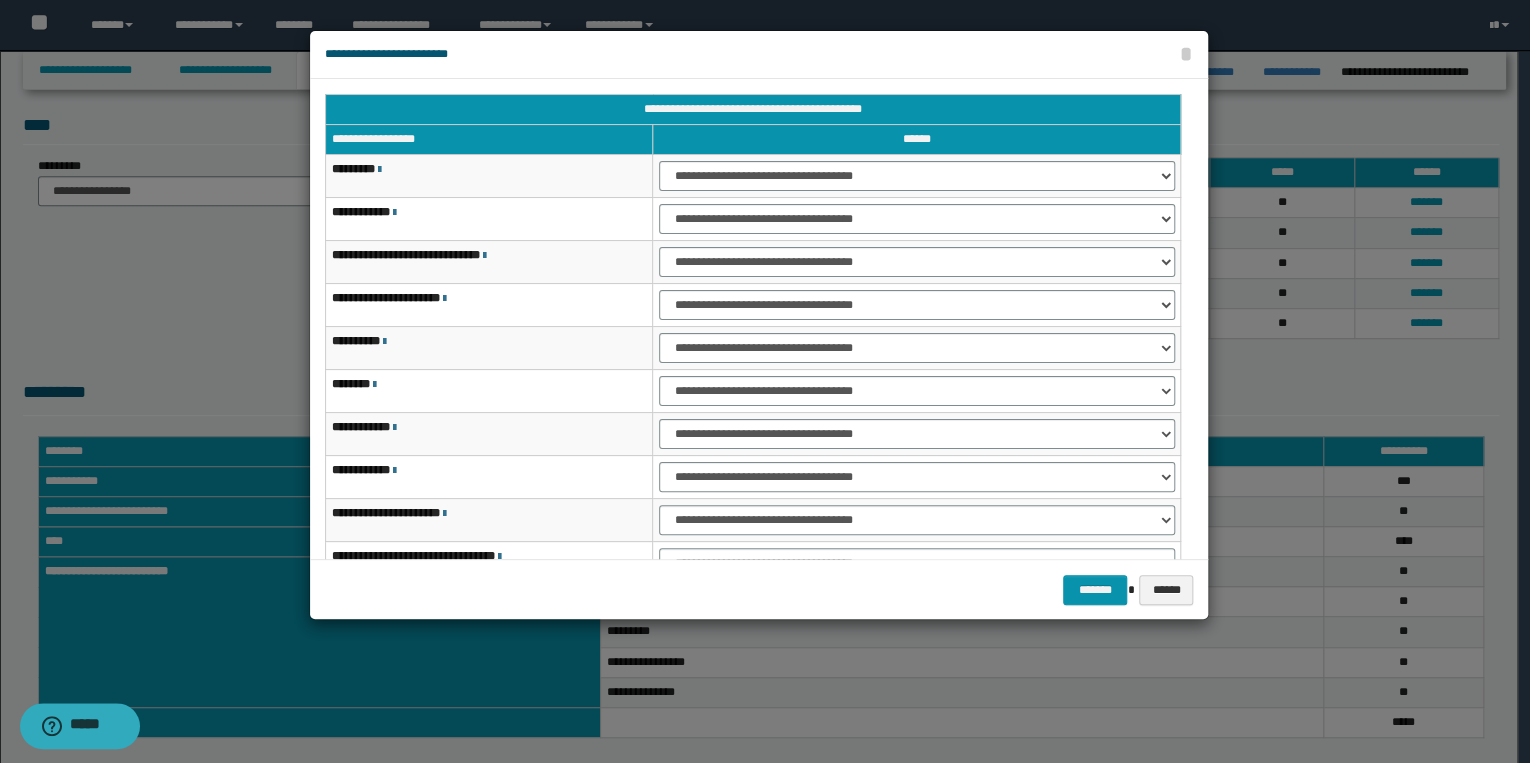 click on "**********" at bounding box center [489, 219] 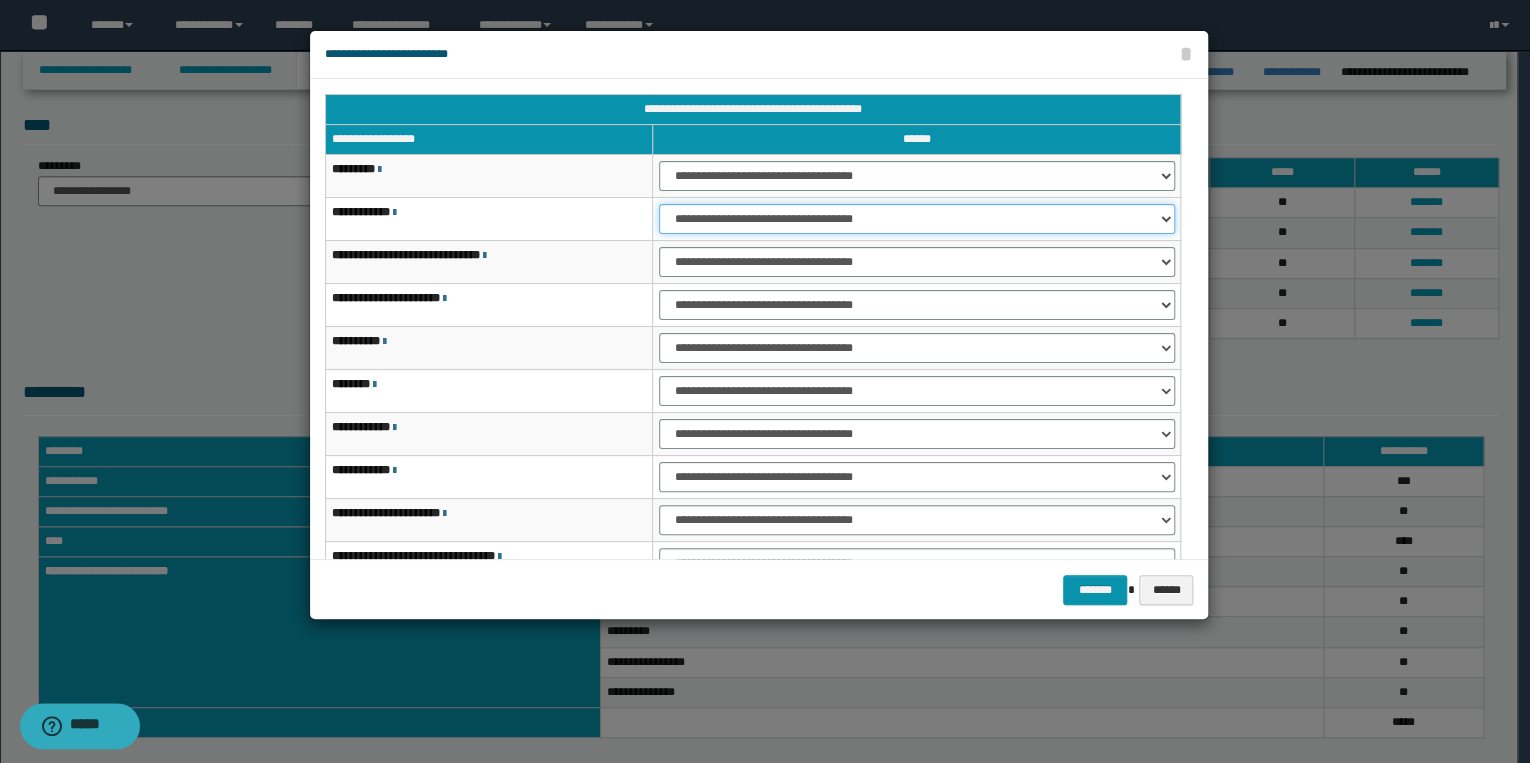 click on "**********" at bounding box center (916, 219) 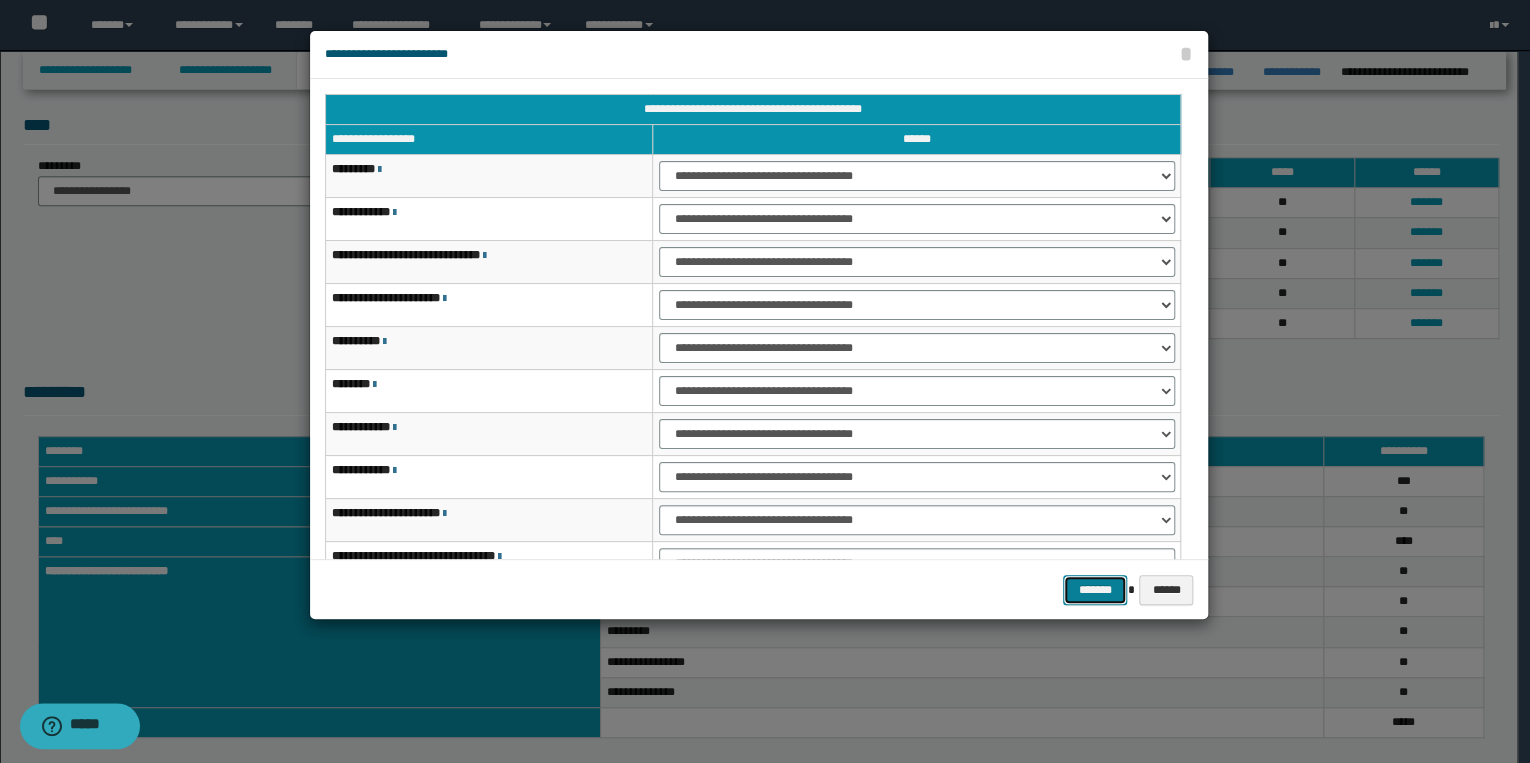 click on "*******" at bounding box center (1095, 590) 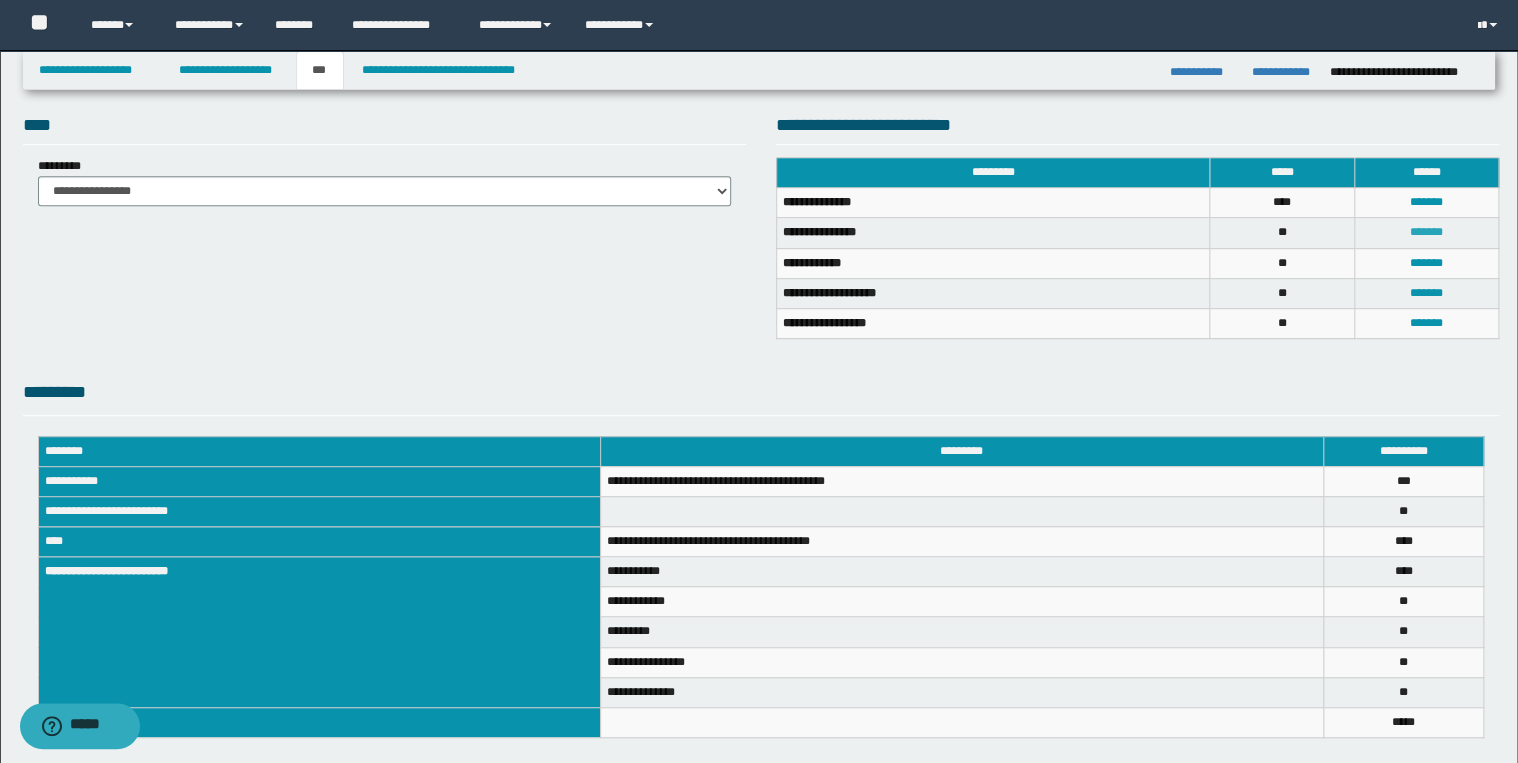 click on "*******" at bounding box center (1426, 232) 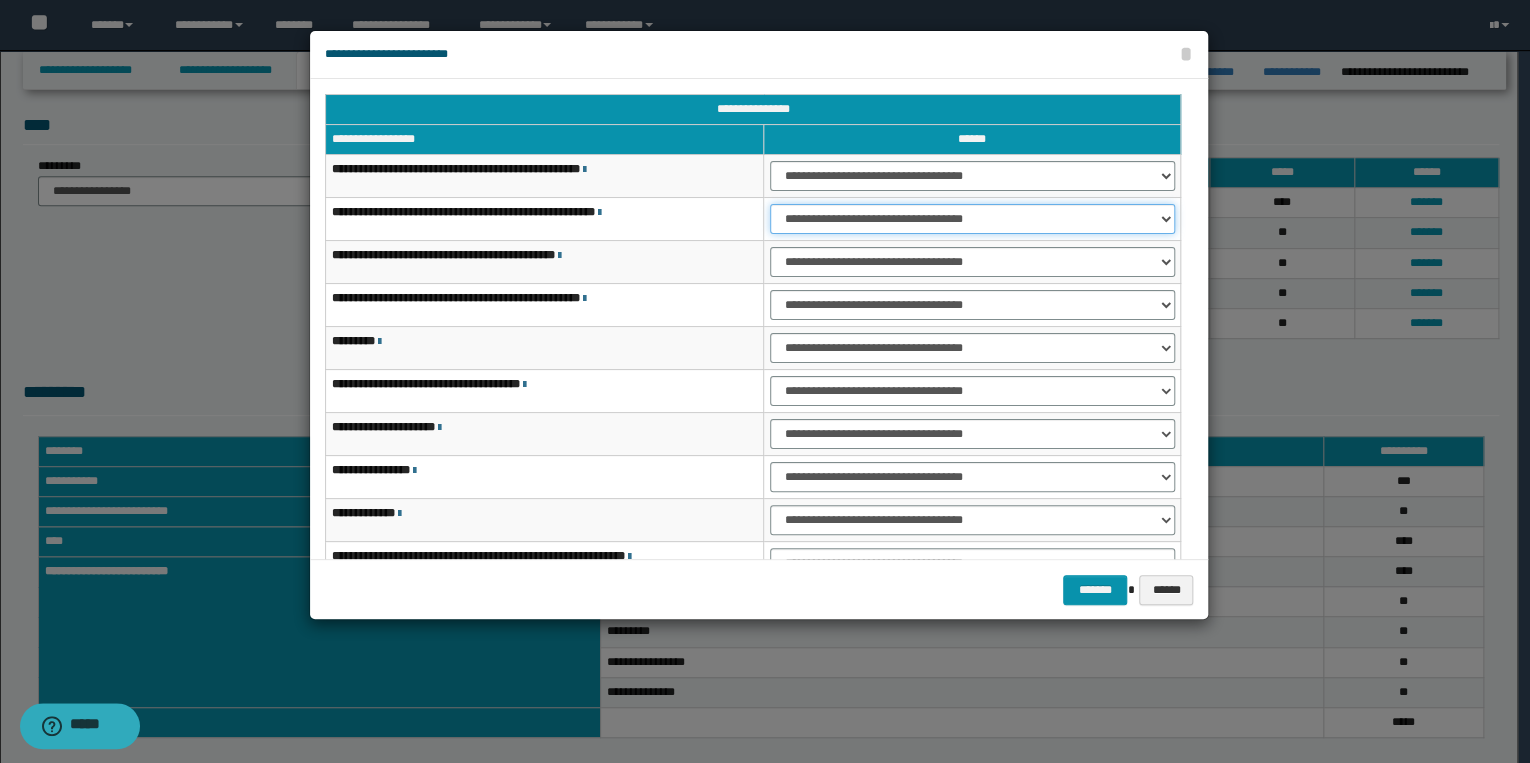 drag, startPoint x: 837, startPoint y: 212, endPoint x: 840, endPoint y: 231, distance: 19.235384 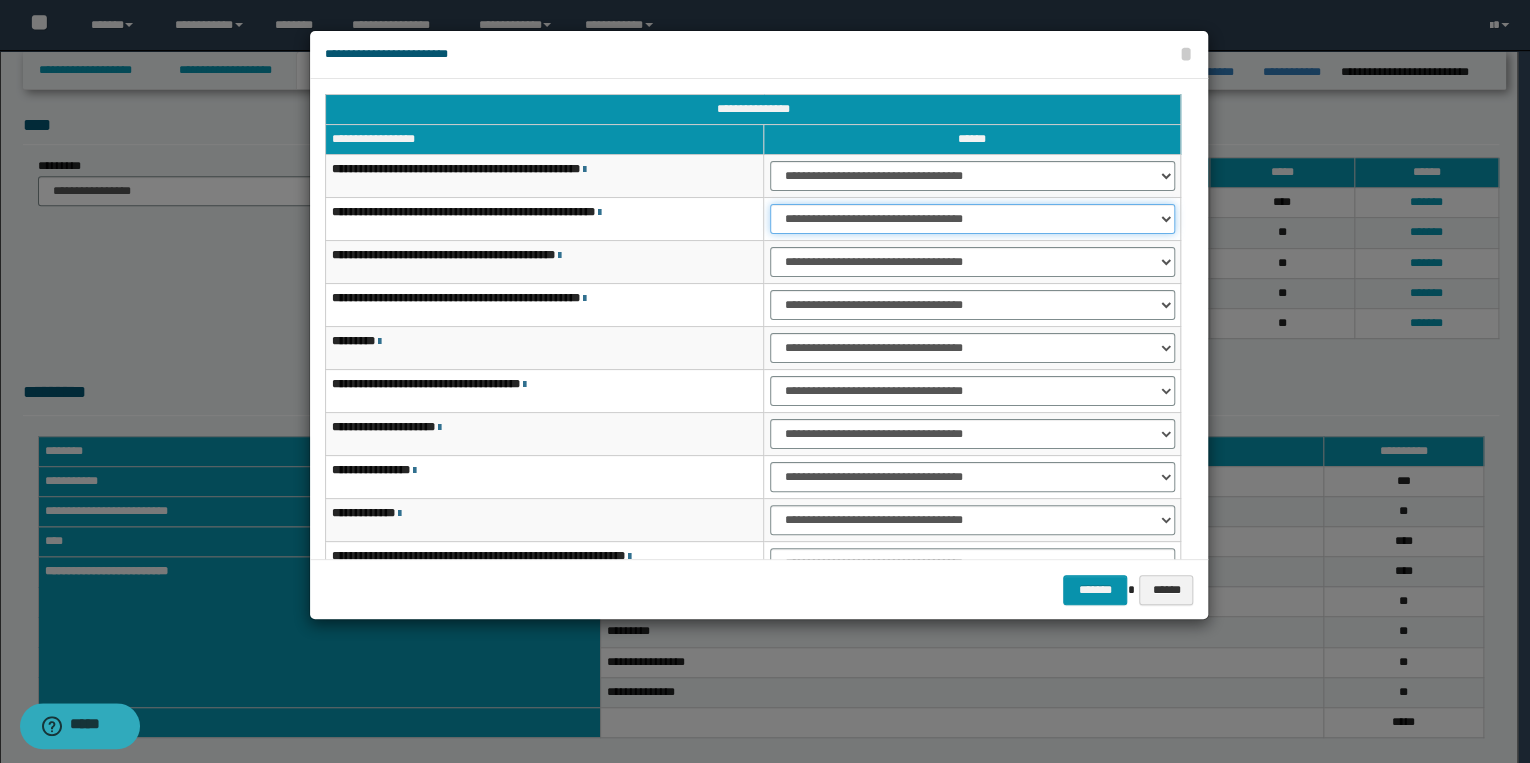 select on "***" 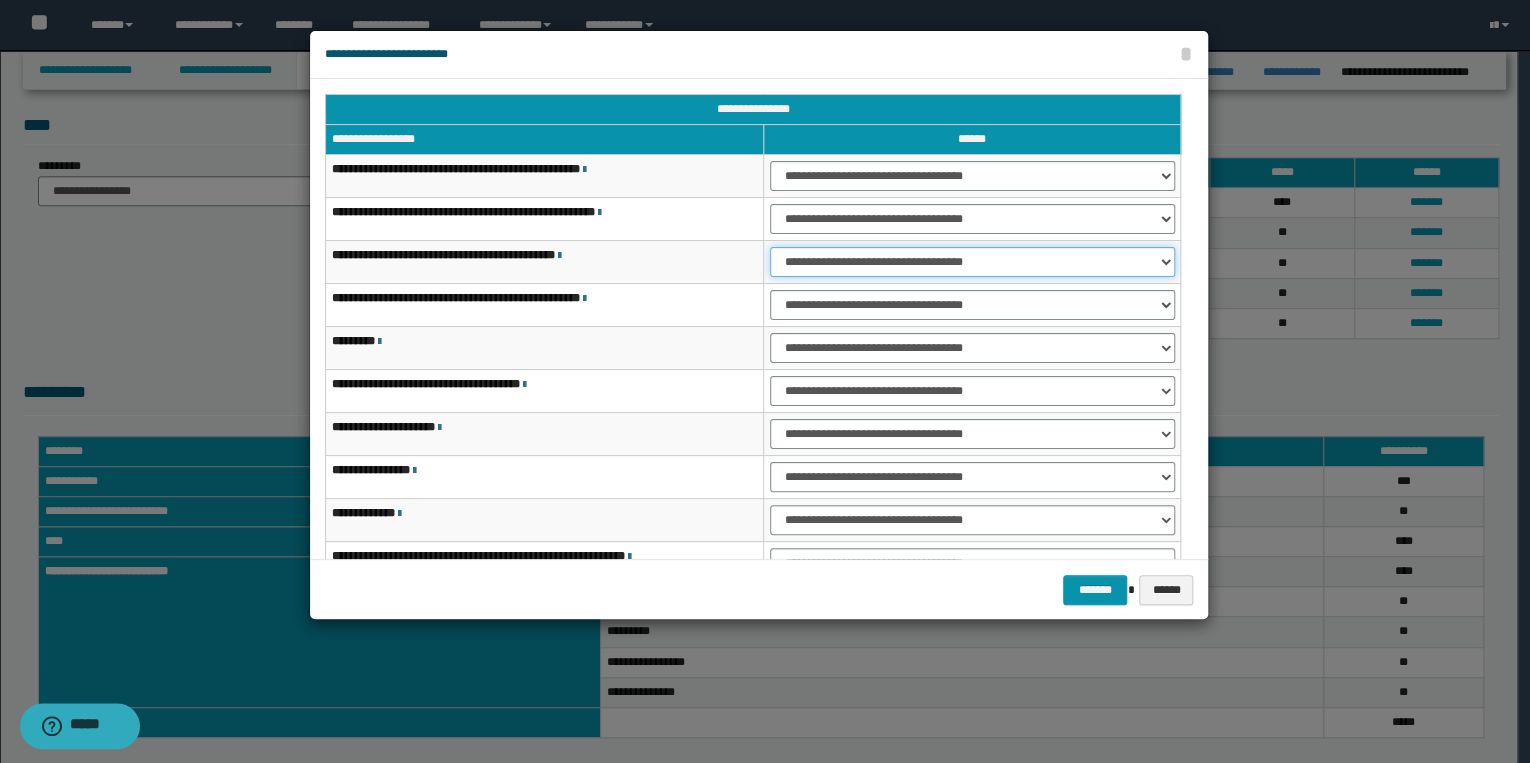 drag, startPoint x: 824, startPoint y: 261, endPoint x: 826, endPoint y: 277, distance: 16.124516 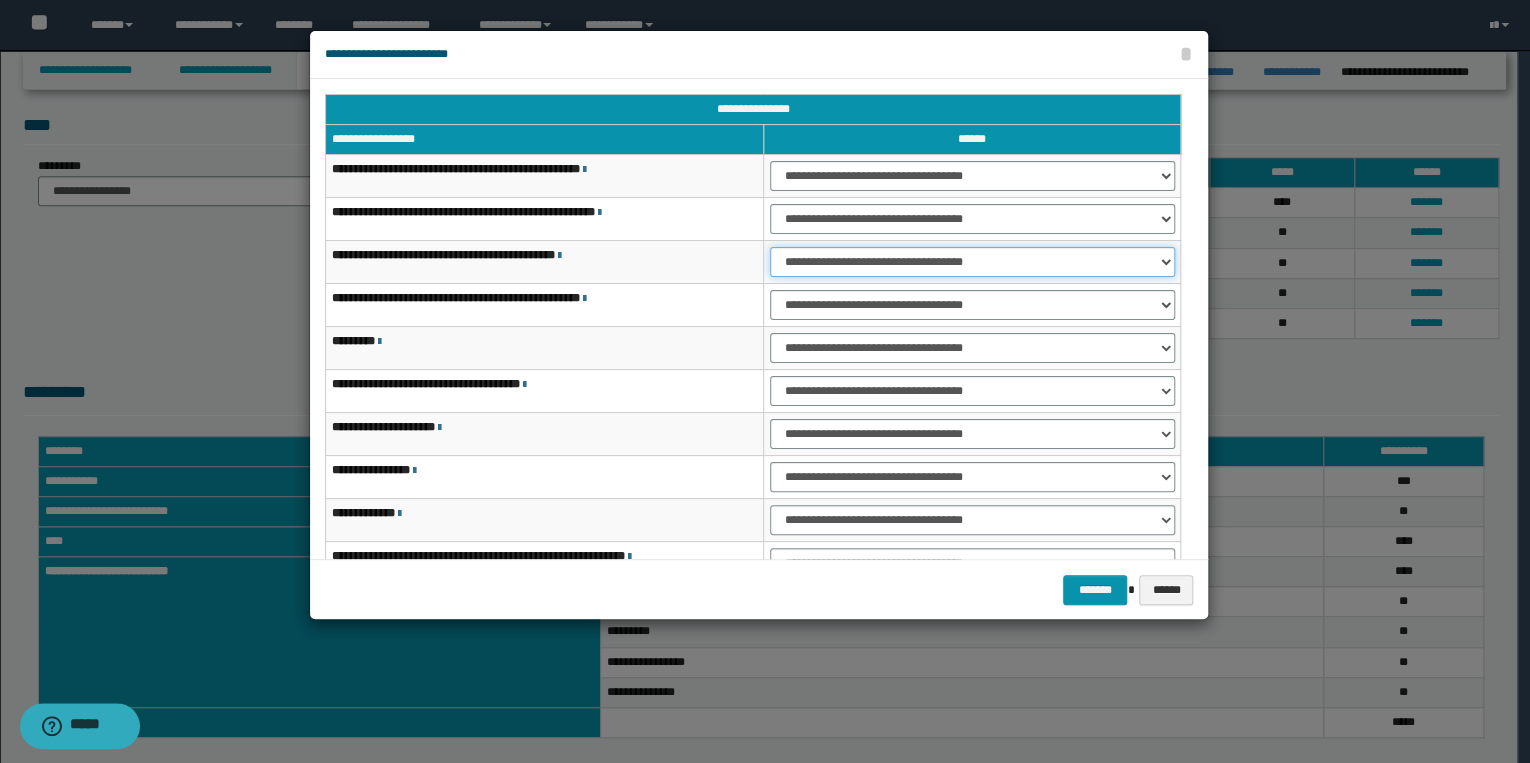 drag, startPoint x: 827, startPoint y: 255, endPoint x: 824, endPoint y: 268, distance: 13.341664 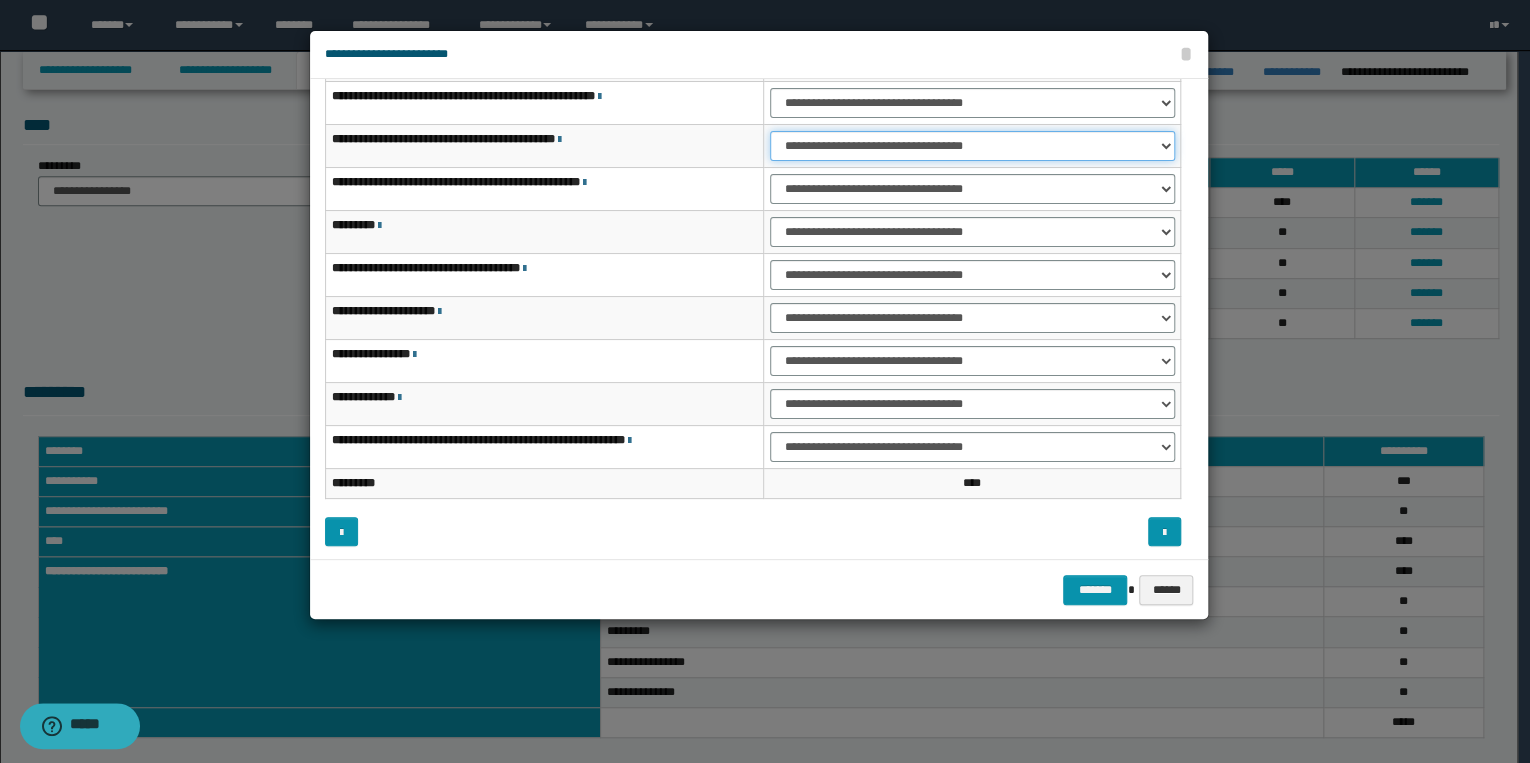 scroll, scrollTop: 118, scrollLeft: 0, axis: vertical 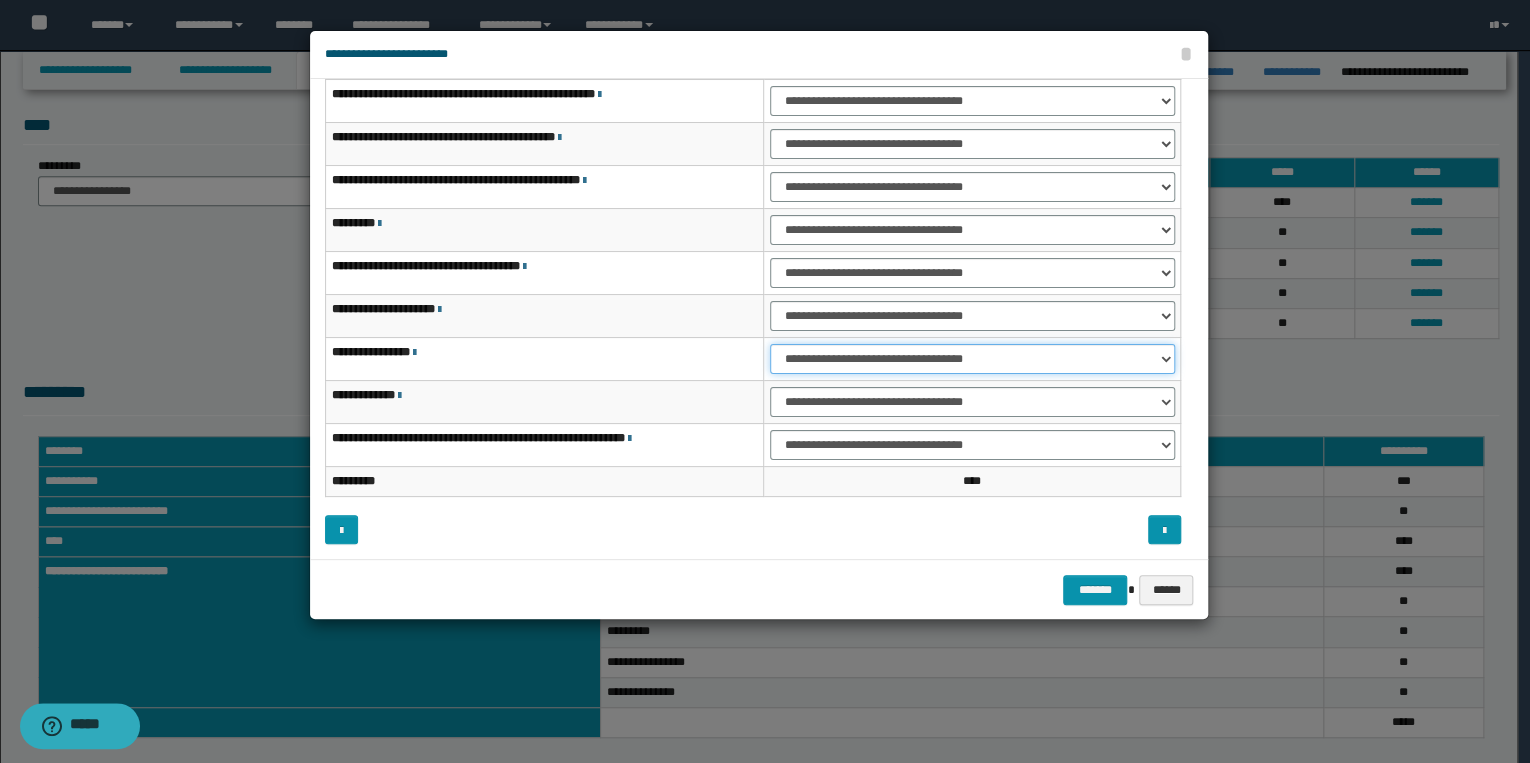 click on "**********" at bounding box center (972, 359) 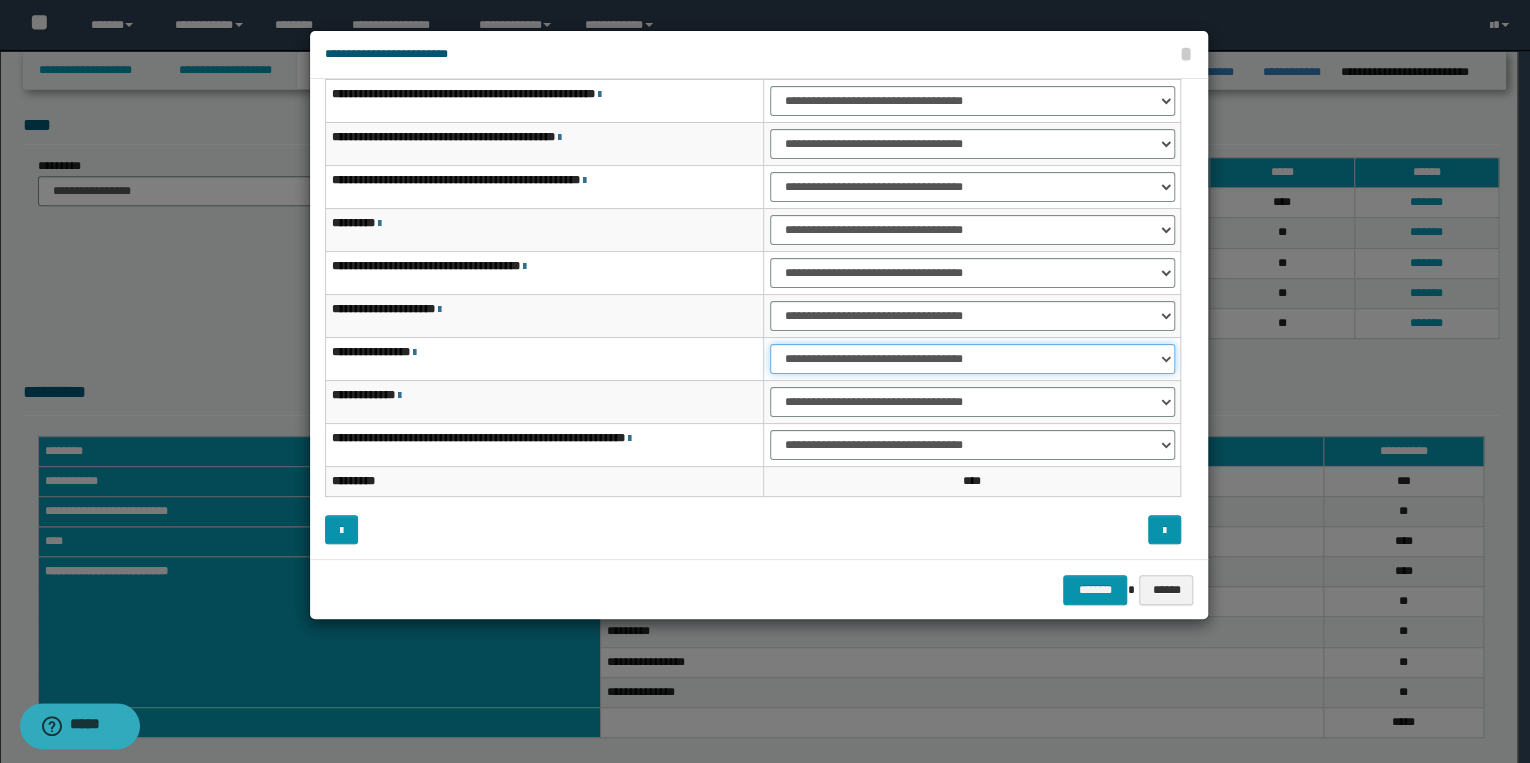 select on "***" 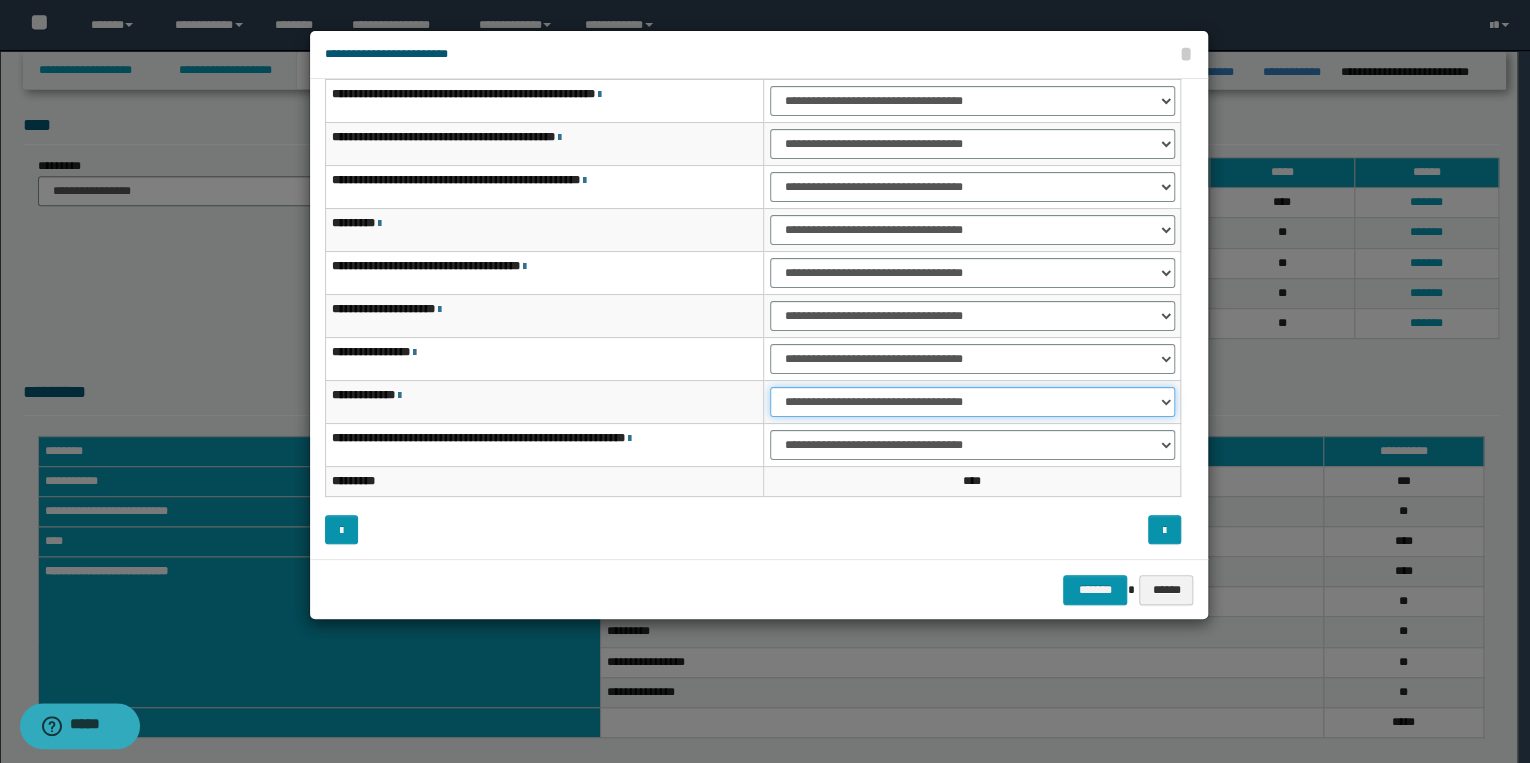 click on "**********" at bounding box center [972, 402] 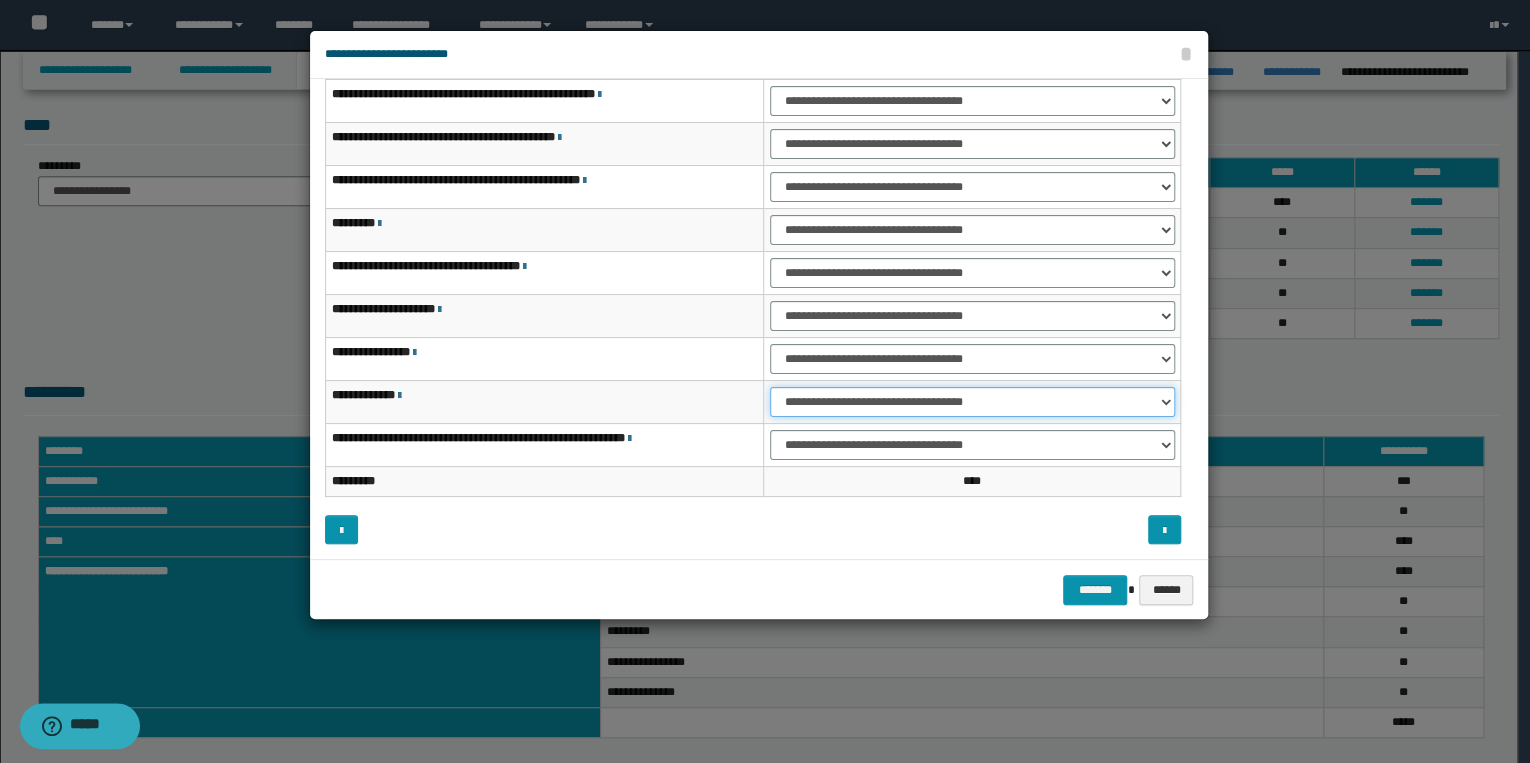 select on "***" 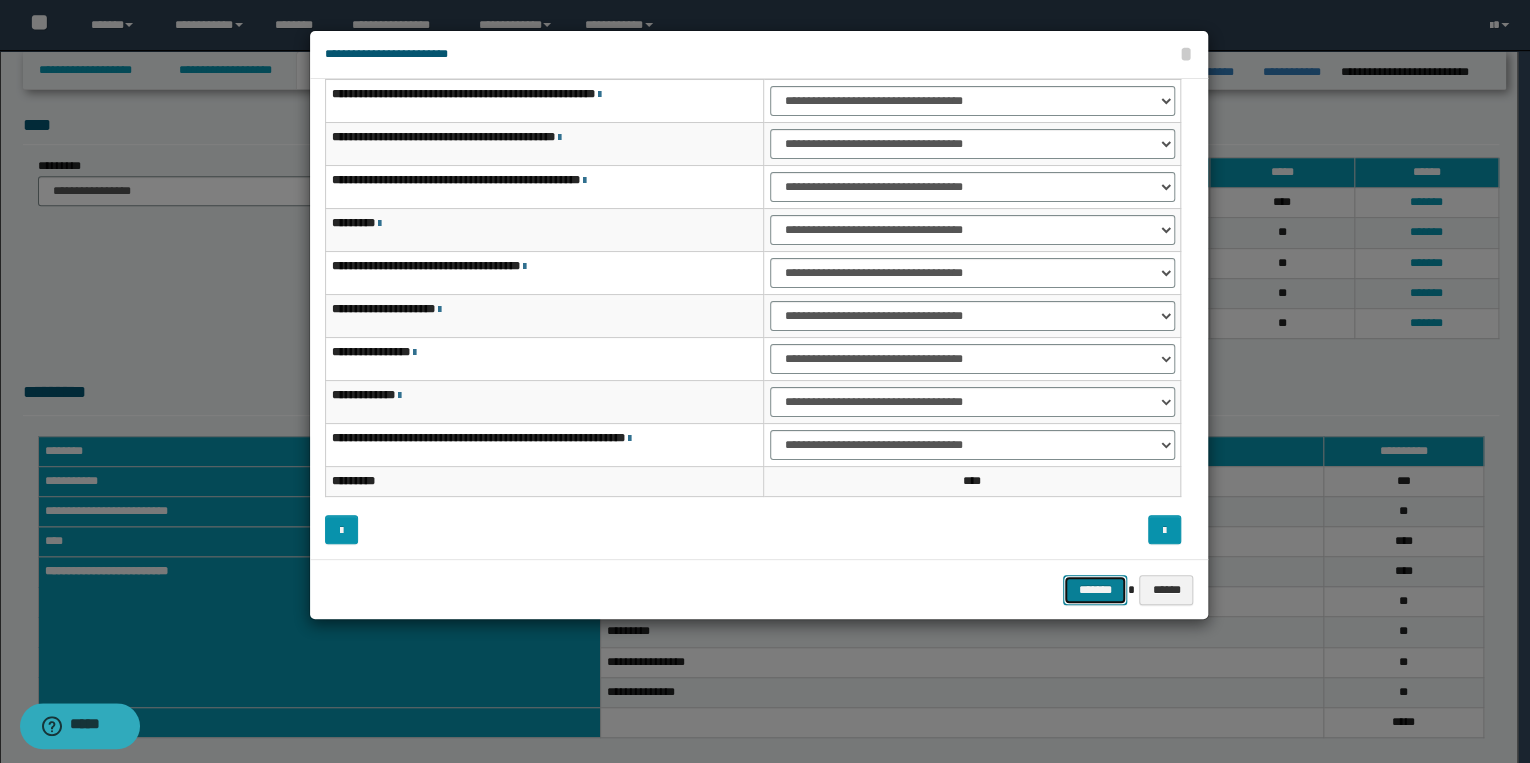 click on "*******" at bounding box center [1095, 590] 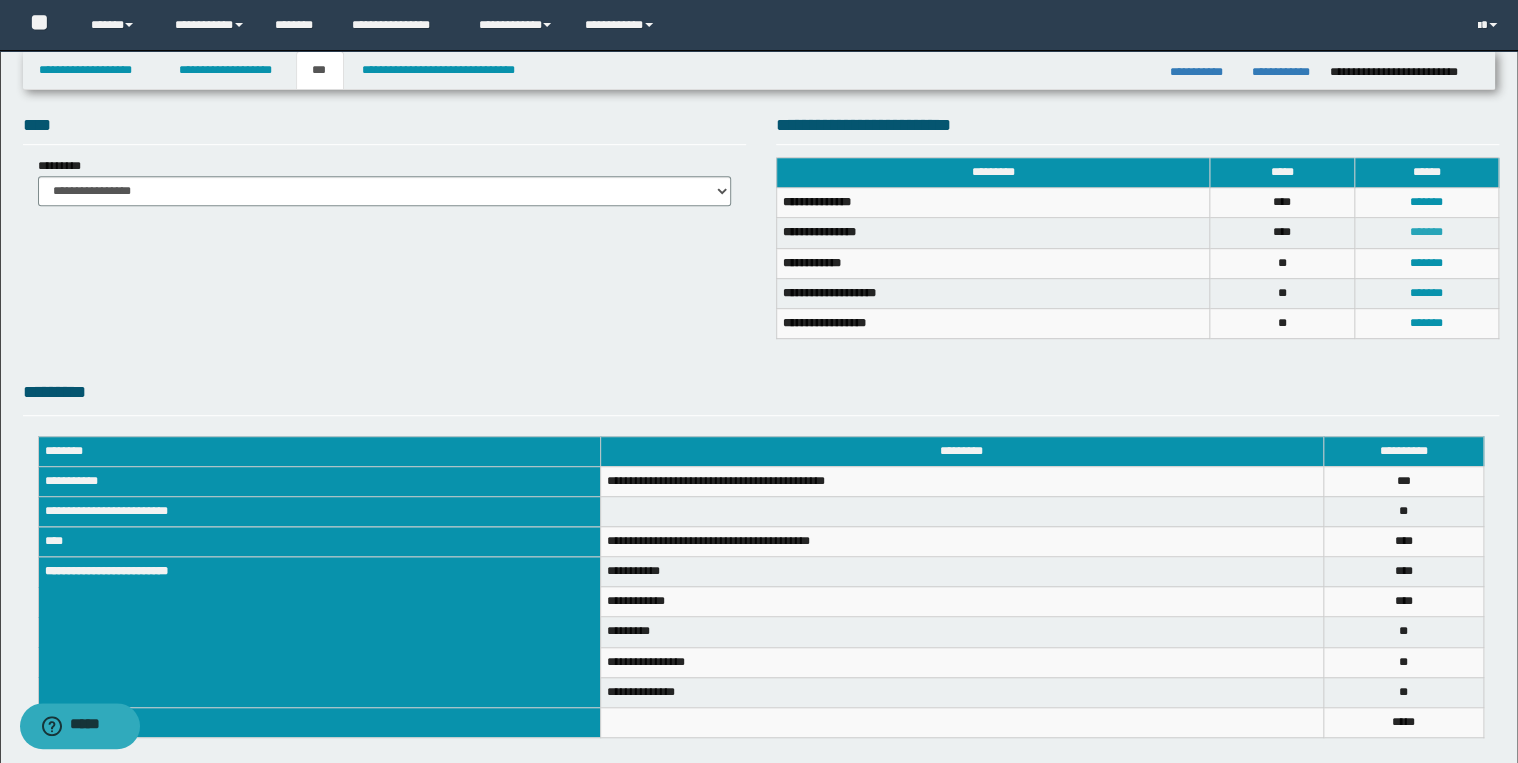 click on "*******" at bounding box center [1426, 232] 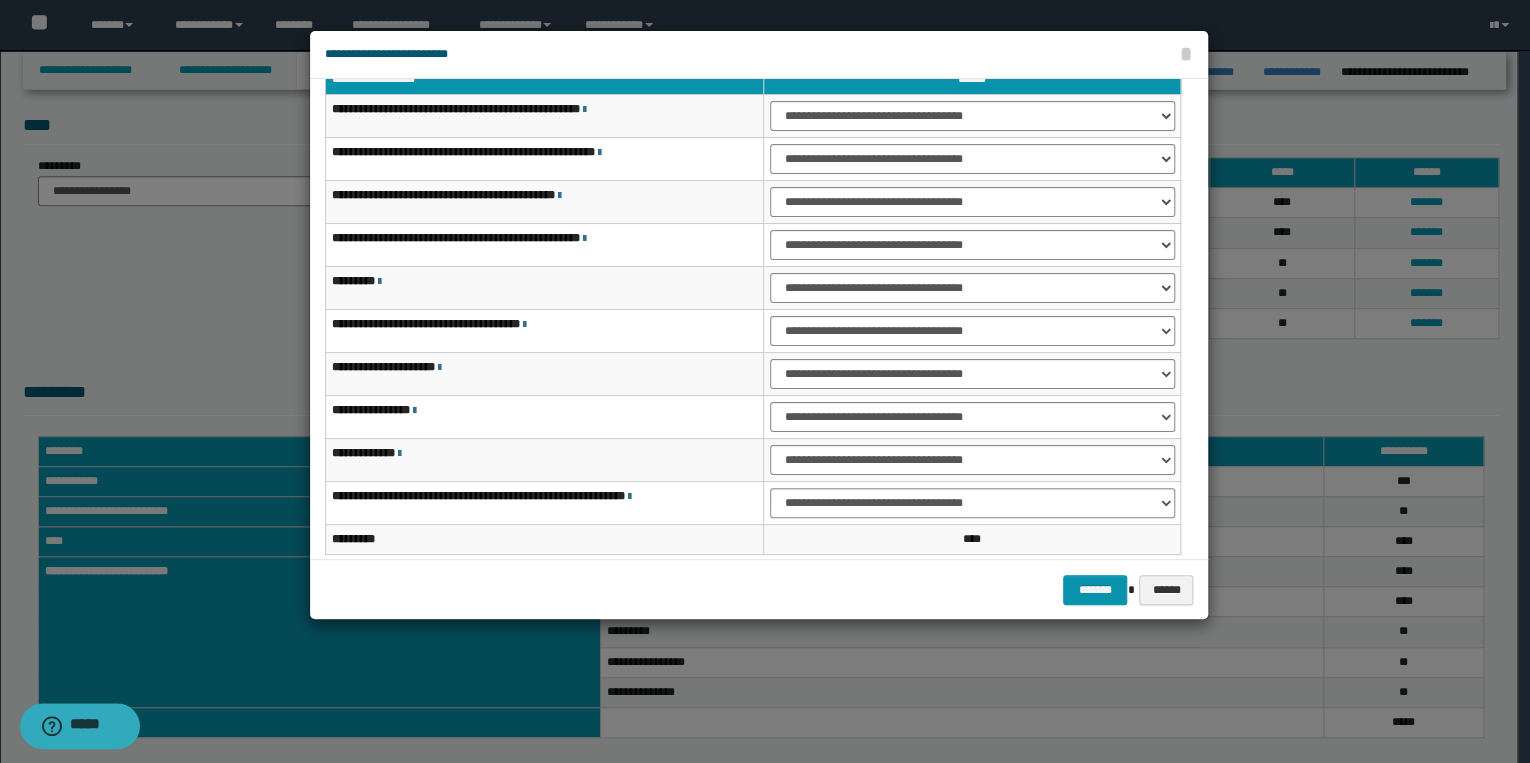 scroll, scrollTop: 0, scrollLeft: 0, axis: both 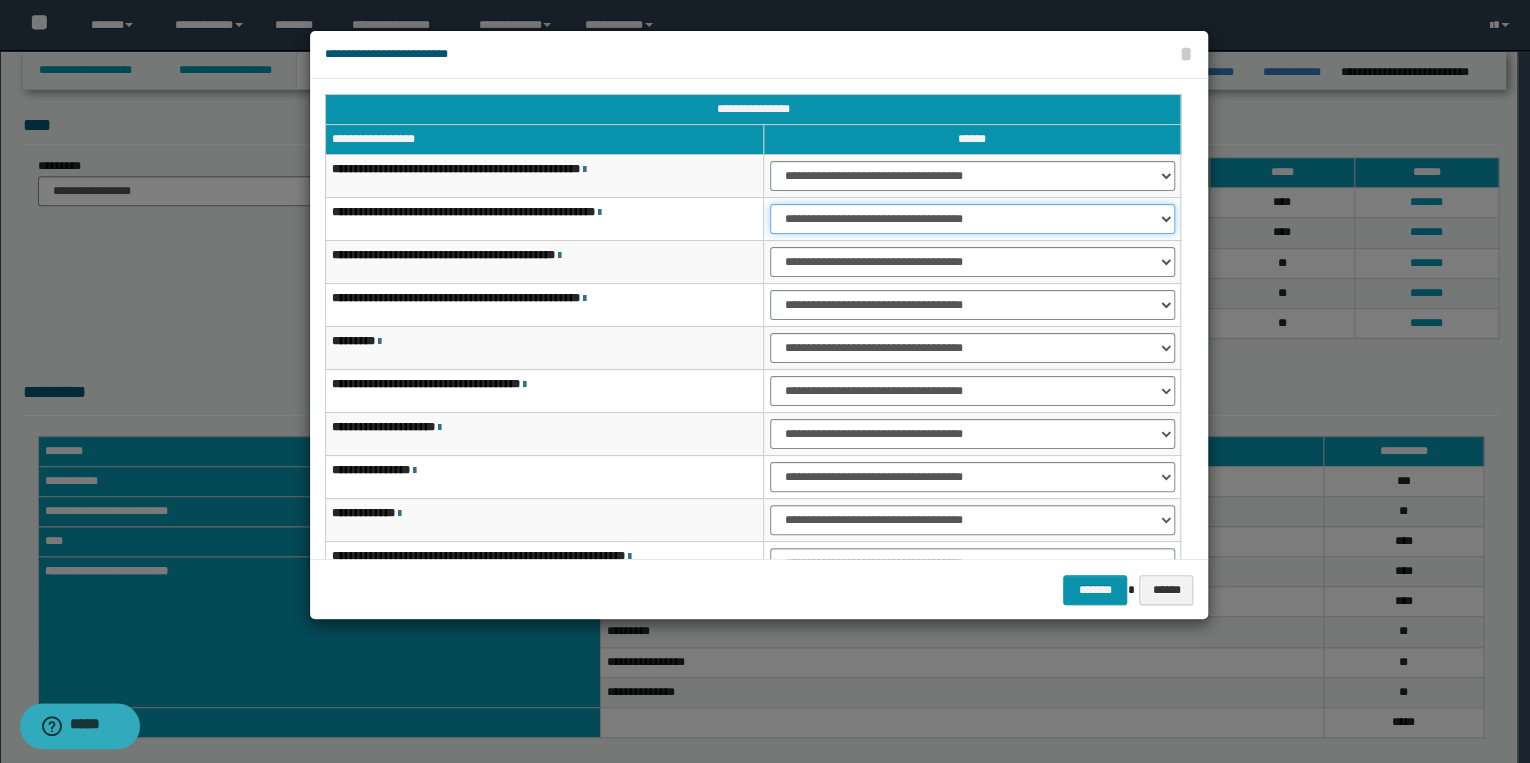 click on "**********" at bounding box center [972, 219] 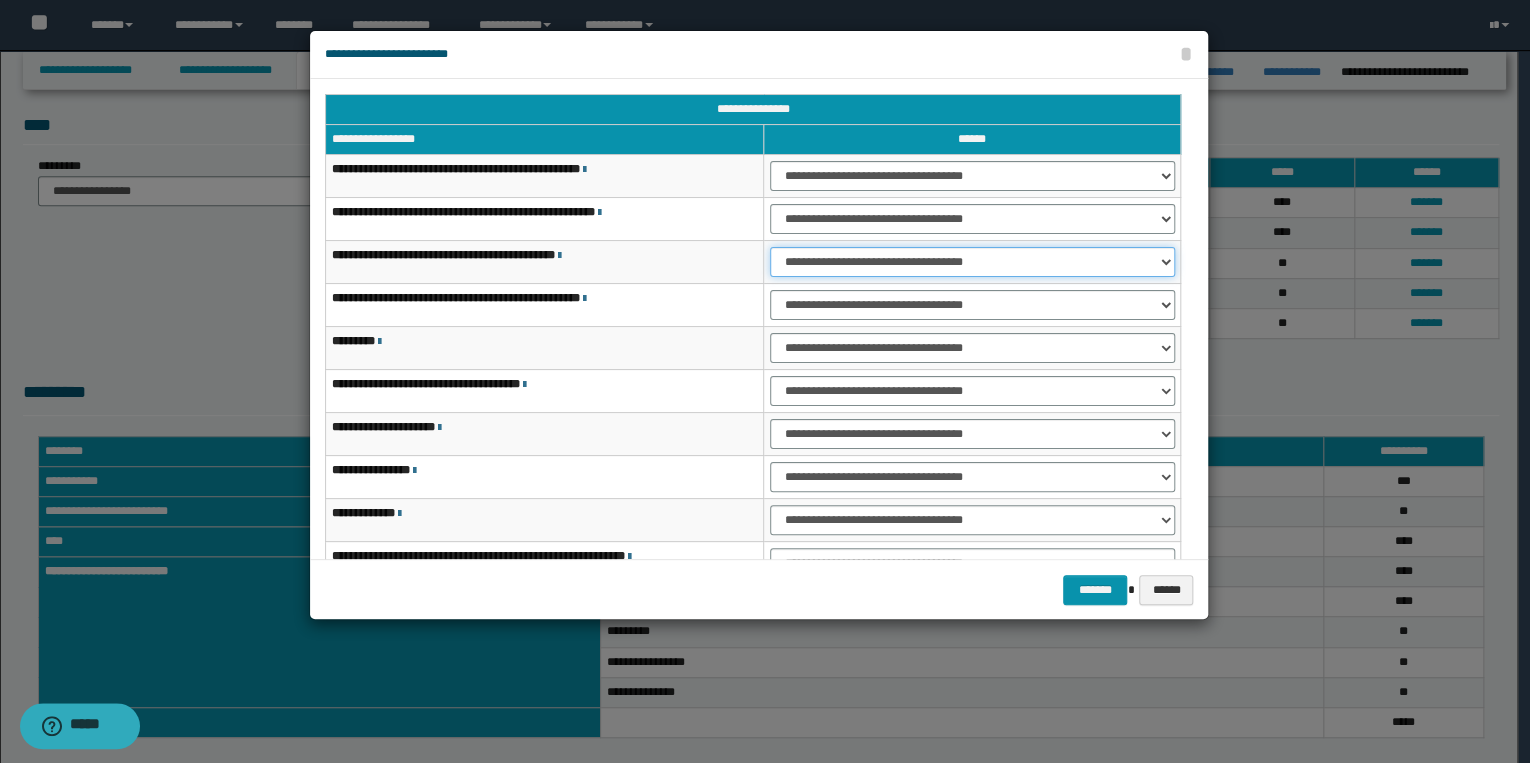 click on "**********" at bounding box center (972, 262) 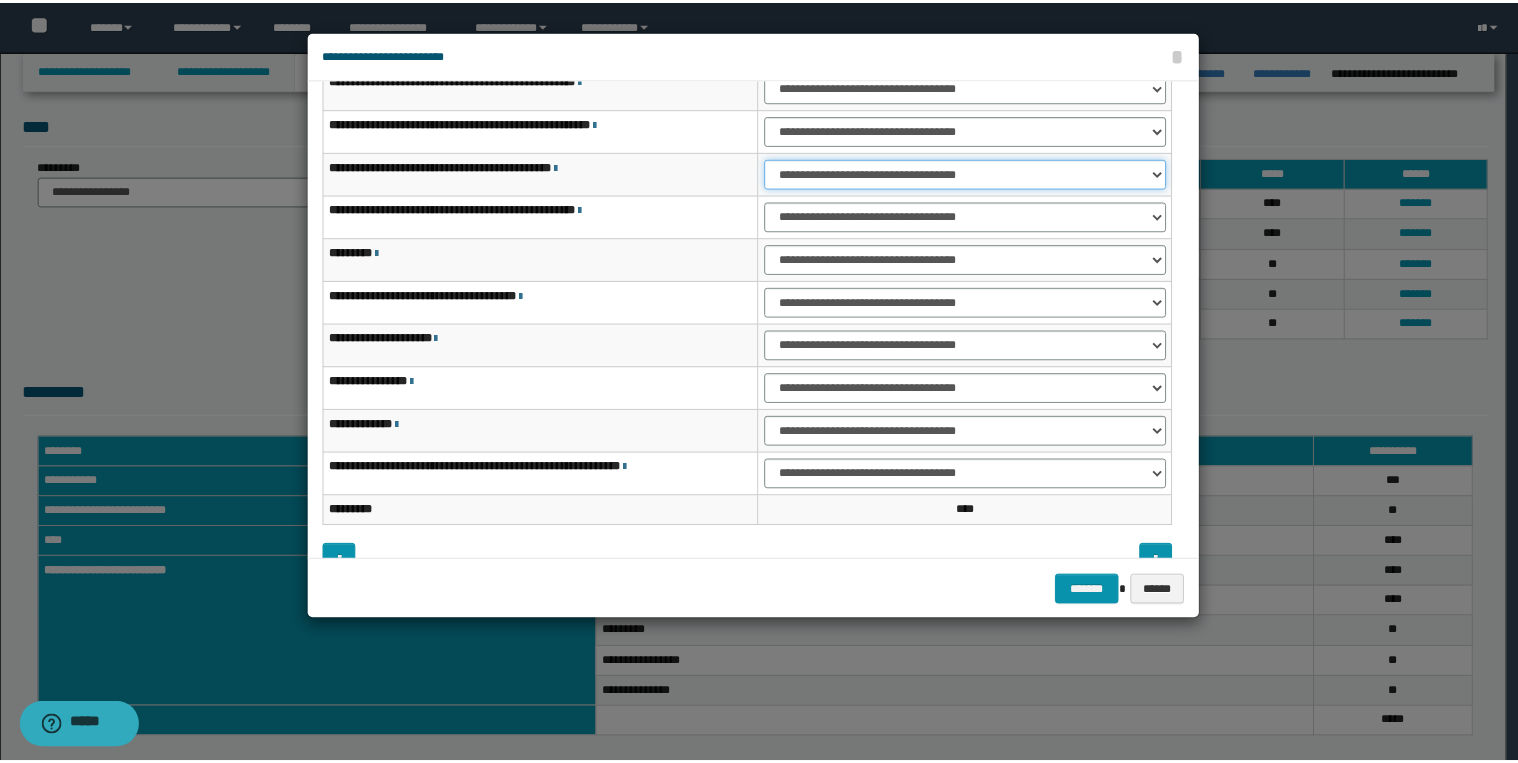 scroll, scrollTop: 118, scrollLeft: 0, axis: vertical 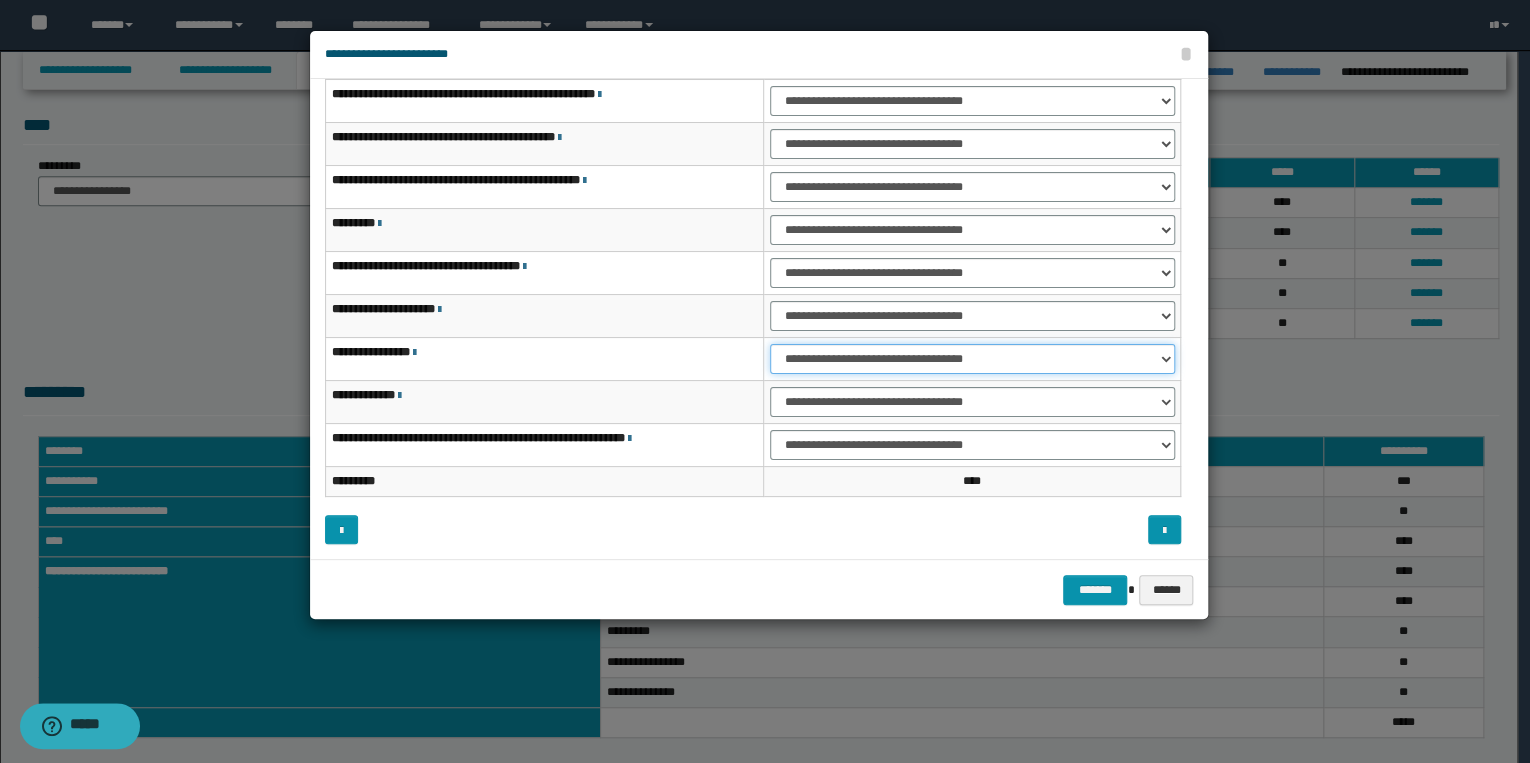 click on "**********" at bounding box center [972, 359] 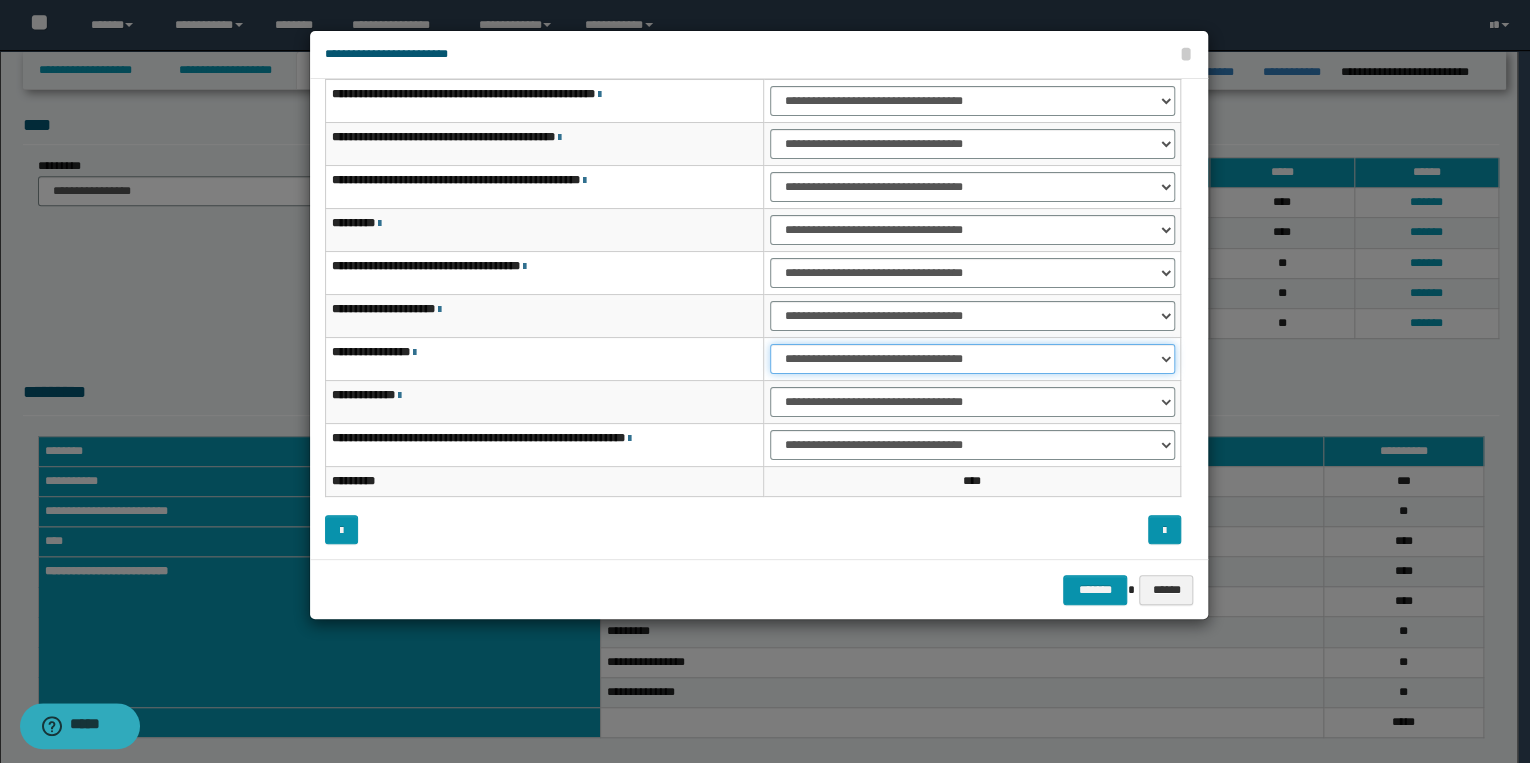 select on "***" 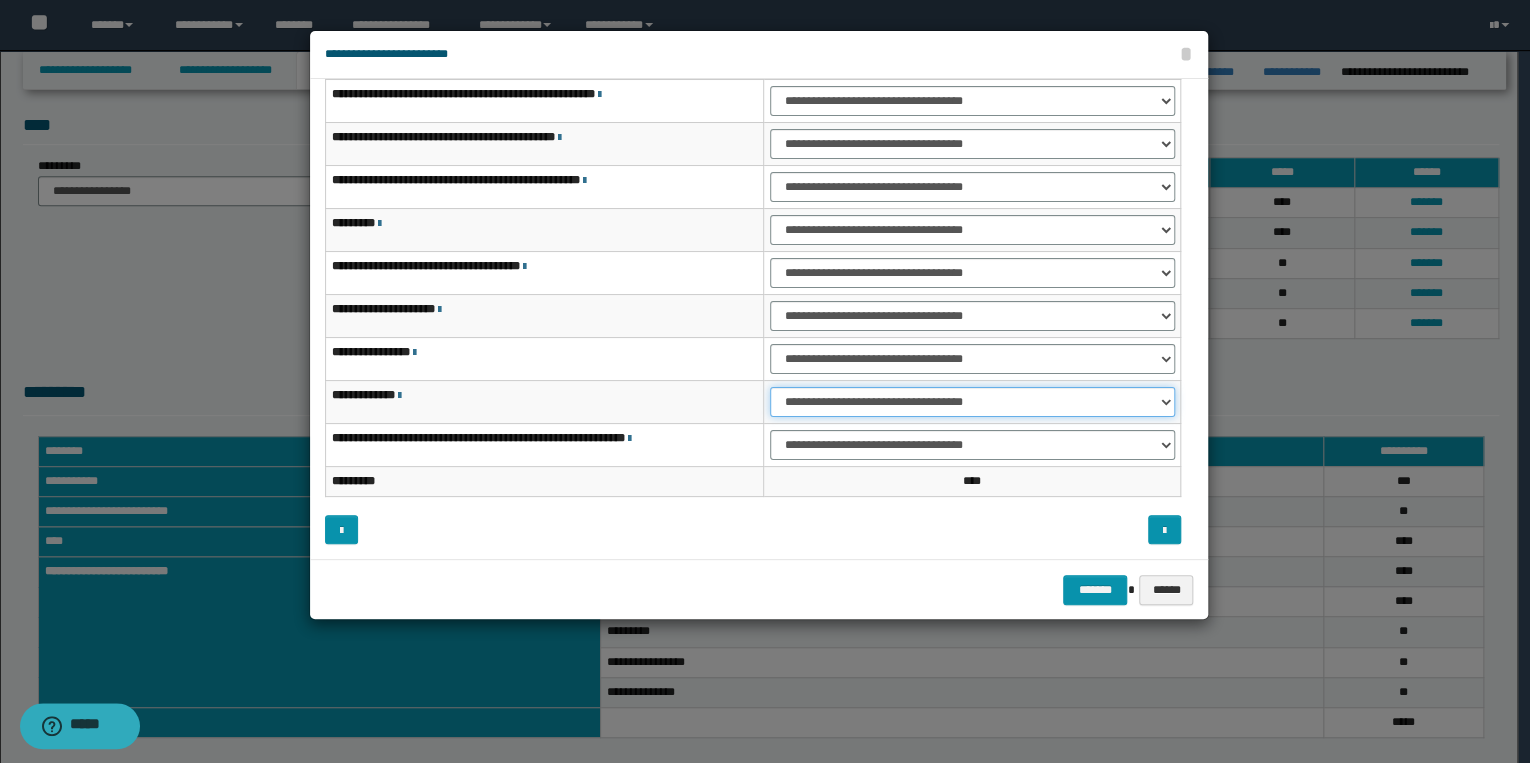click on "**********" at bounding box center (972, 402) 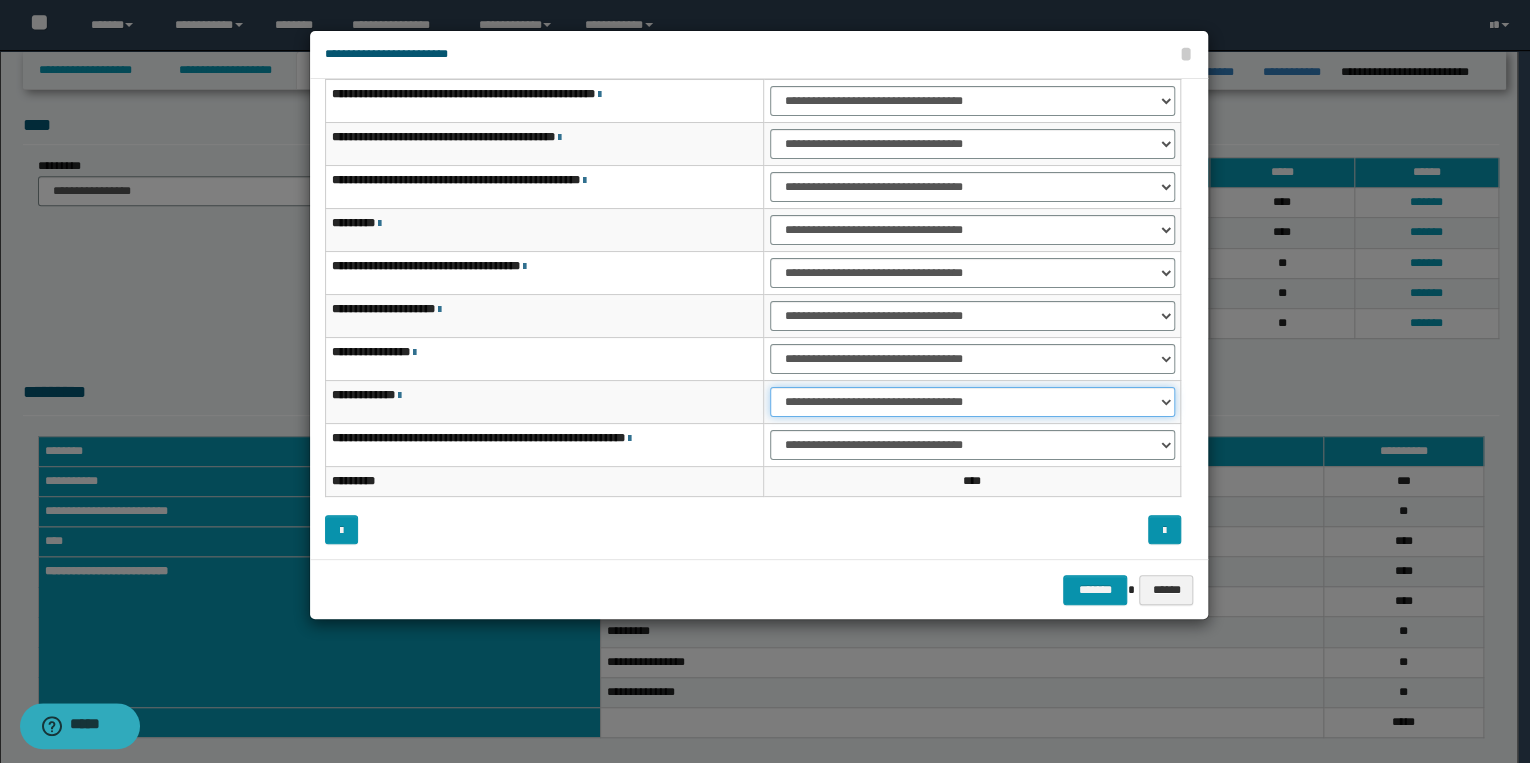 select on "***" 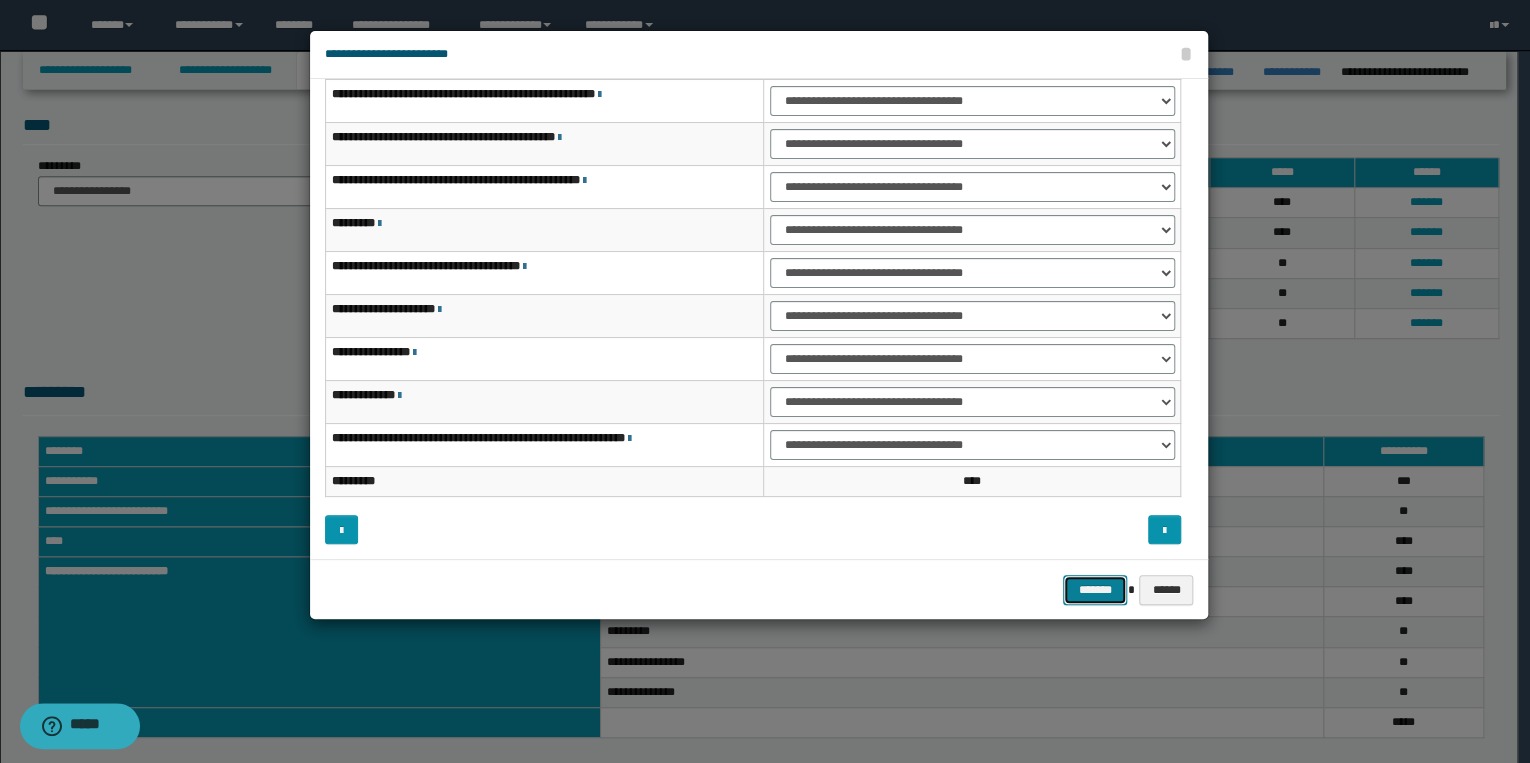 click on "*******" at bounding box center (1095, 590) 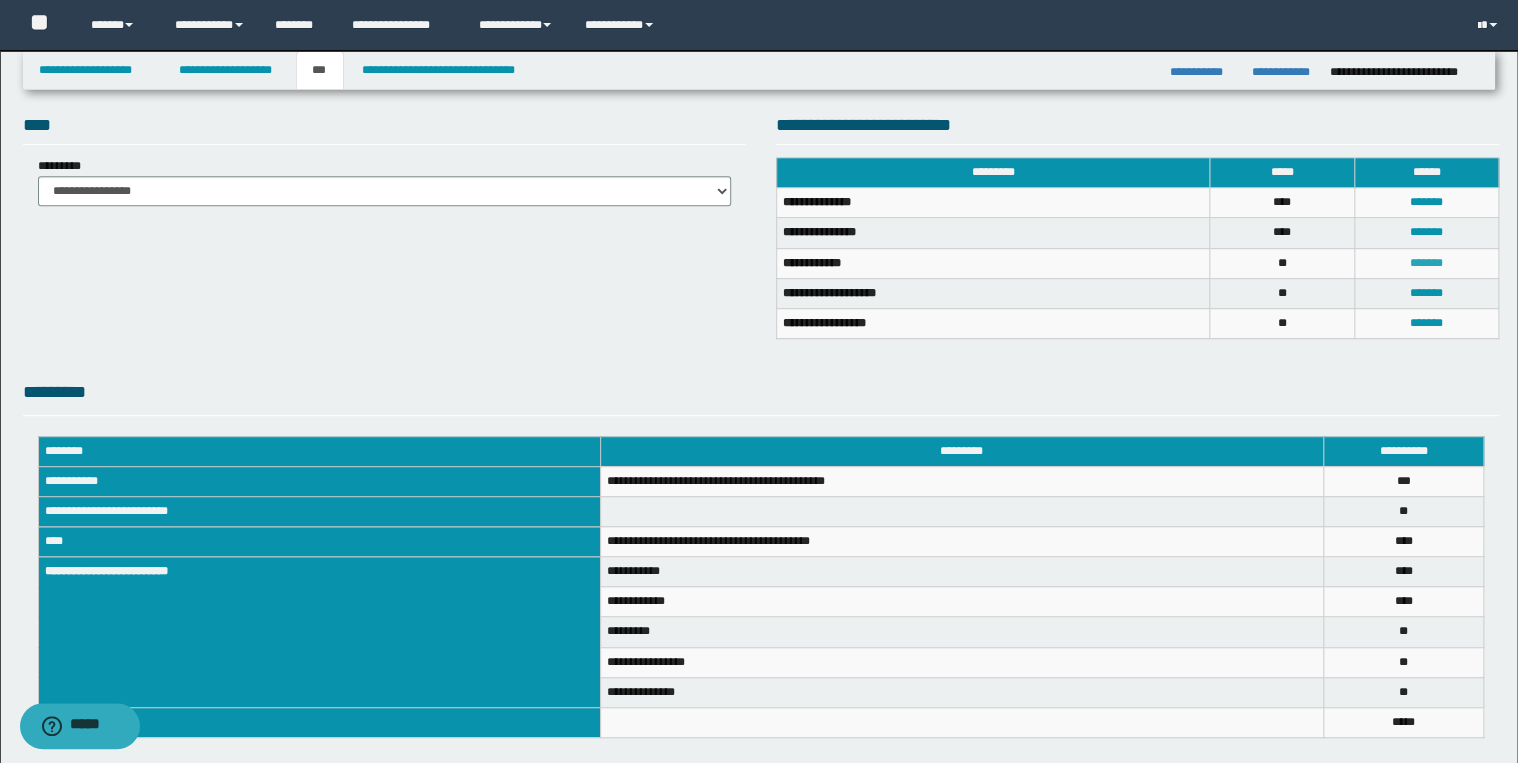 click on "*******" at bounding box center (1426, 263) 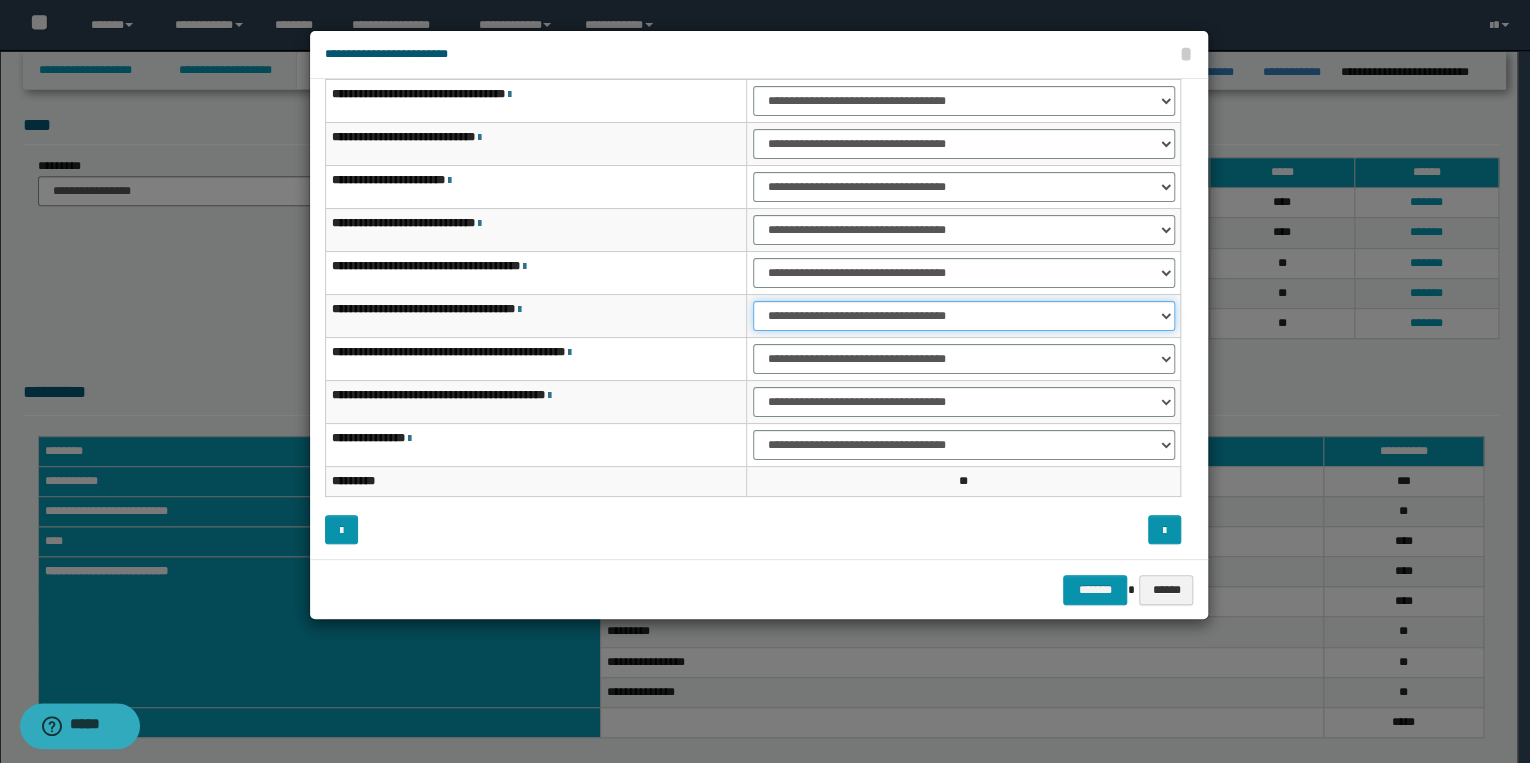 click on "**********" at bounding box center (964, 316) 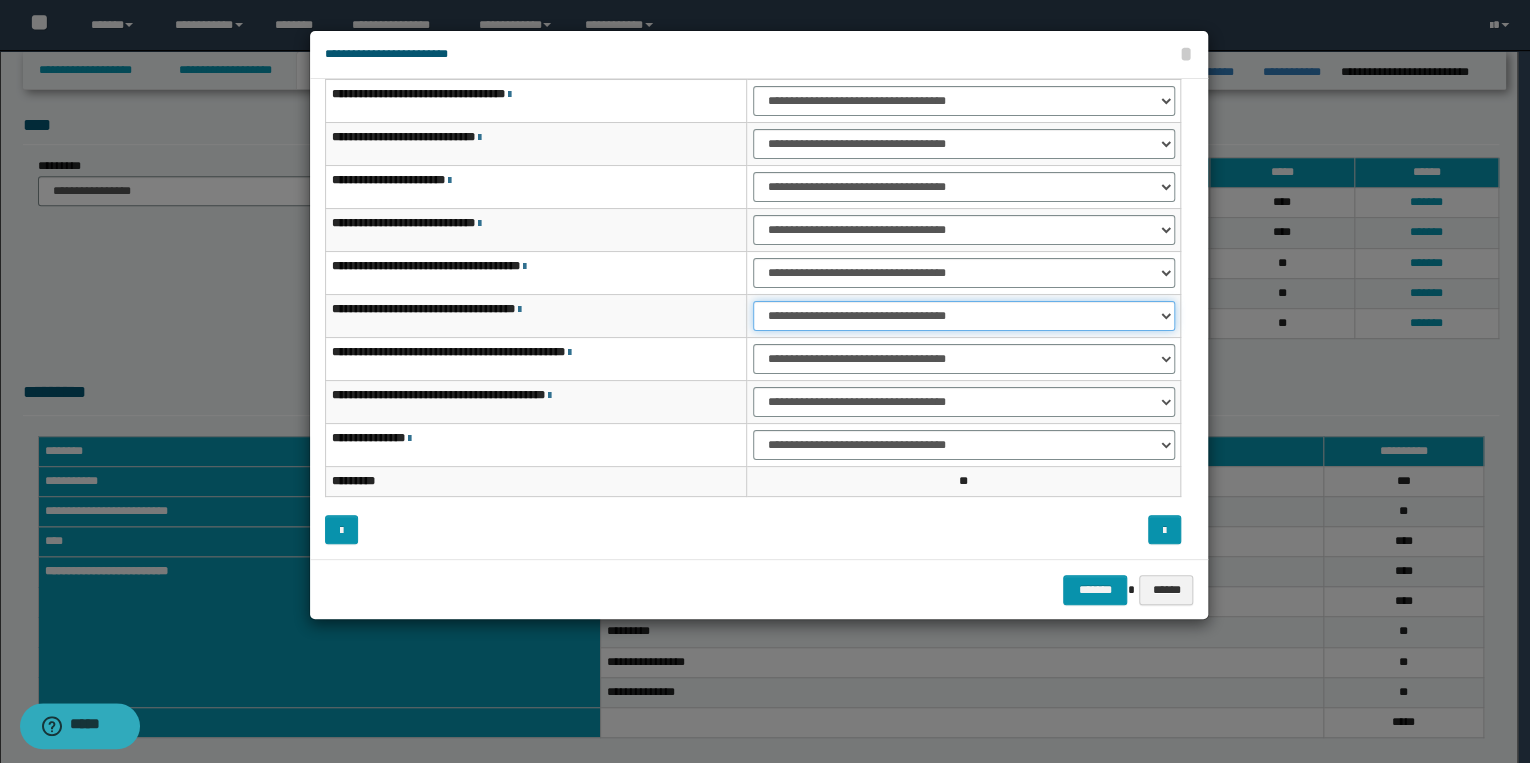 drag, startPoint x: 782, startPoint y: 313, endPoint x: 788, endPoint y: 331, distance: 18.973665 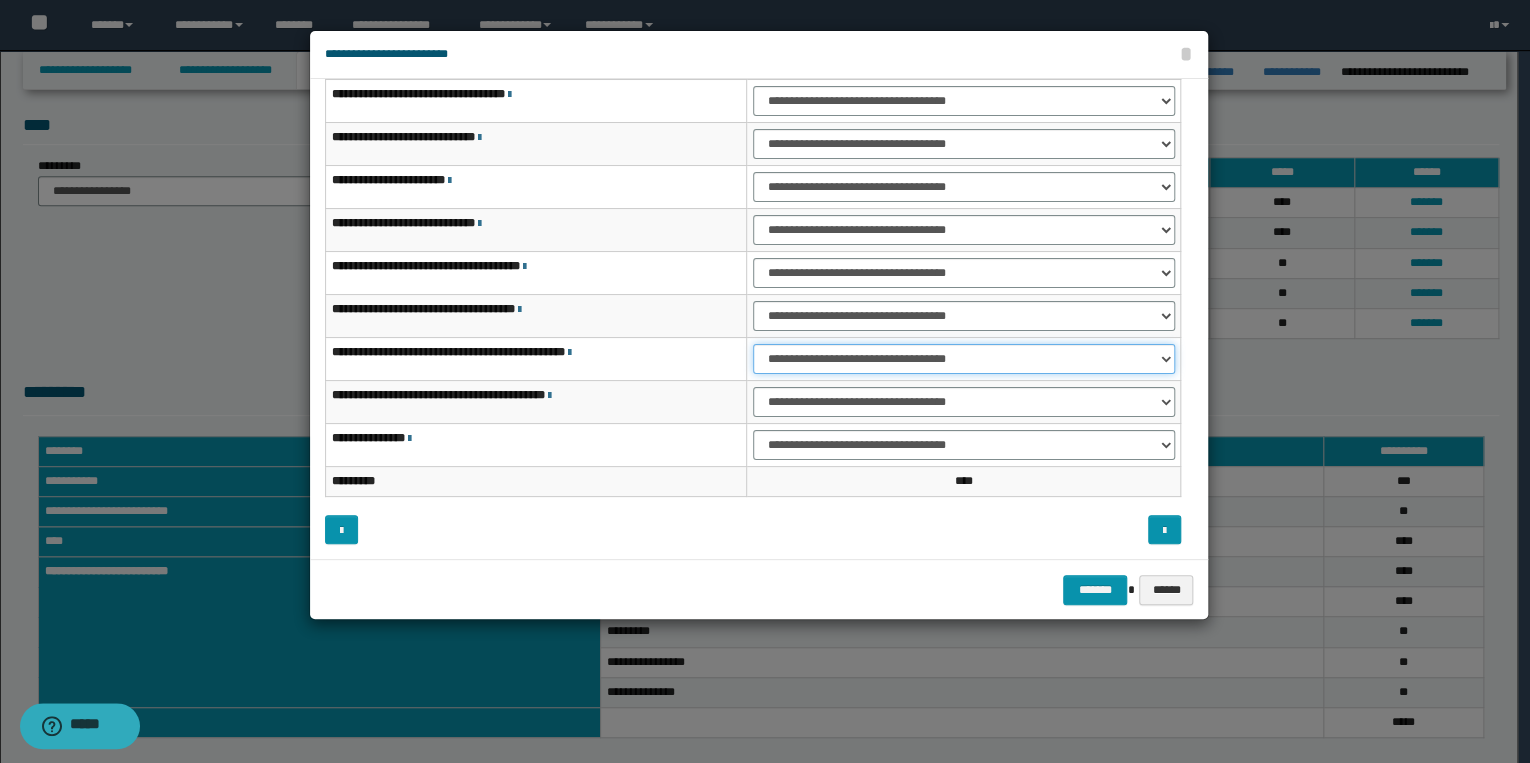 drag, startPoint x: 796, startPoint y: 351, endPoint x: 798, endPoint y: 368, distance: 17.117243 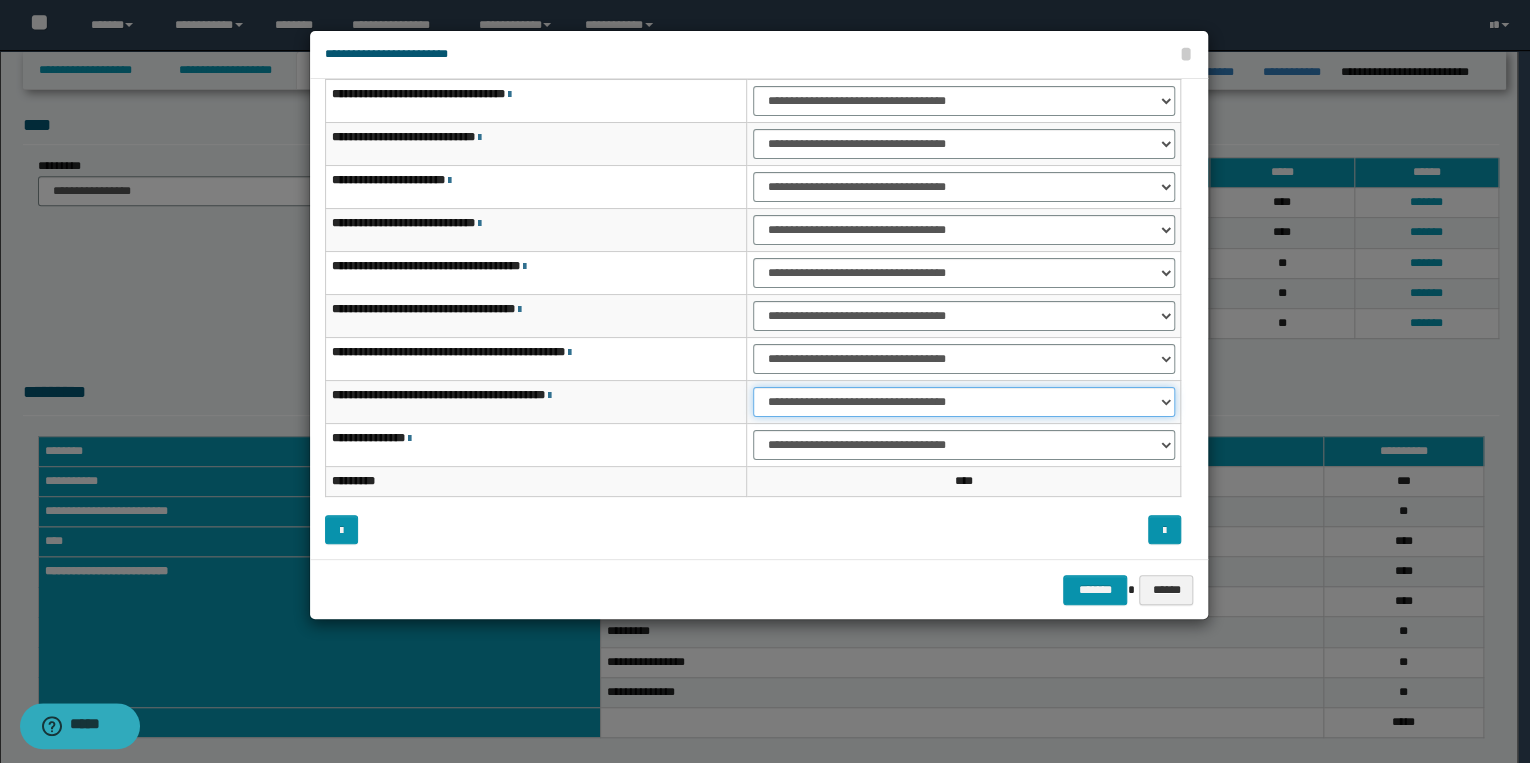 click on "**********" at bounding box center [964, 402] 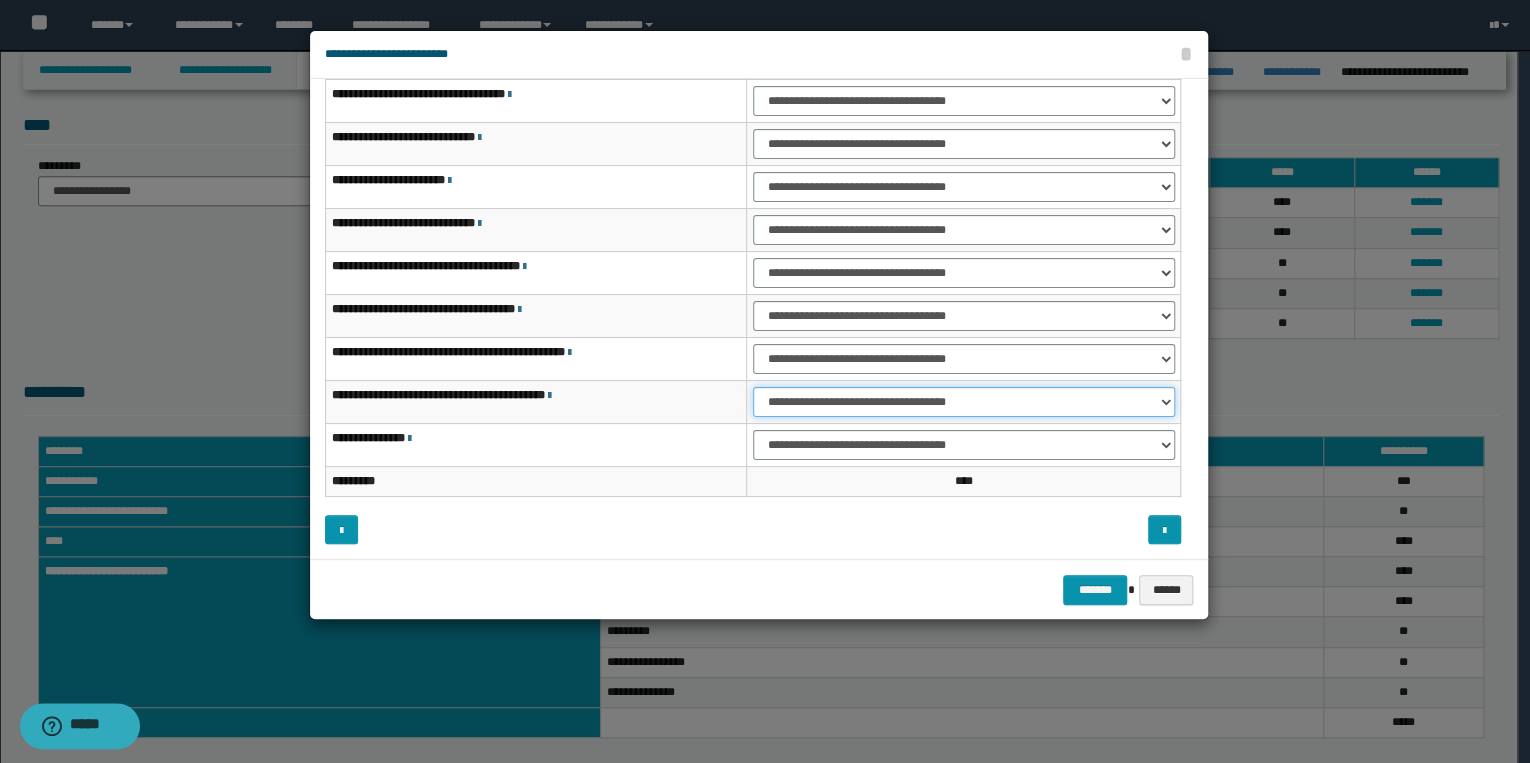 select on "***" 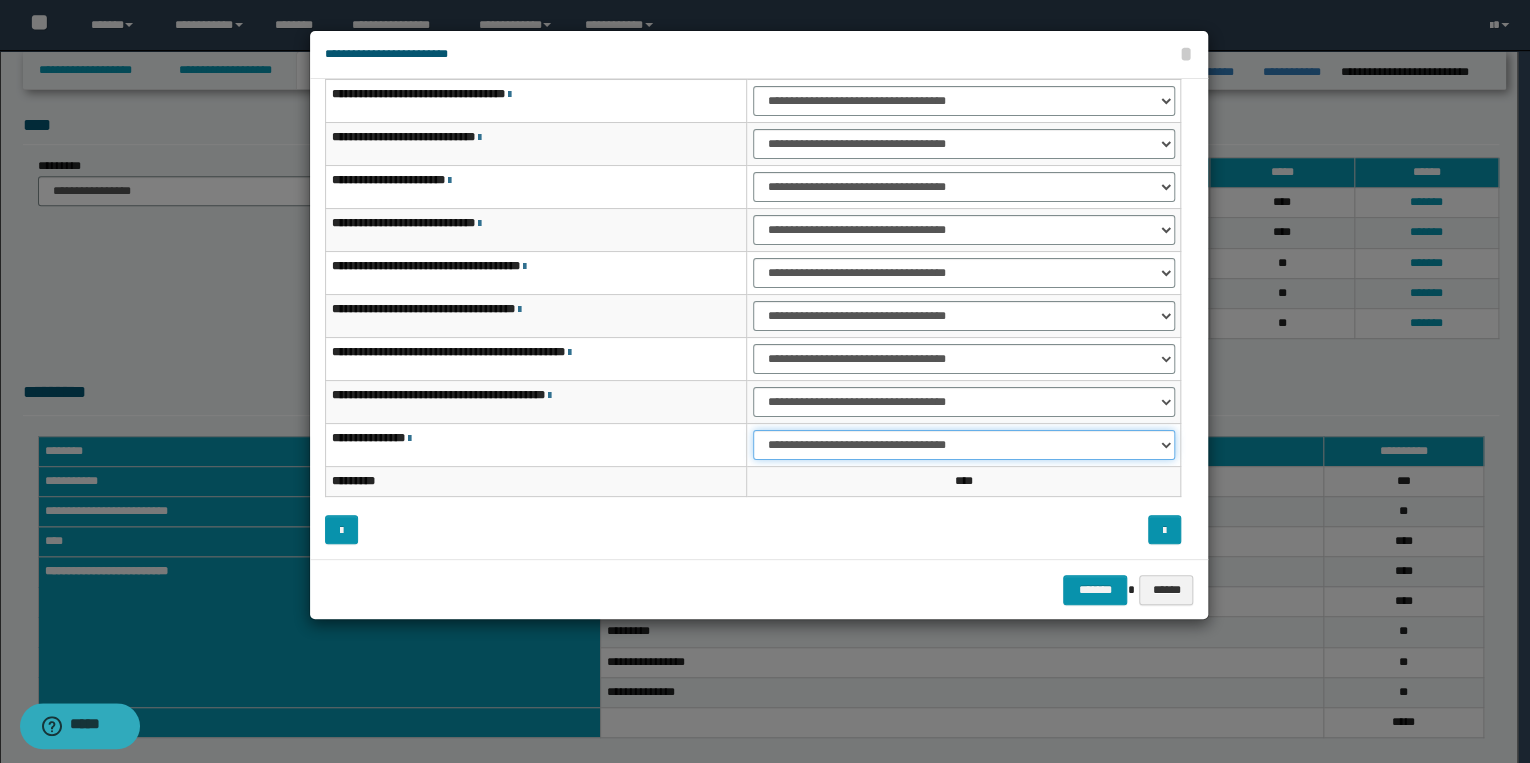 drag, startPoint x: 812, startPoint y: 444, endPoint x: 816, endPoint y: 454, distance: 10.770329 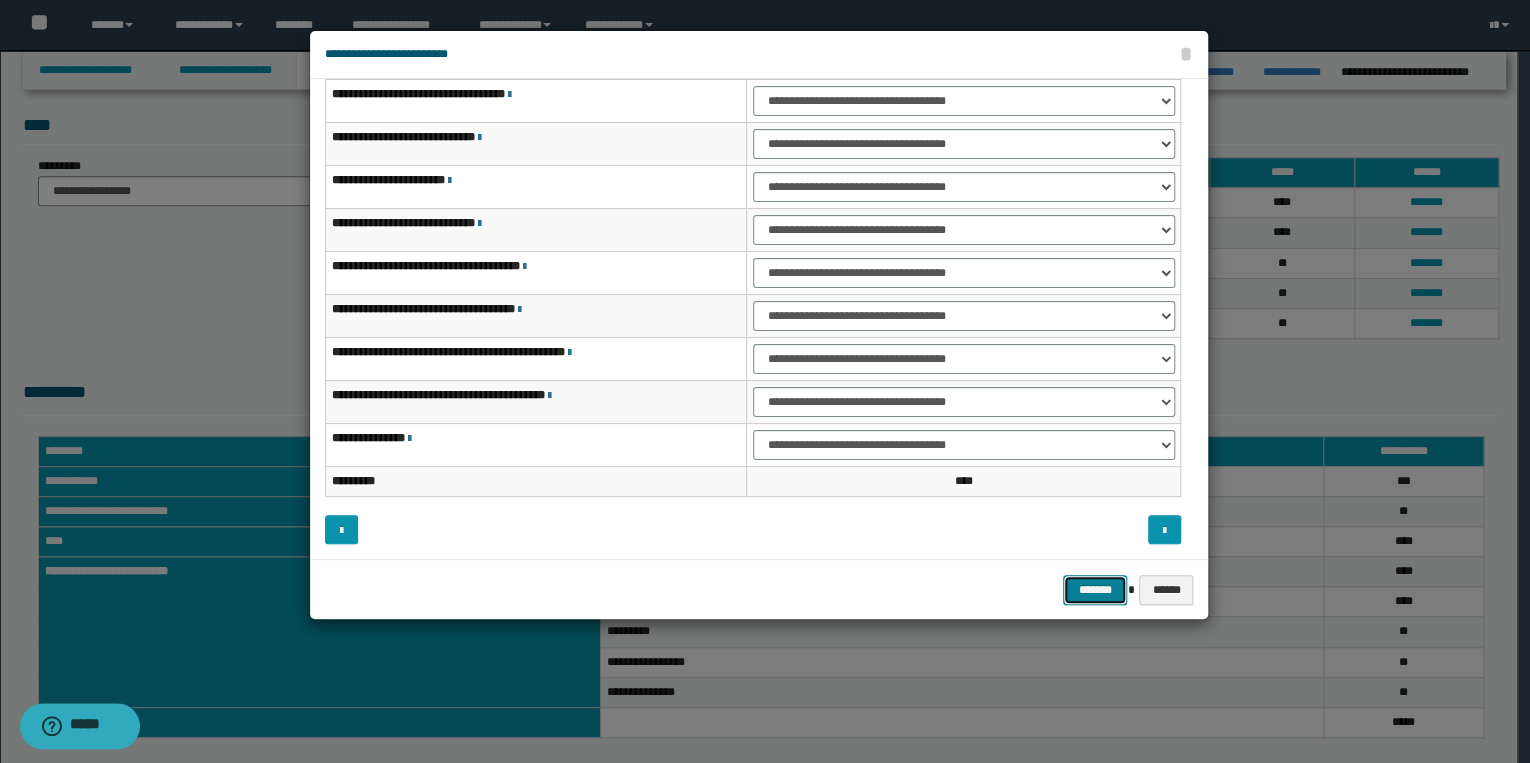 click on "*******" at bounding box center [1095, 590] 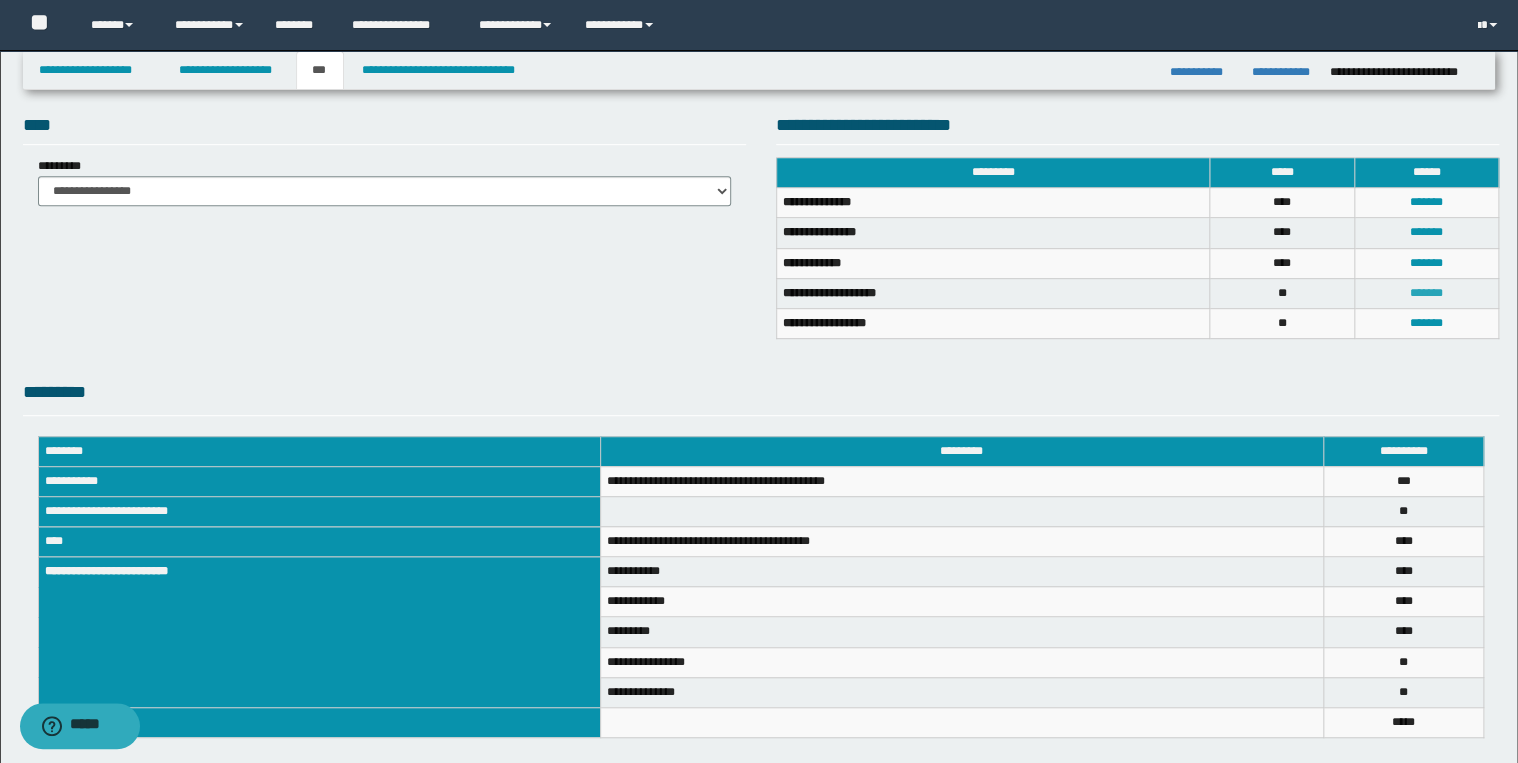 click on "*******" at bounding box center (1426, 293) 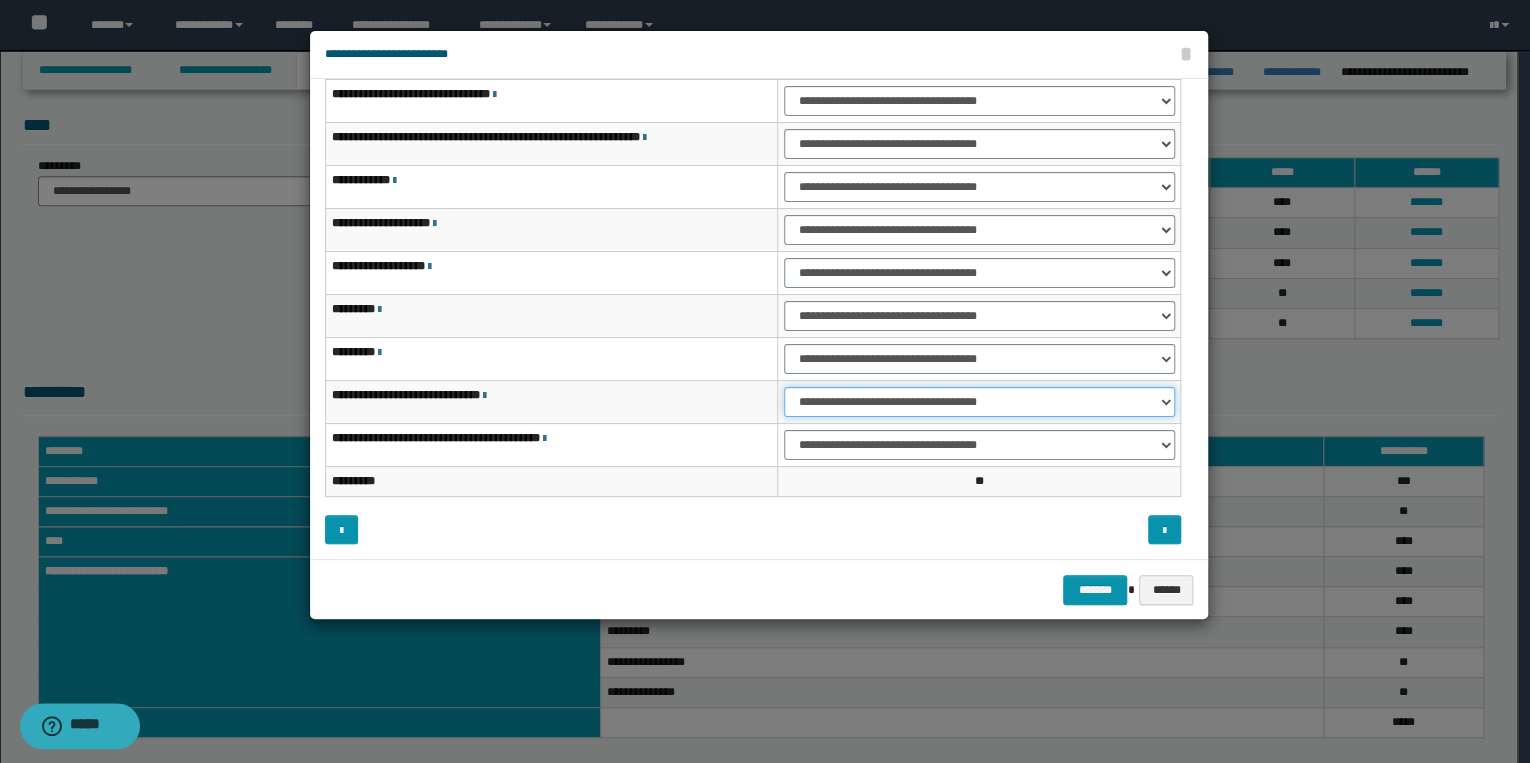 drag, startPoint x: 854, startPoint y: 396, endPoint x: 862, endPoint y: 414, distance: 19.697716 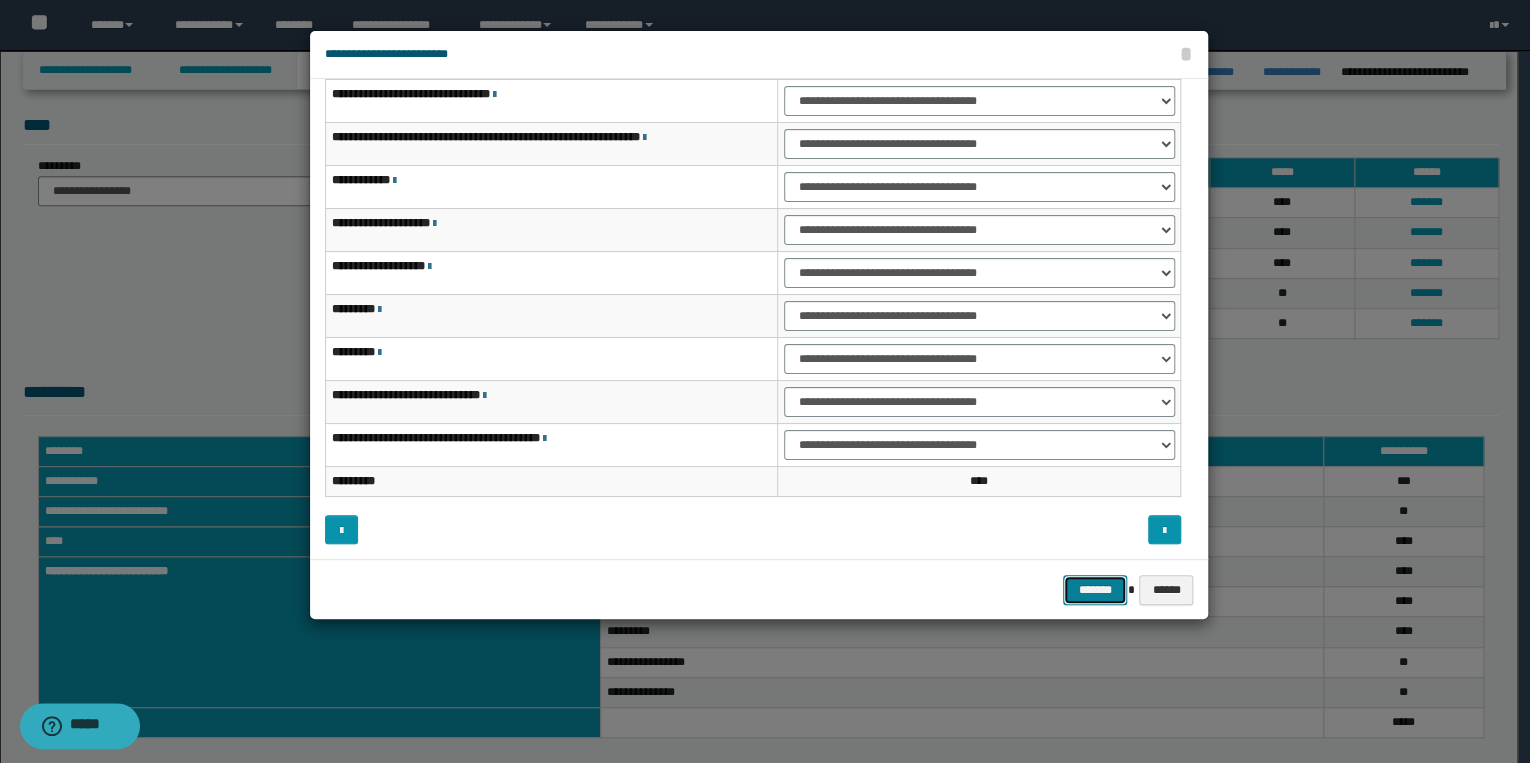 click on "*******" at bounding box center [1095, 590] 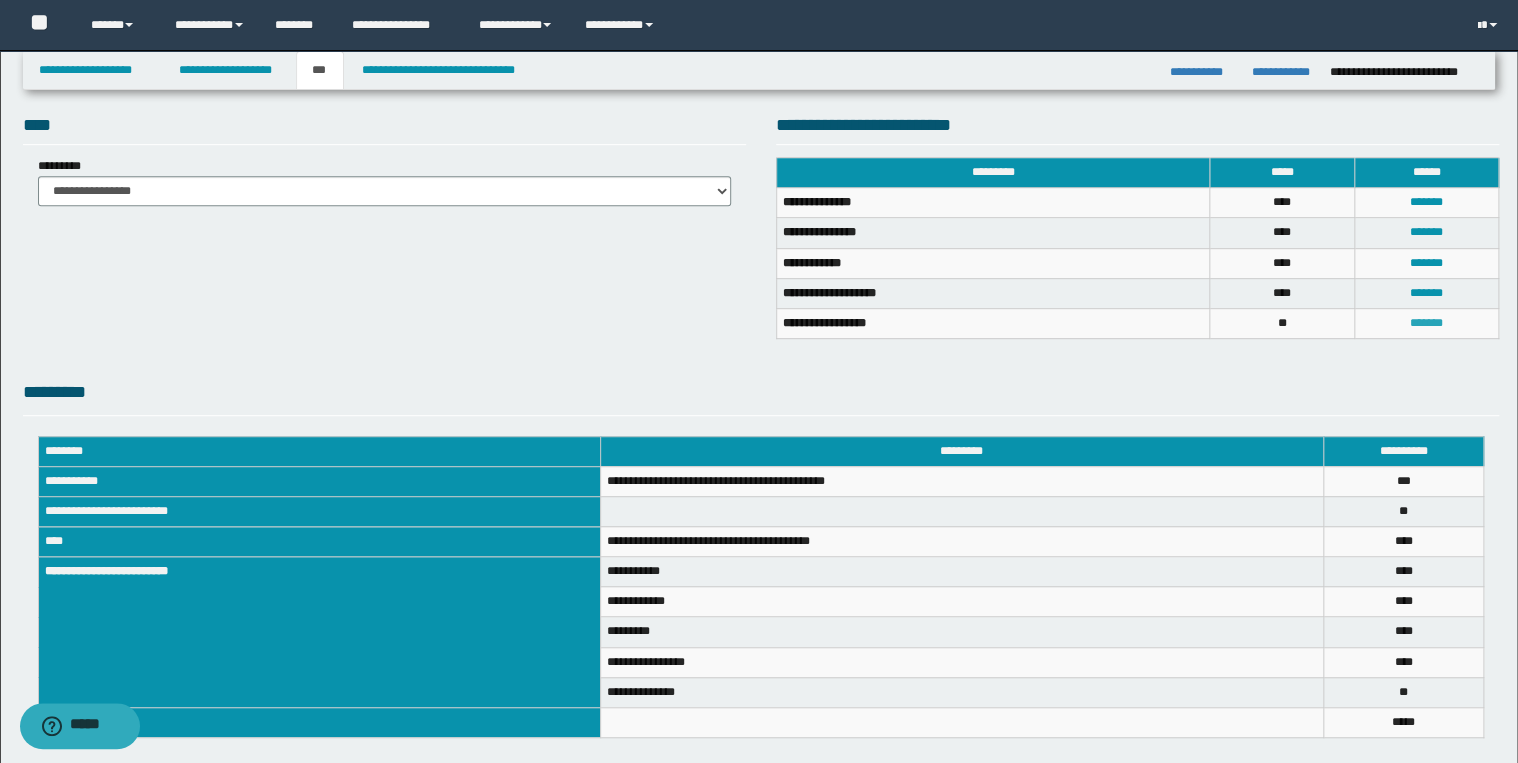 click on "*******" at bounding box center (1426, 323) 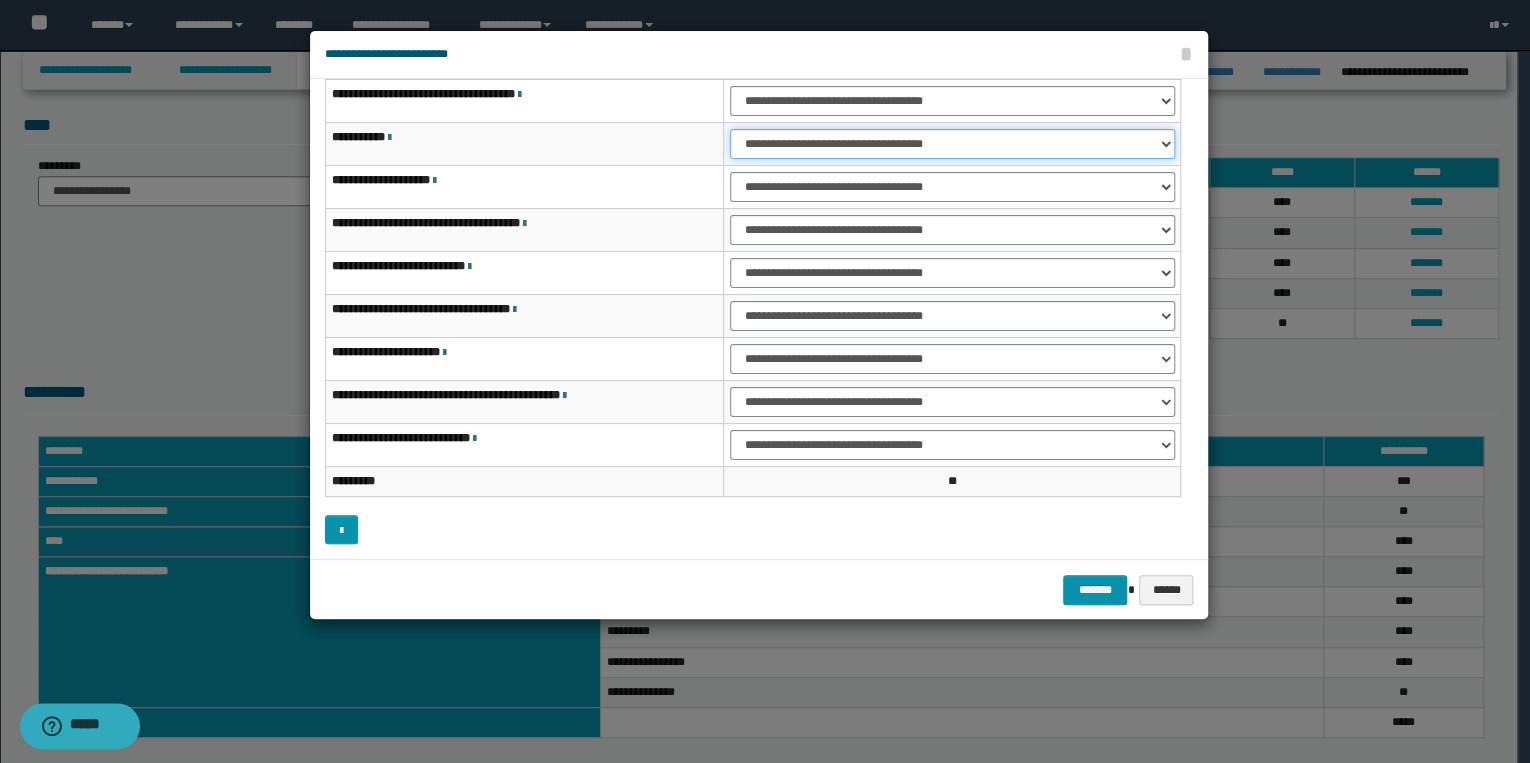 click on "**********" at bounding box center [952, 144] 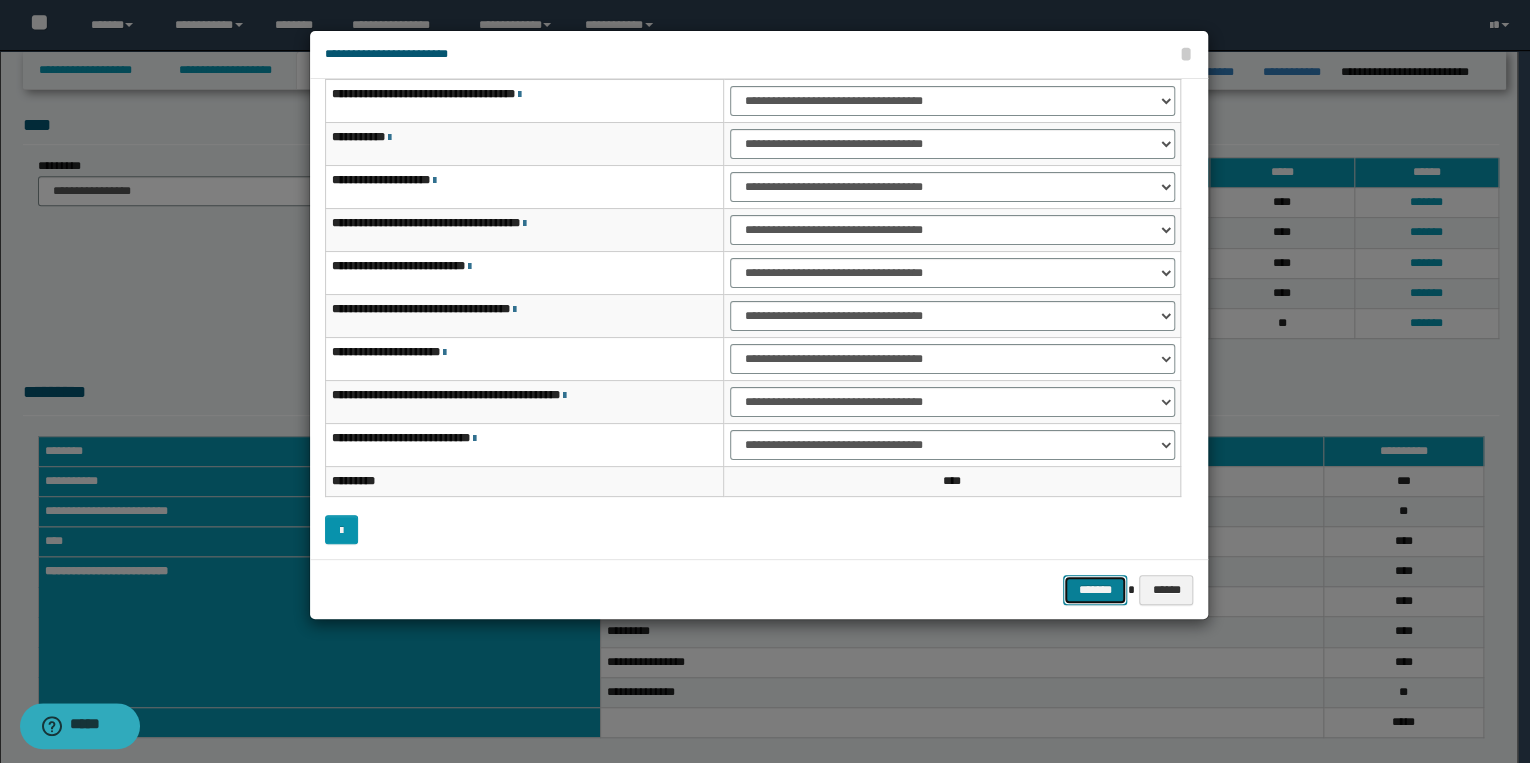 click on "*******" at bounding box center [1095, 590] 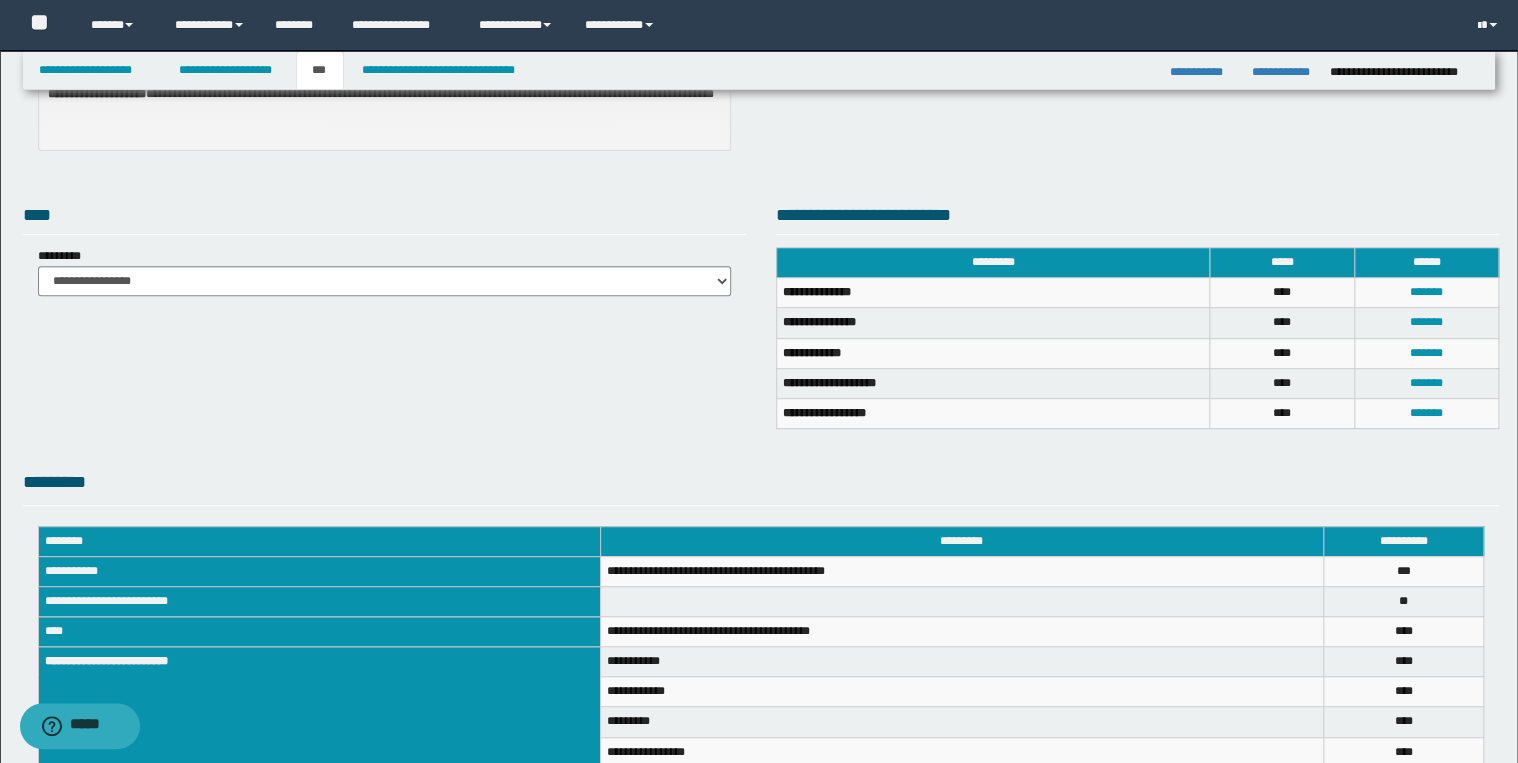 scroll, scrollTop: 100, scrollLeft: 0, axis: vertical 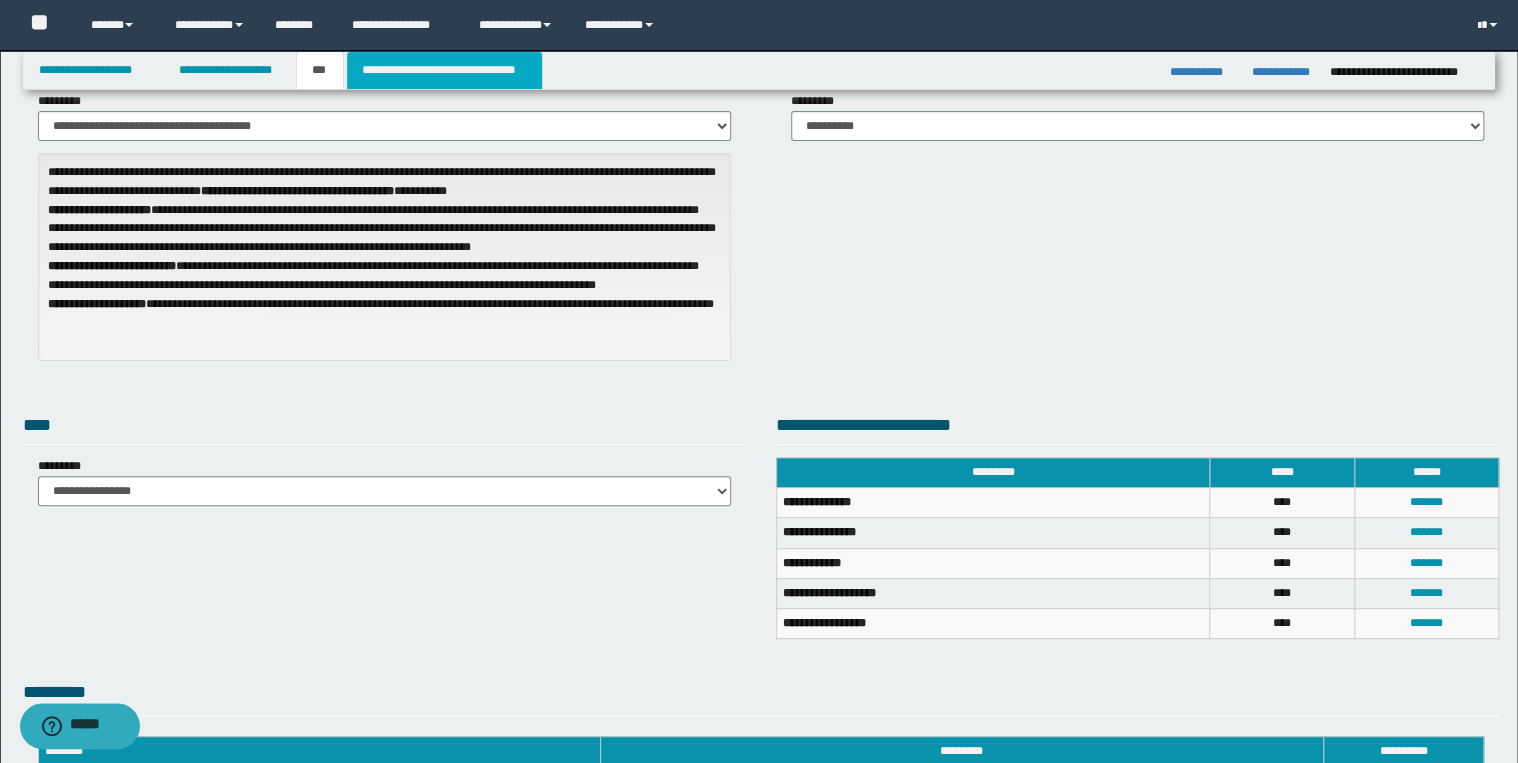 click on "**********" at bounding box center (444, 70) 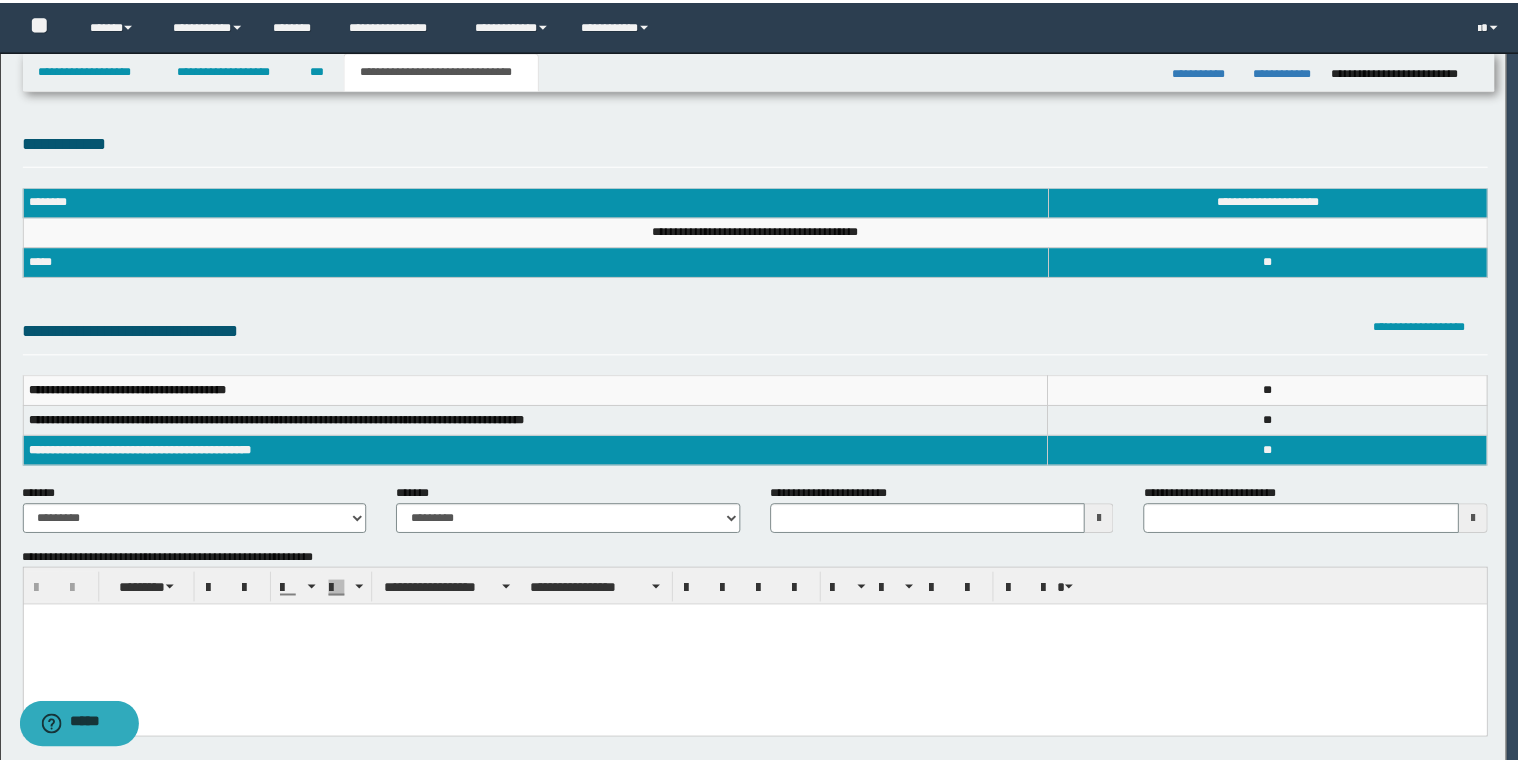 scroll, scrollTop: 0, scrollLeft: 0, axis: both 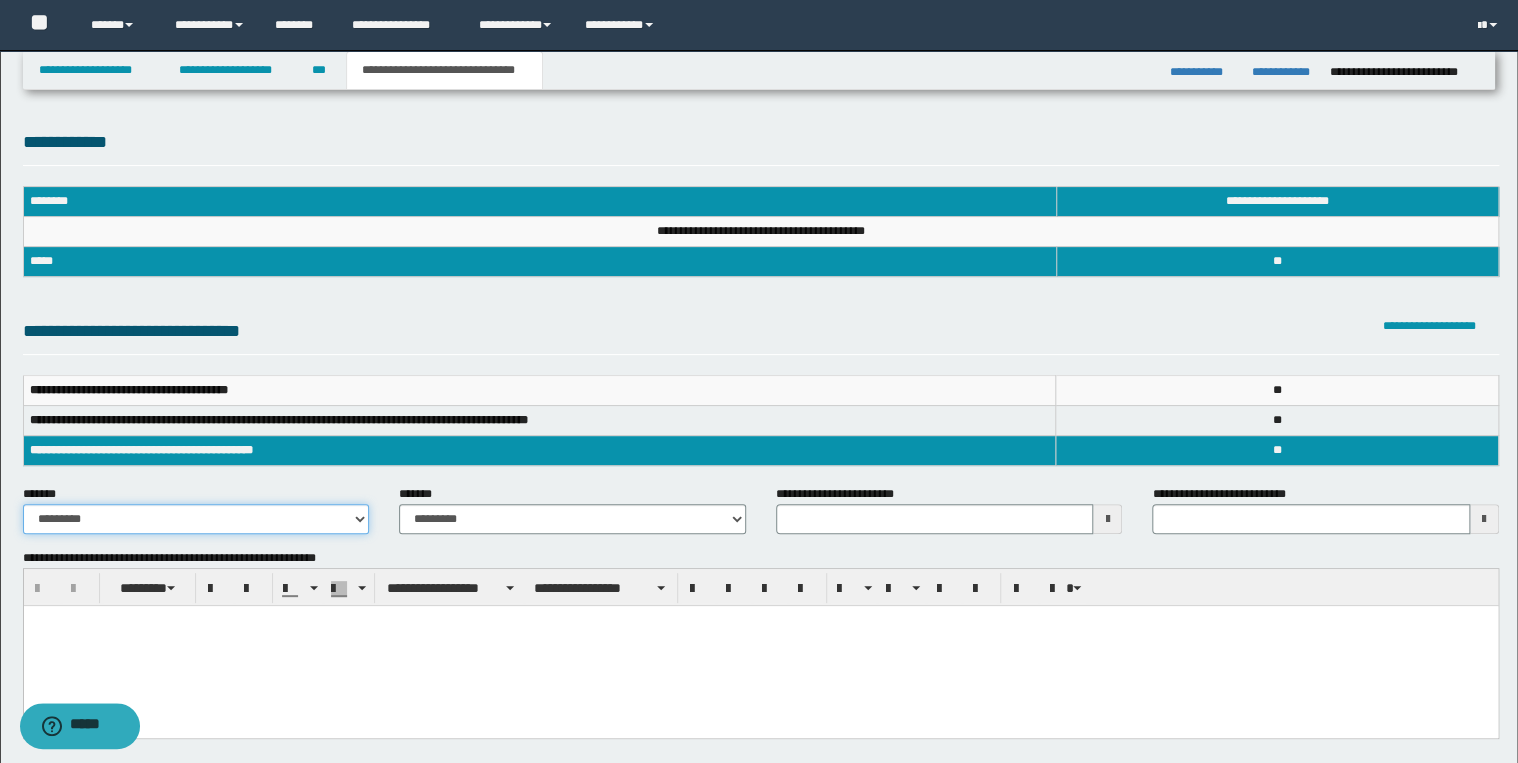 click on "**********" at bounding box center [196, 519] 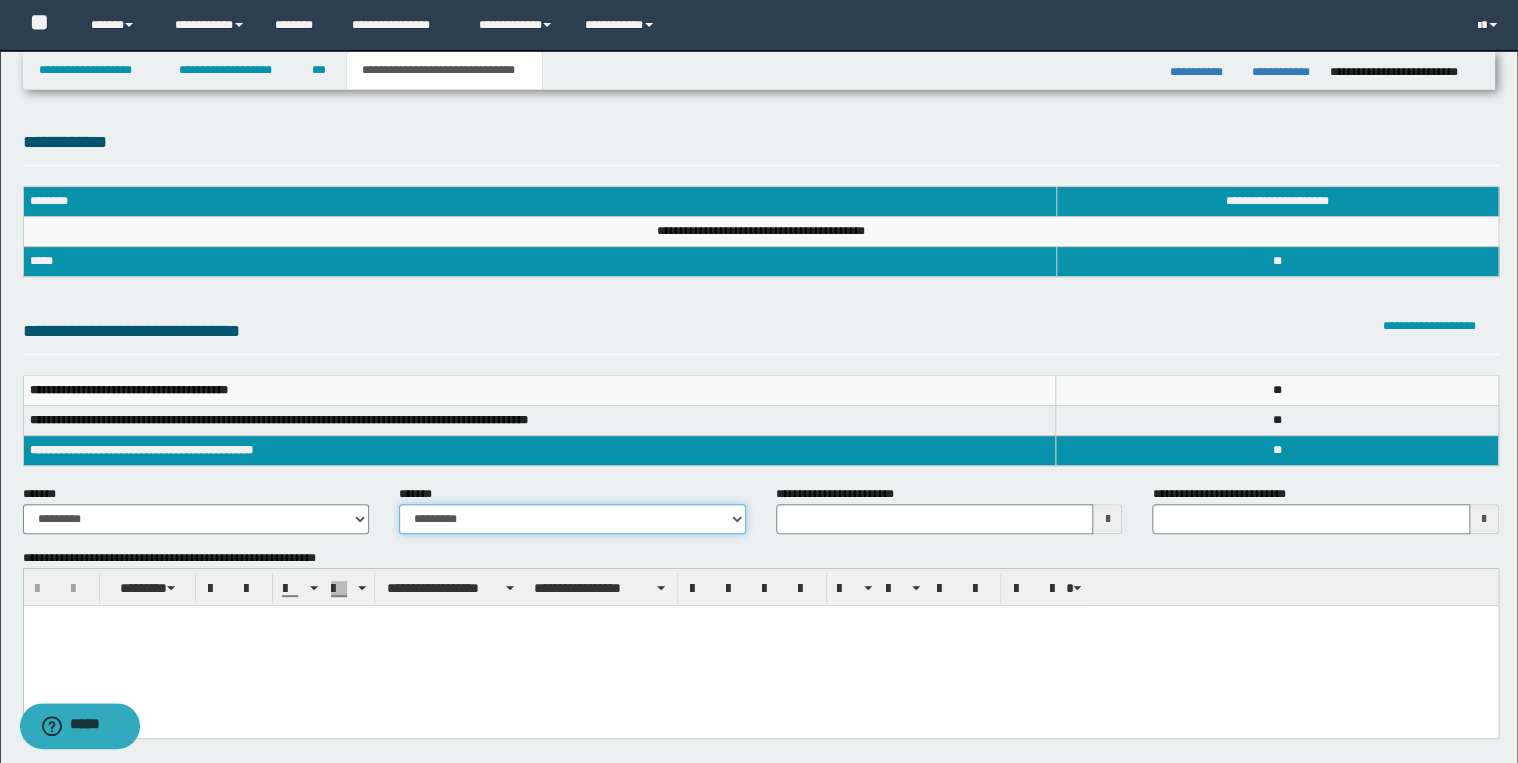 drag, startPoint x: 440, startPoint y: 524, endPoint x: 453, endPoint y: 534, distance: 16.40122 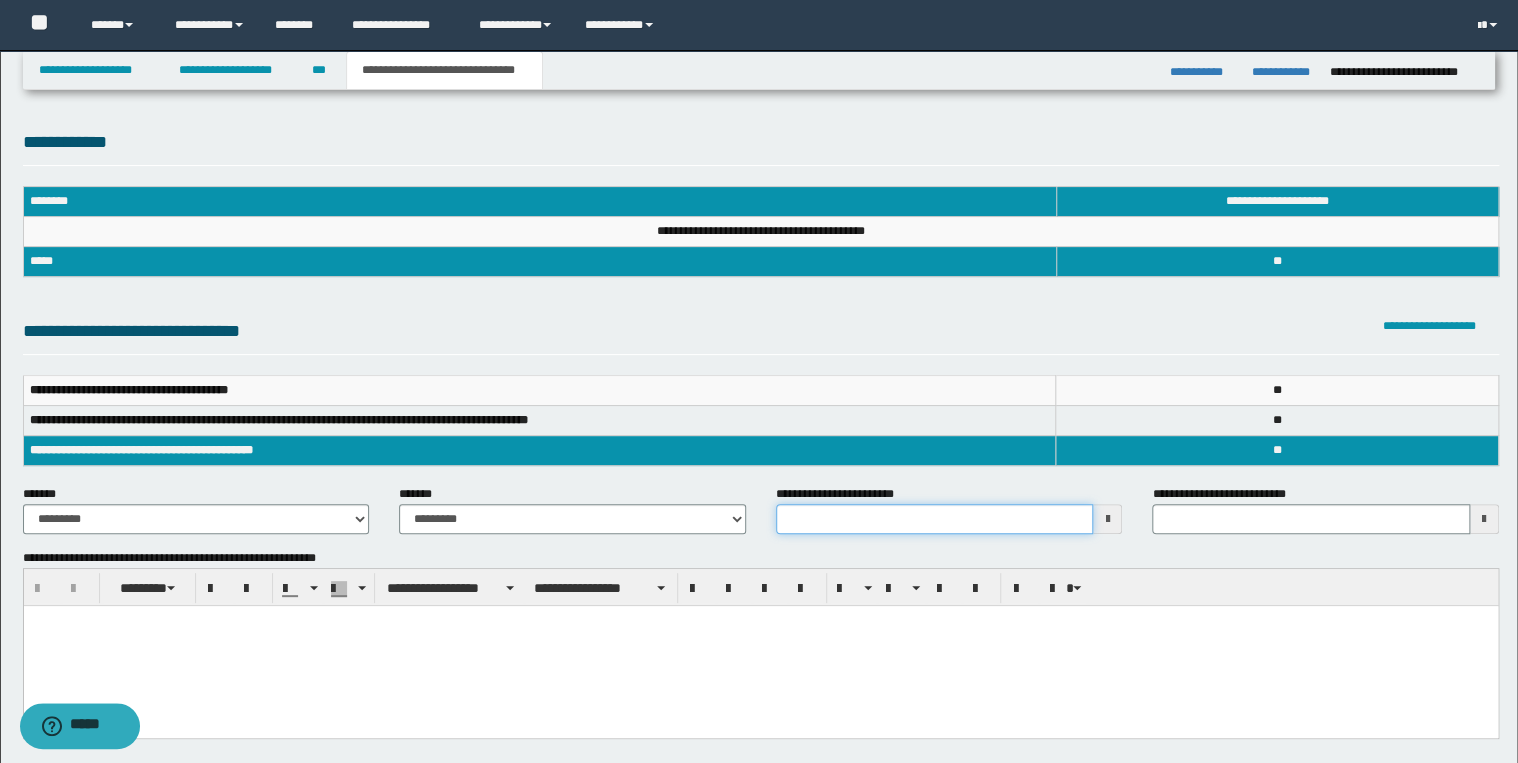 click on "**********" at bounding box center (935, 519) 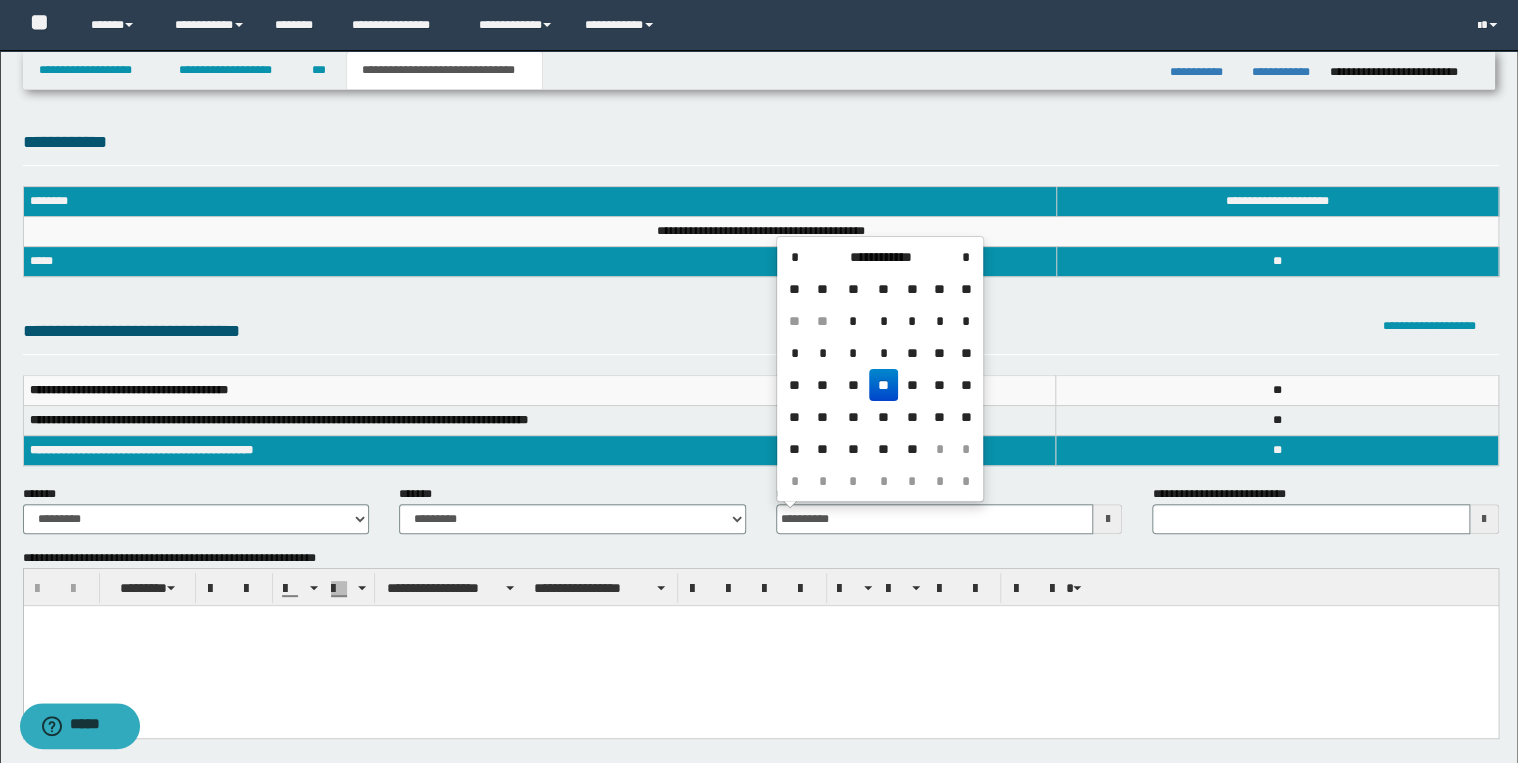 click on "**" at bounding box center (883, 385) 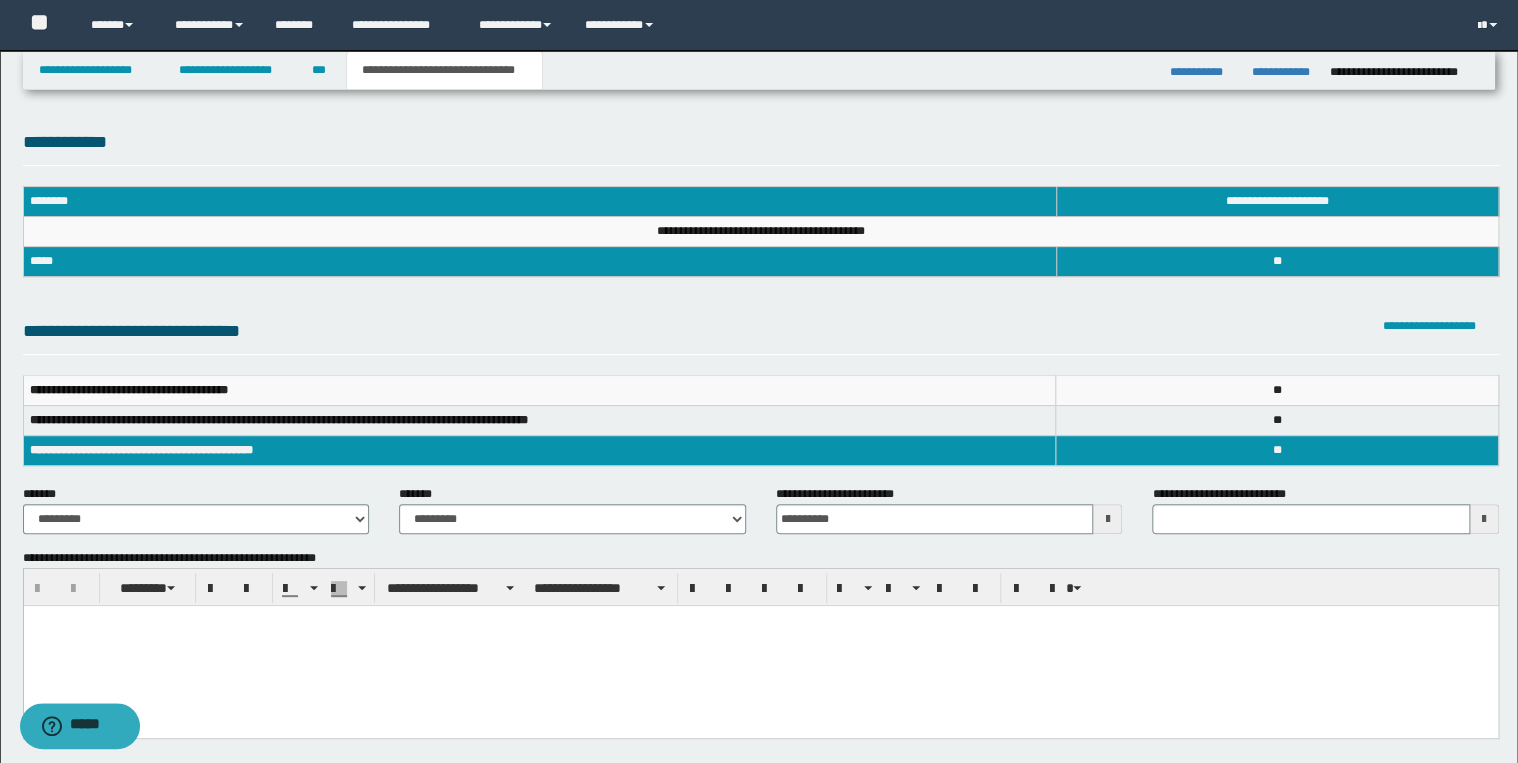 click at bounding box center [760, 646] 